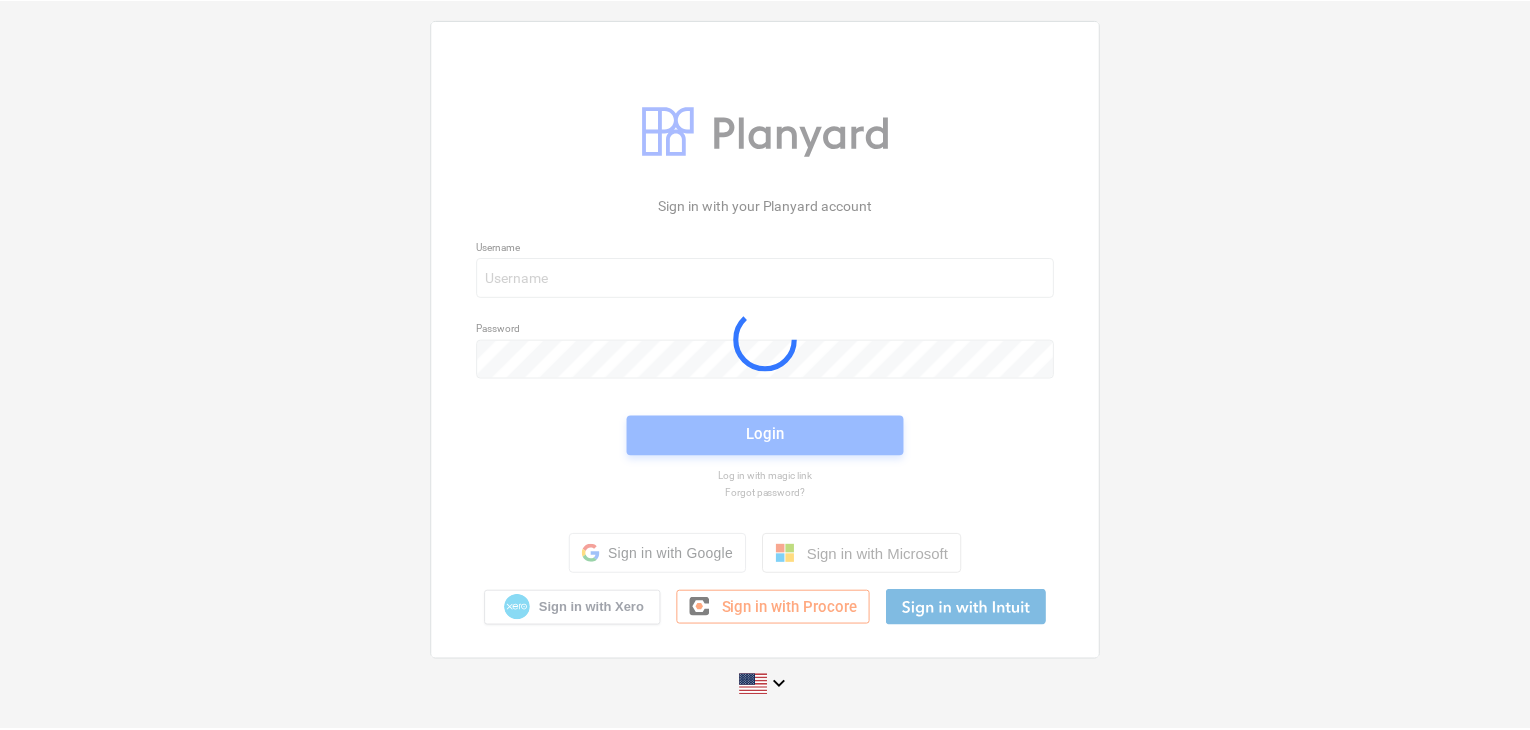 scroll, scrollTop: 0, scrollLeft: 0, axis: both 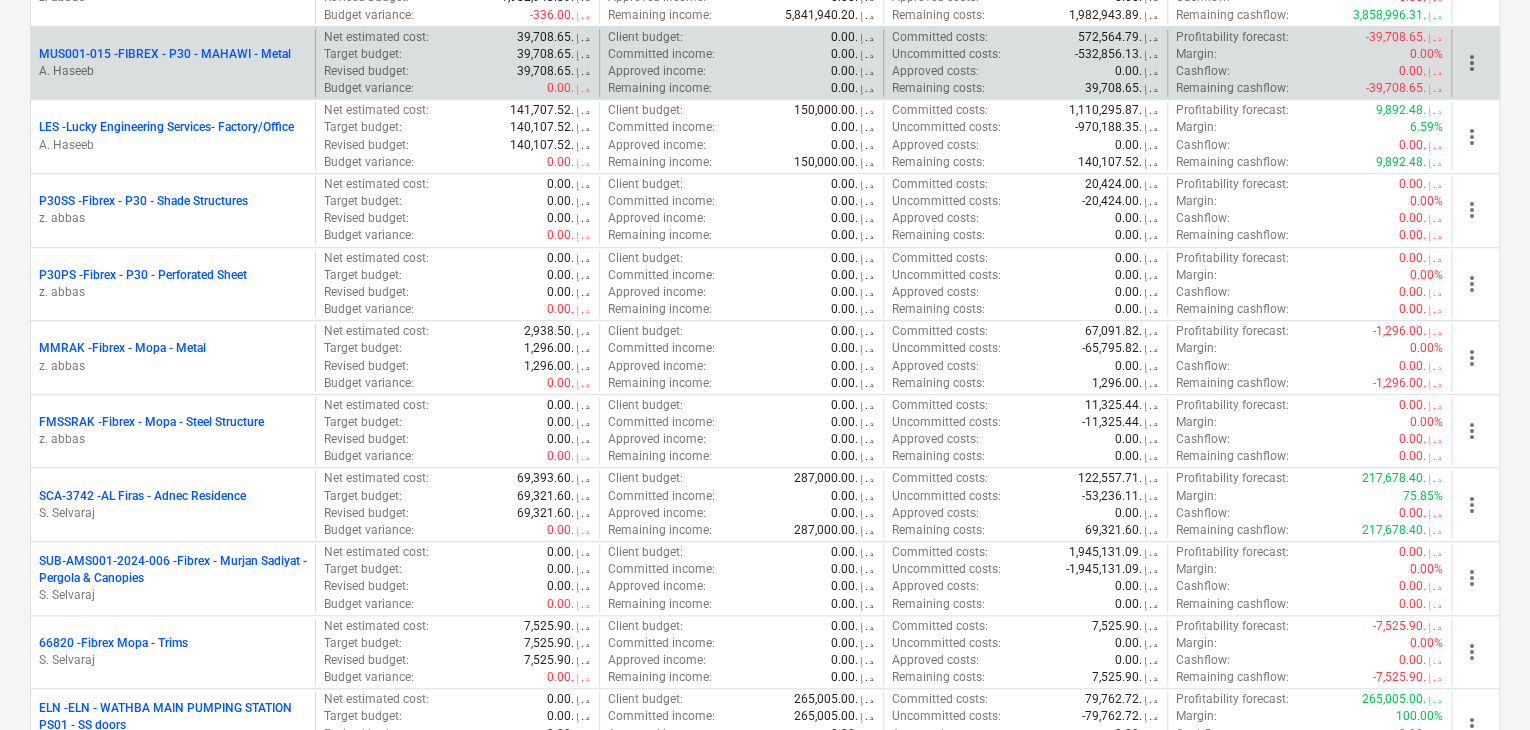 click on "MUS001-015 -  FIBREX - P30 - MAHAWI - Metal" at bounding box center (165, 54) 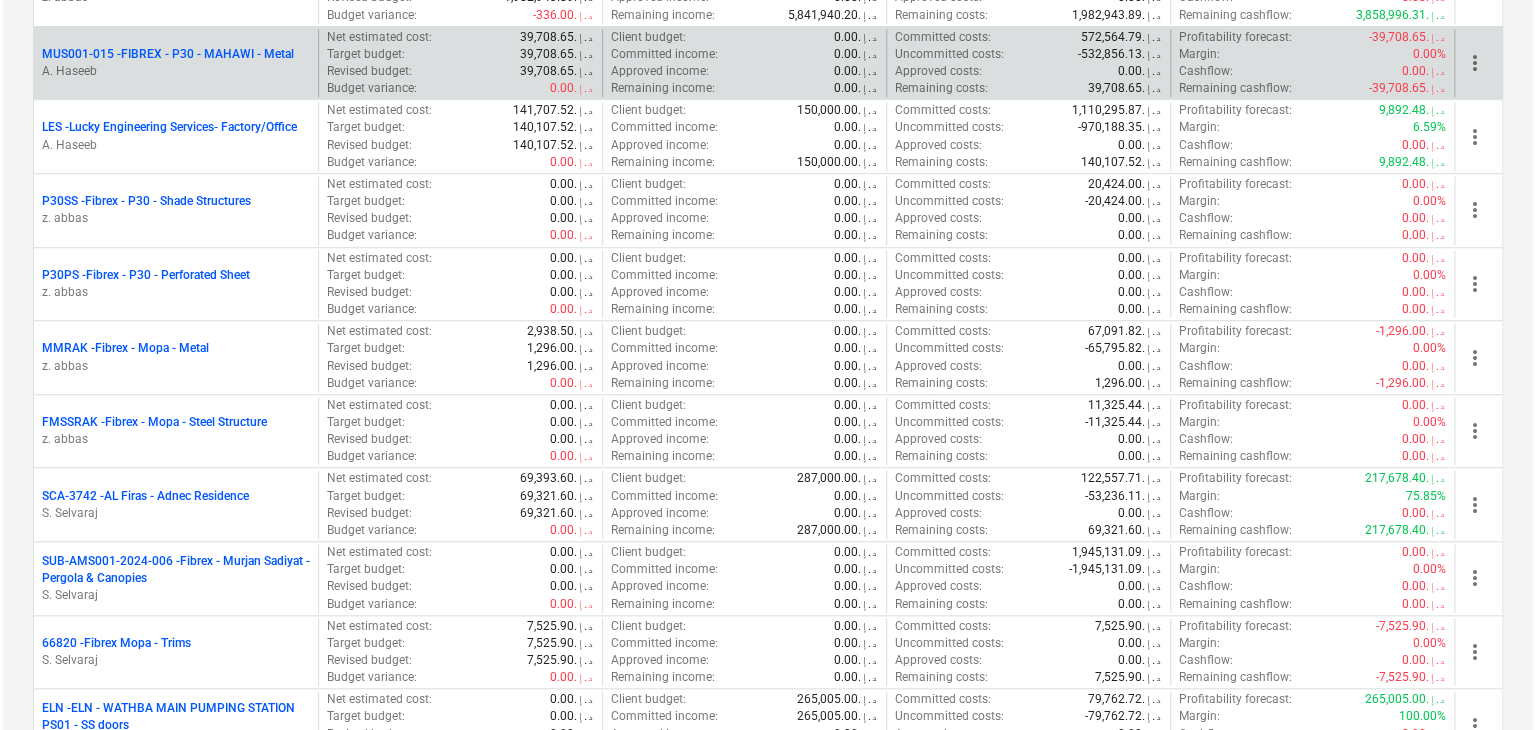 scroll, scrollTop: 0, scrollLeft: 0, axis: both 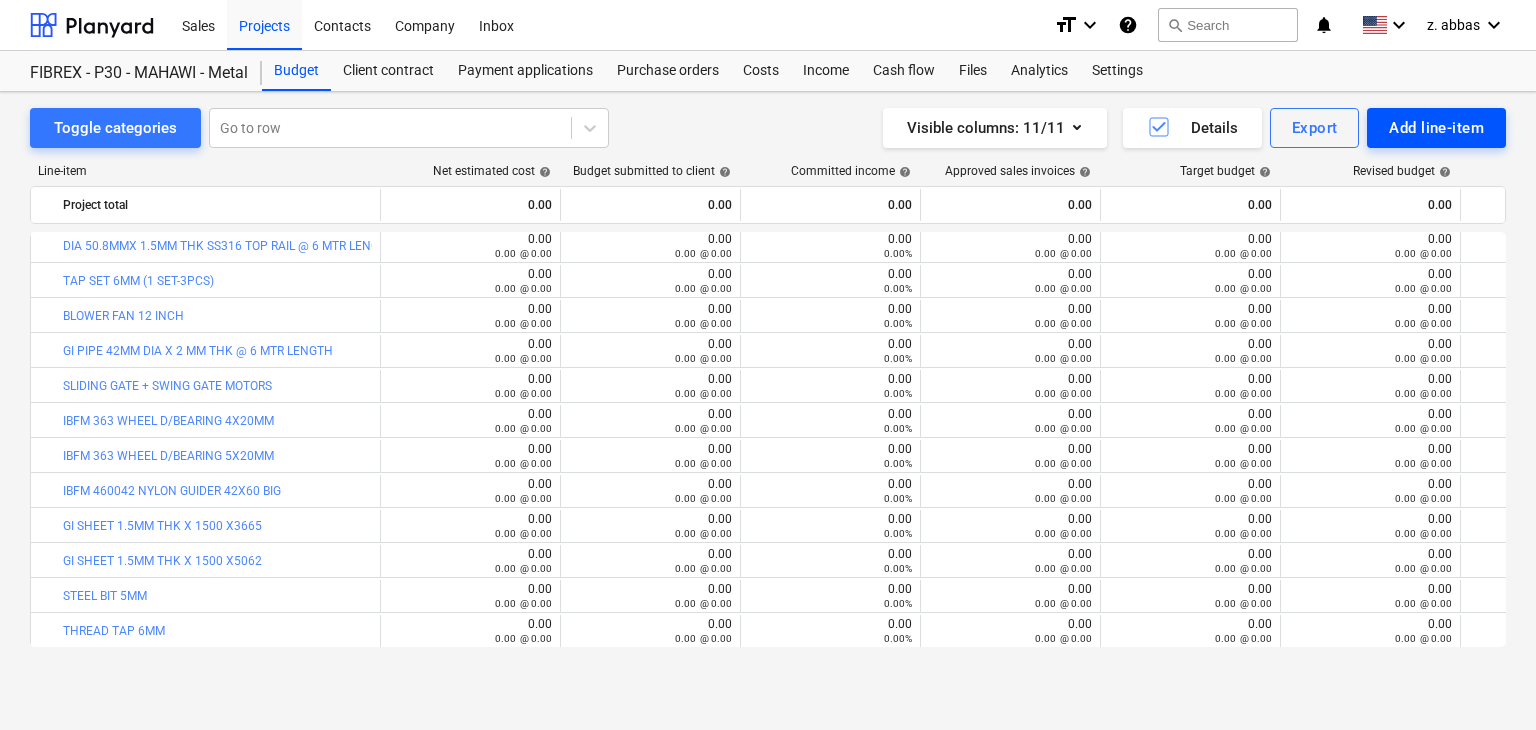 click on "Add line-item" at bounding box center [1436, 128] 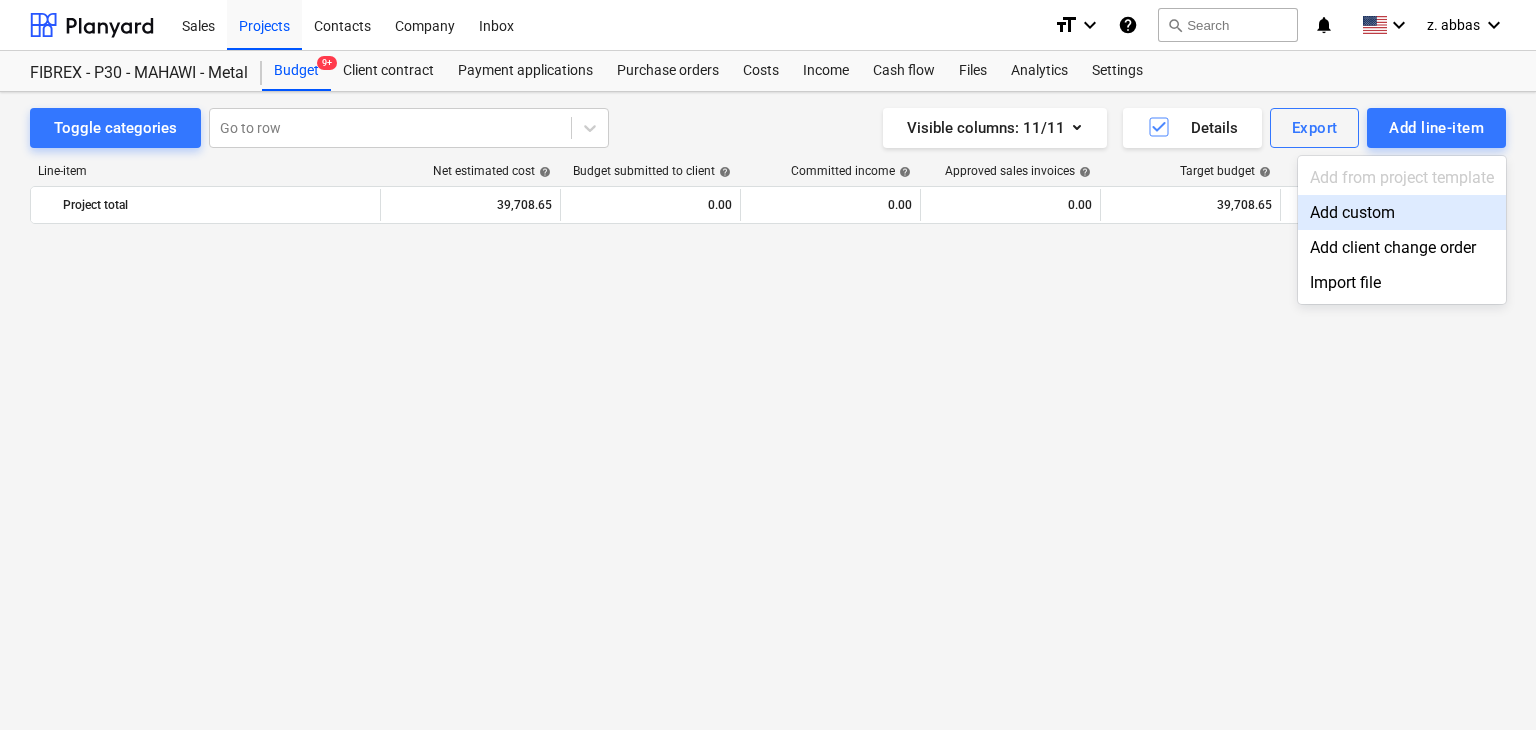 click on "Add custom" at bounding box center [1402, 212] 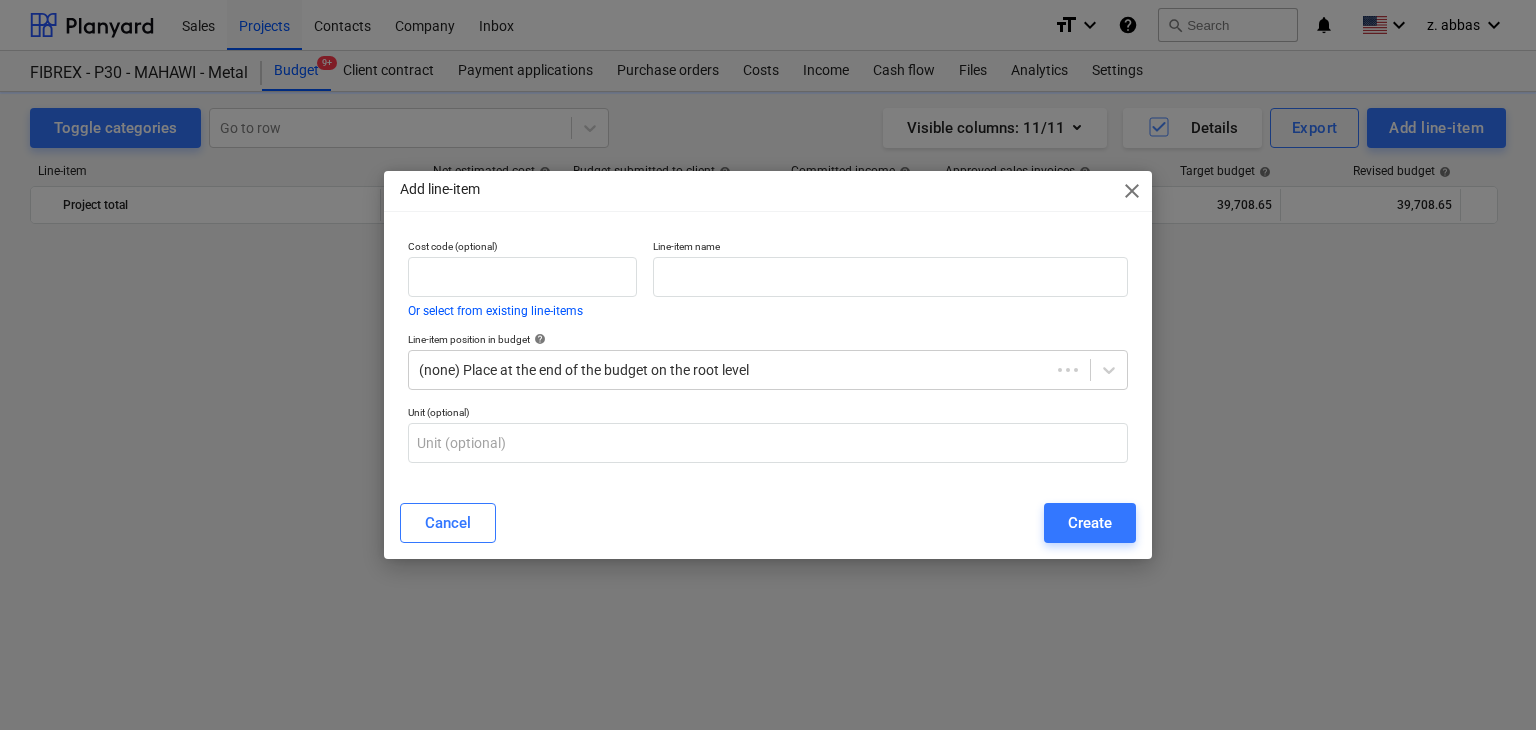 scroll, scrollTop: 11135, scrollLeft: 0, axis: vertical 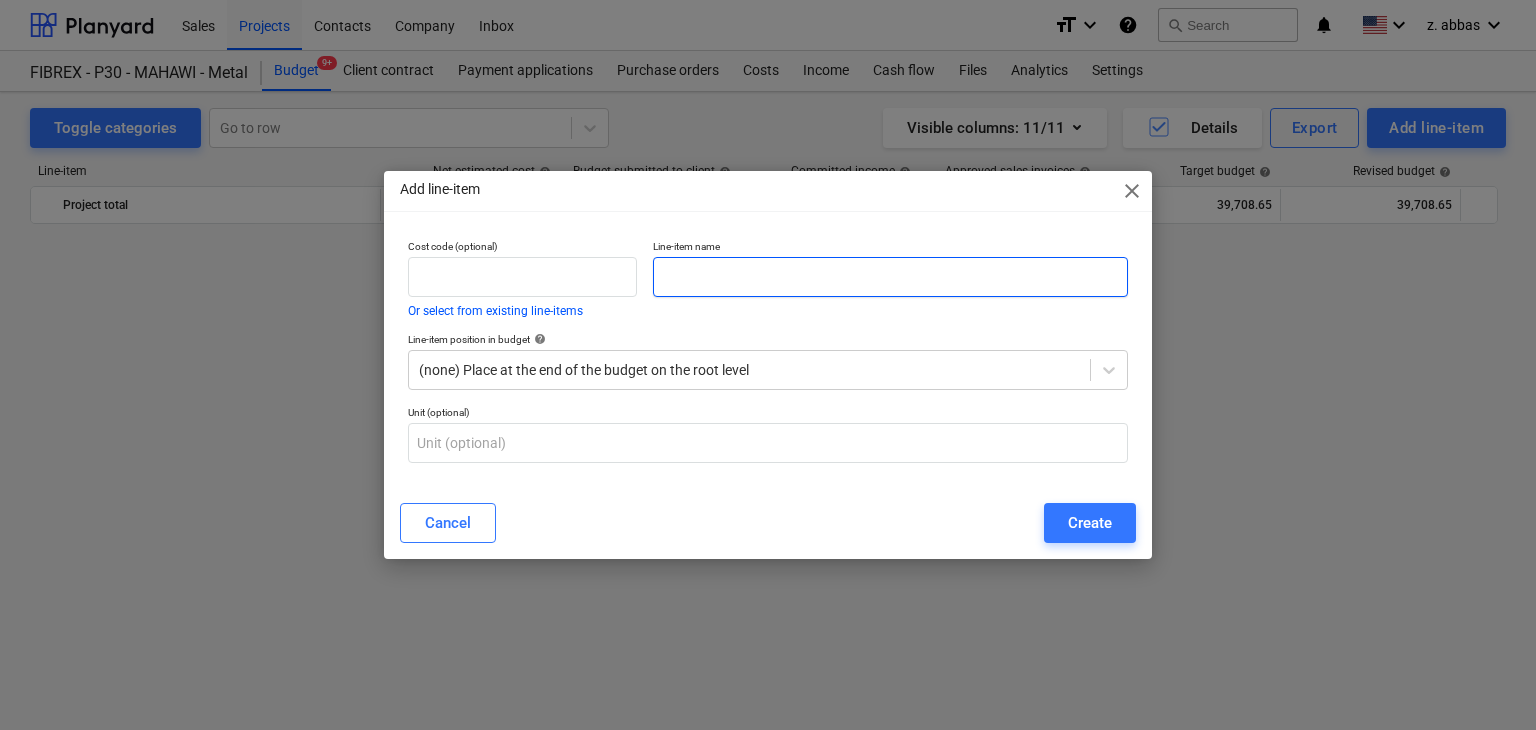 click at bounding box center [890, 277] 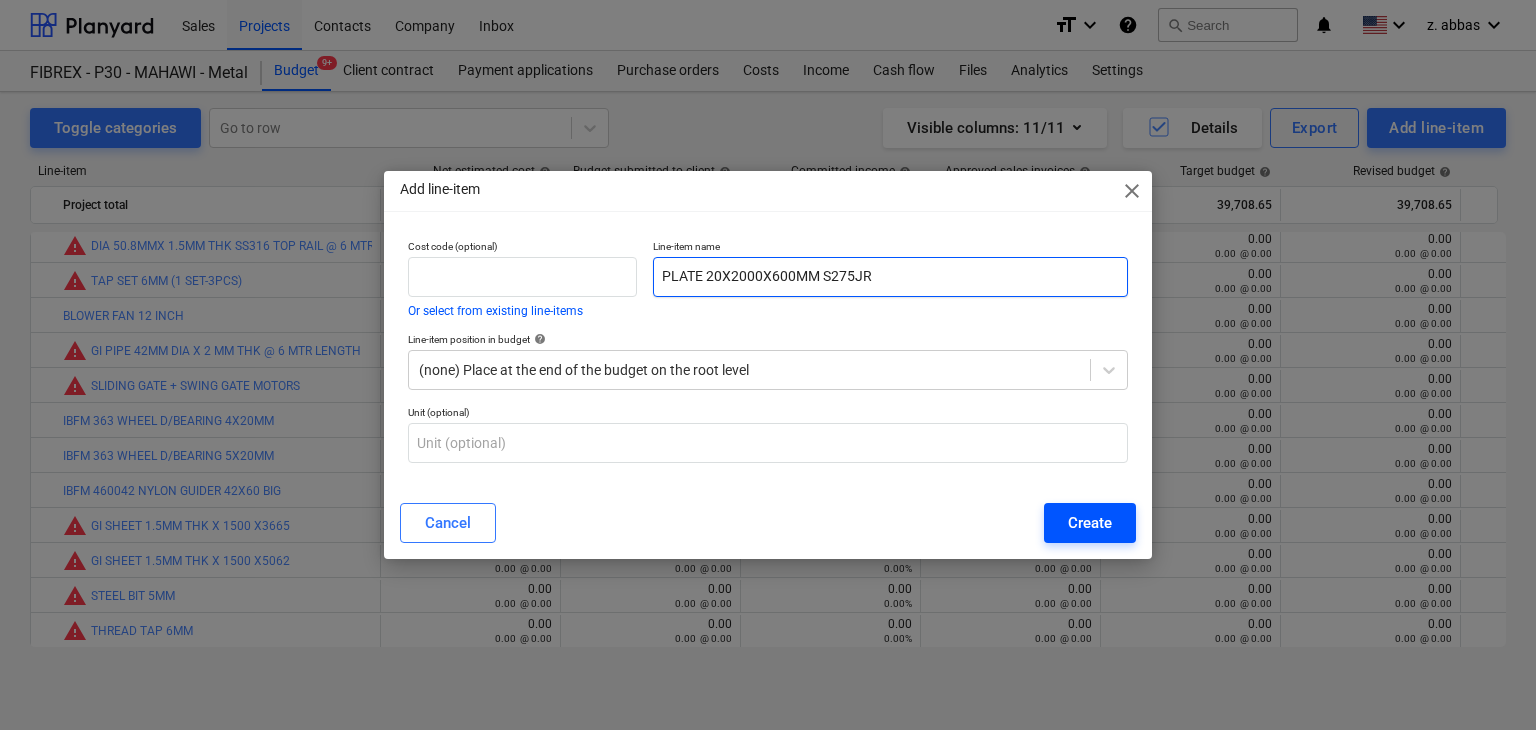 type on "PLATE 20X2000X600MM S275JR" 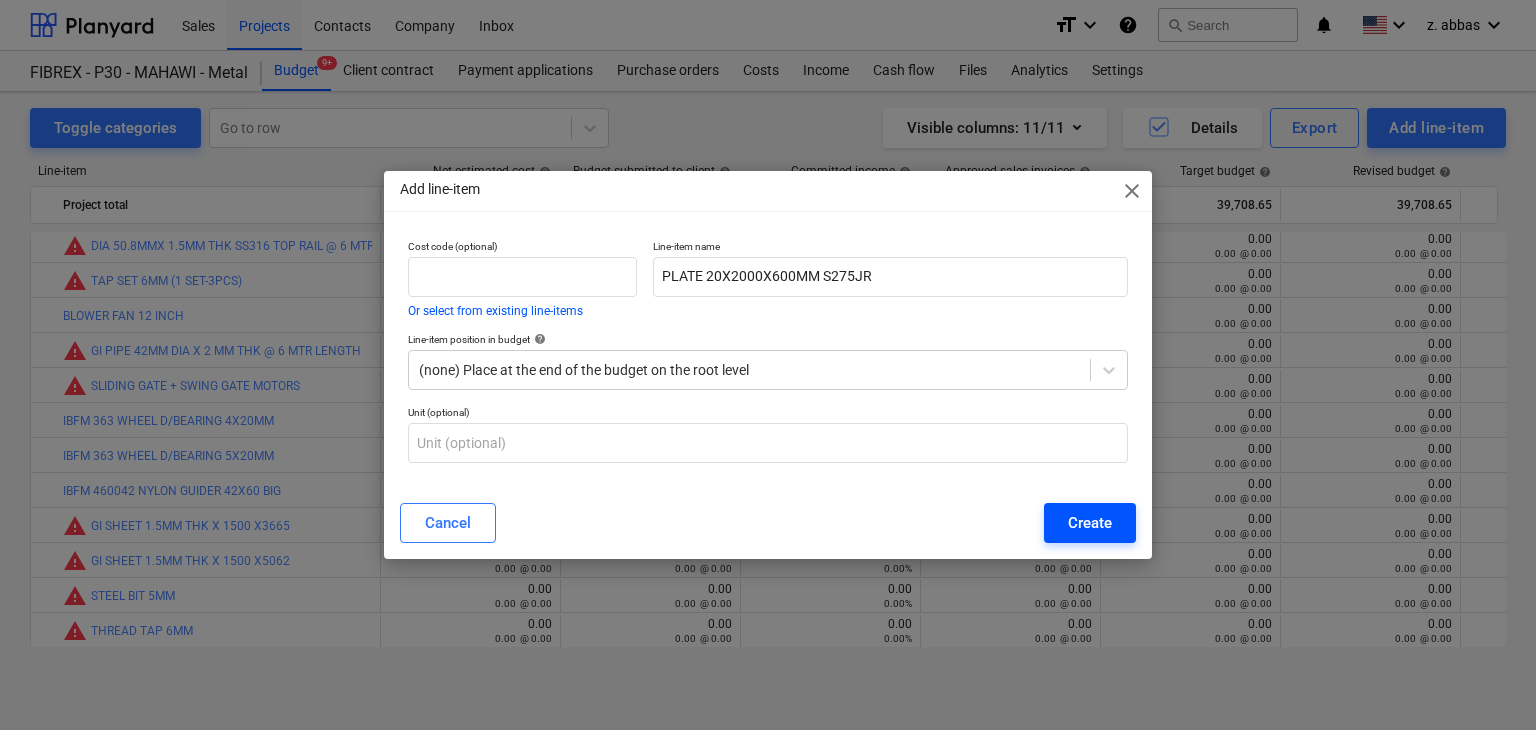 click on "Create" at bounding box center [1090, 523] 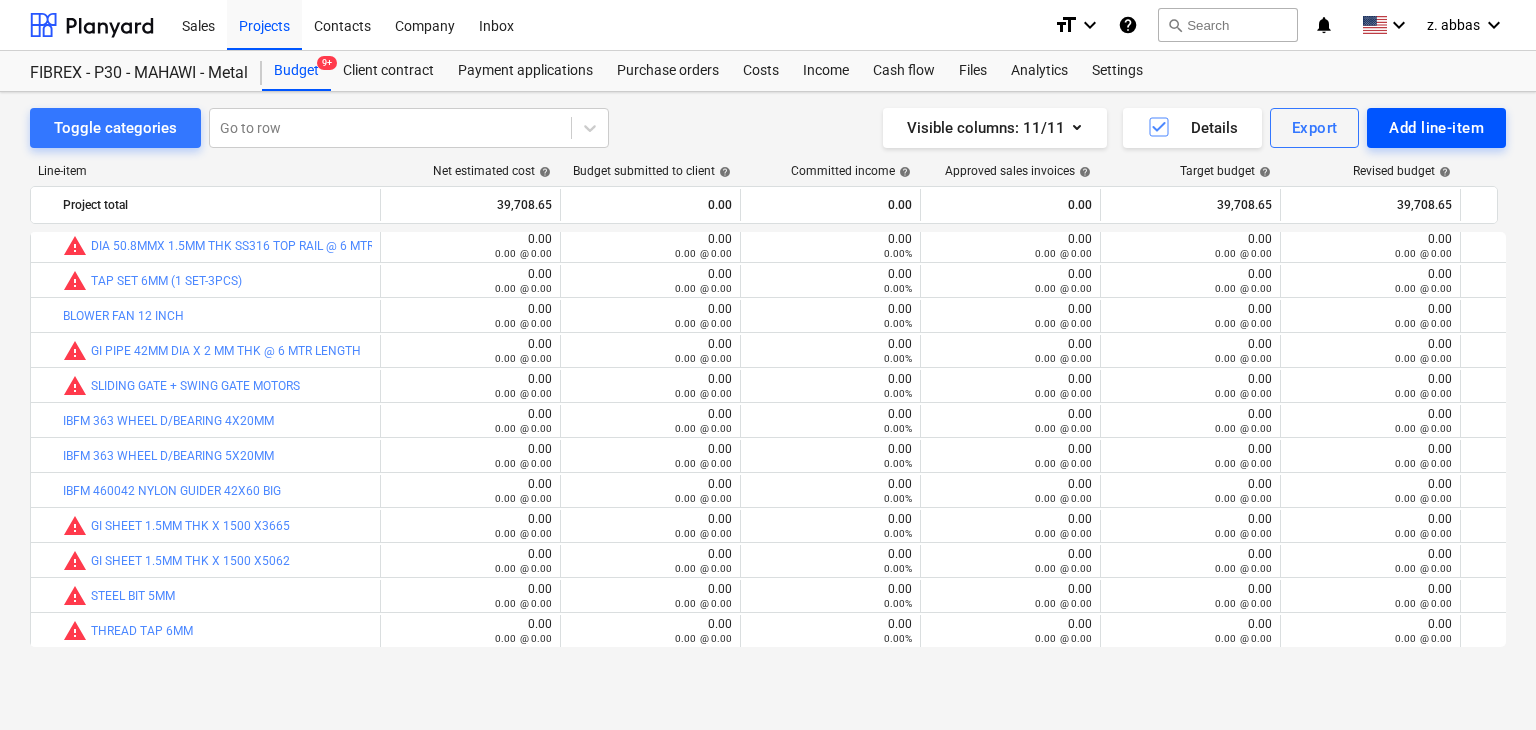 click on "Add line-item" at bounding box center (1436, 128) 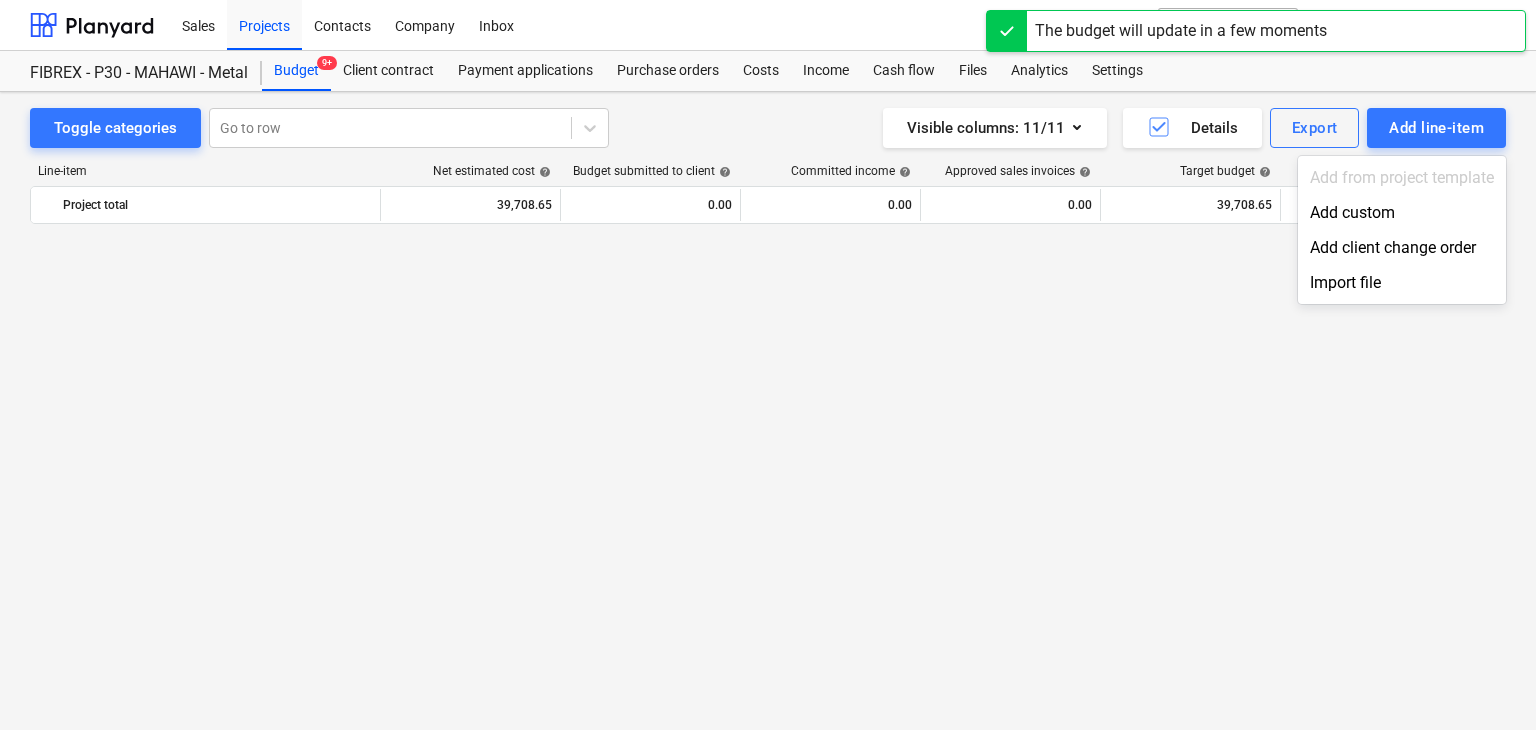 scroll, scrollTop: 11135, scrollLeft: 0, axis: vertical 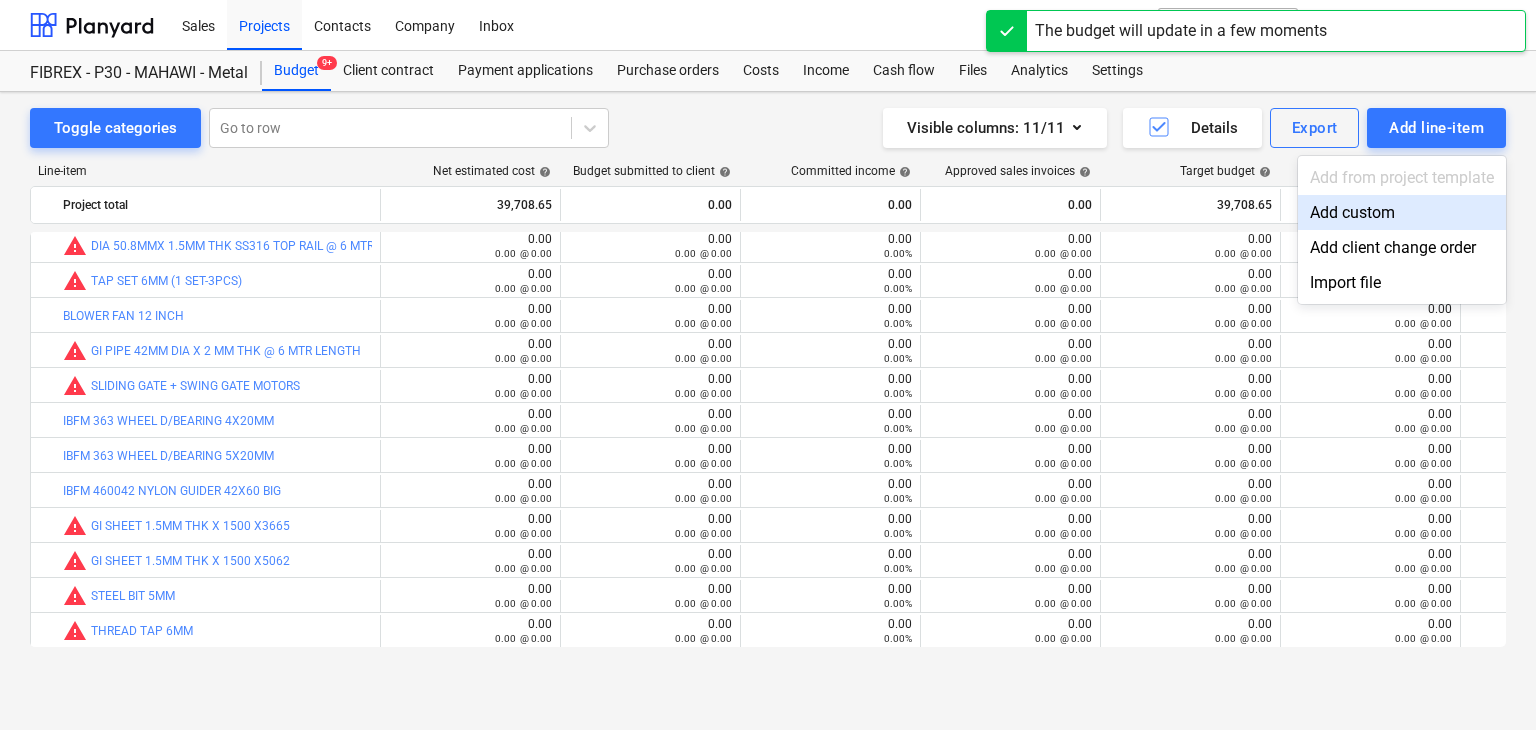 click on "Add custom" at bounding box center (1402, 212) 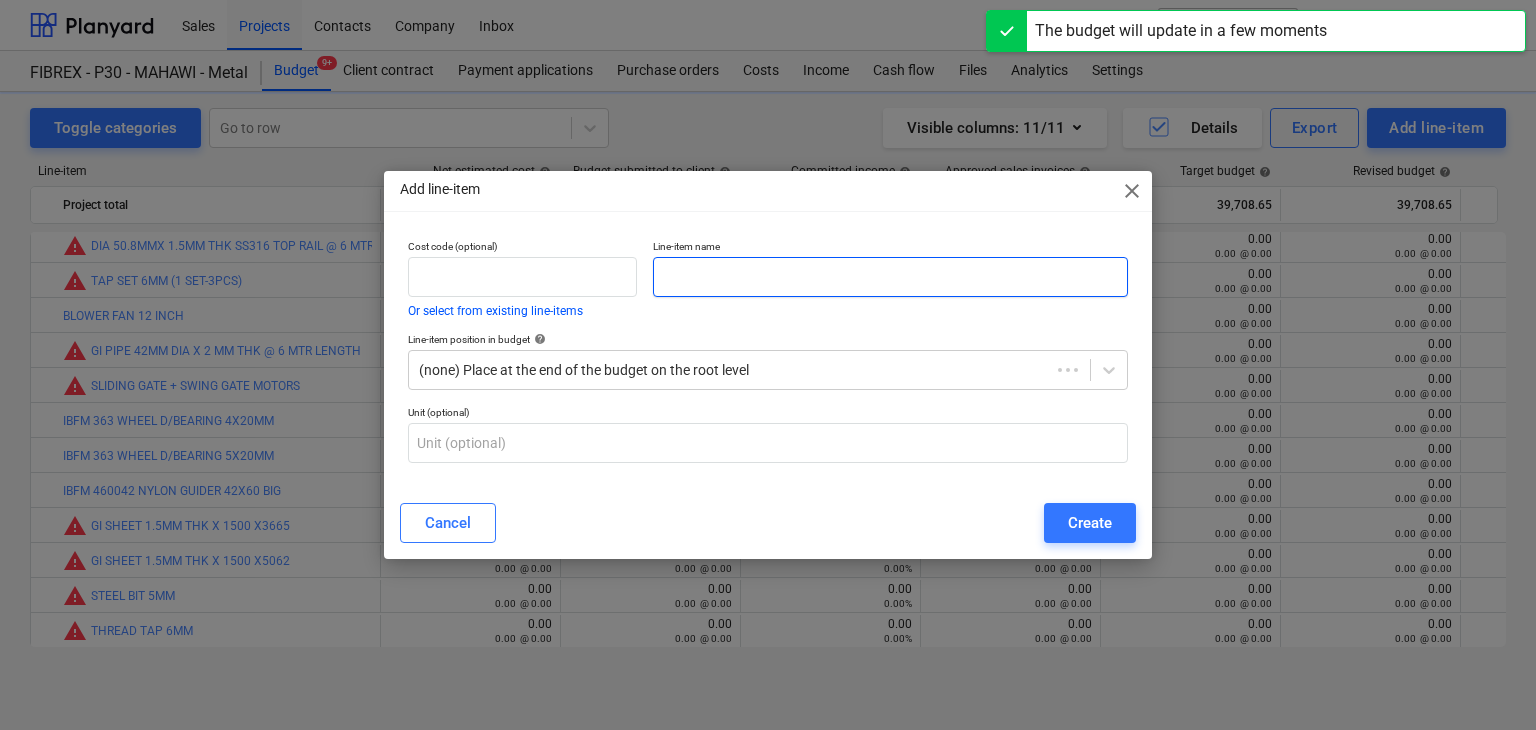 click at bounding box center [890, 277] 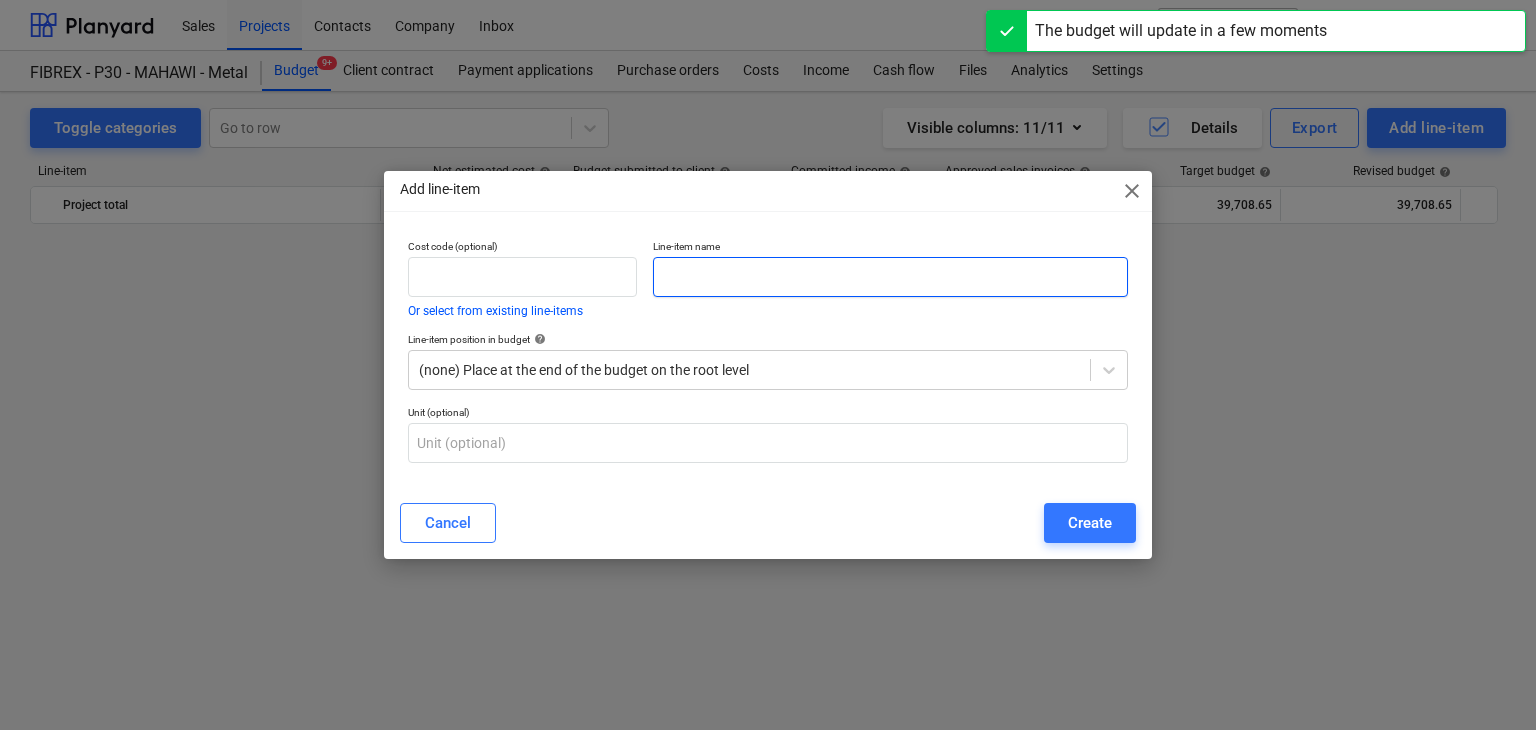 scroll, scrollTop: 11135, scrollLeft: 0, axis: vertical 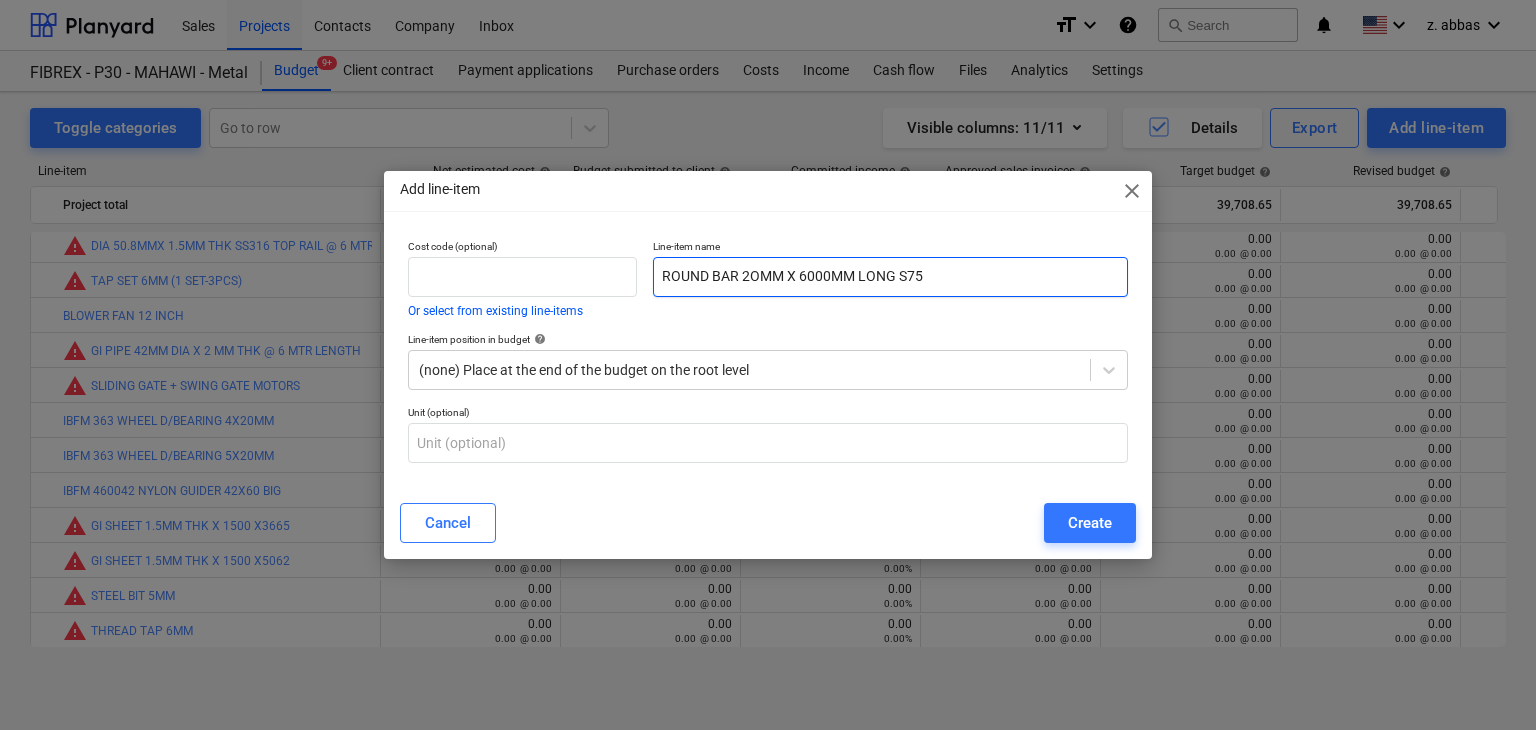 click on "ROUND BAR 2OMM X 6000MM LONG S75" at bounding box center [890, 277] 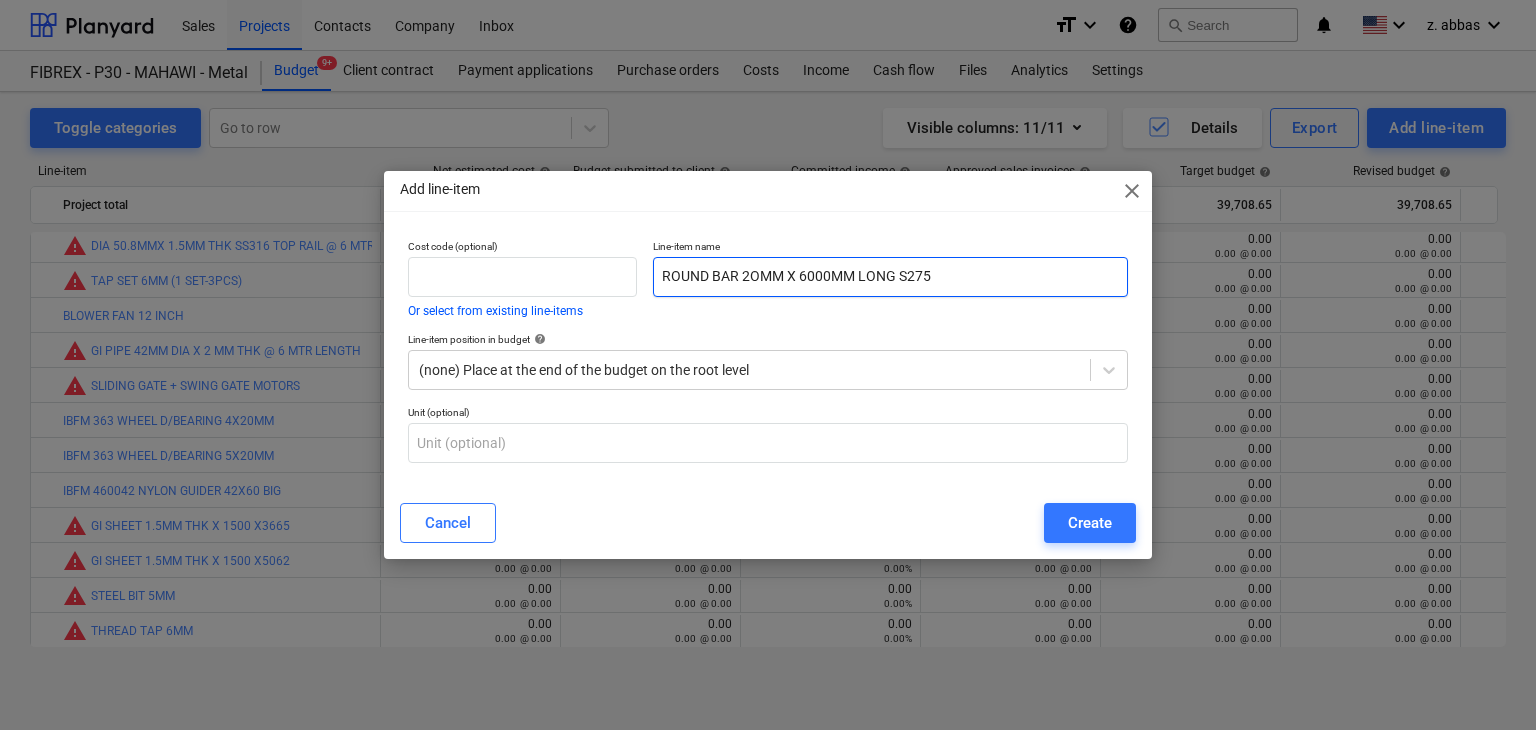 type on "ROUND BAR 2OMM X 6000MM LONG S275" 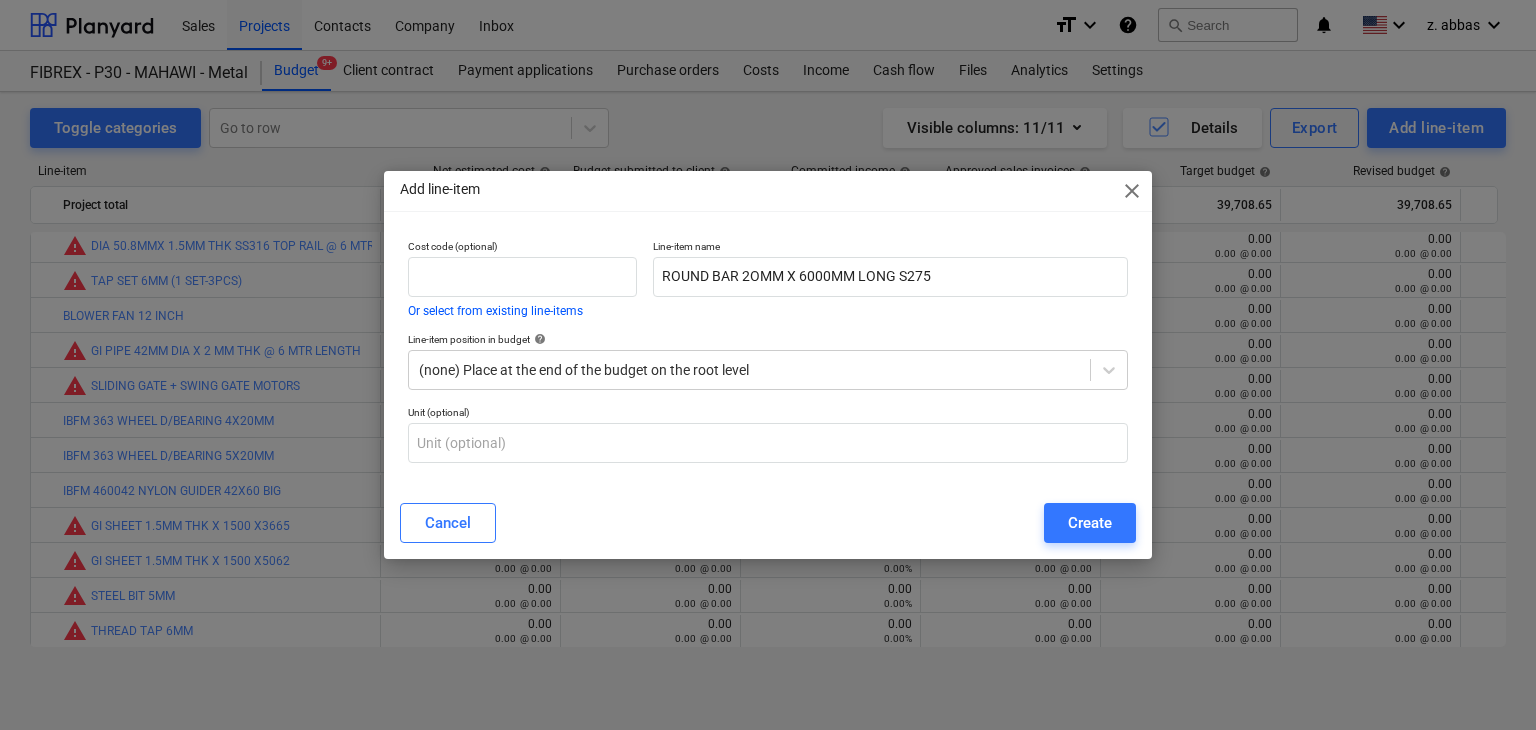 click on "Create" at bounding box center (1090, 523) 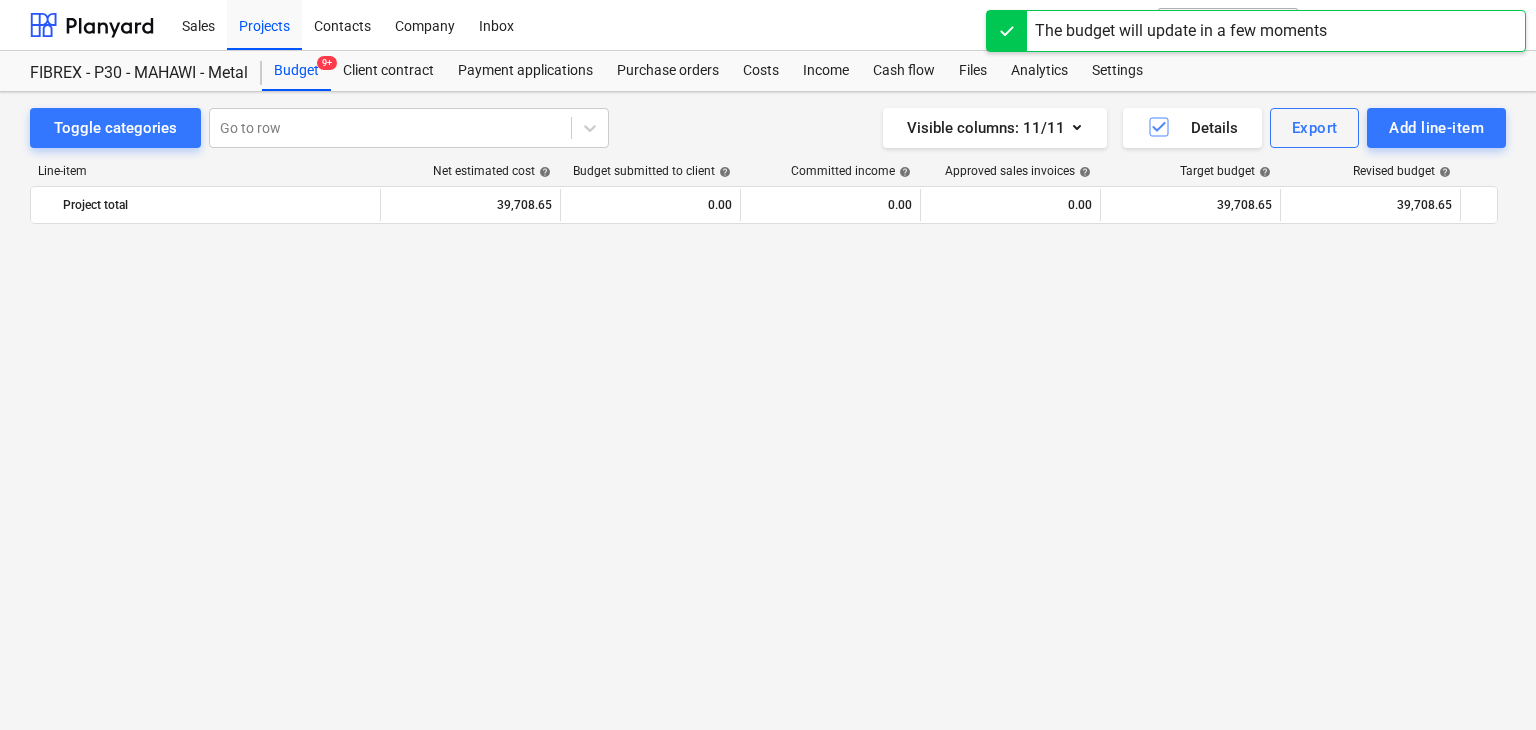 scroll, scrollTop: 11135, scrollLeft: 0, axis: vertical 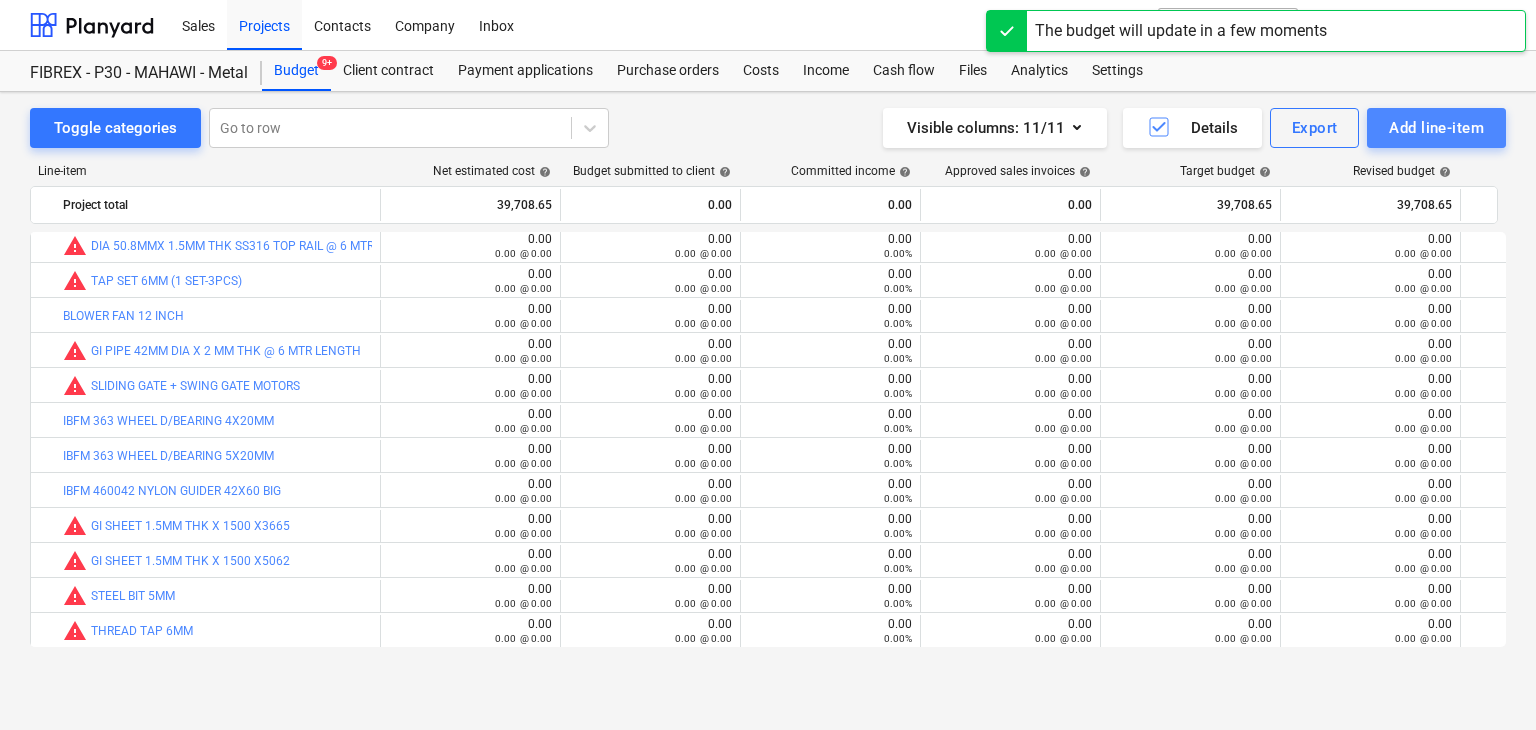 click on "Add line-item" at bounding box center [1436, 128] 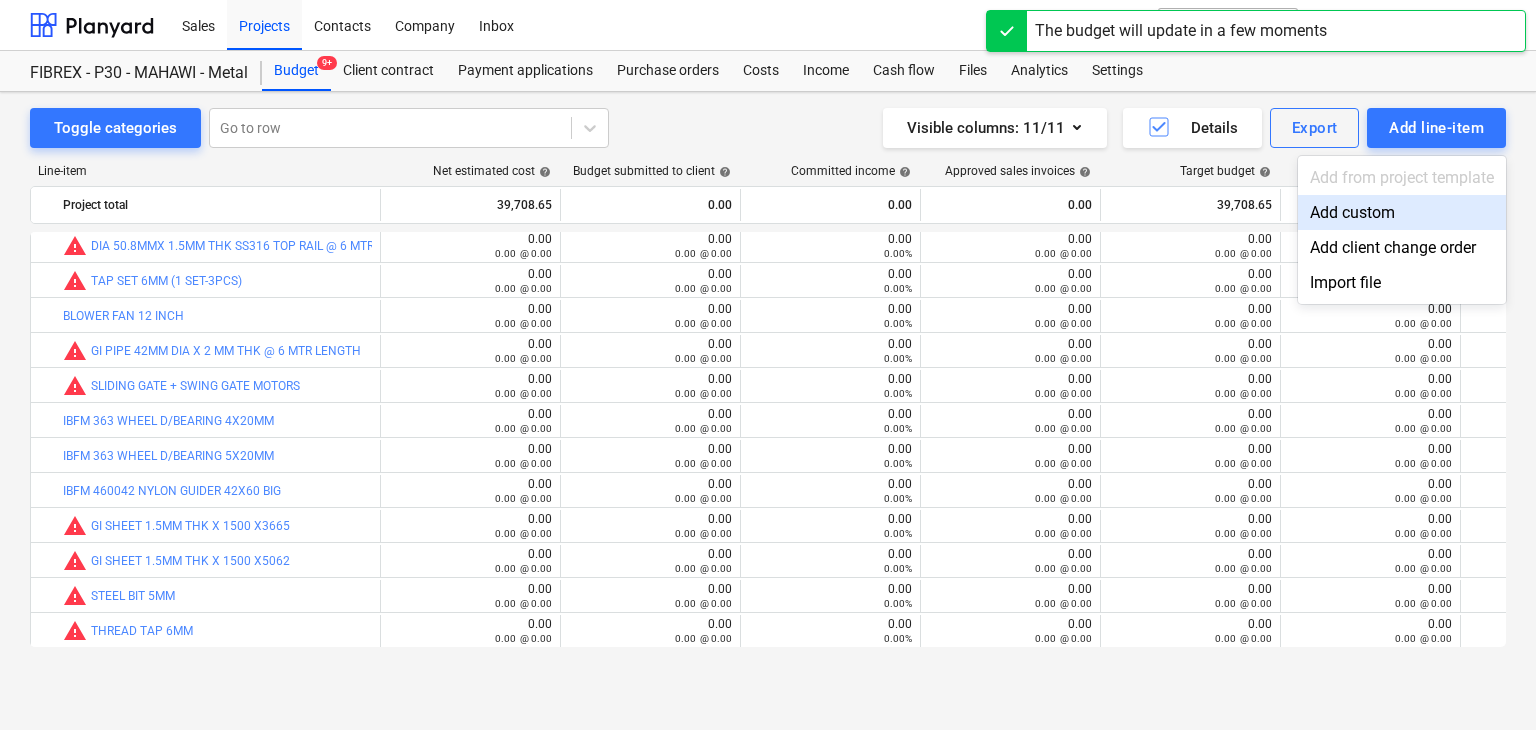 click on "Add custom" at bounding box center (1402, 212) 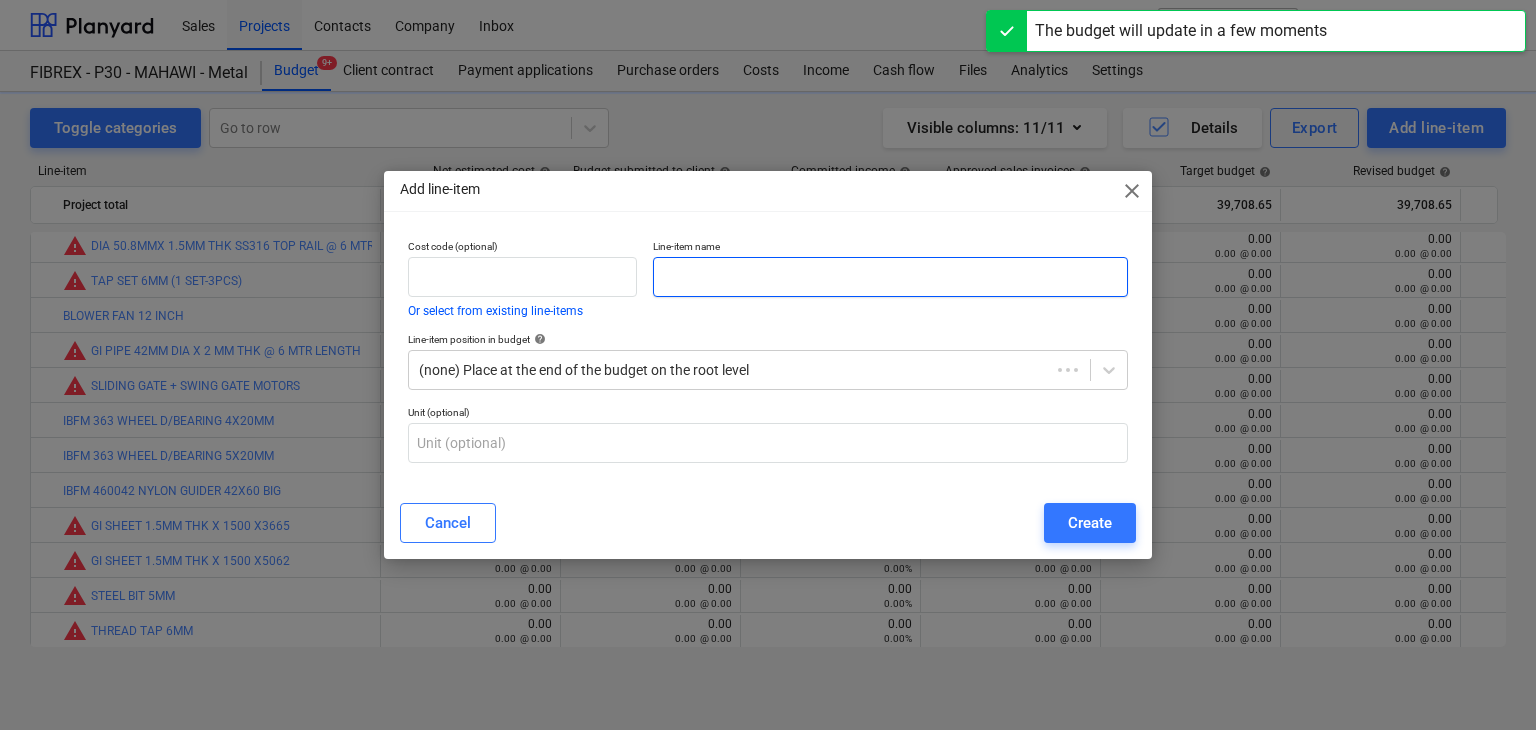 click at bounding box center (890, 277) 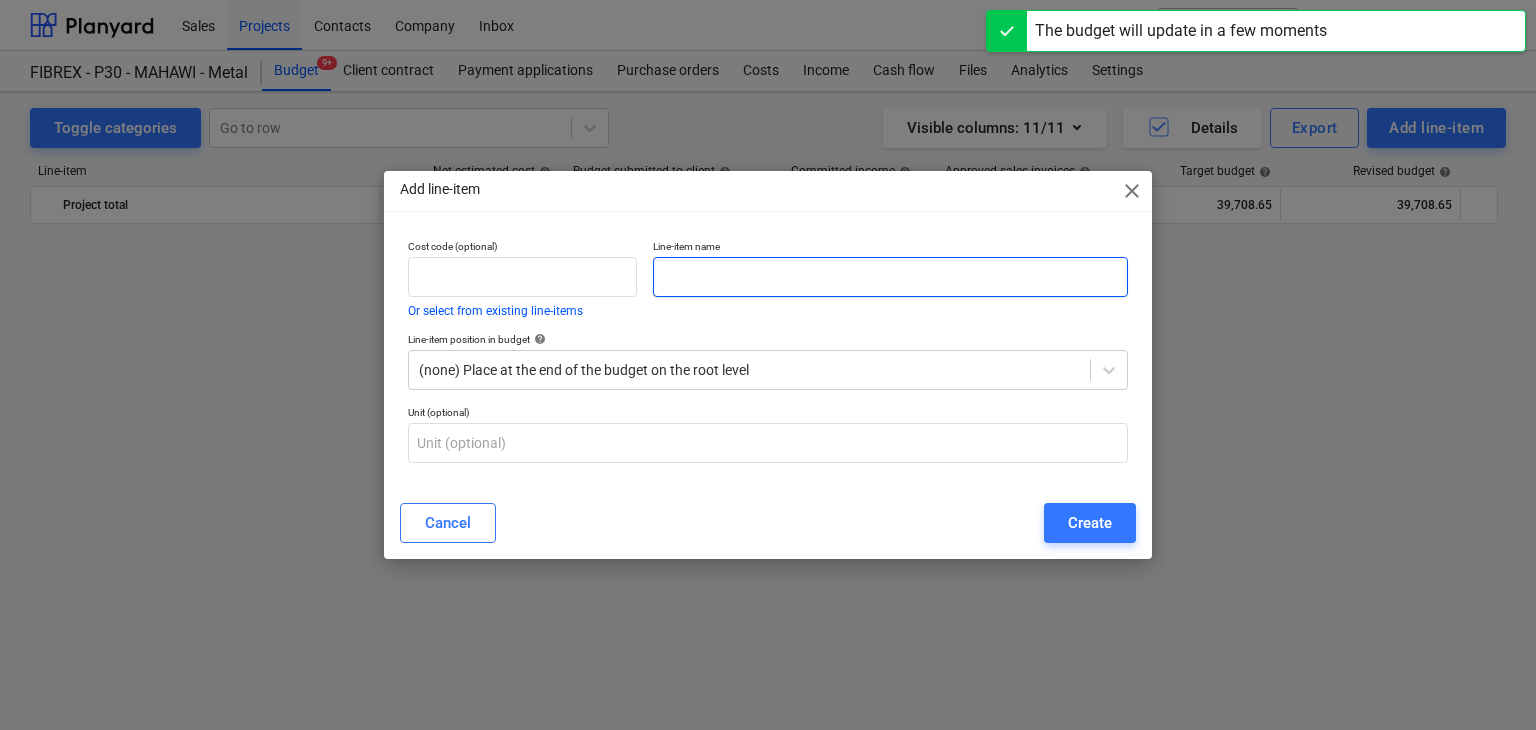 scroll, scrollTop: 11135, scrollLeft: 0, axis: vertical 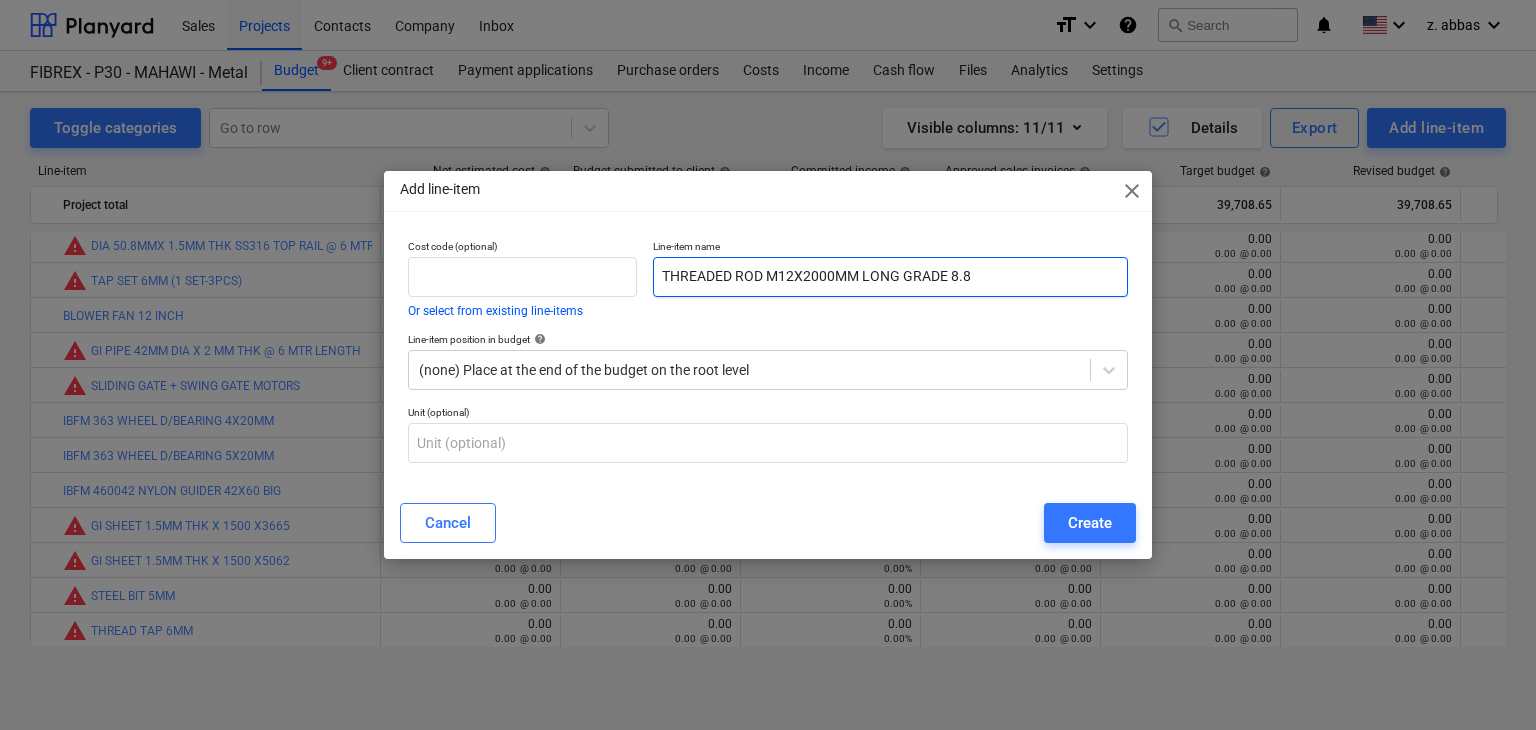 type on "THREADED ROD M12X2000MM LONG GRADE 8.8" 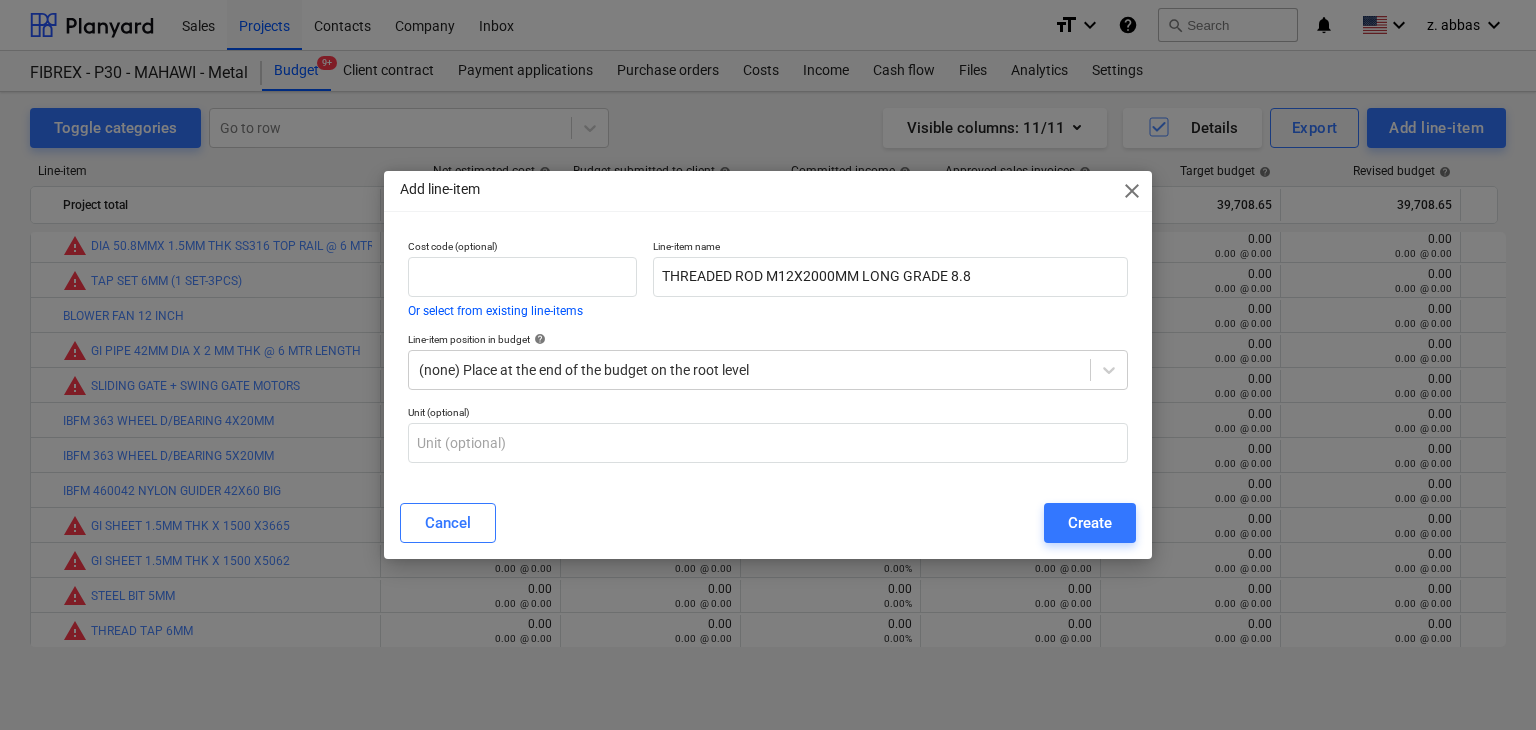 click on "Create" at bounding box center (1090, 523) 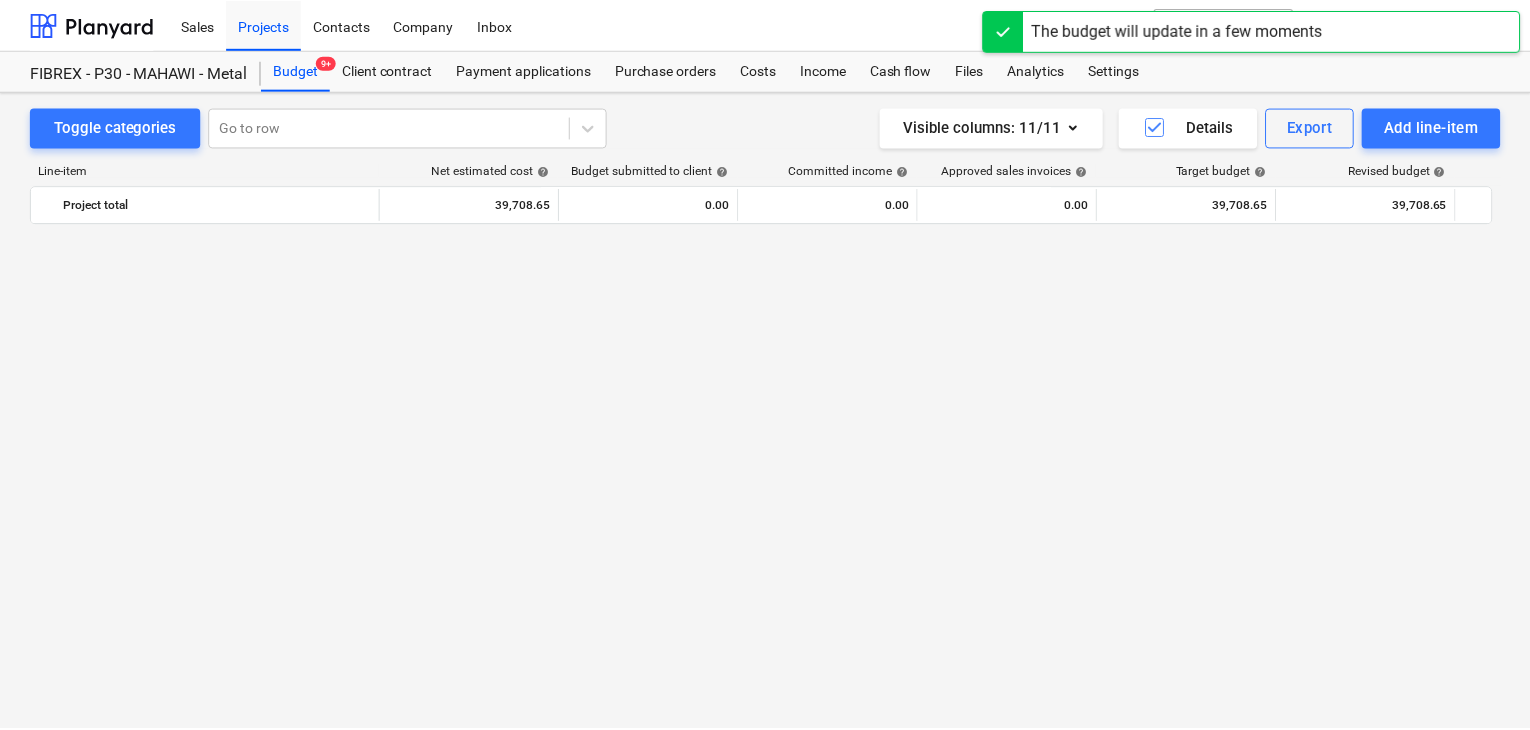 scroll, scrollTop: 11135, scrollLeft: 0, axis: vertical 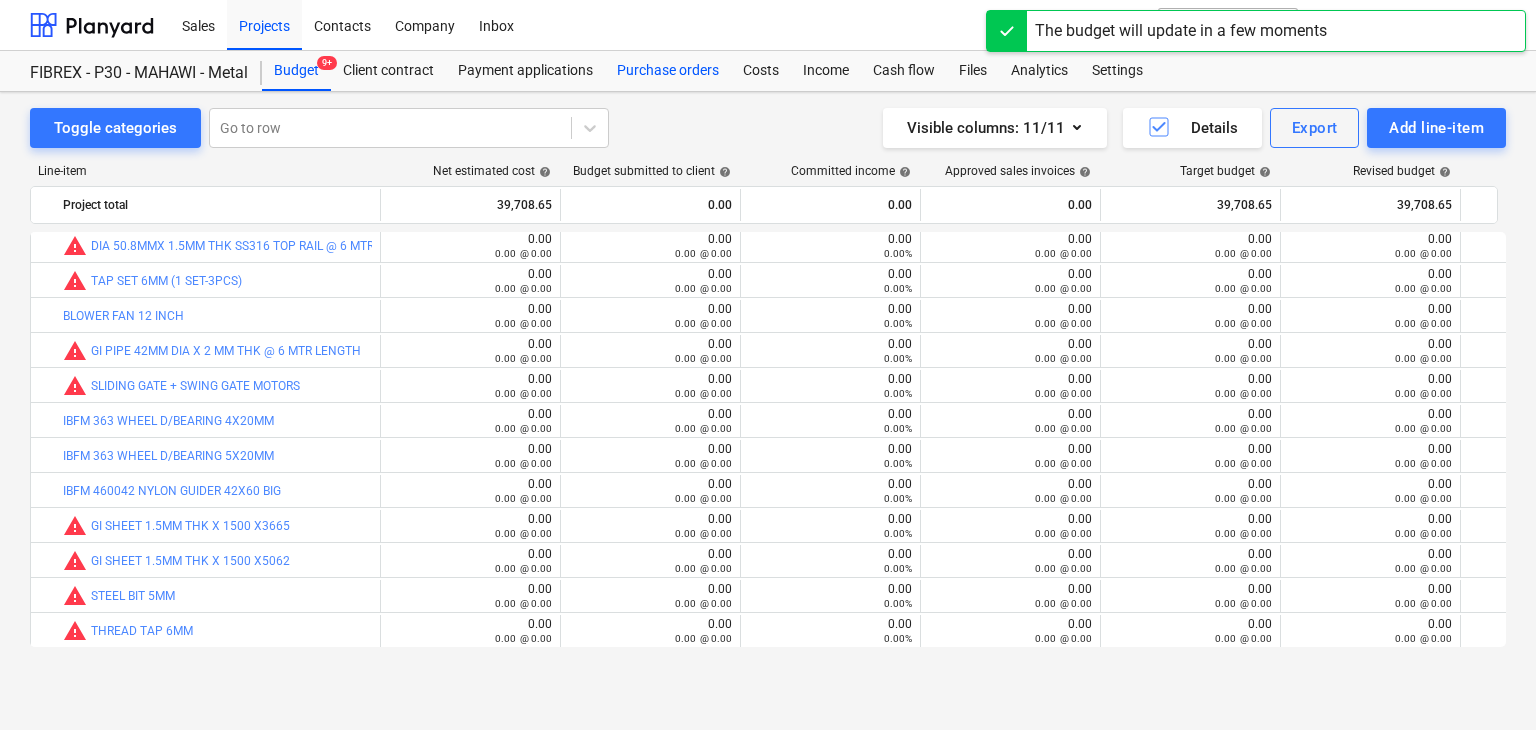click on "Purchase orders" at bounding box center (668, 71) 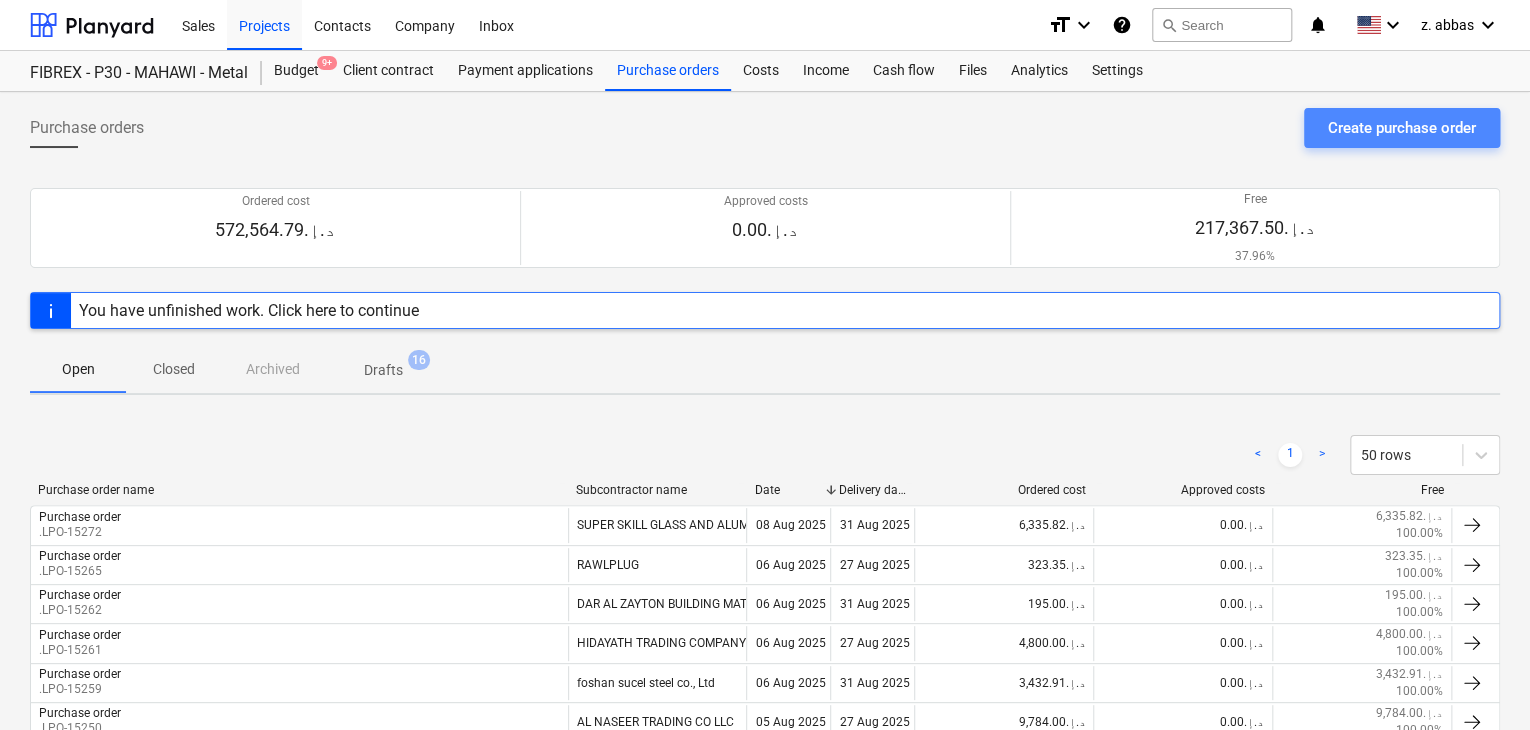 click on "Create purchase order" at bounding box center (1402, 128) 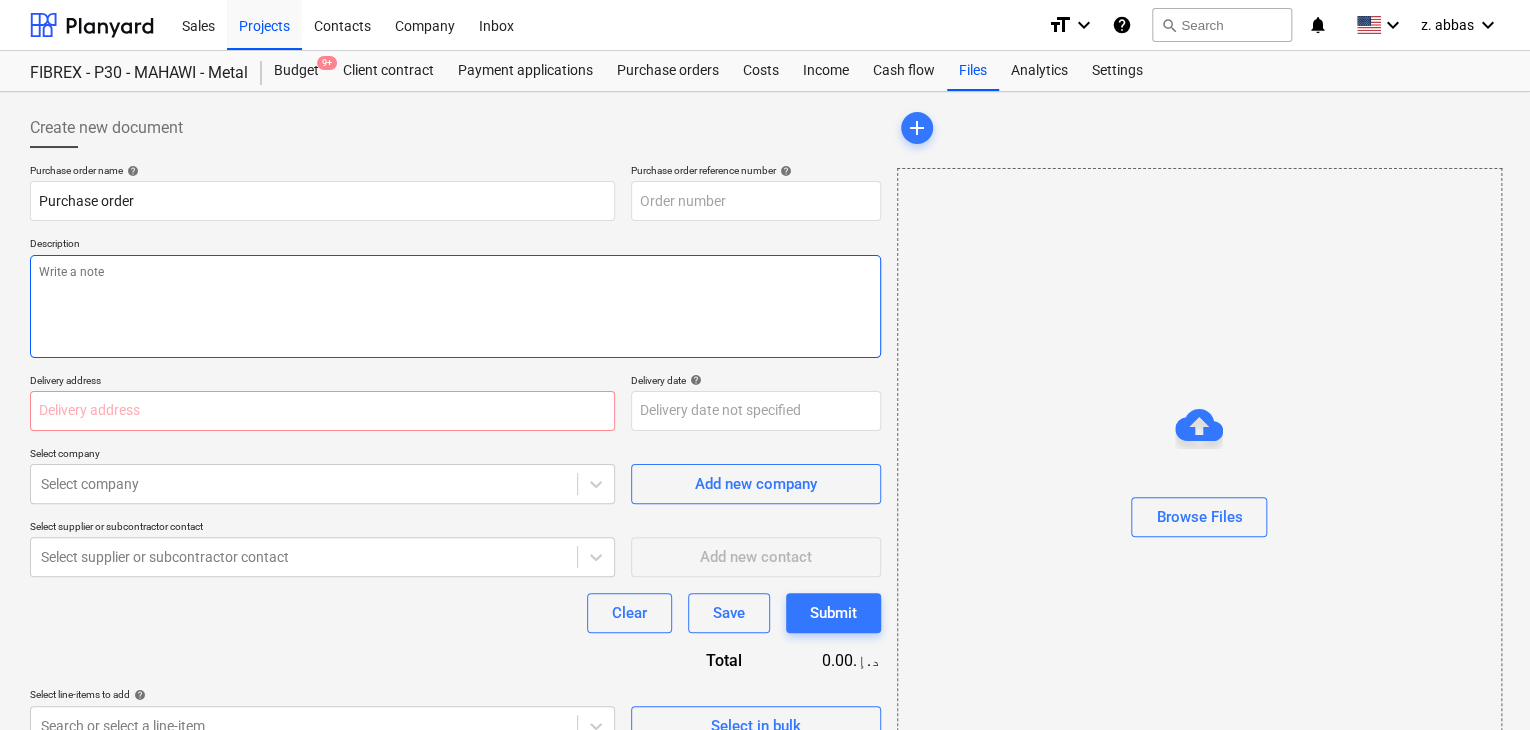 click at bounding box center [455, 306] 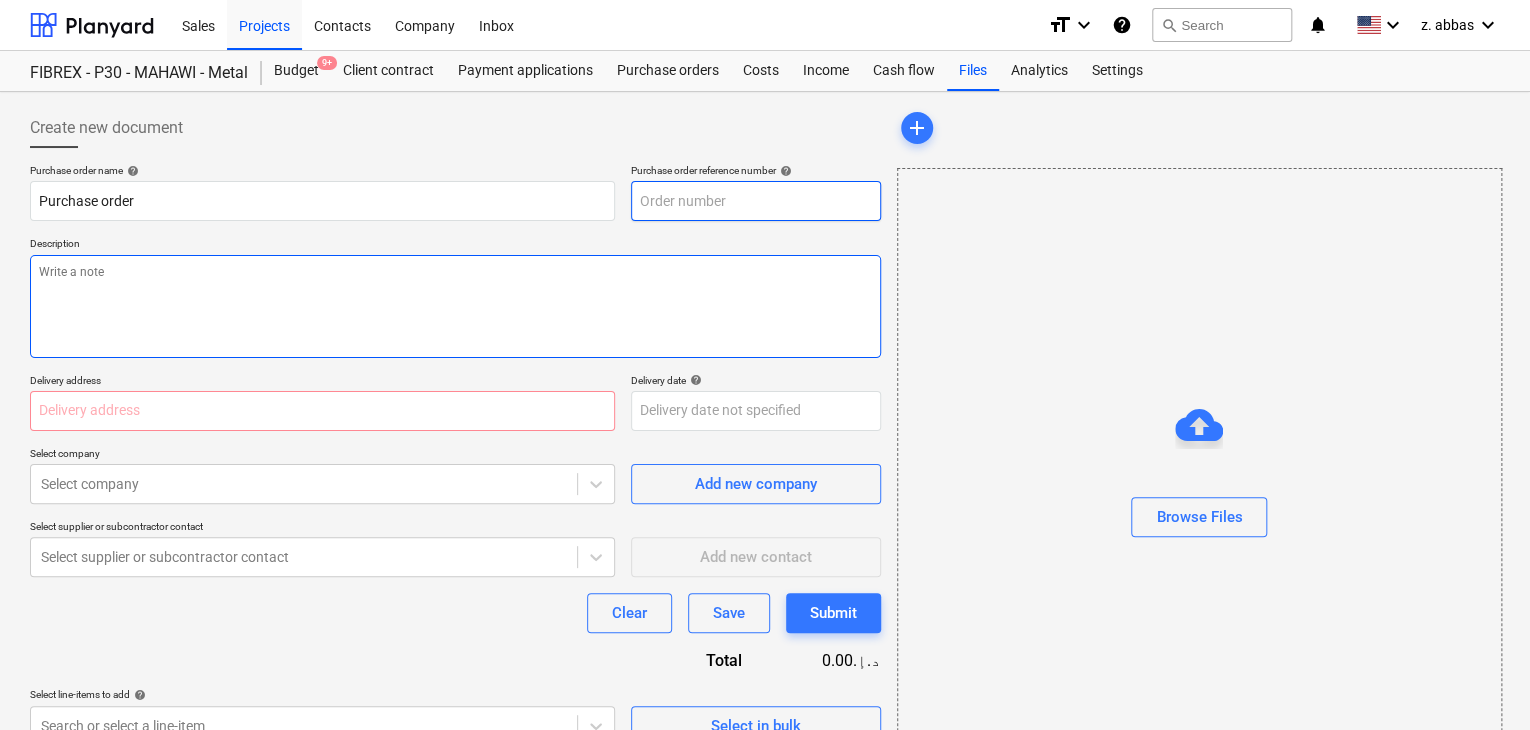 type on "x" 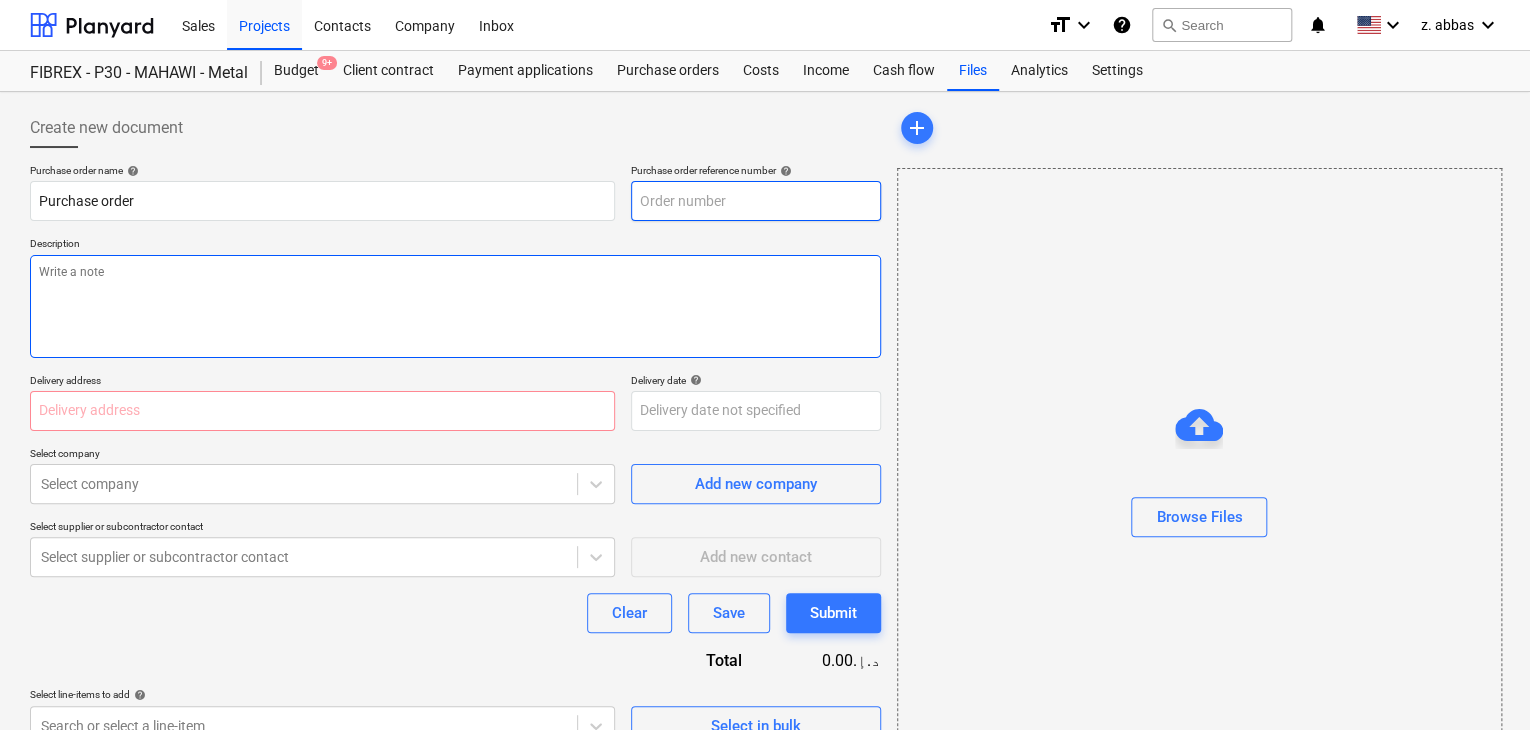 type on "MUS001-015-PO-256" 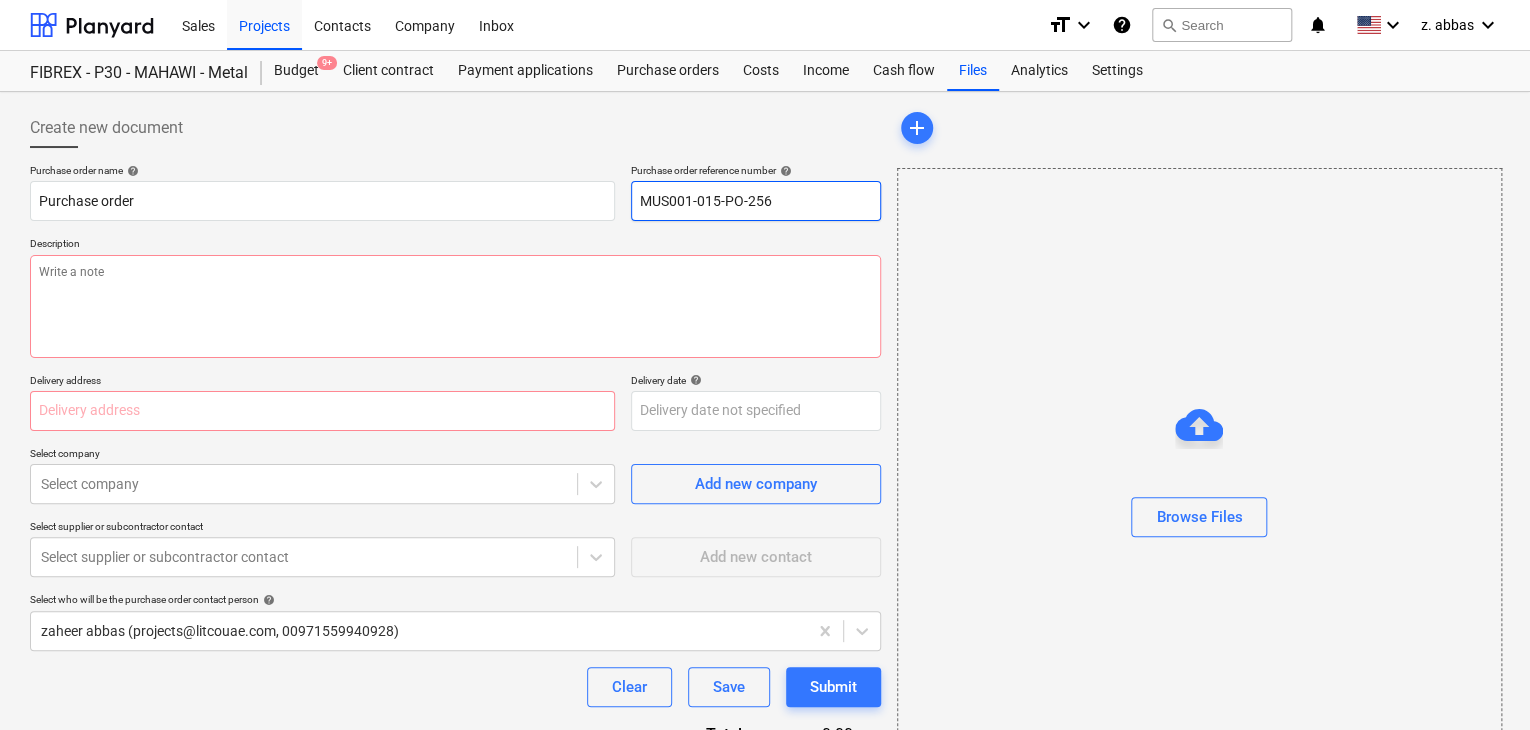 click on "MUS001-015-PO-256" at bounding box center (756, 201) 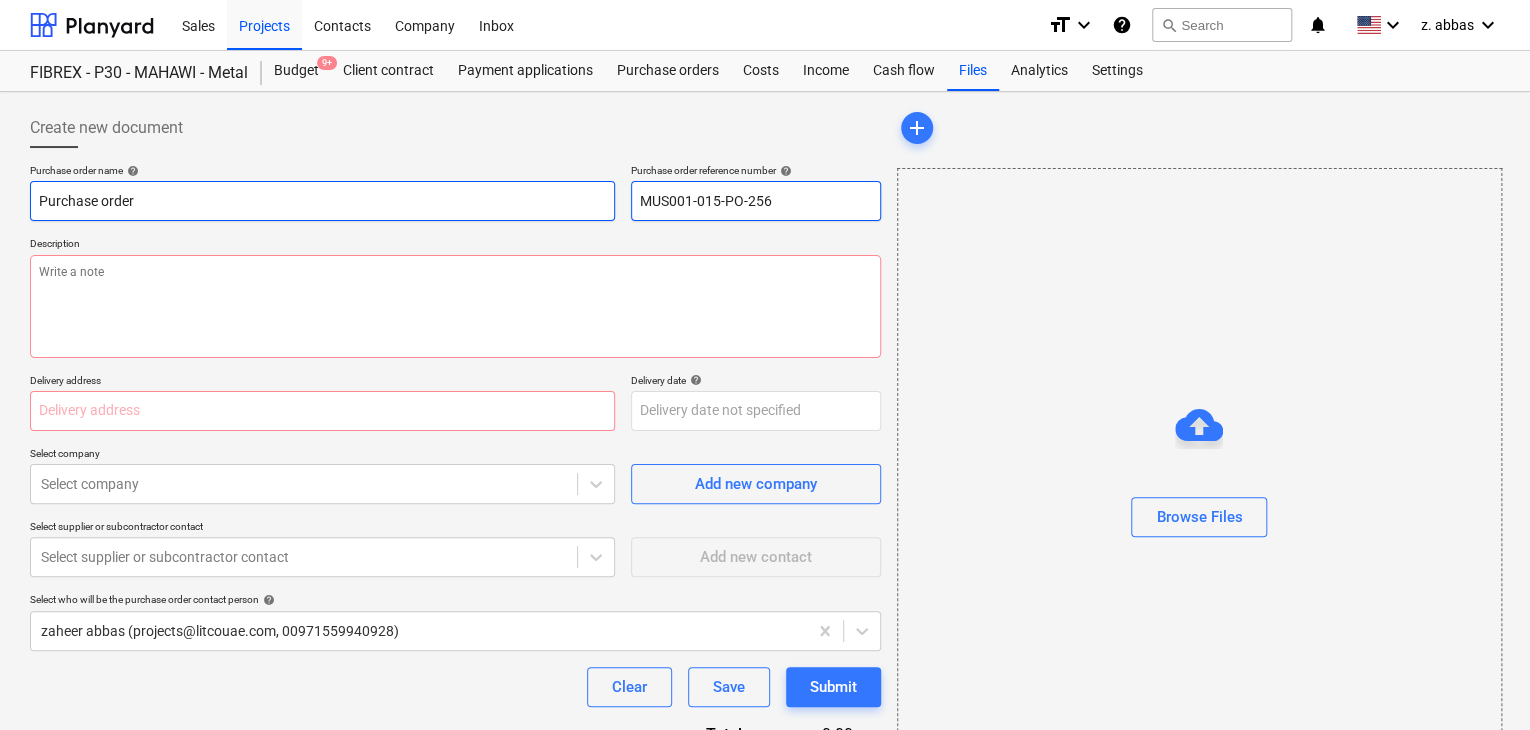 drag, startPoint x: 784, startPoint y: 200, endPoint x: 588, endPoint y: 185, distance: 196.57314 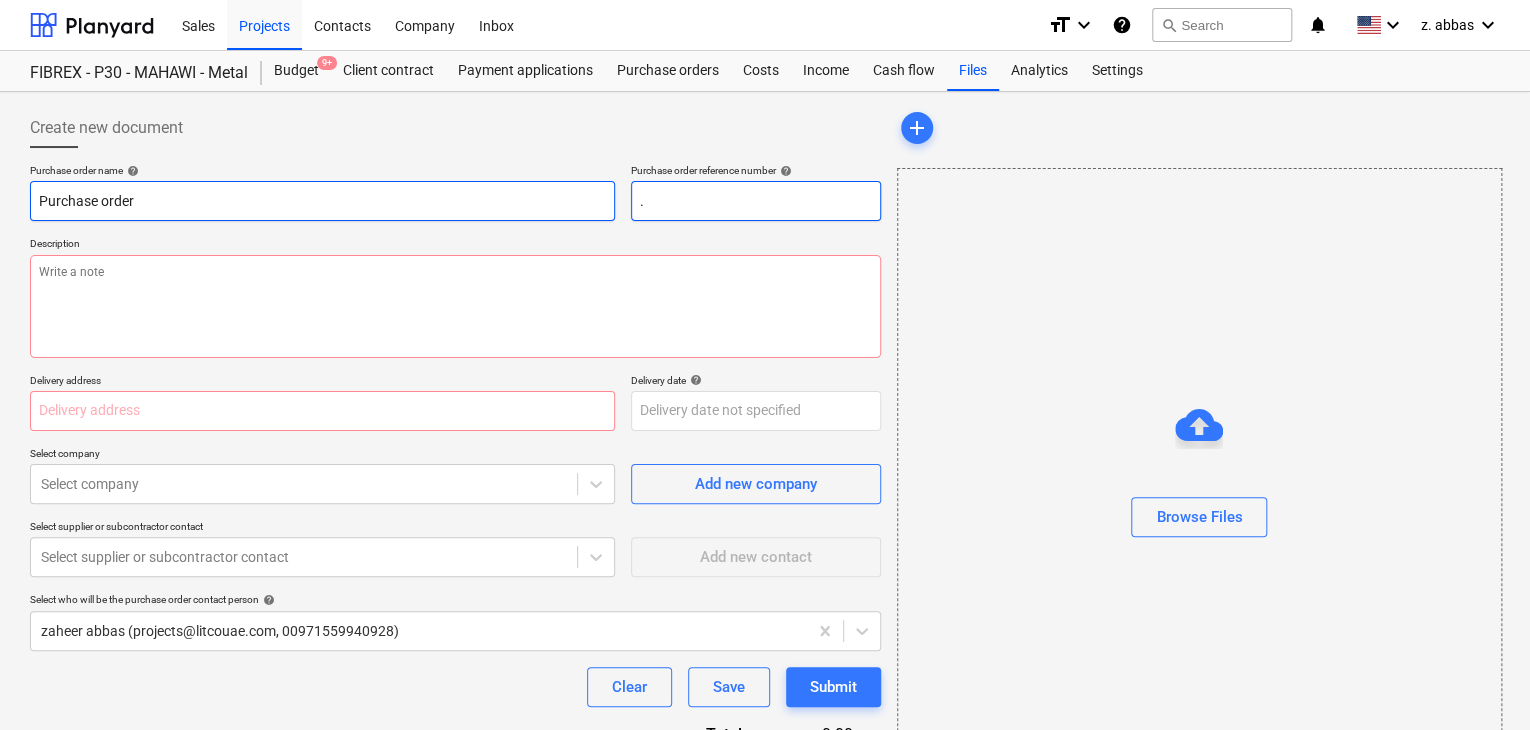 type on "x" 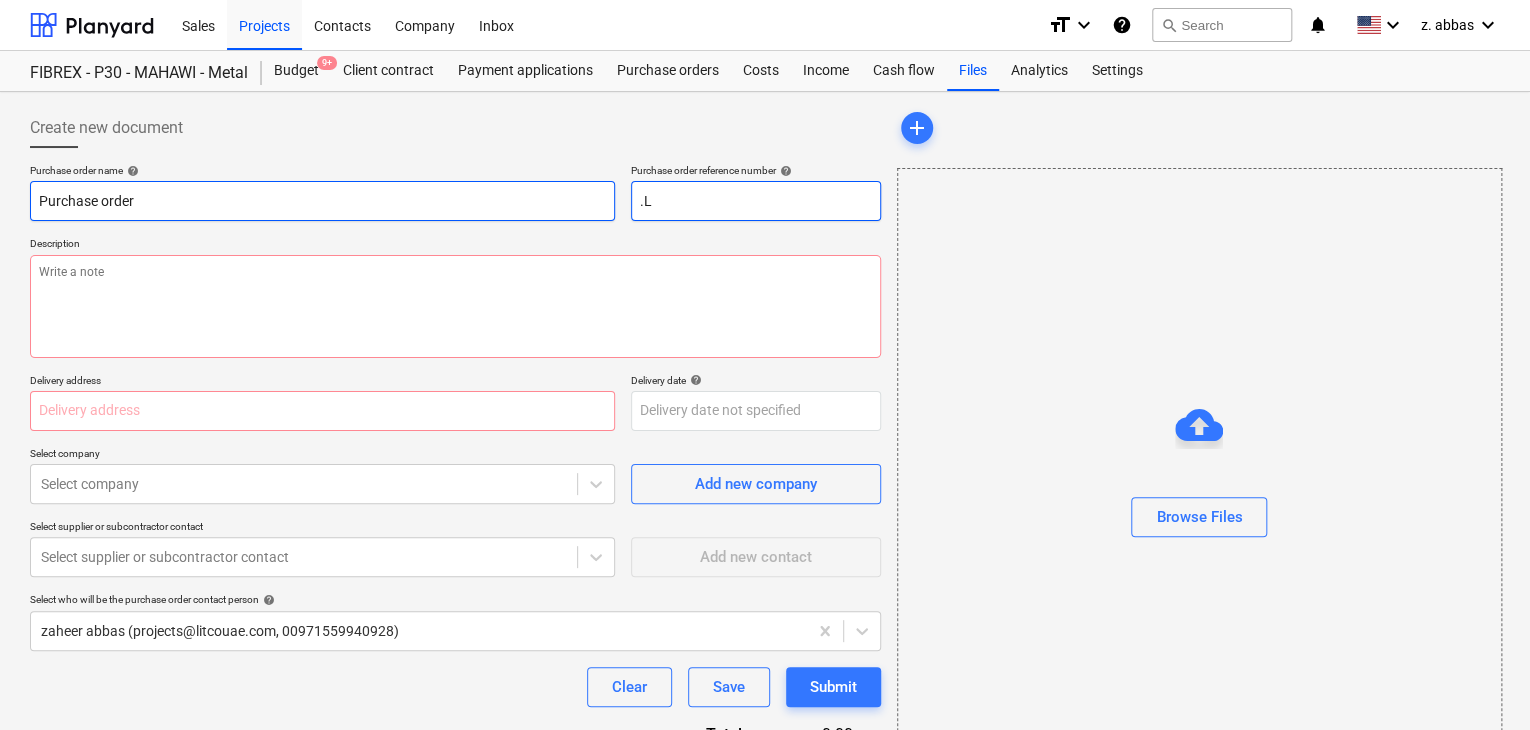 type on "x" 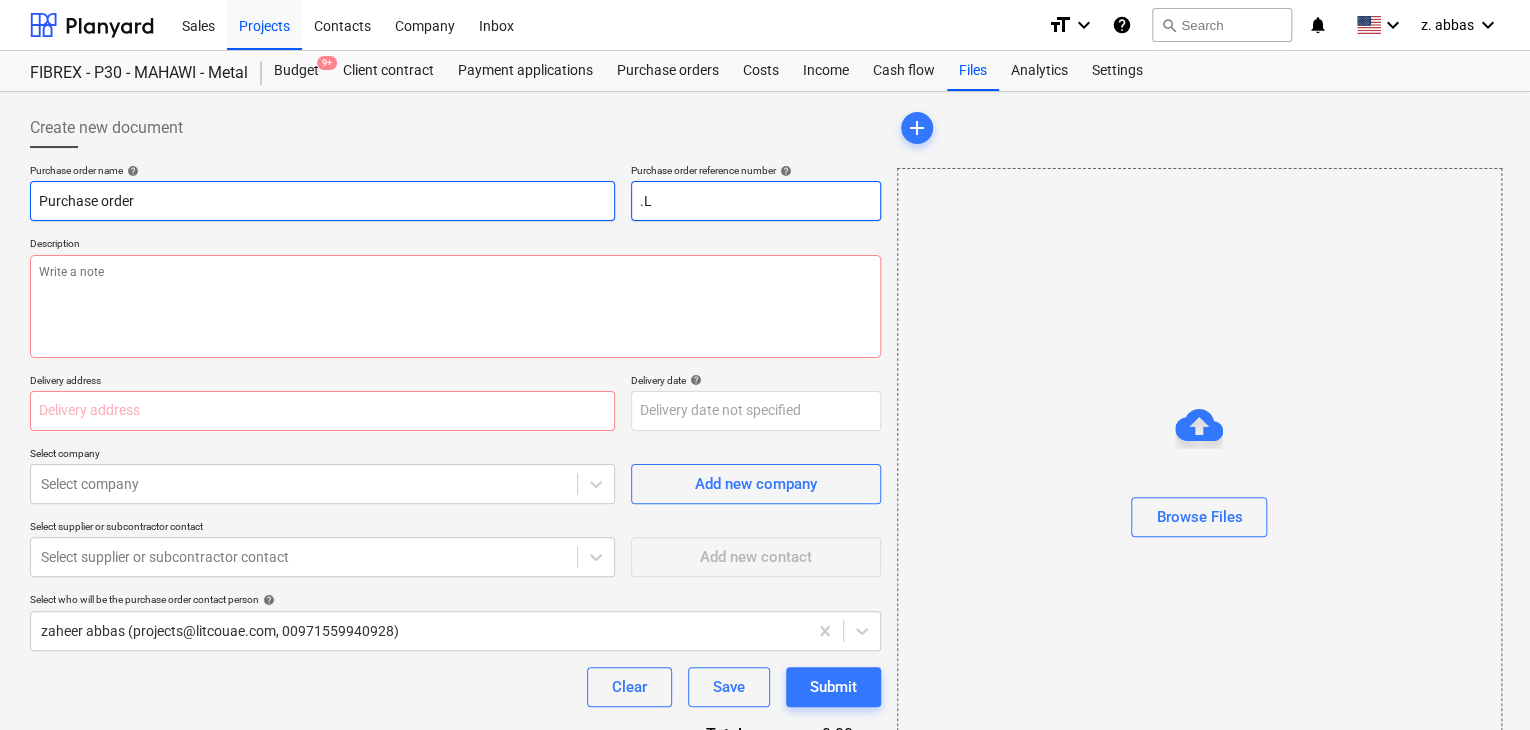 type on ".LP" 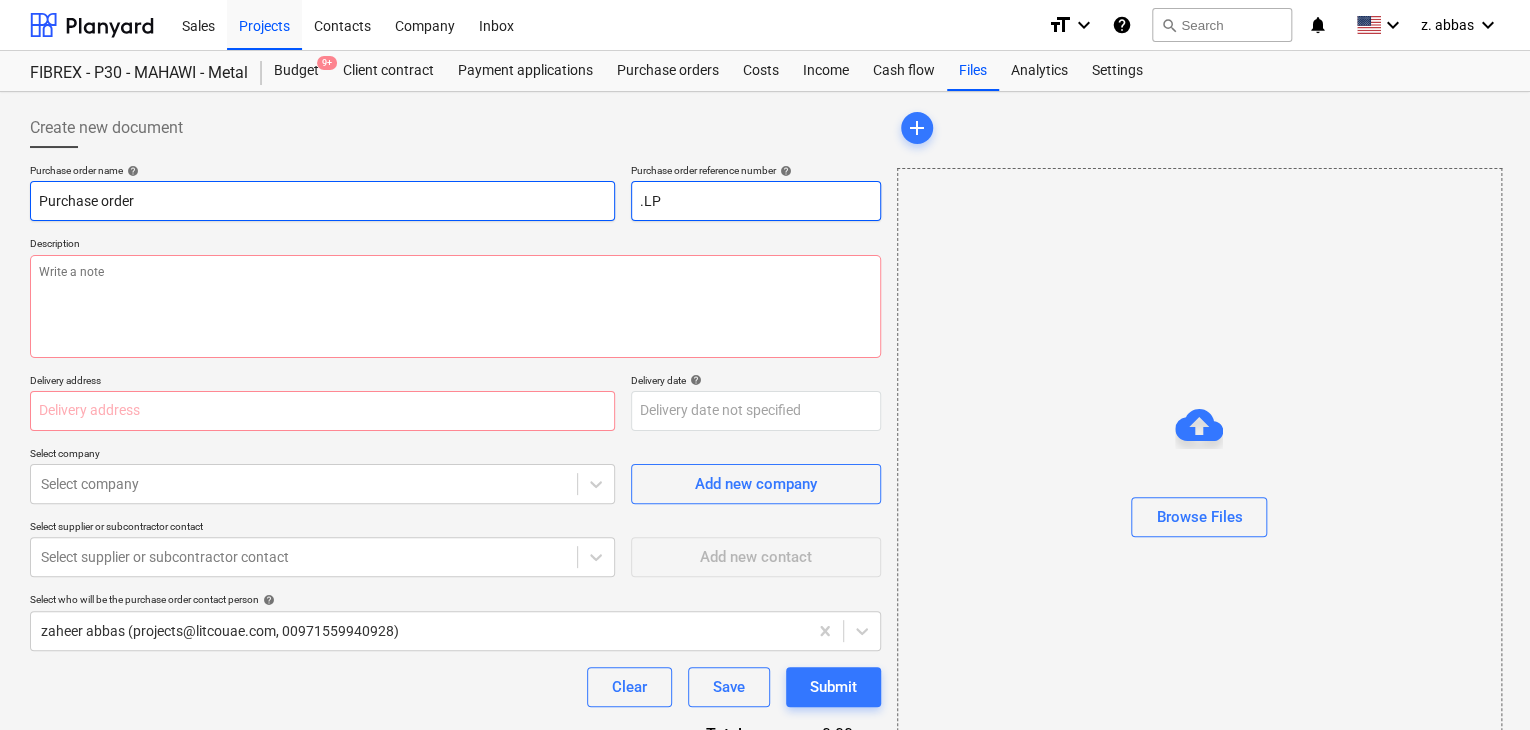 type on "x" 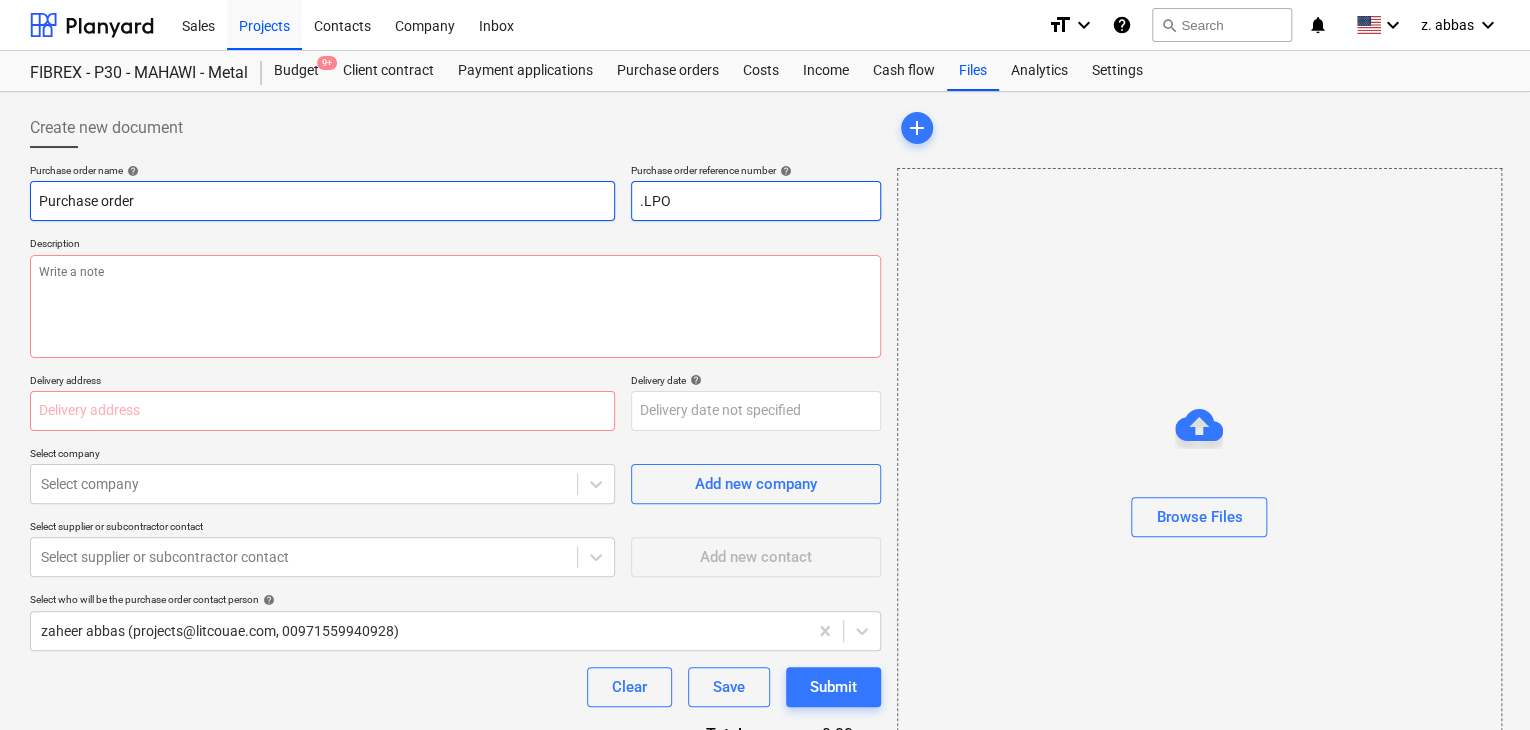 type on "x" 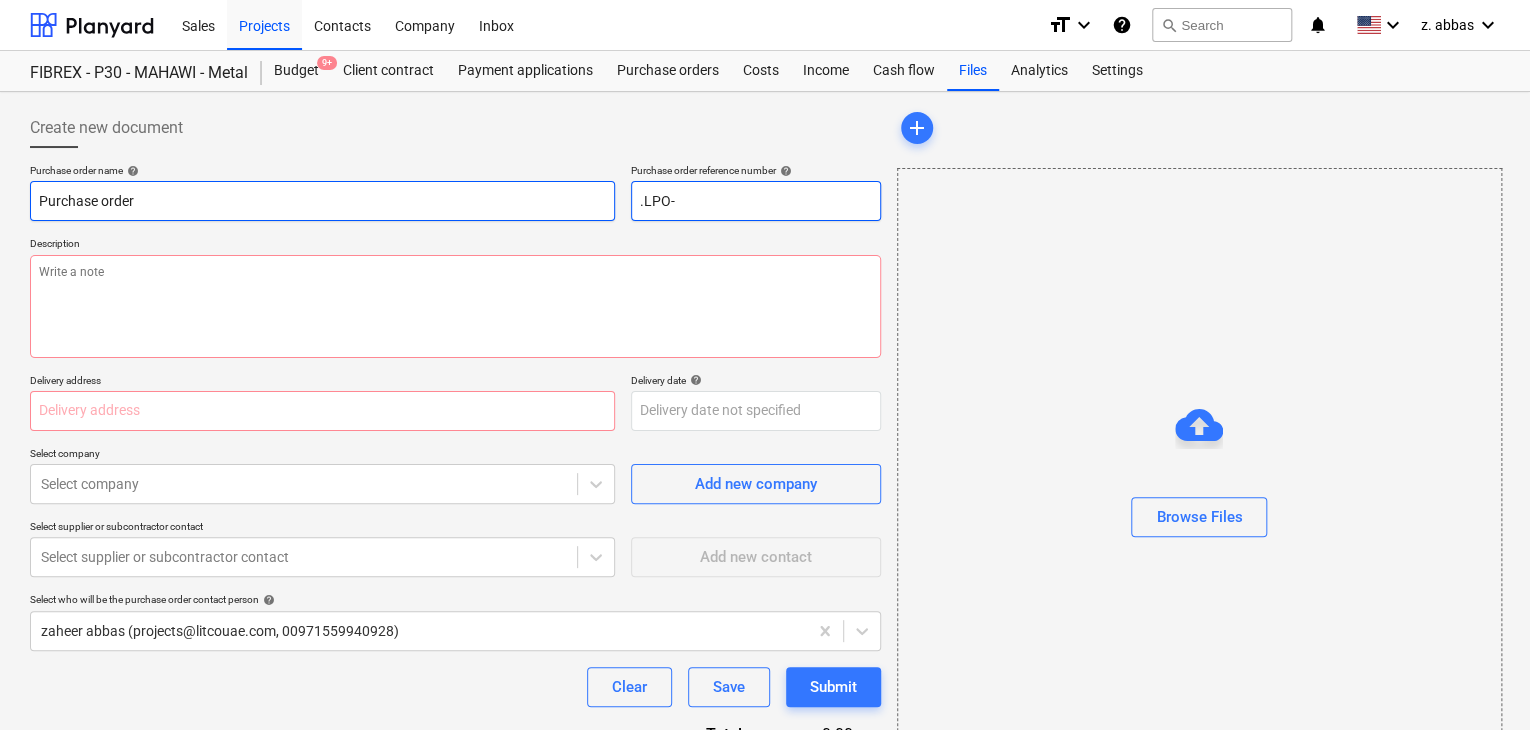 type on "x" 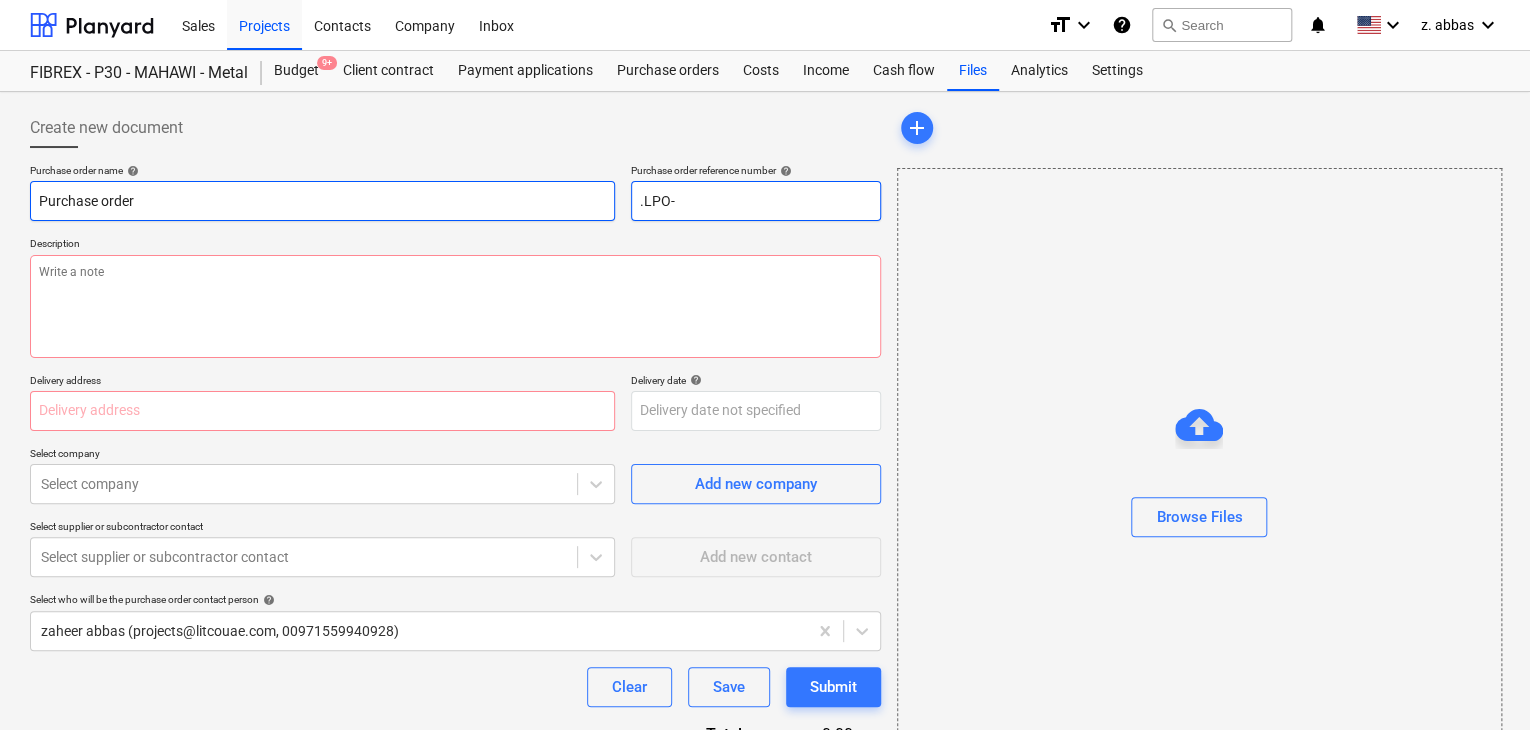 type on ".LPO-1" 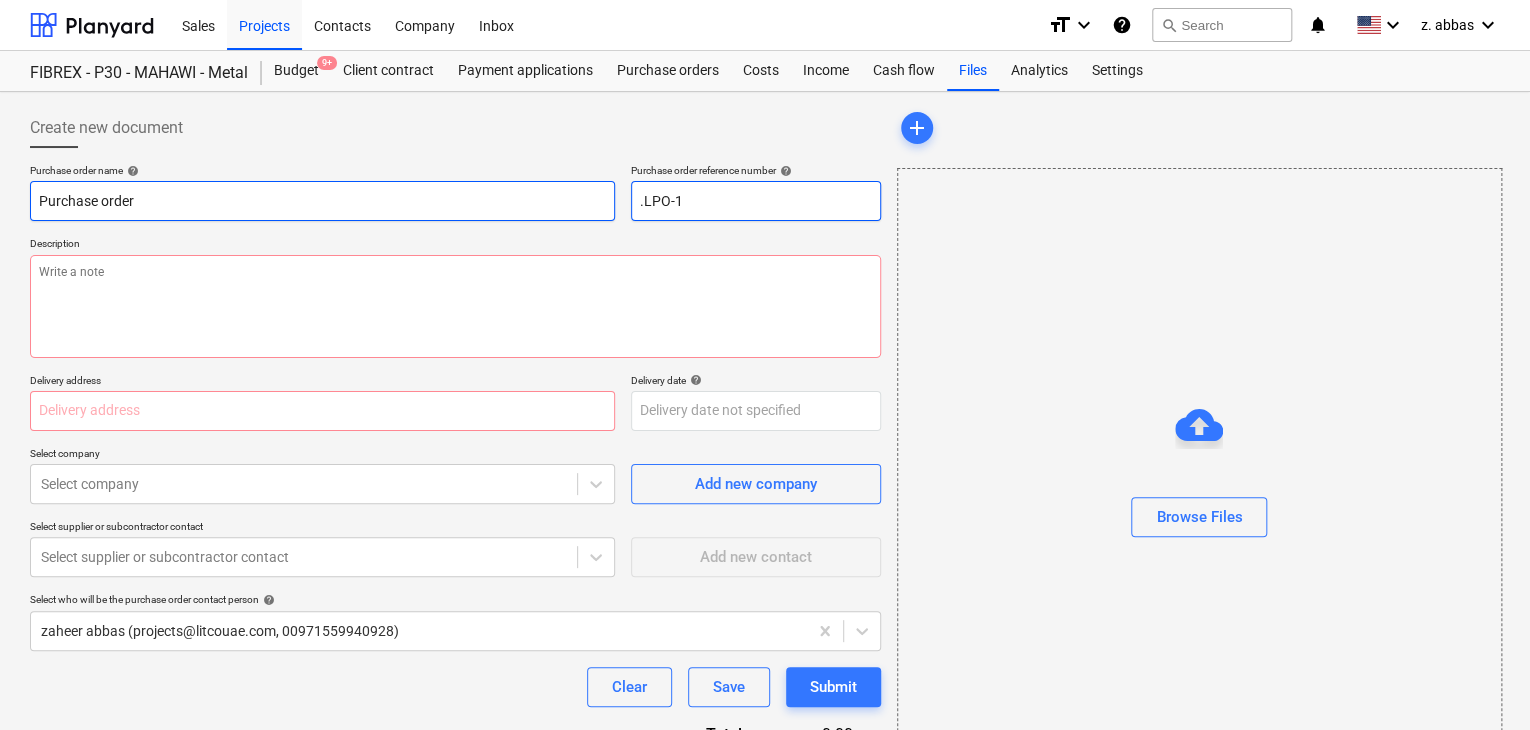 type on "x" 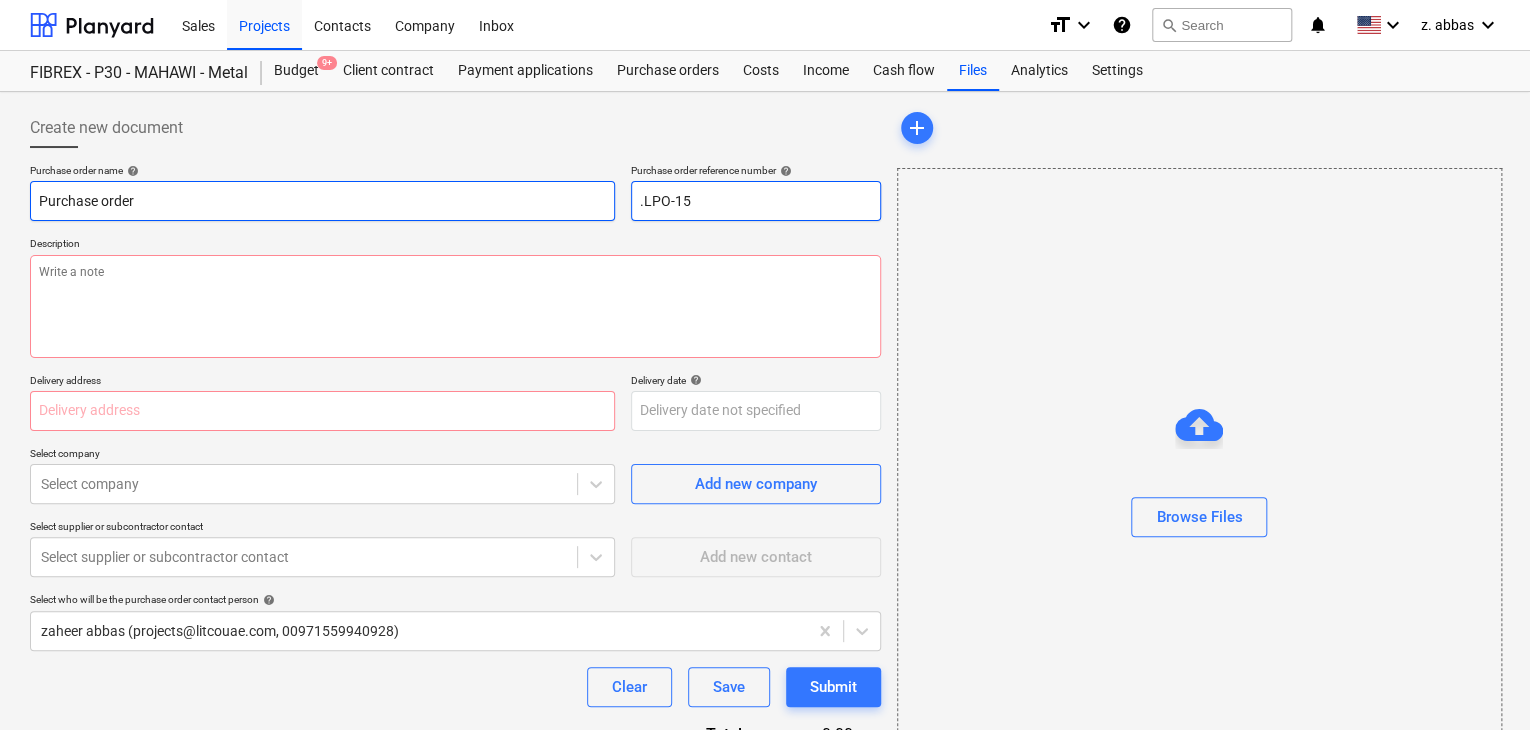 type on "x" 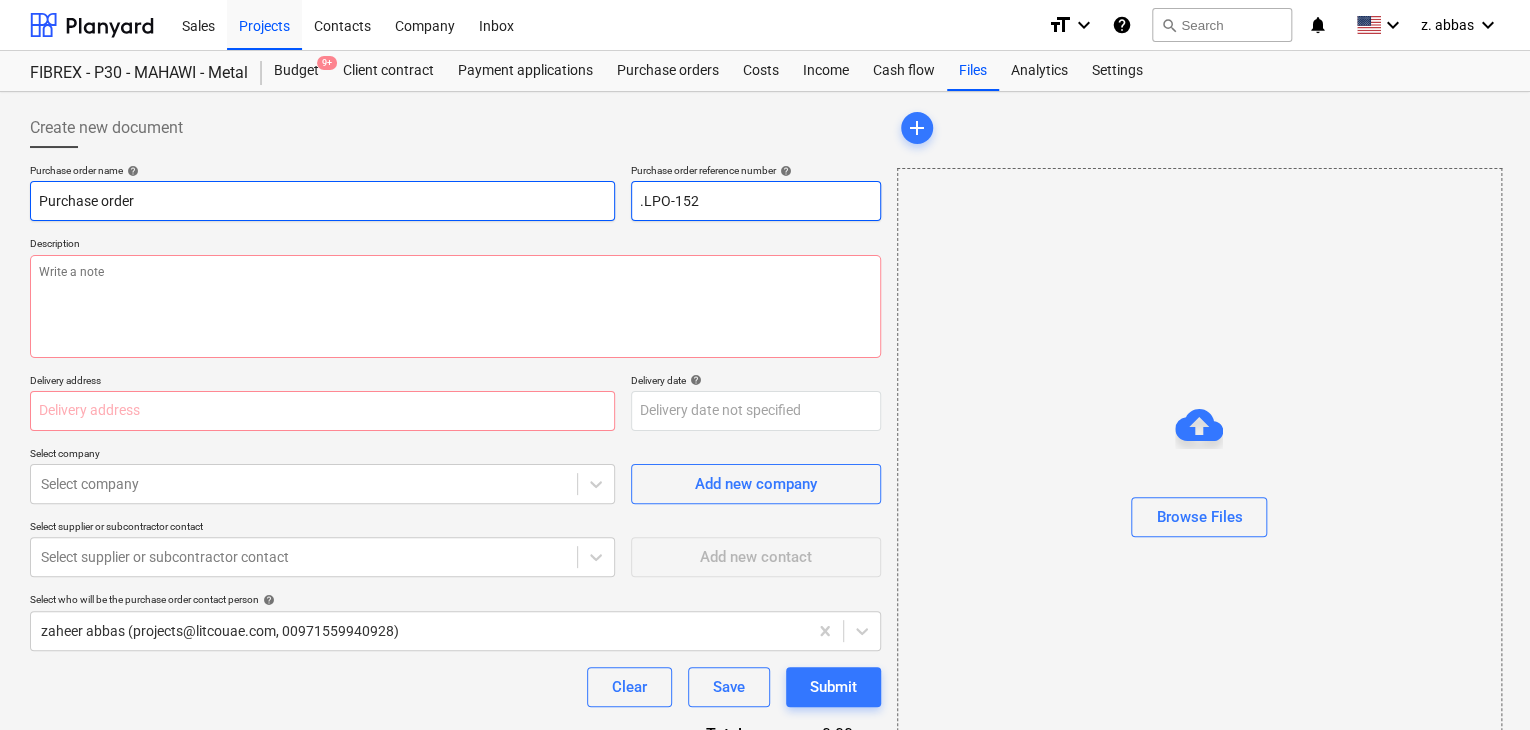 type on "x" 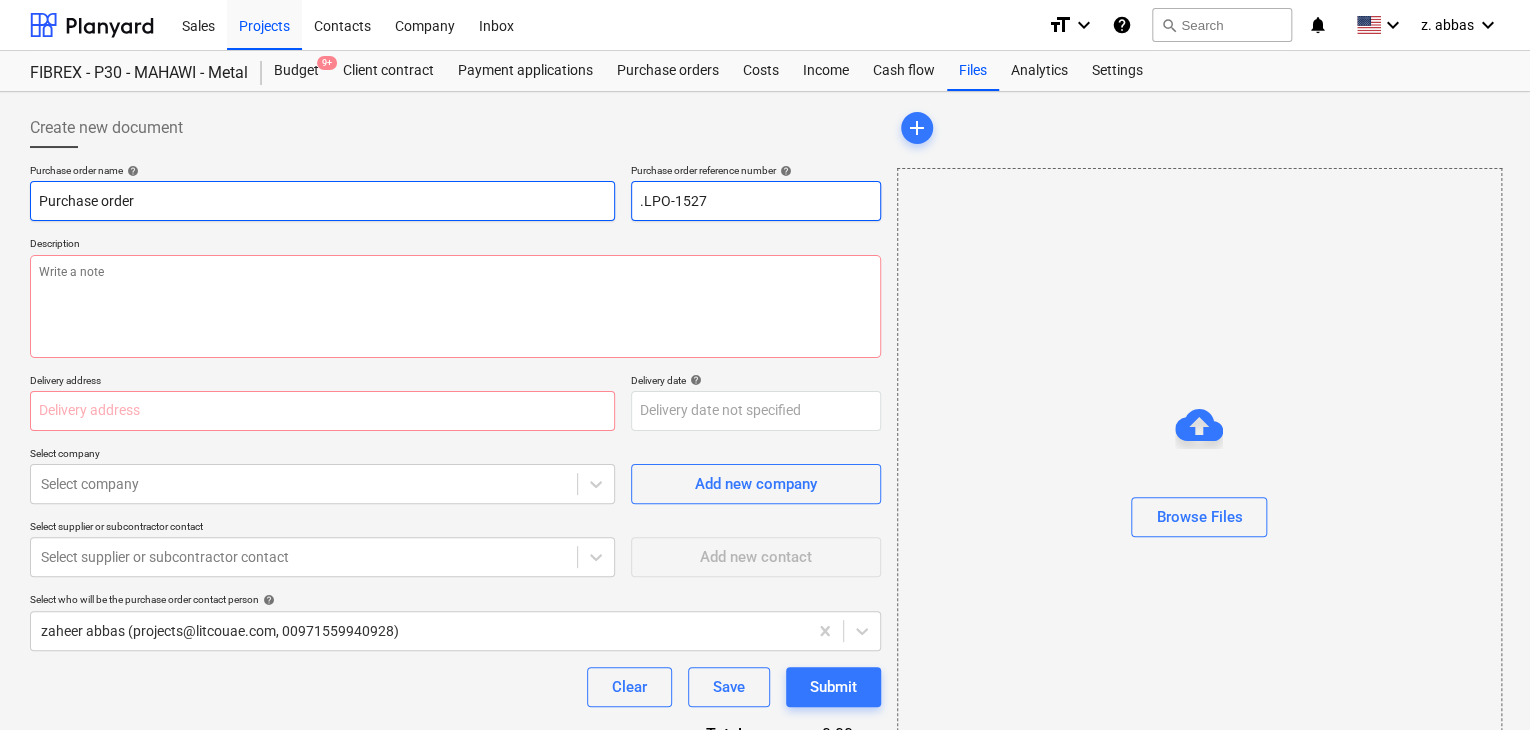 type on "x" 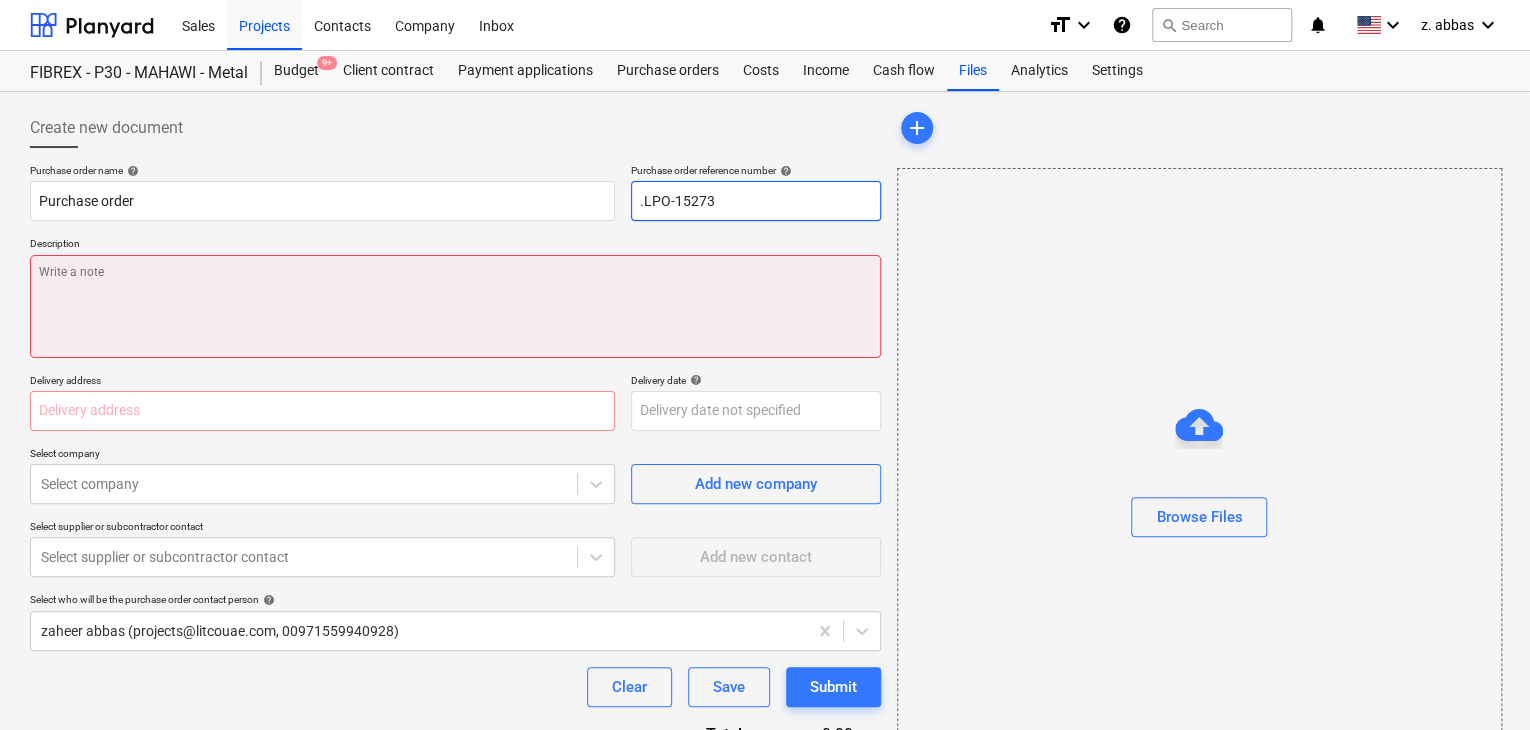 type on ".LPO-15273" 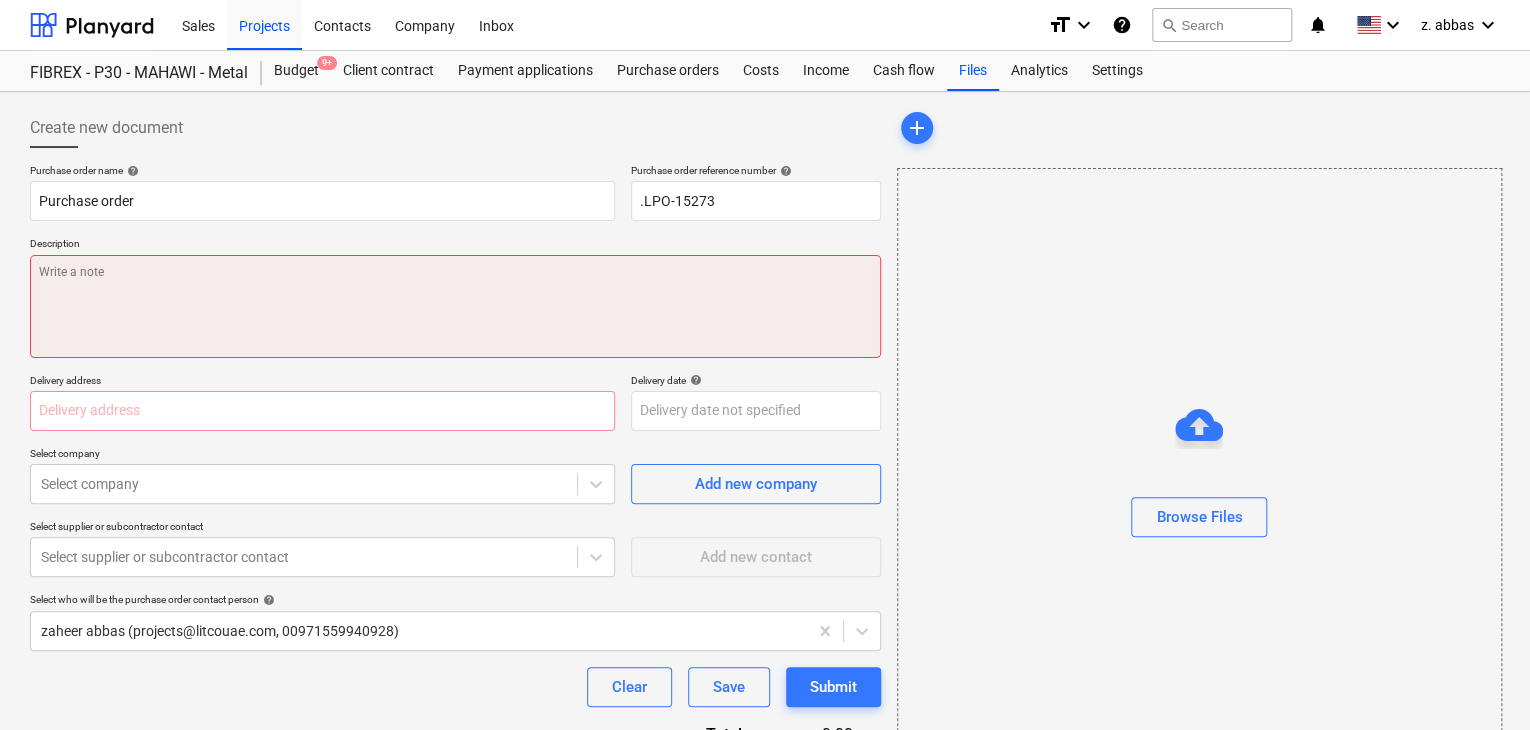 click at bounding box center (455, 306) 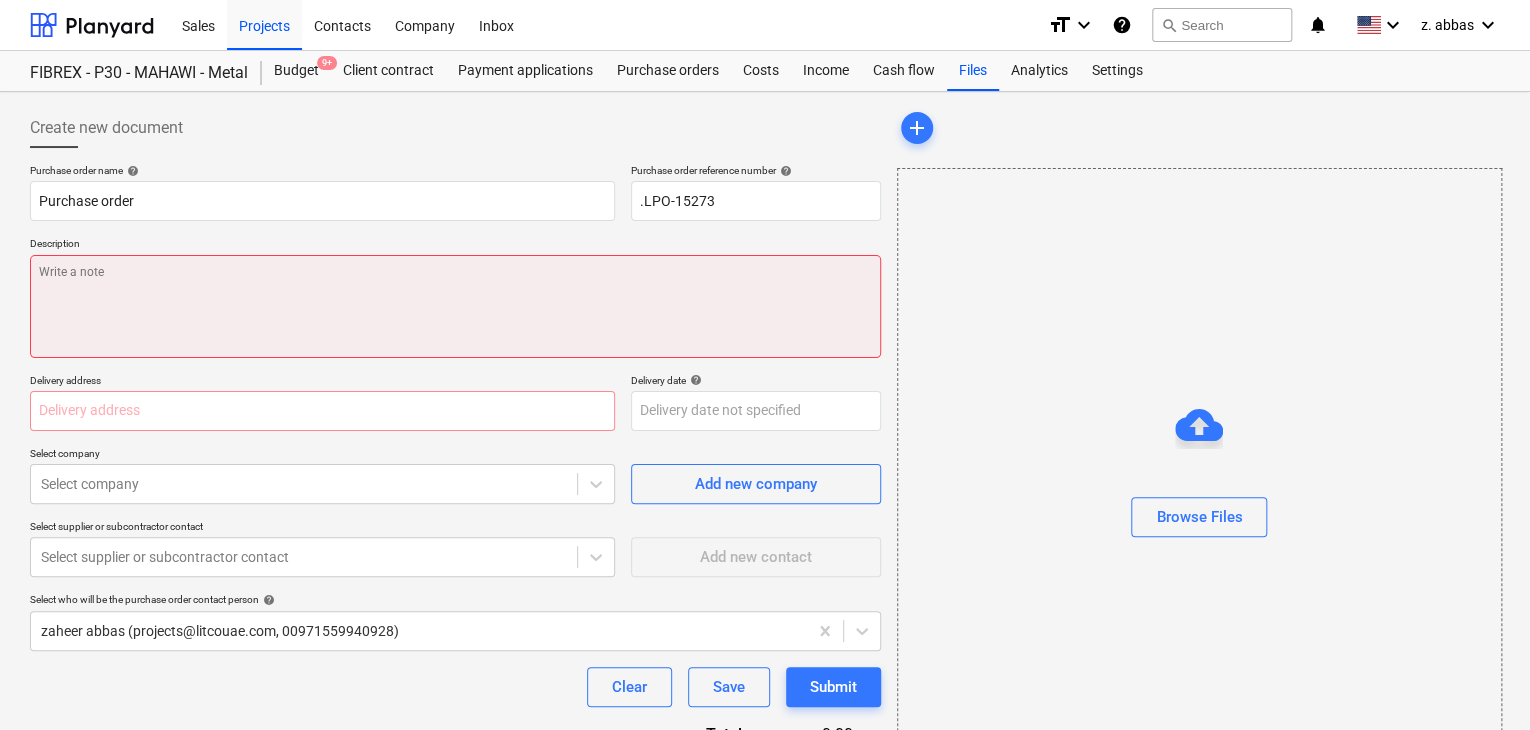 type on "x" 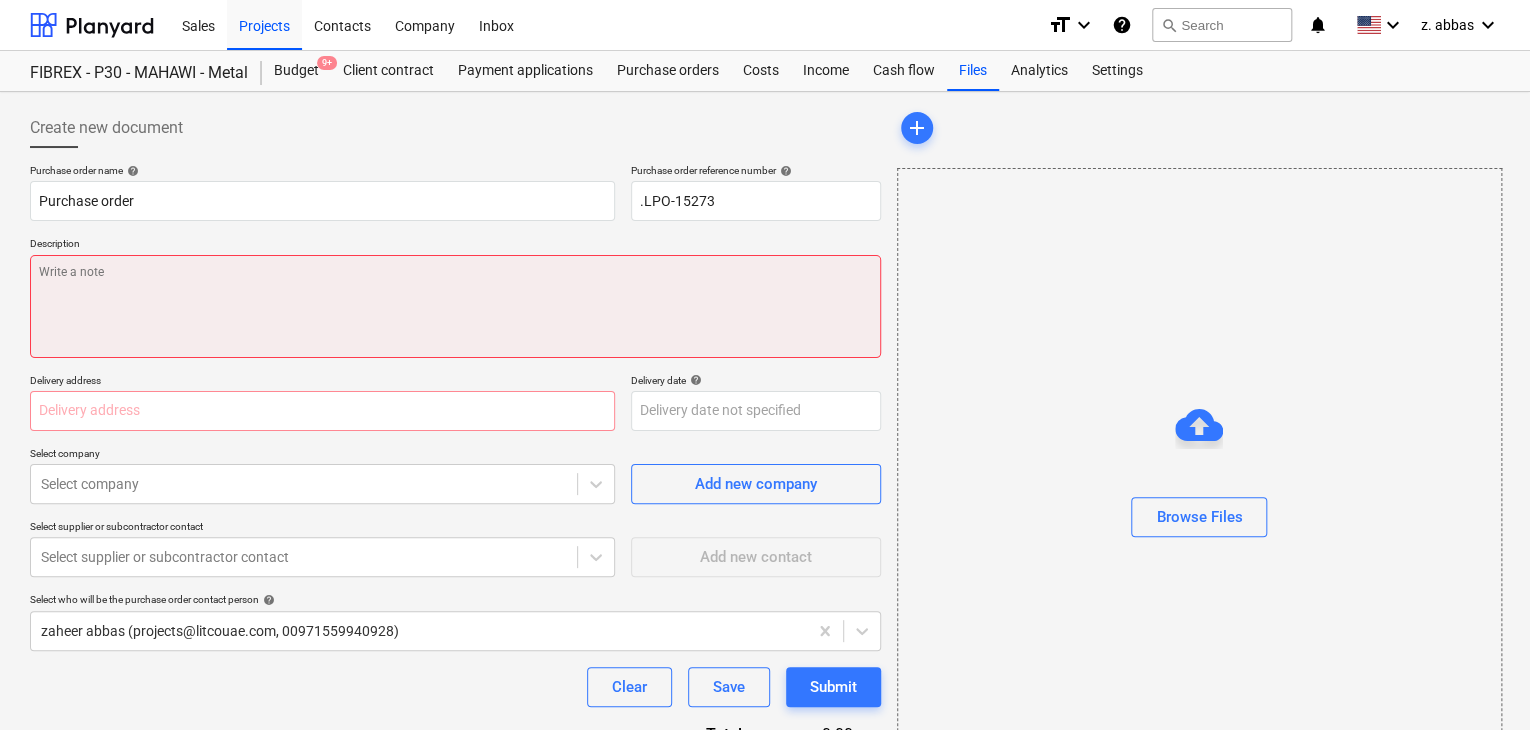 type on "0" 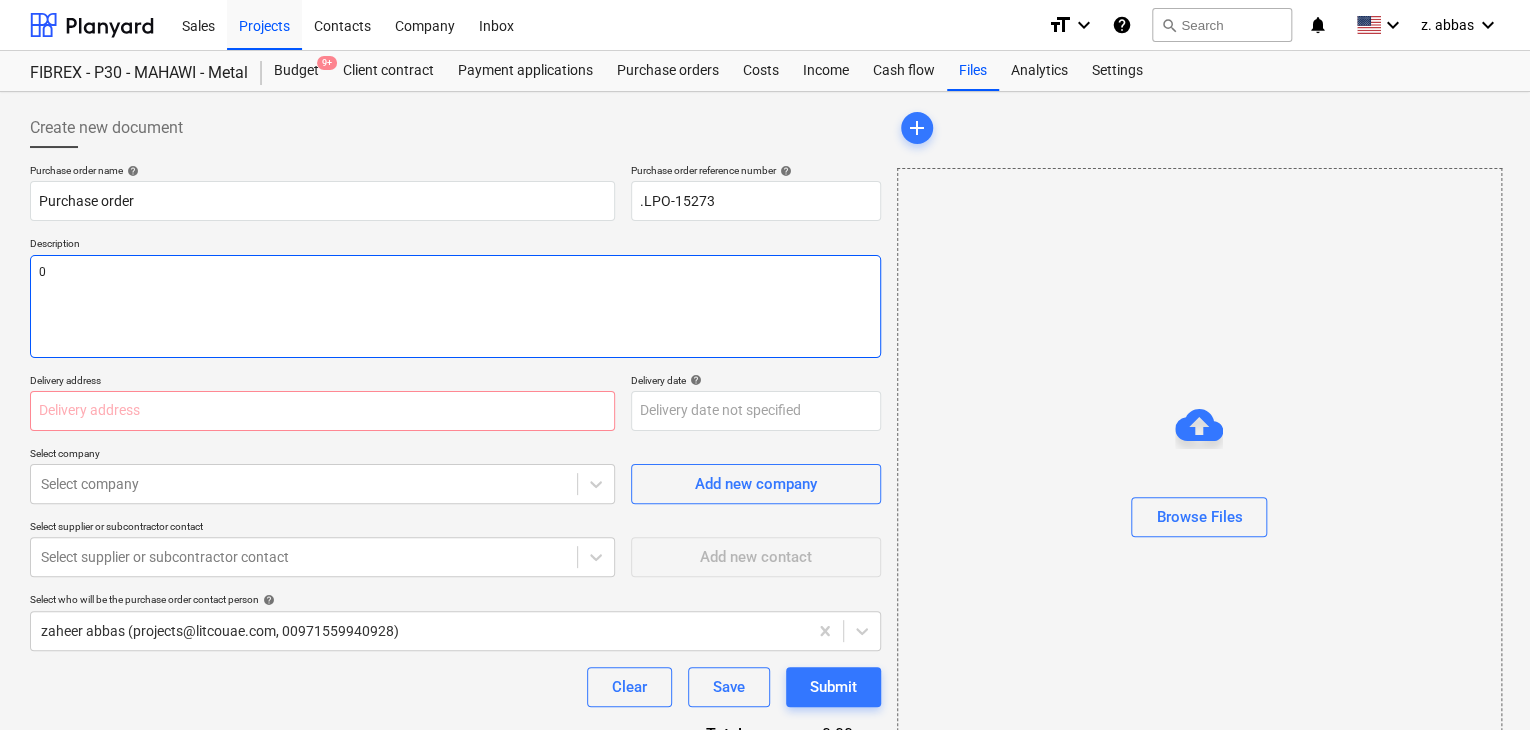 type on "x" 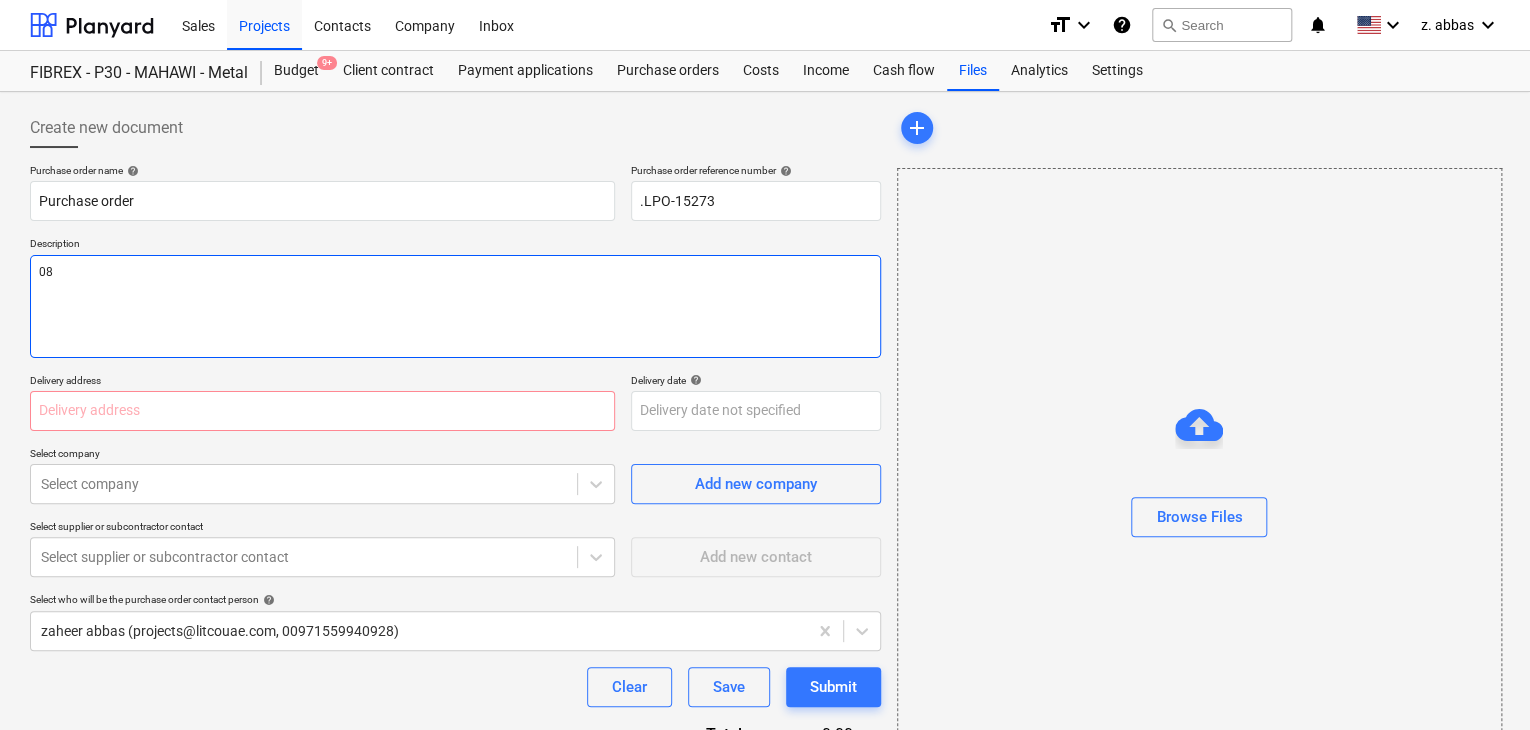 type on "x" 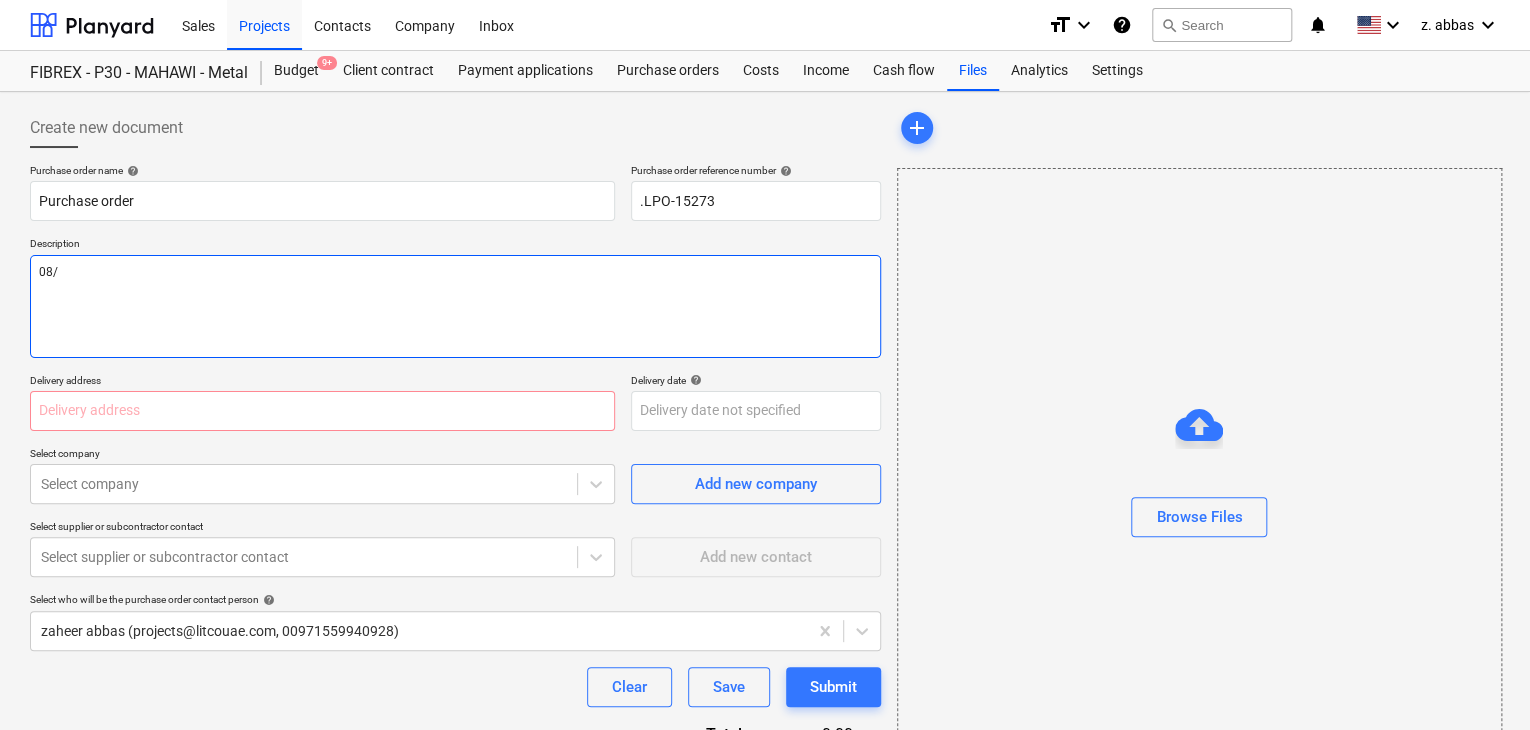 type on "x" 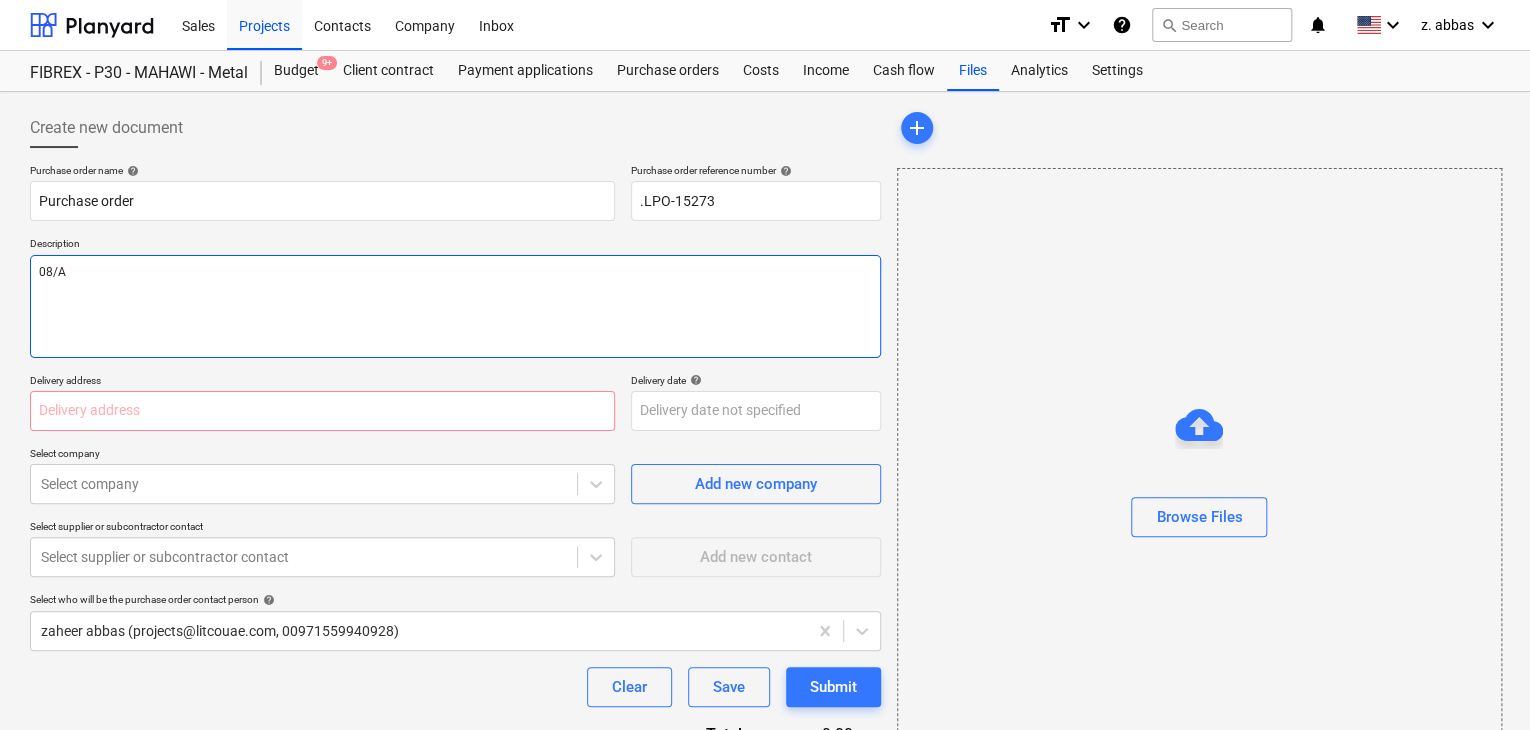 type on "x" 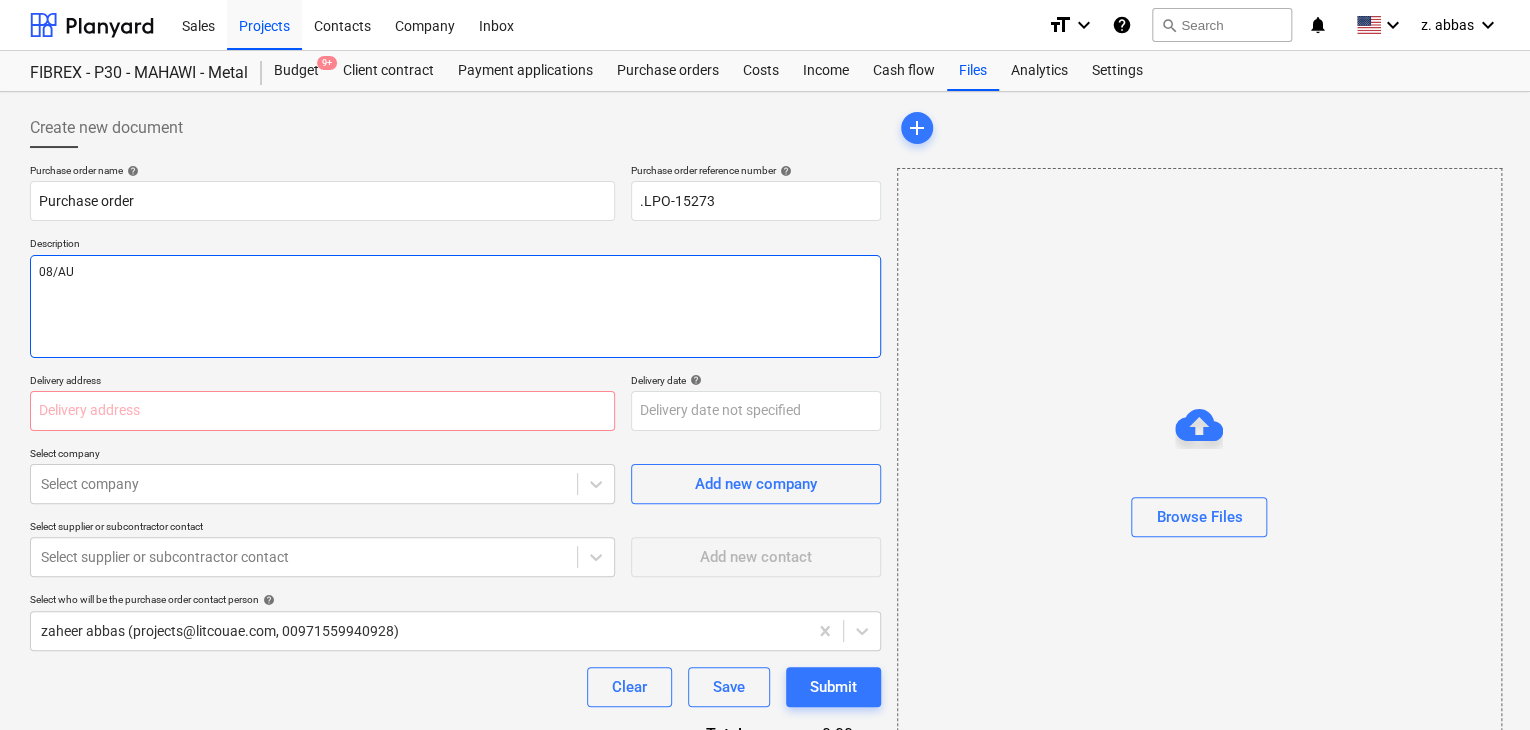 type on "x" 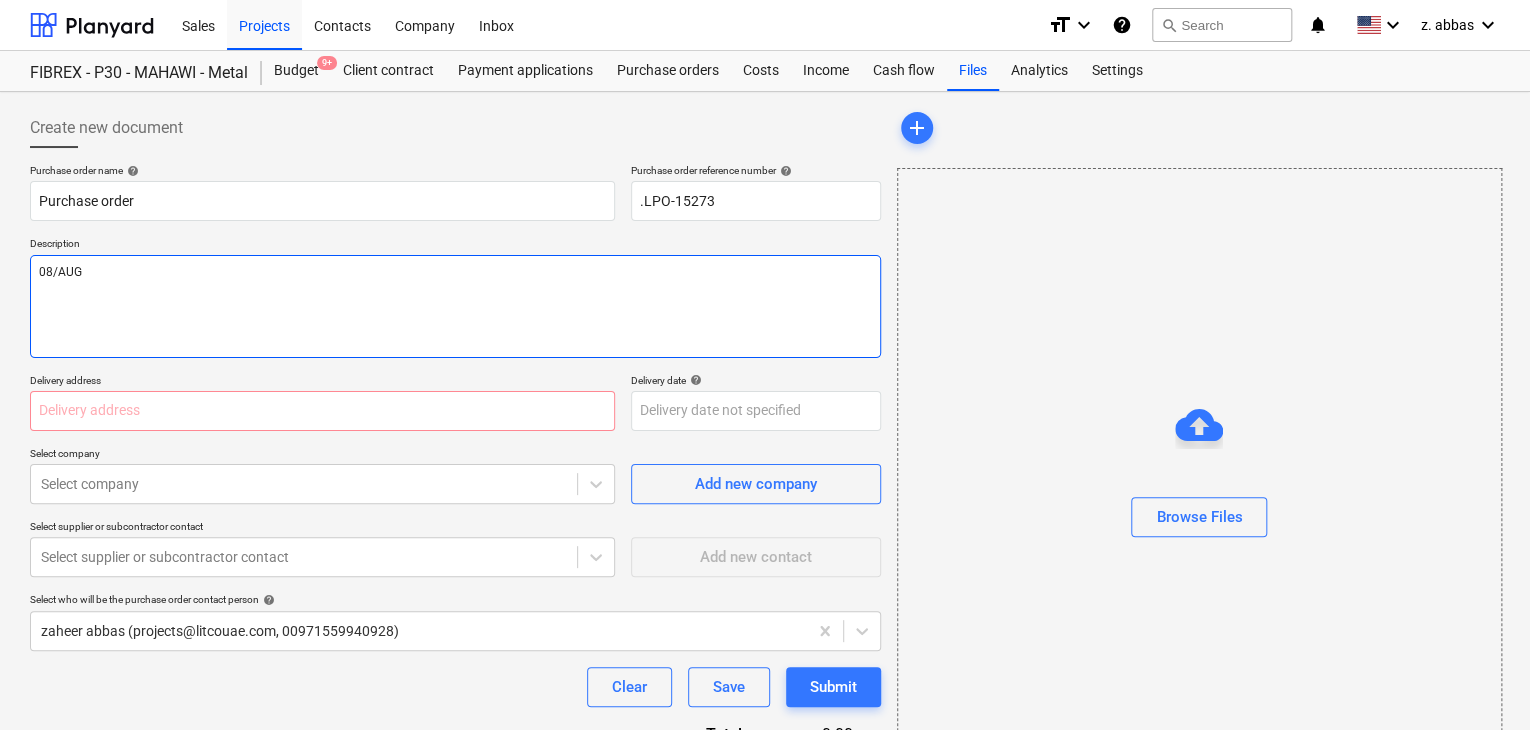 type on "x" 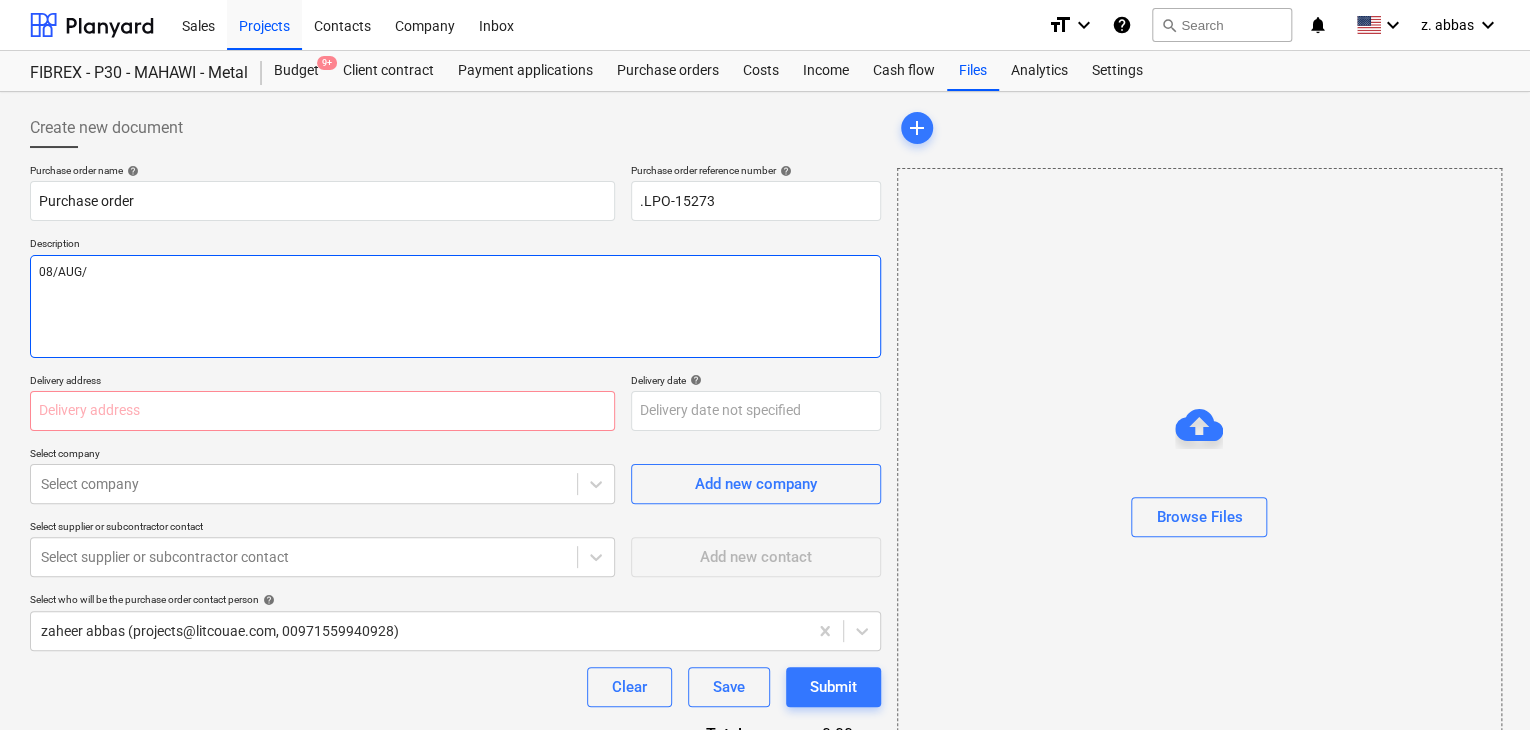 type on "x" 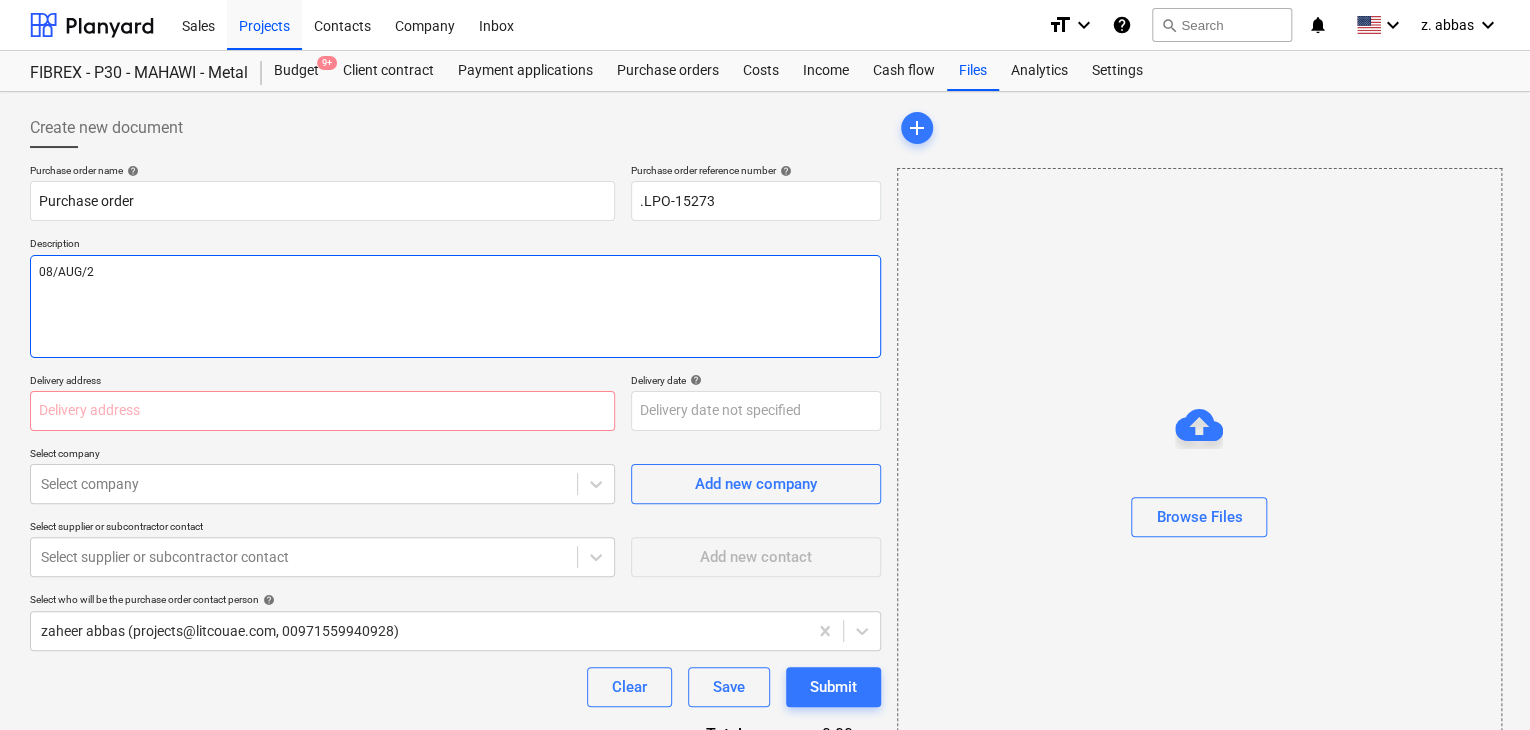 type on "x" 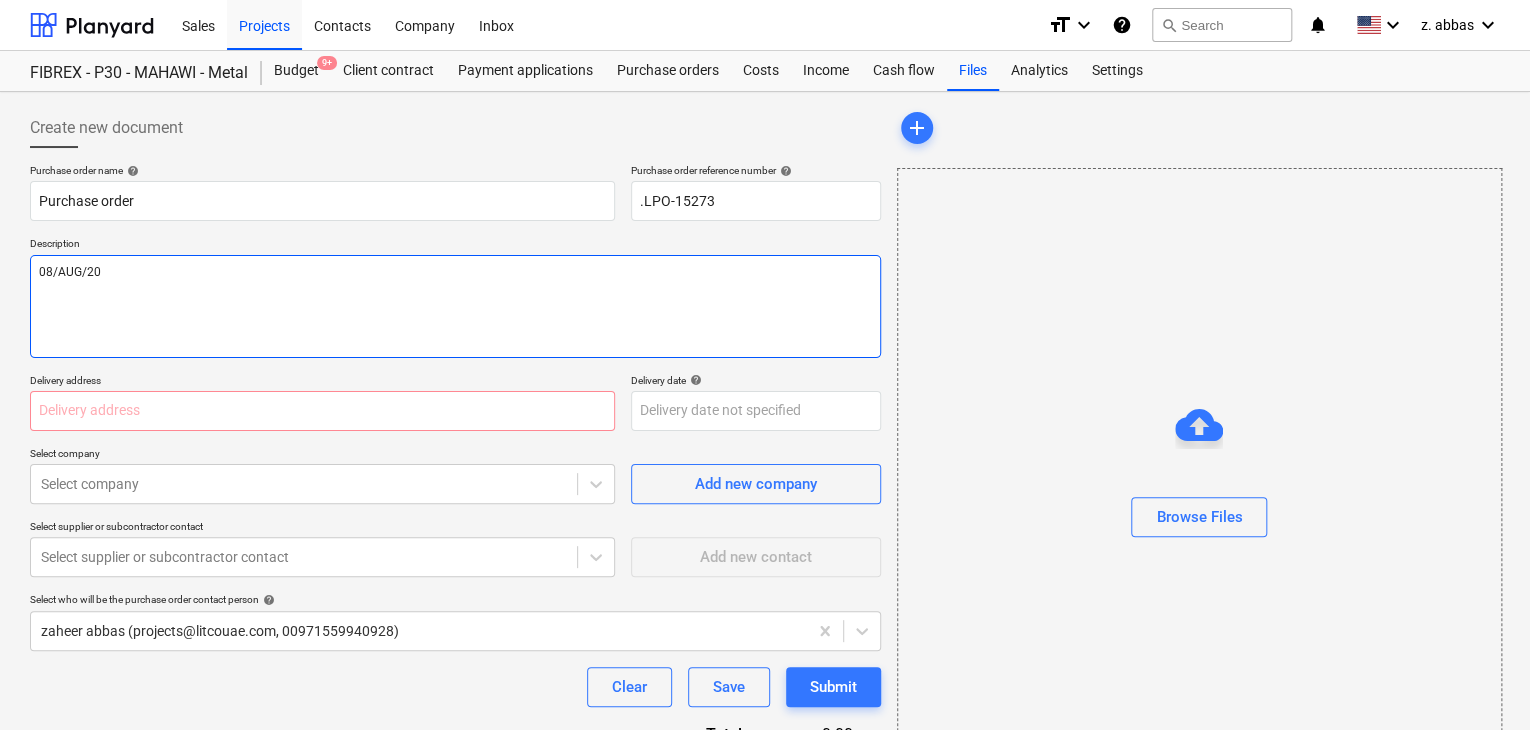 type on "x" 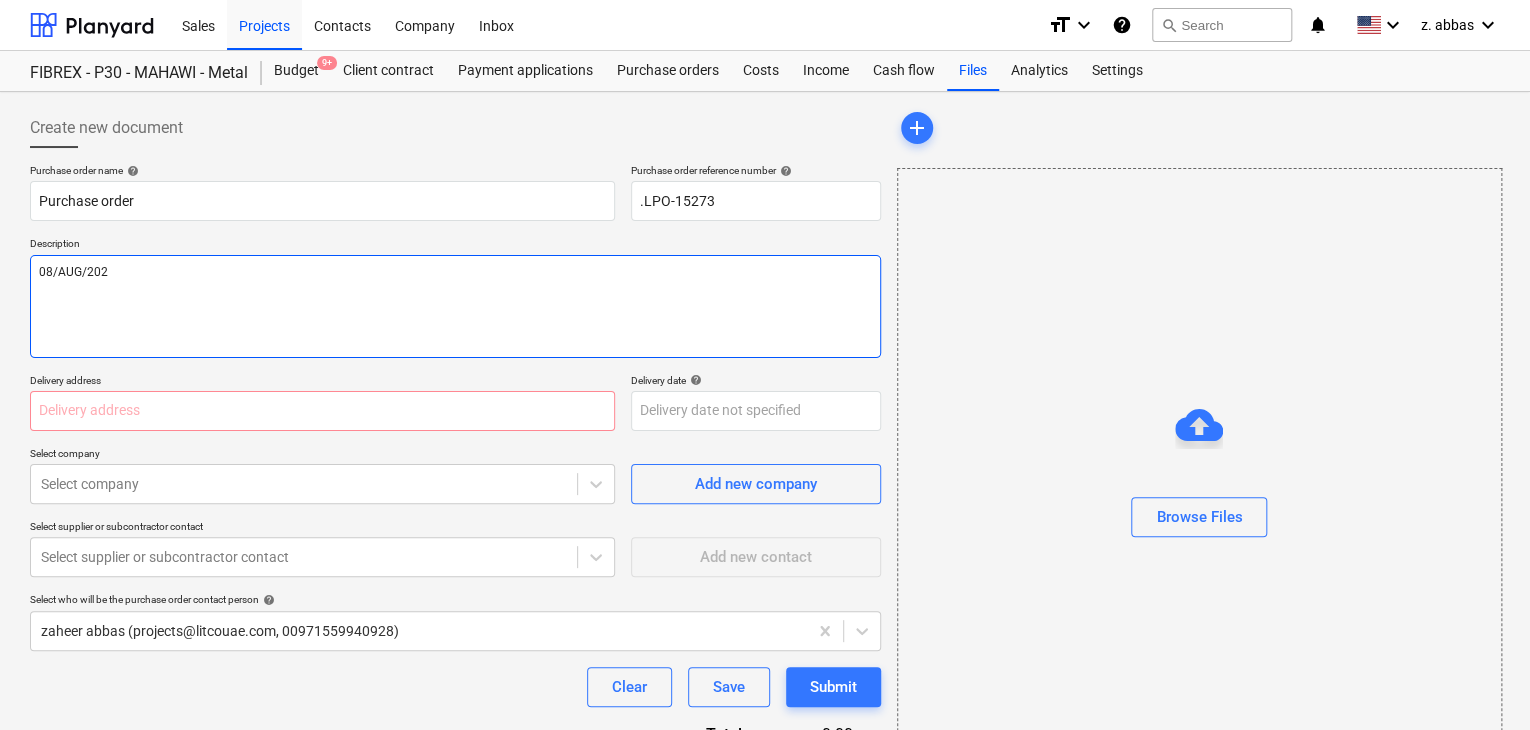 type on "x" 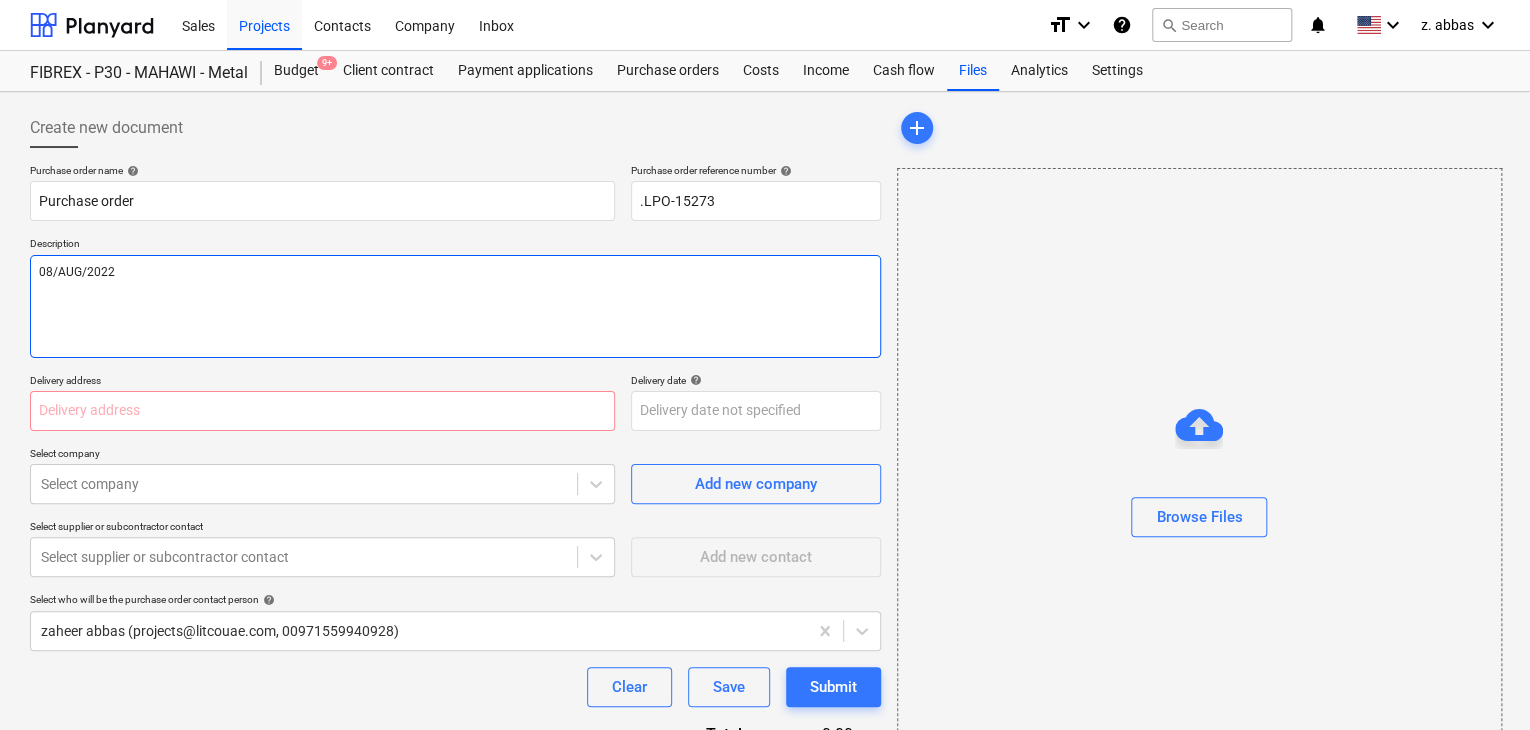 type on "x" 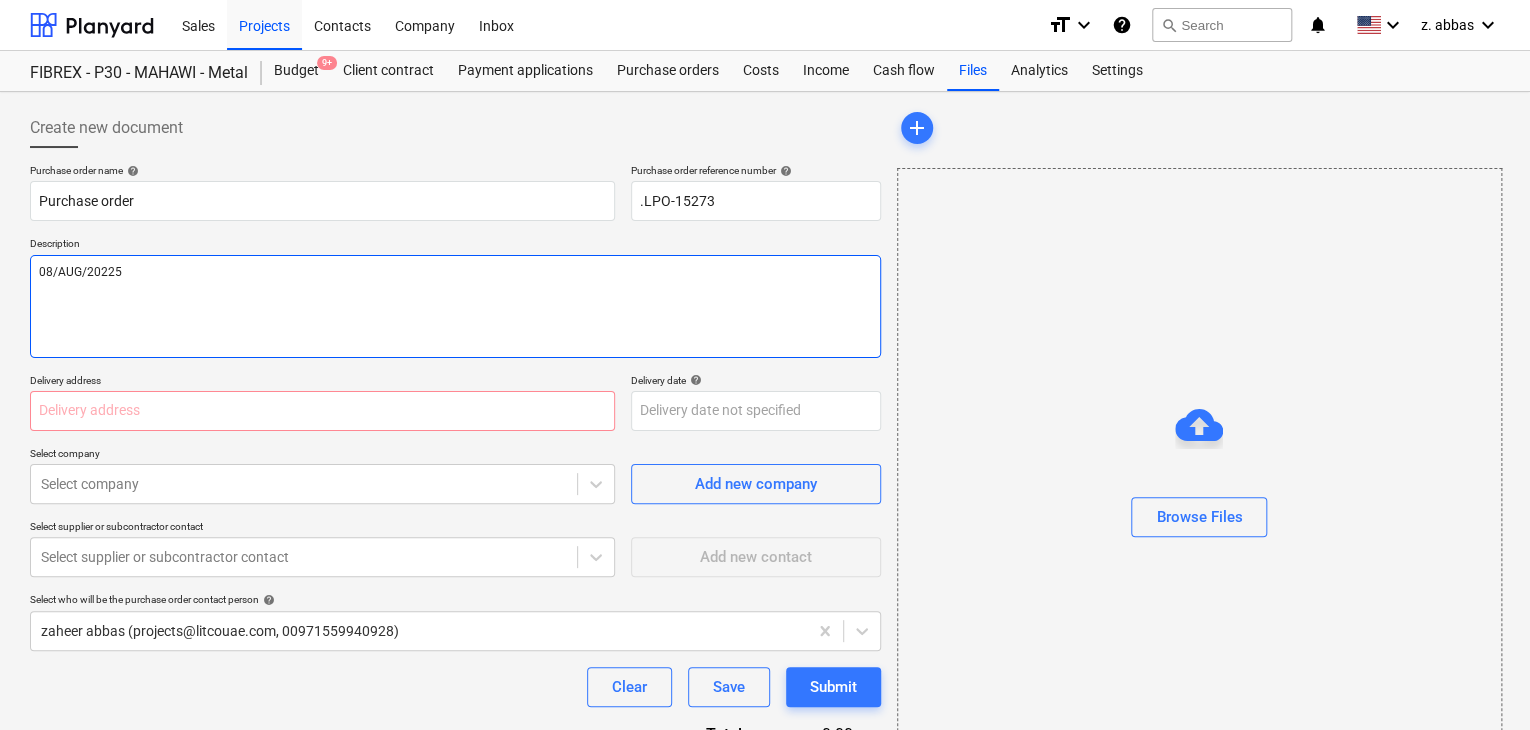 type on "x" 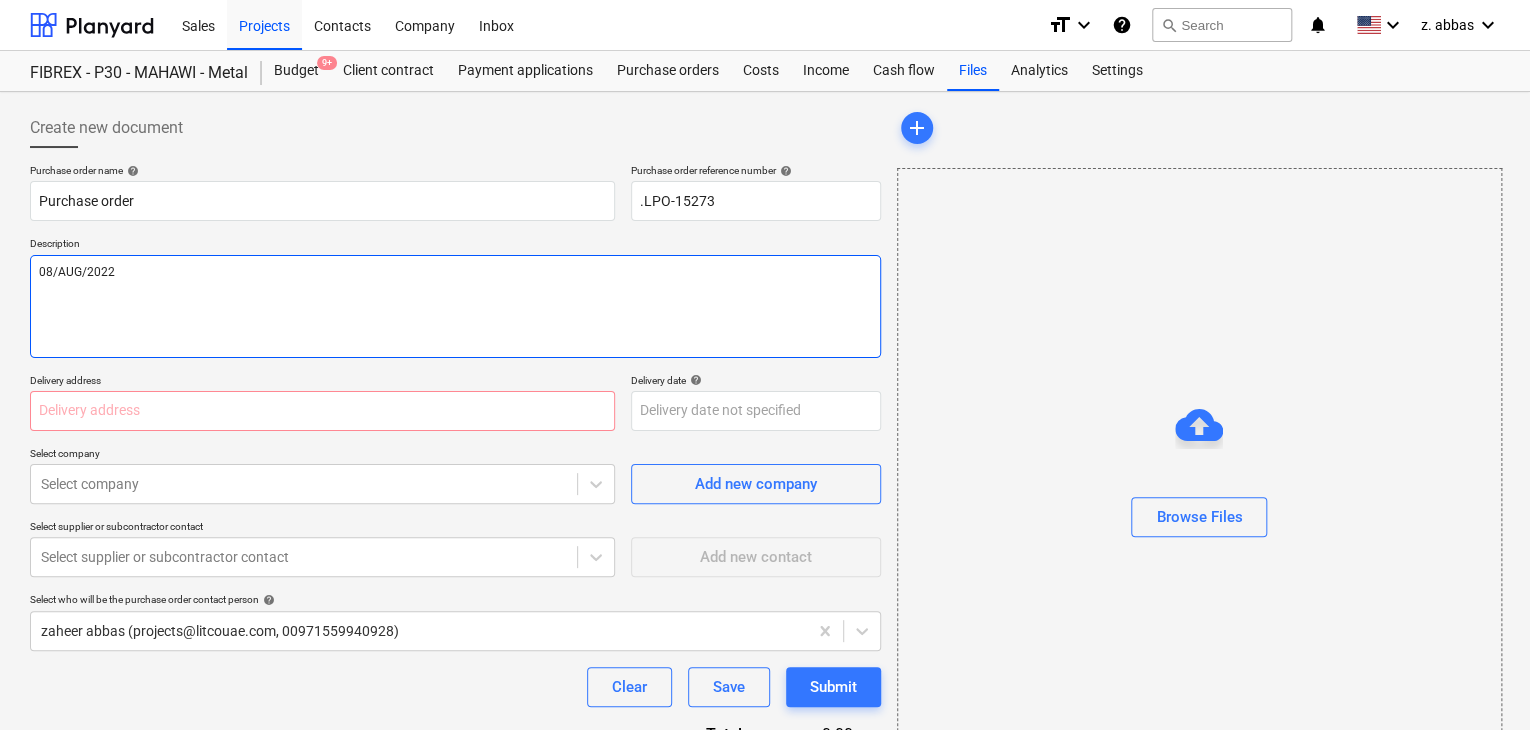 type on "x" 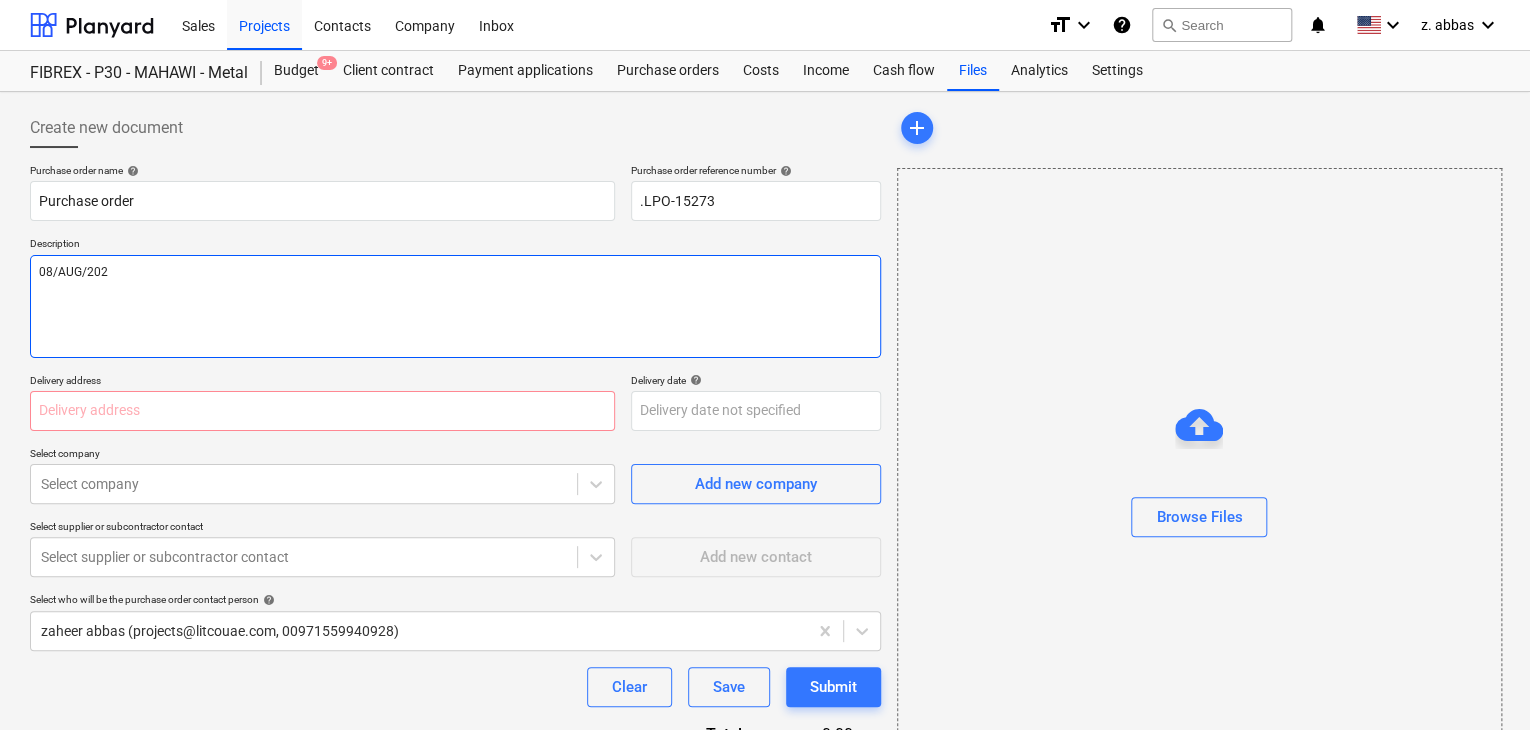 type on "x" 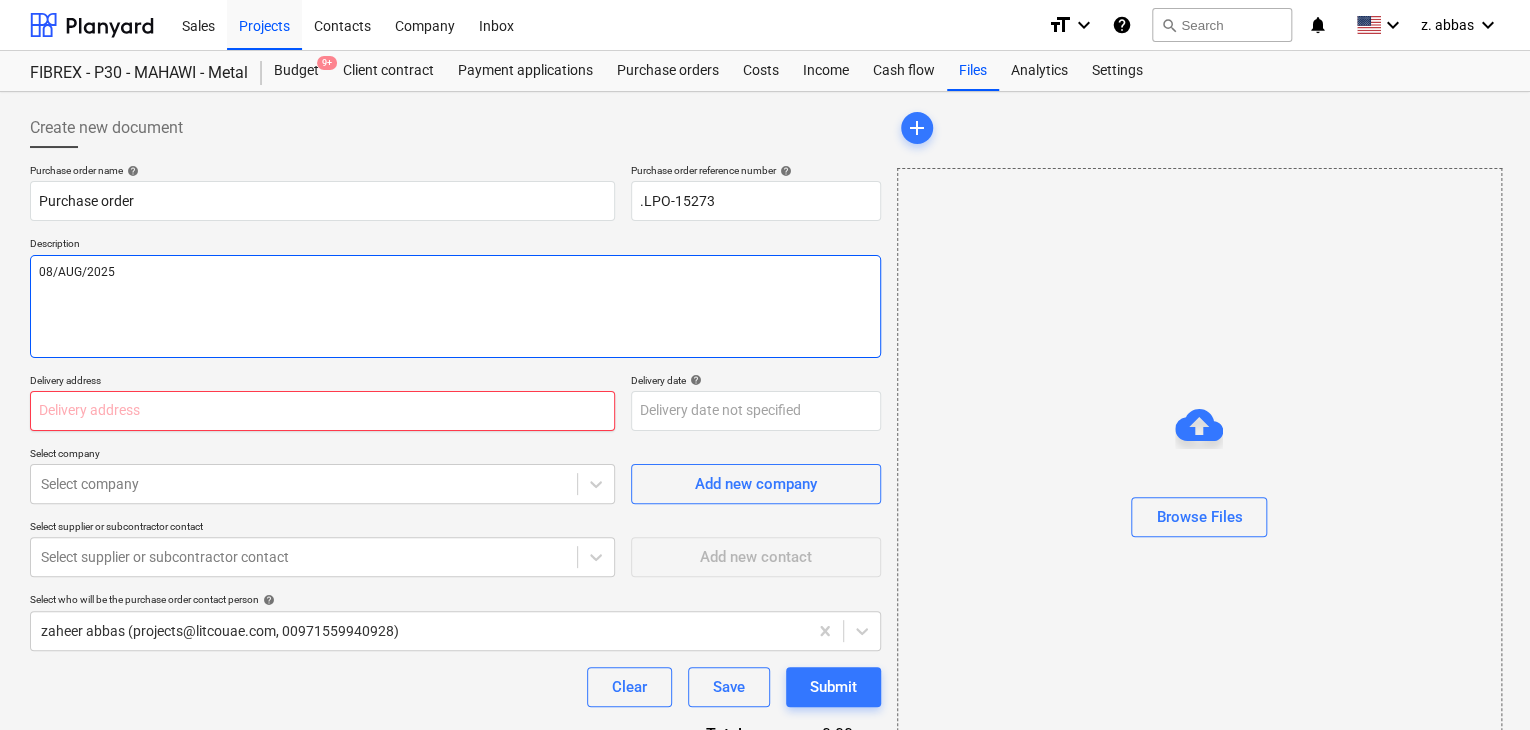 type on "08/AUG/2025" 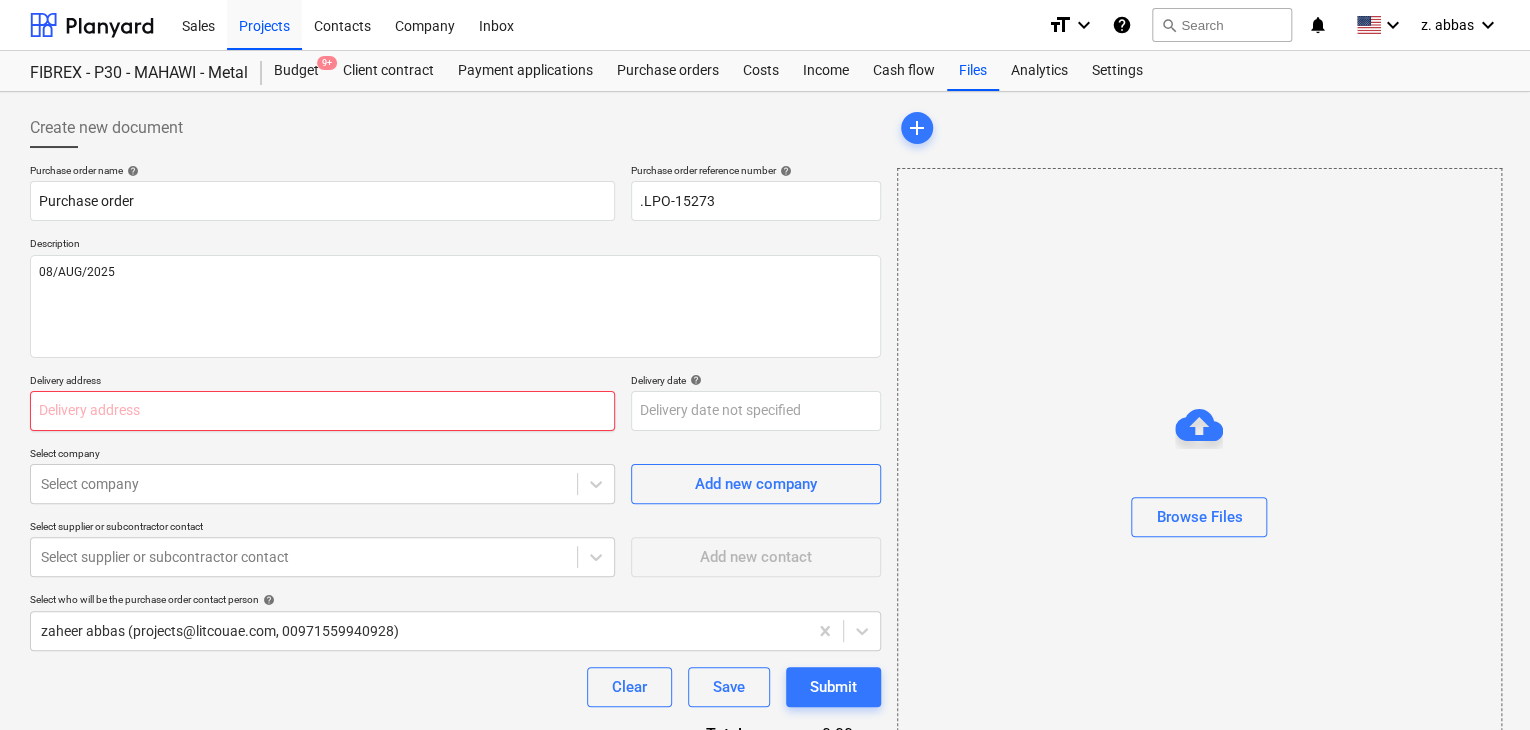 click at bounding box center (322, 411) 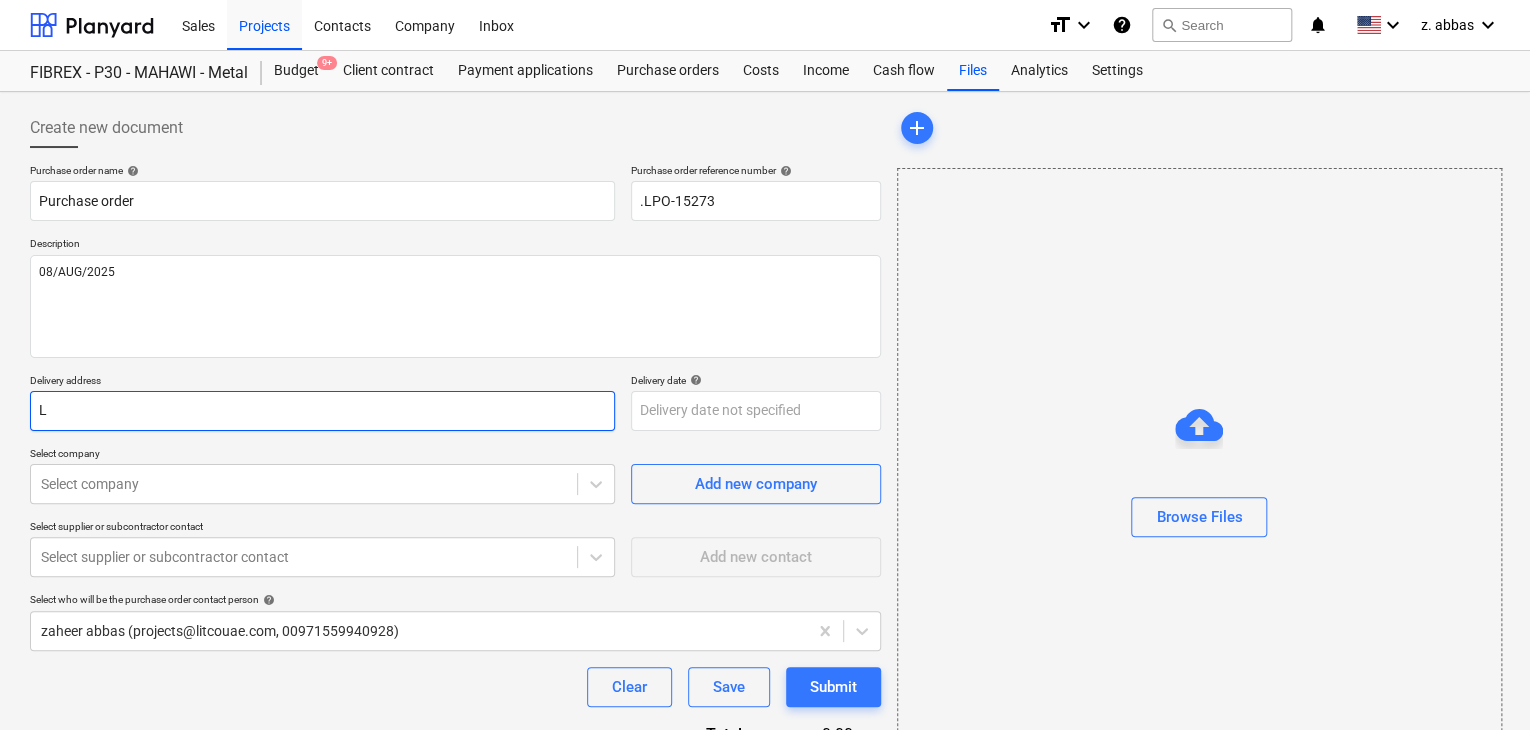 type on "x" 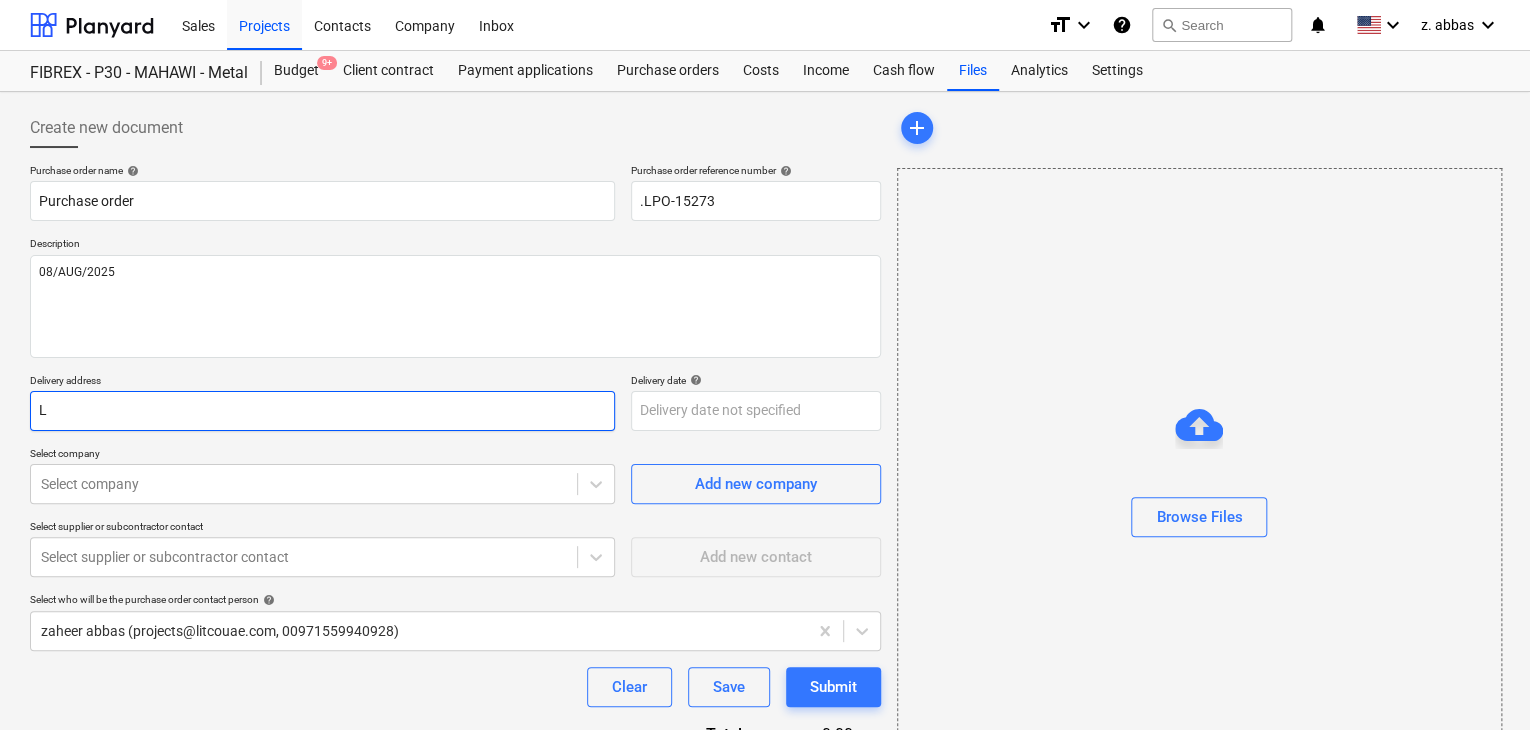 type on "LU" 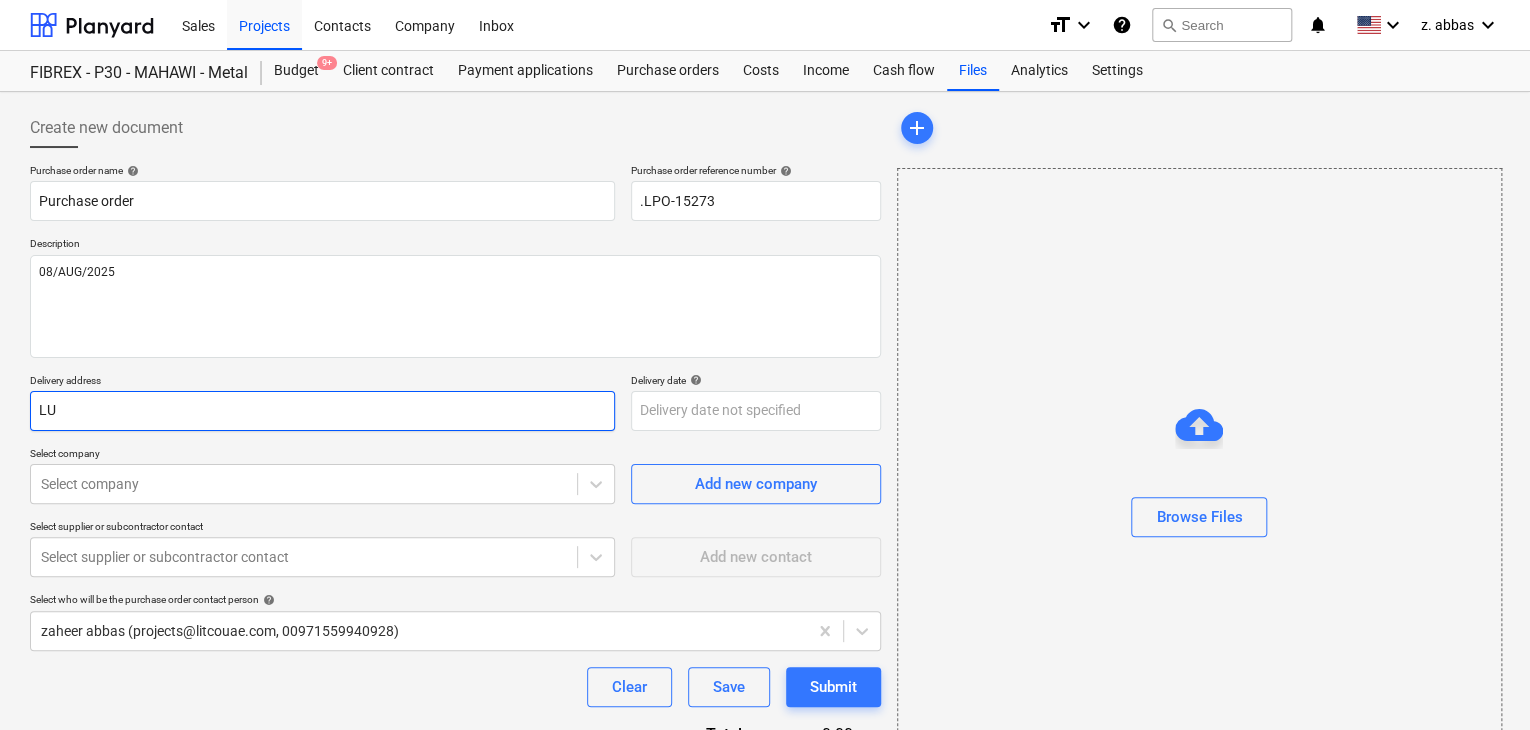 type on "x" 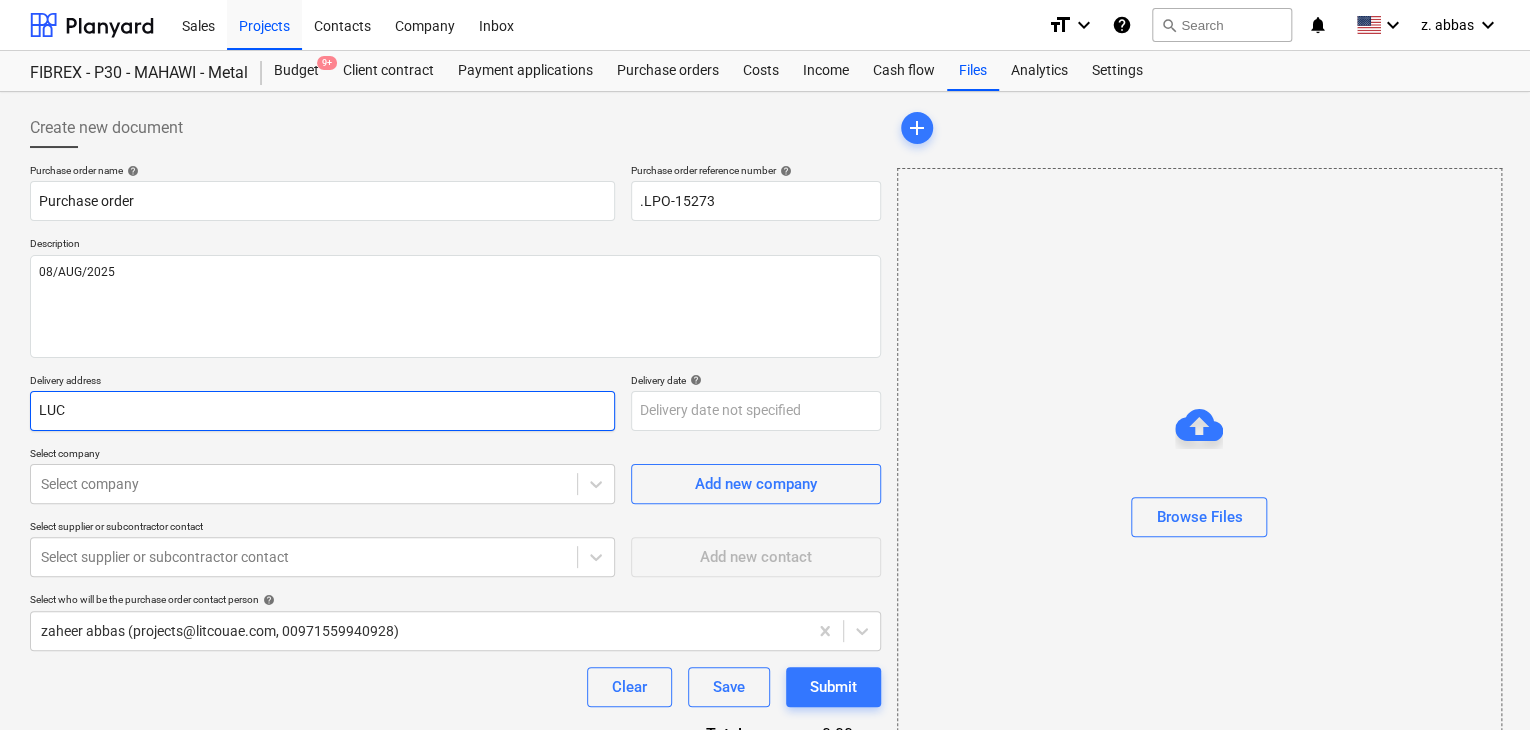 type on "x" 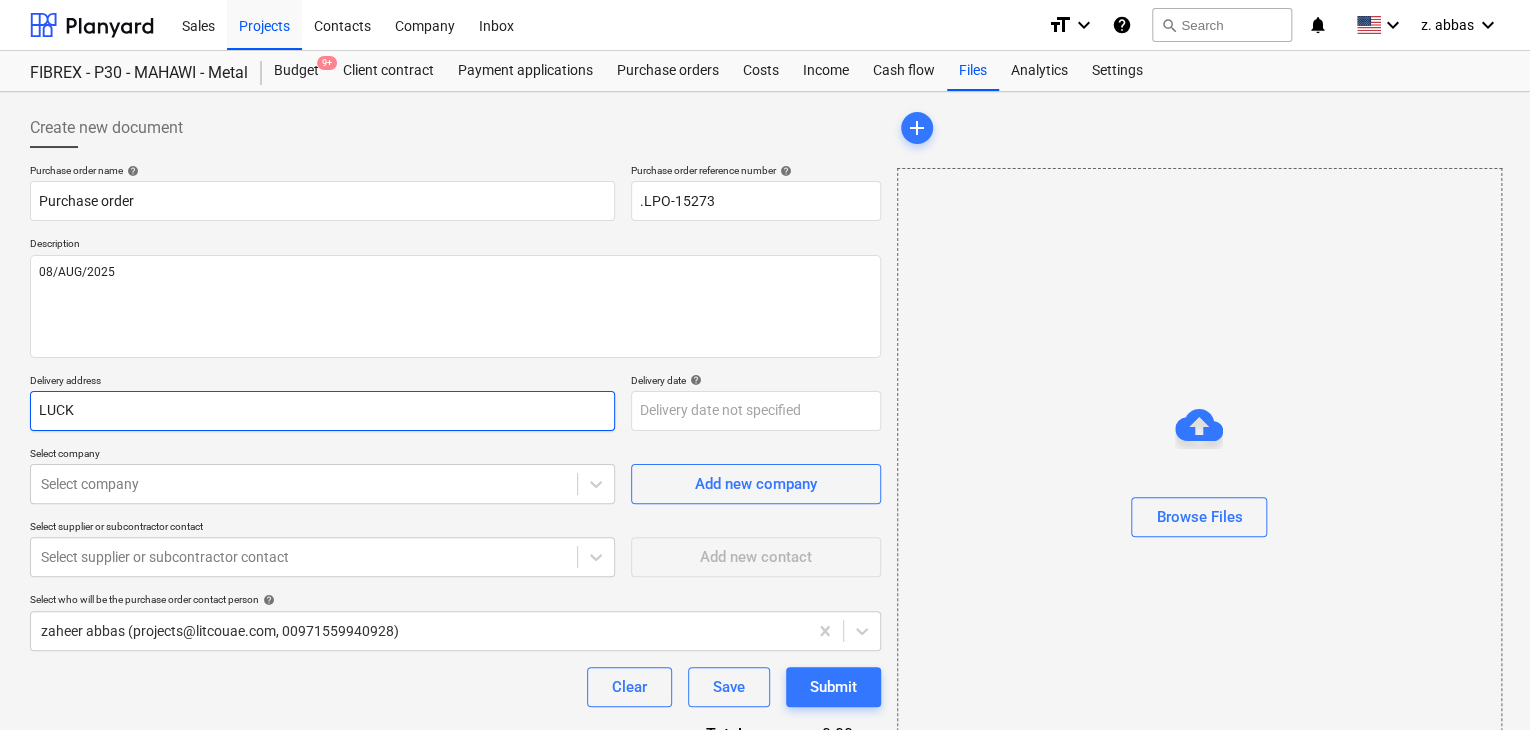 type on "x" 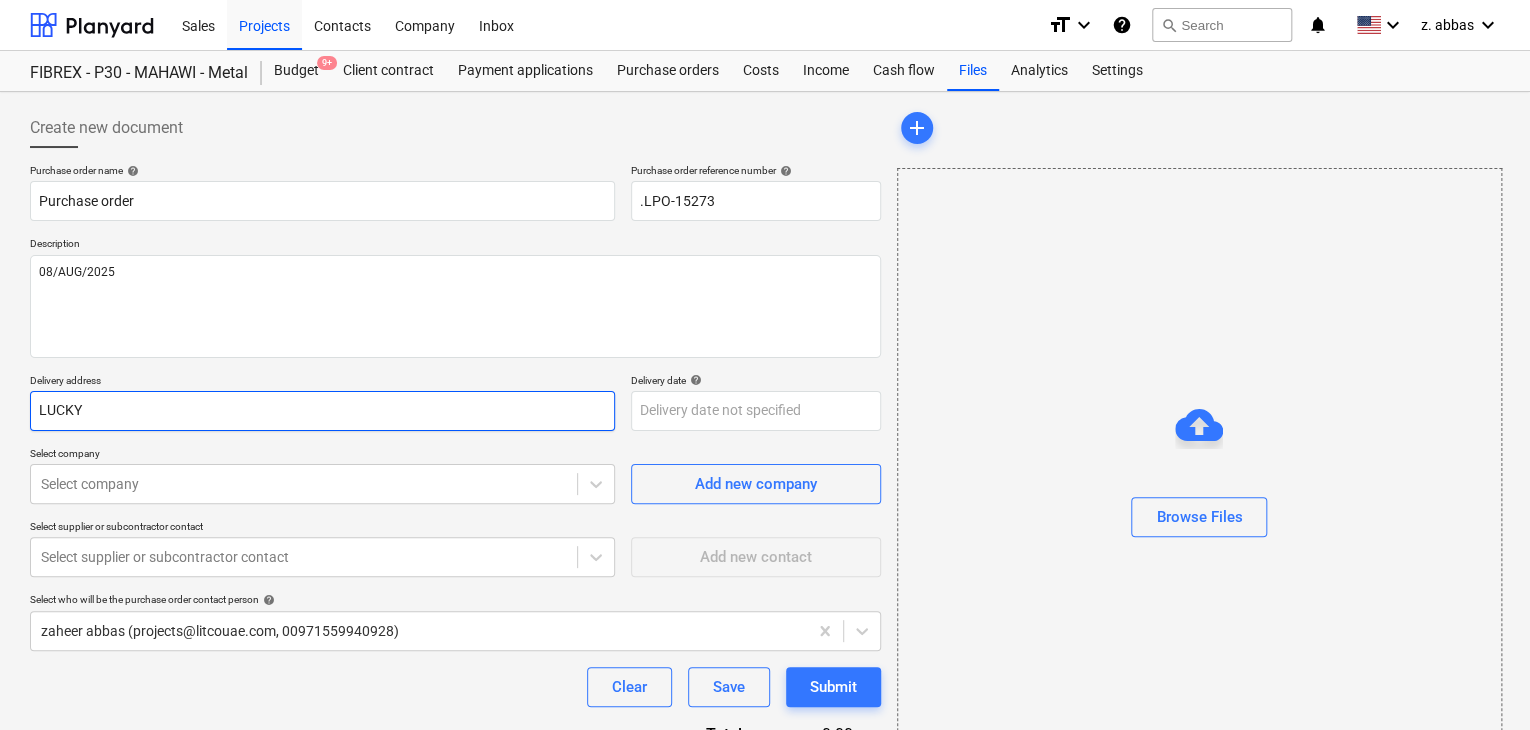 type on "x" 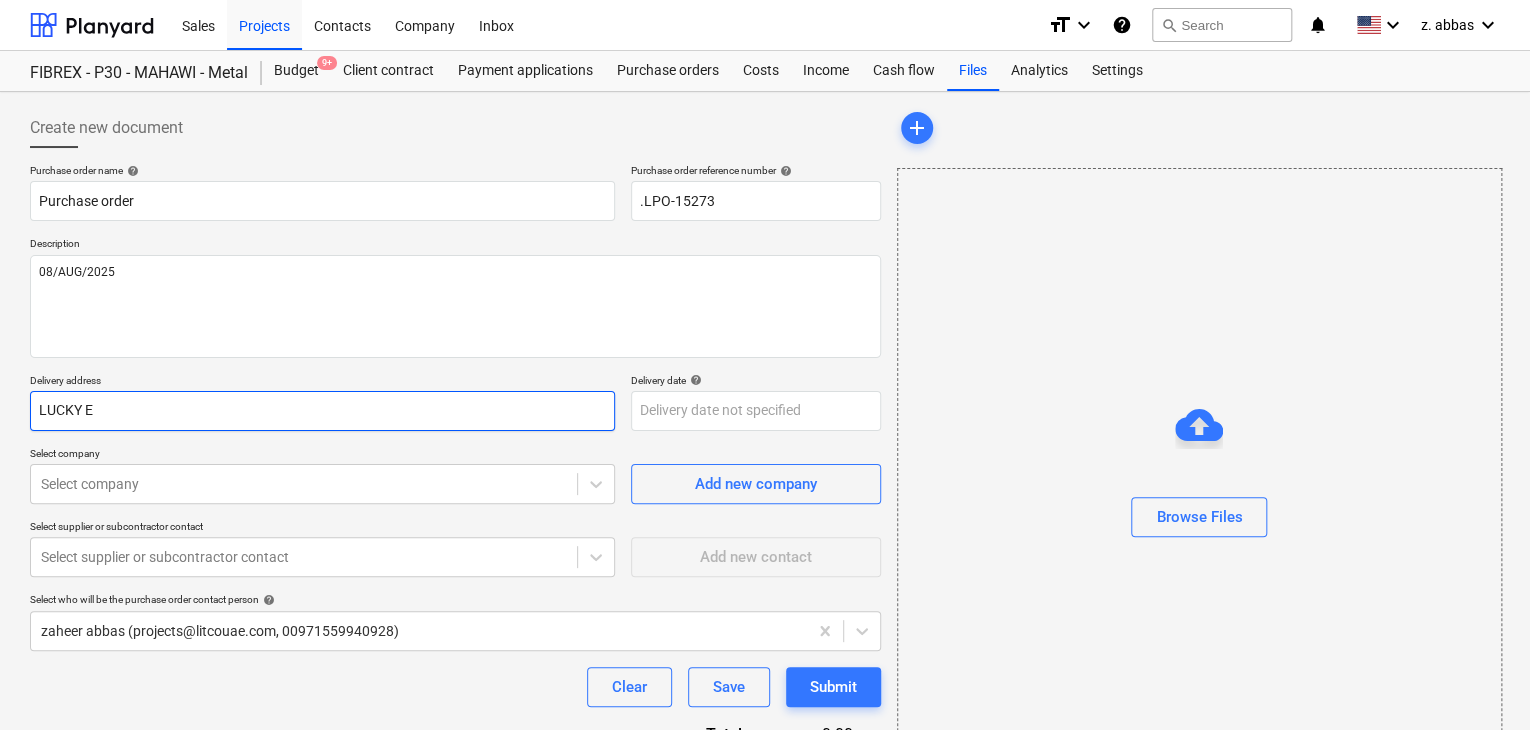 type on "x" 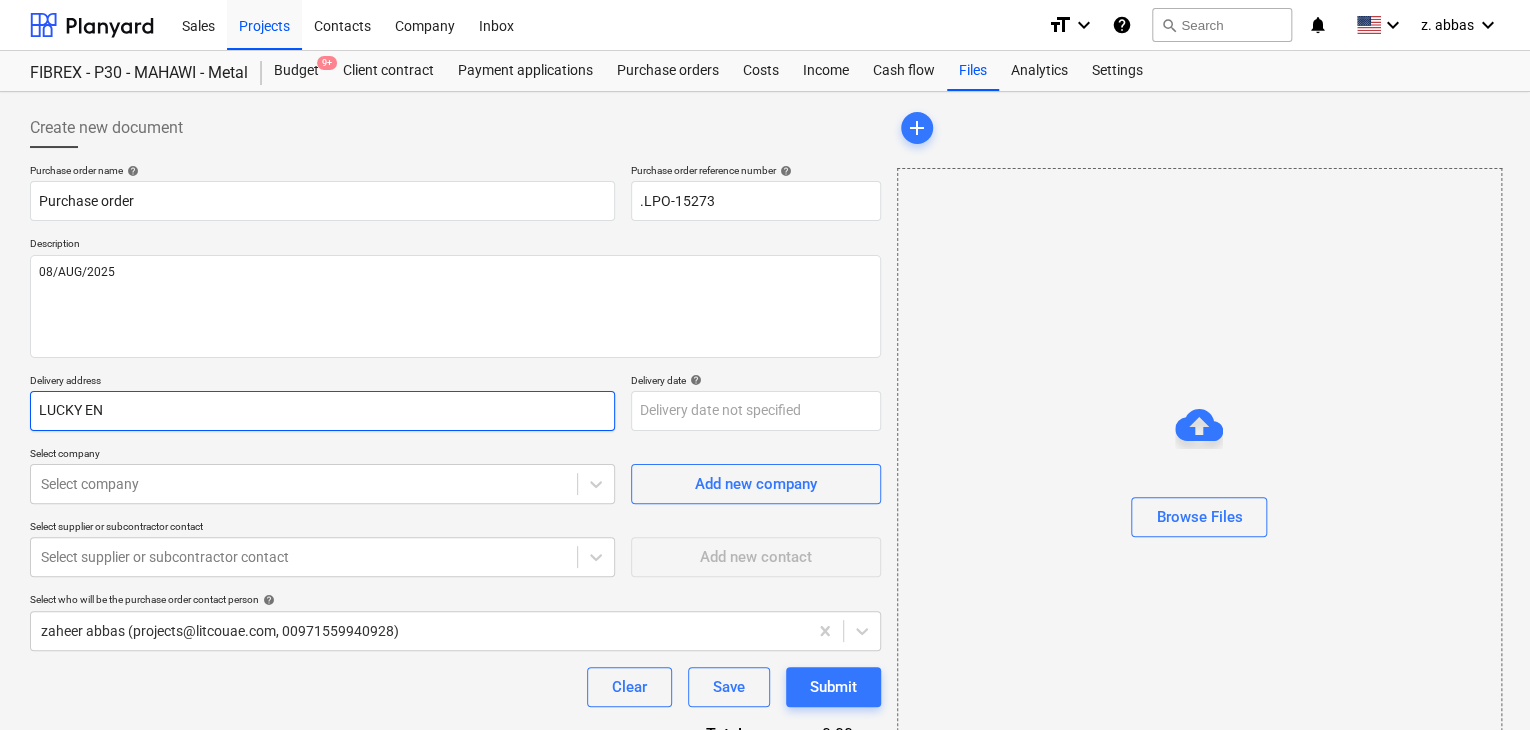 type on "x" 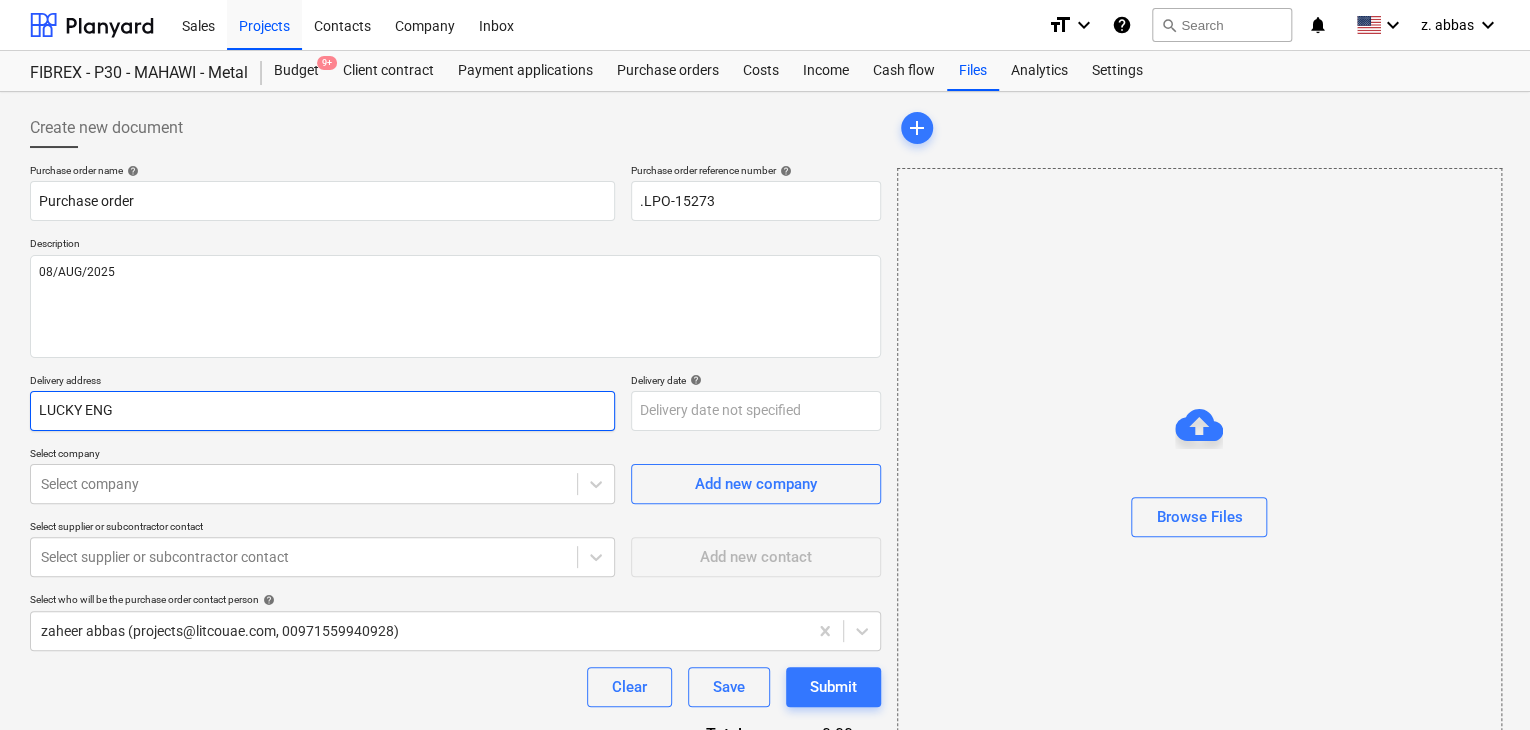 type on "x" 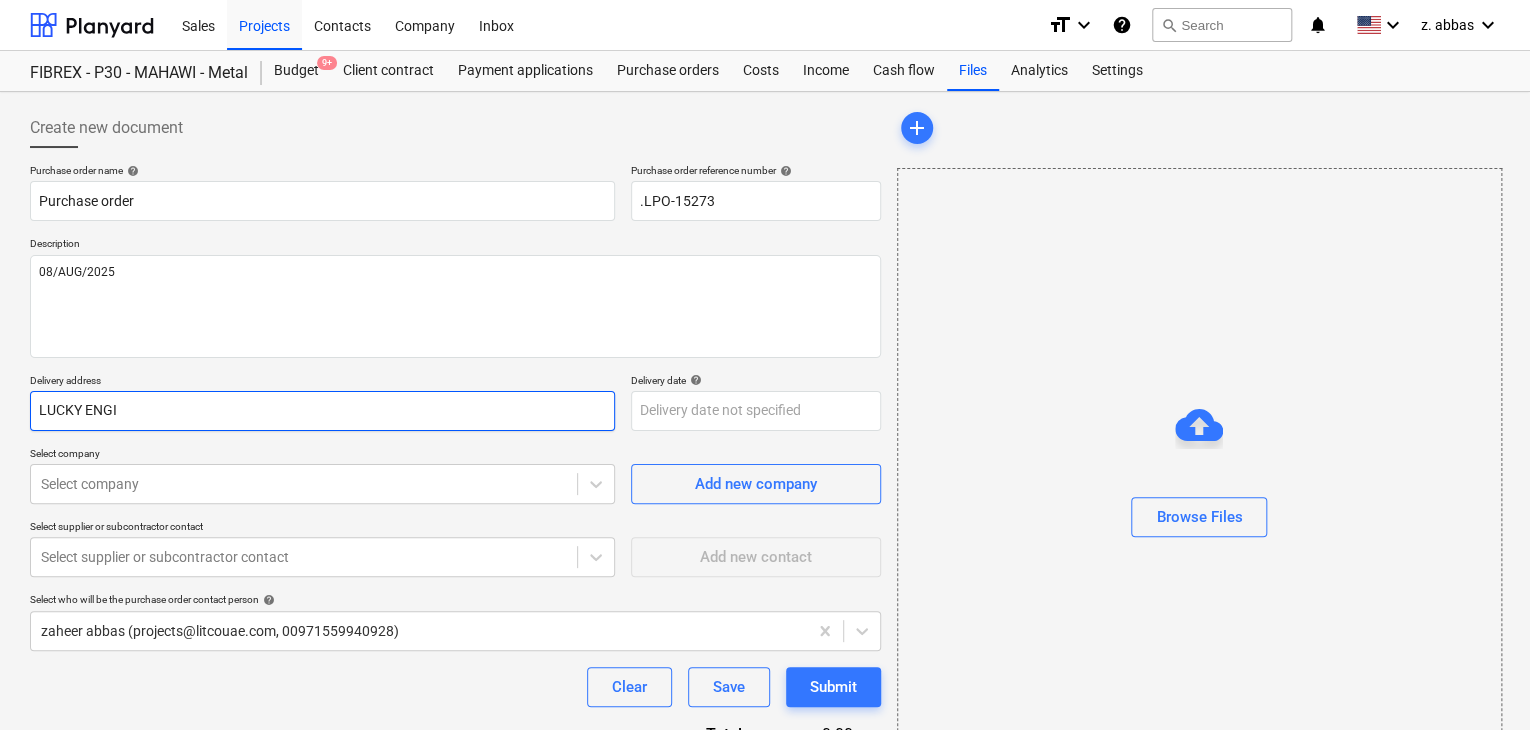 type on "x" 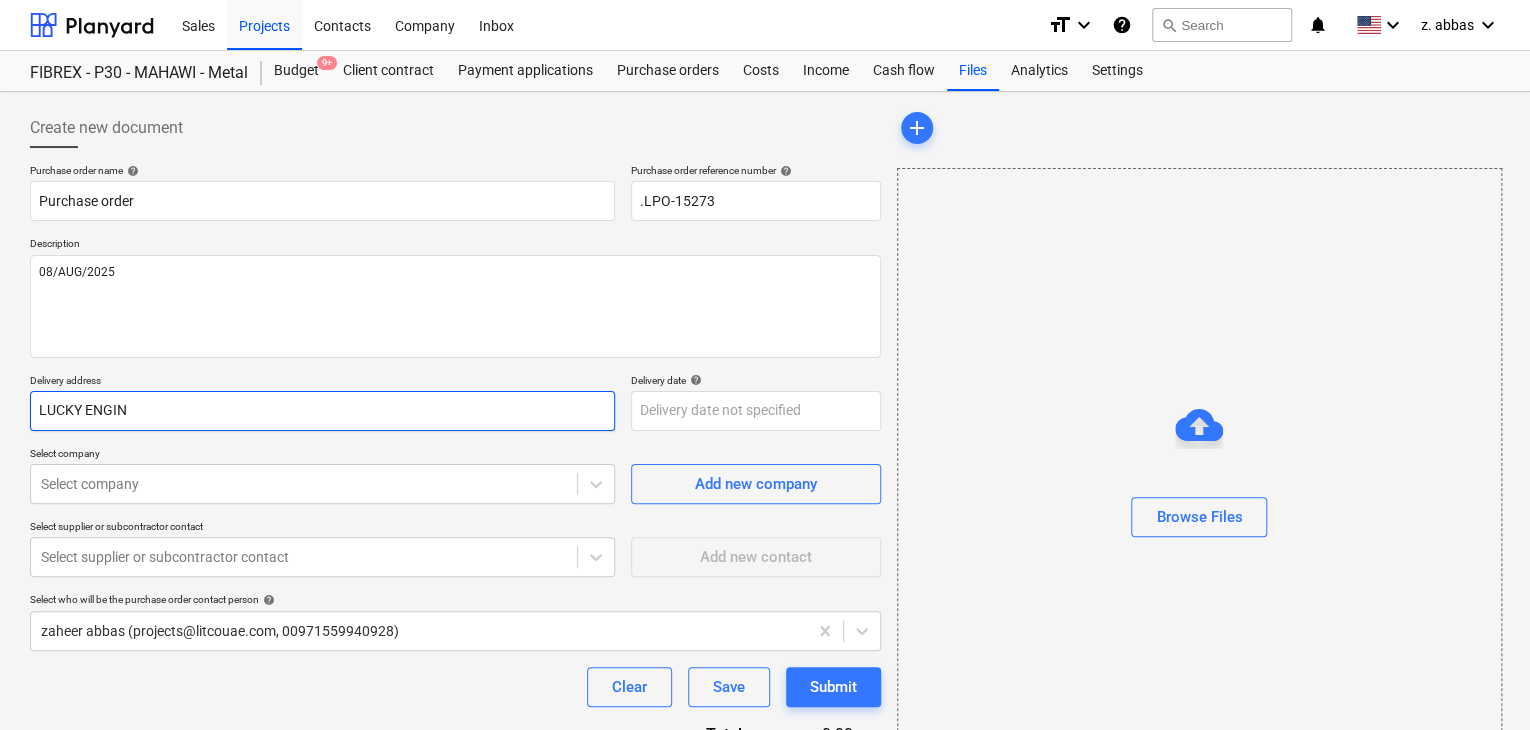 type on "x" 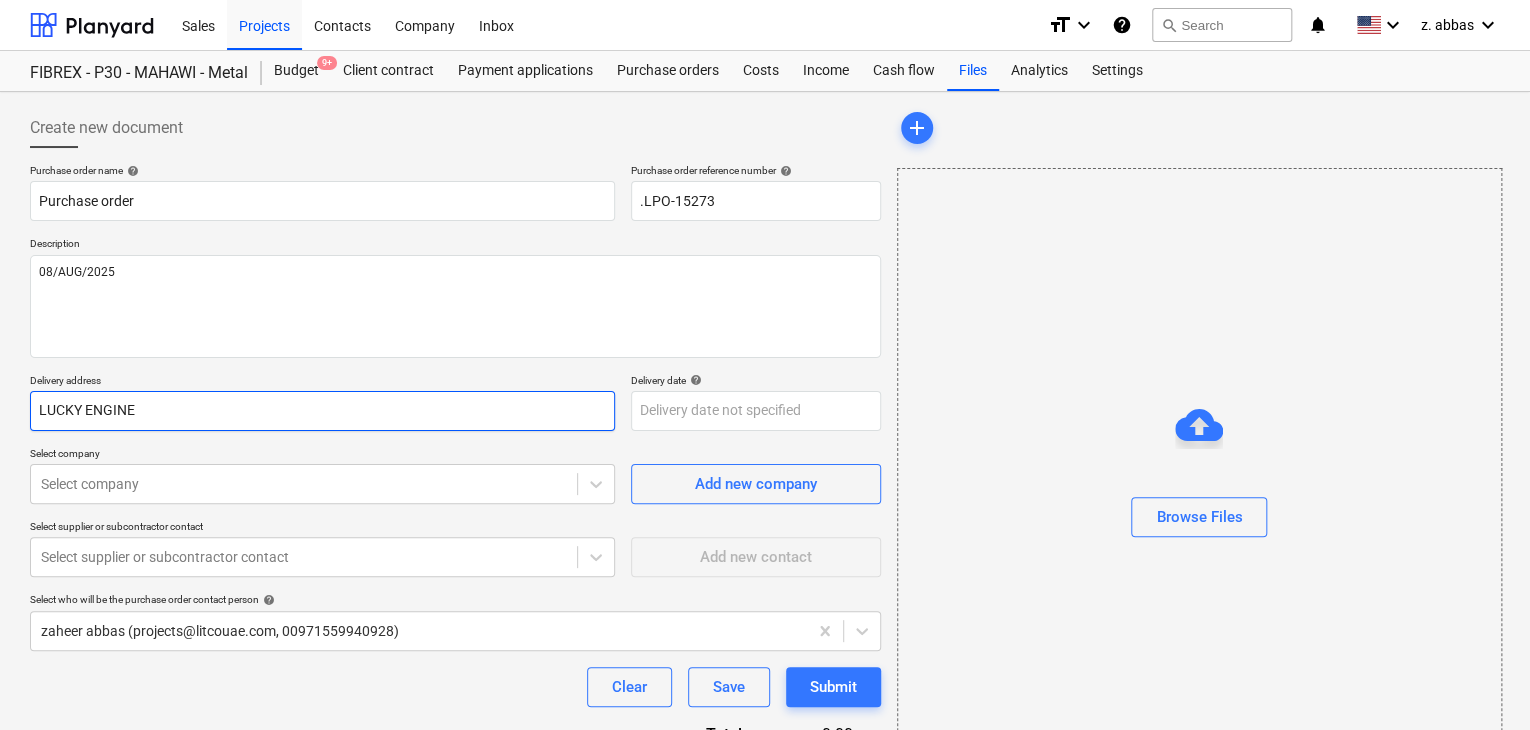 type on "x" 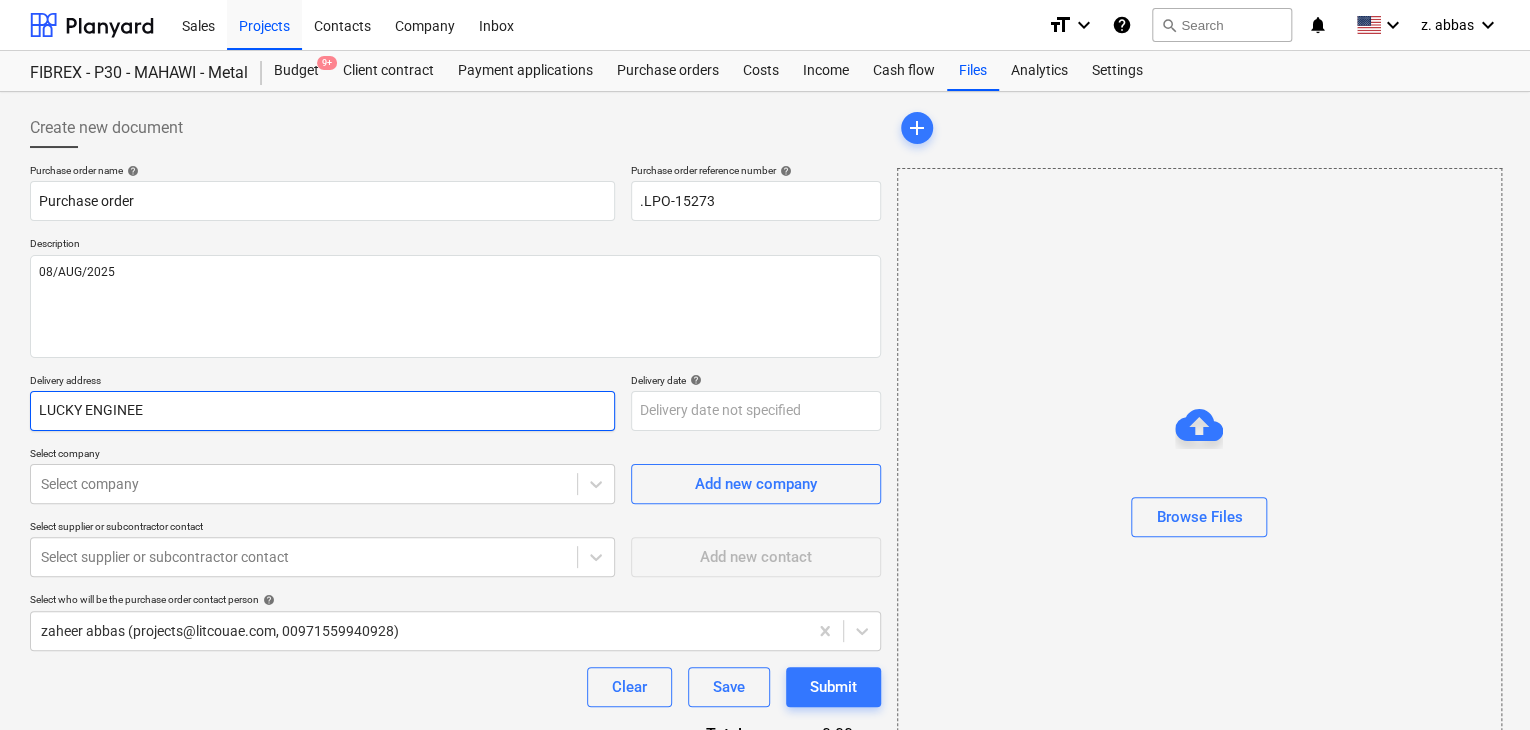 type on "x" 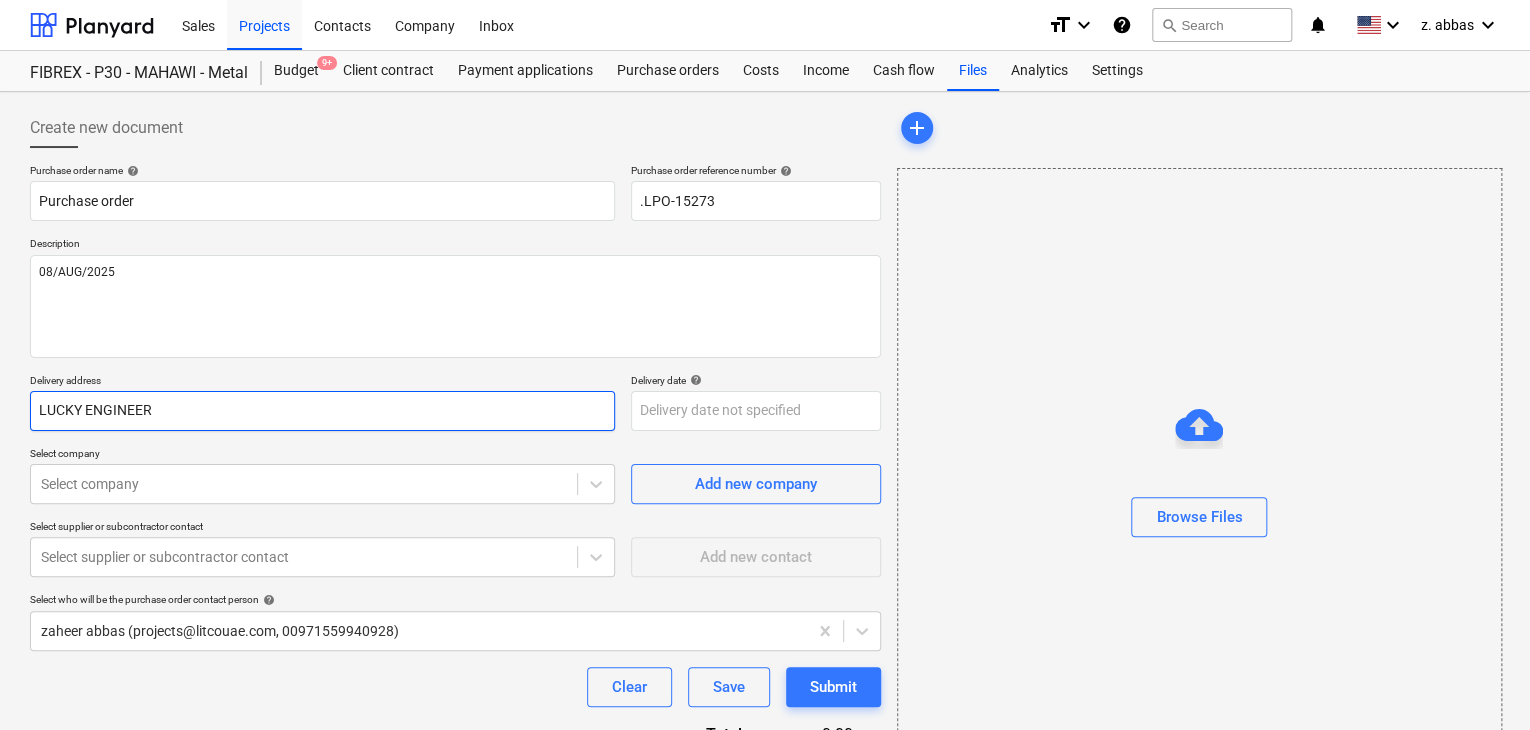 type on "x" 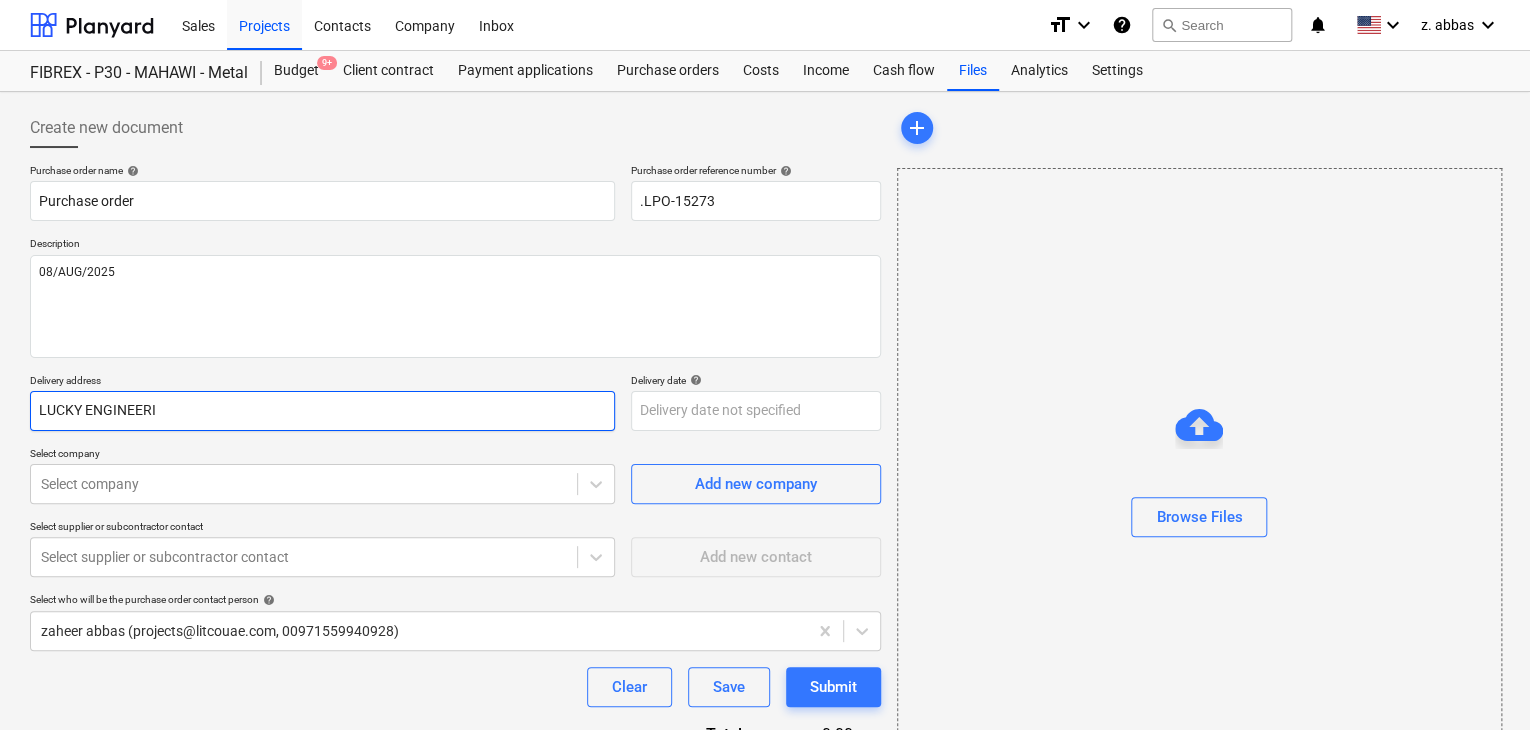 type on "x" 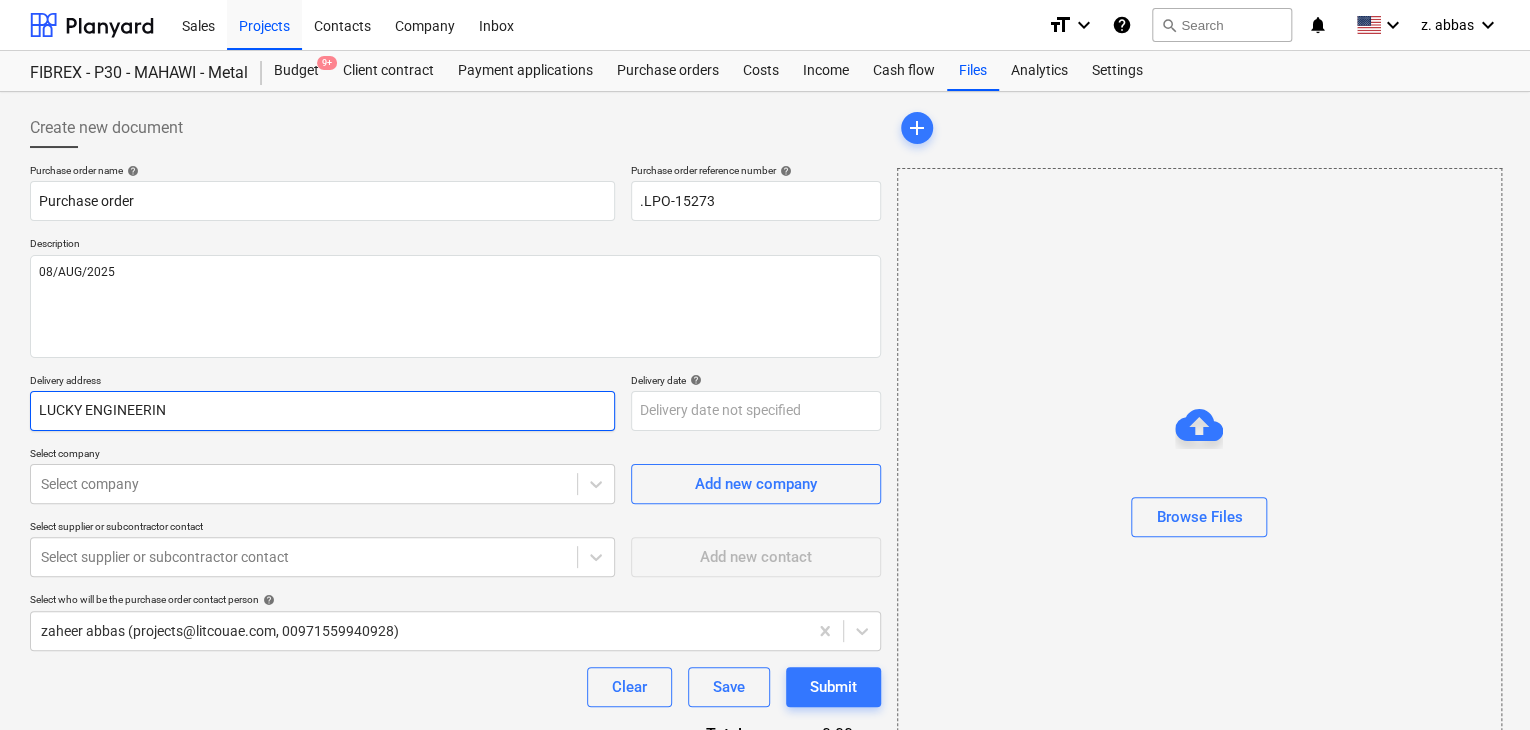 type on "x" 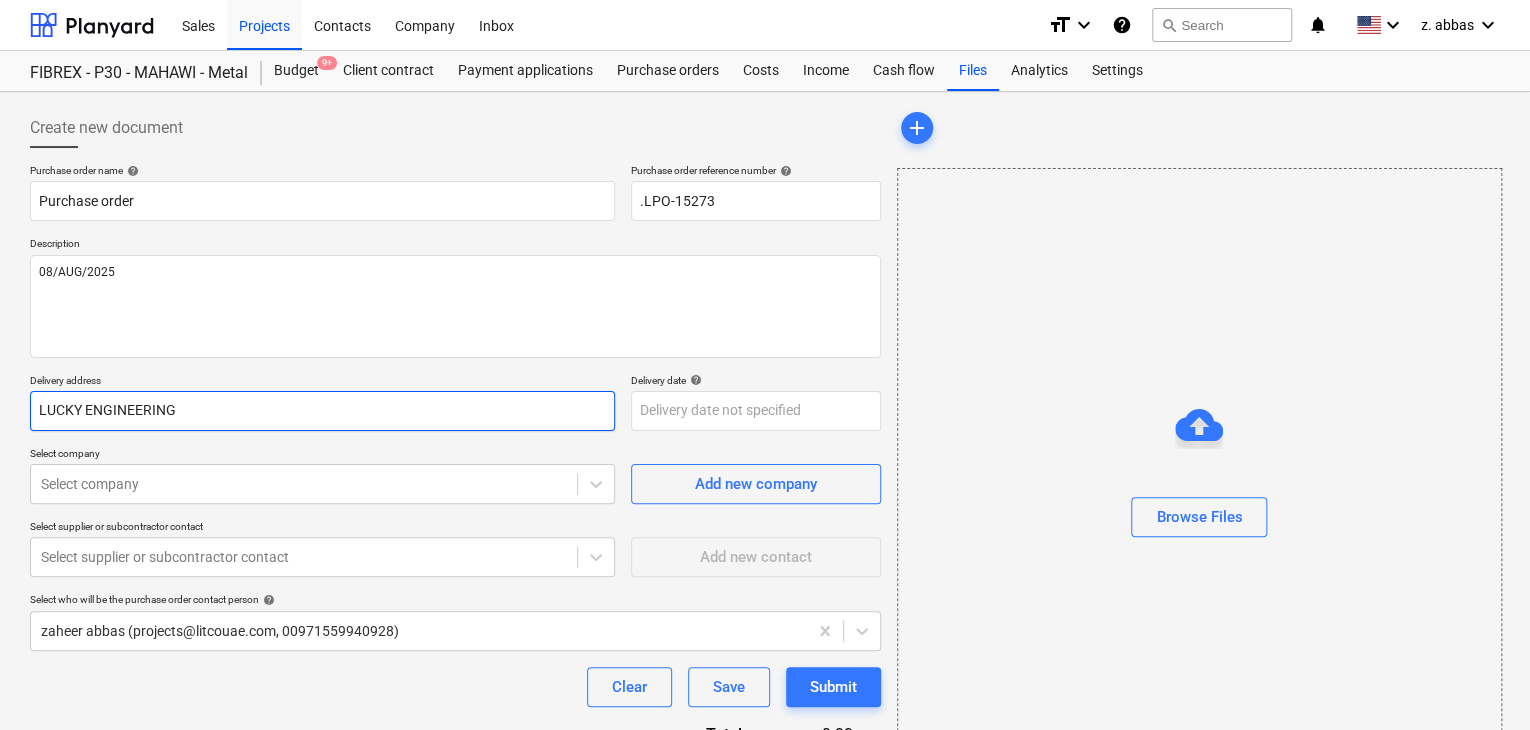 type on "x" 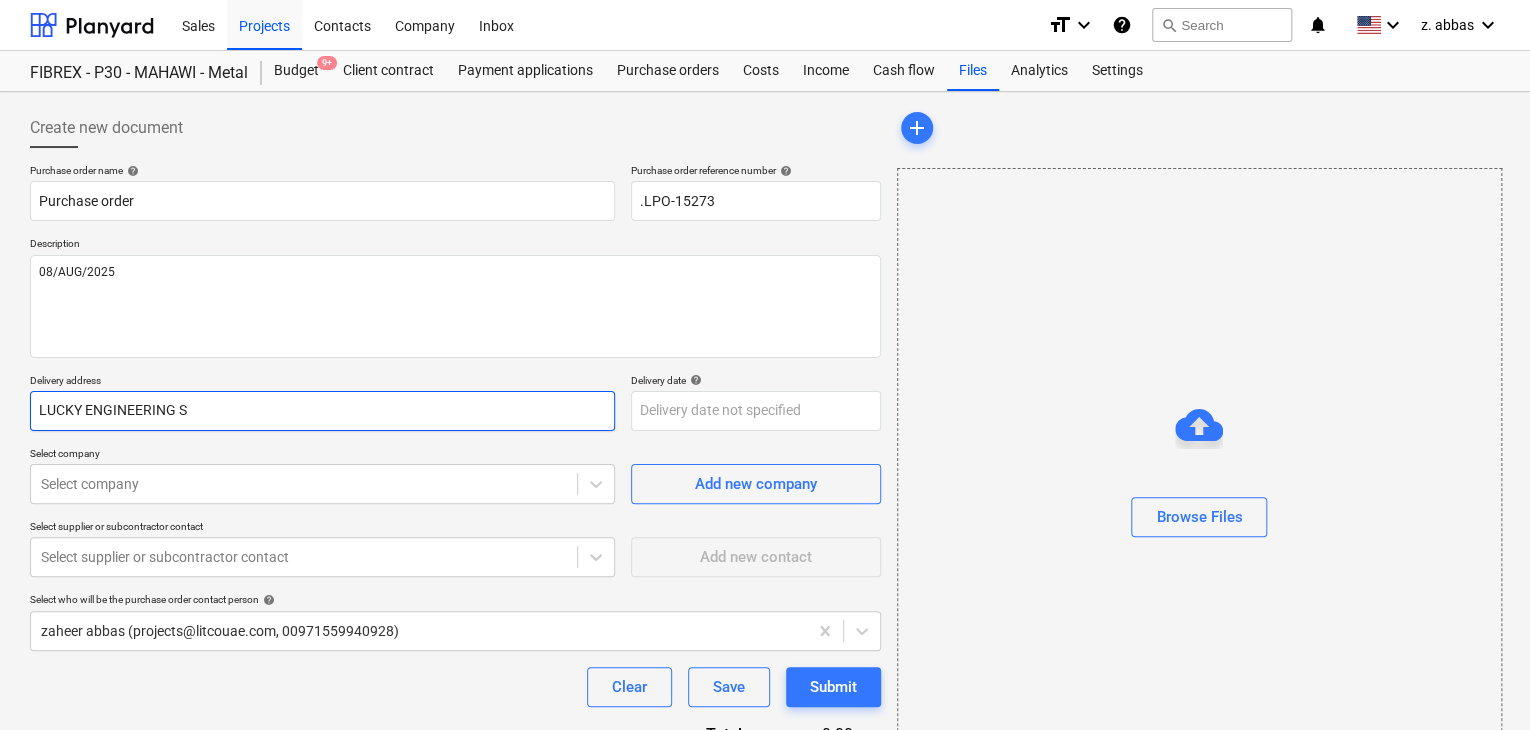 type on "x" 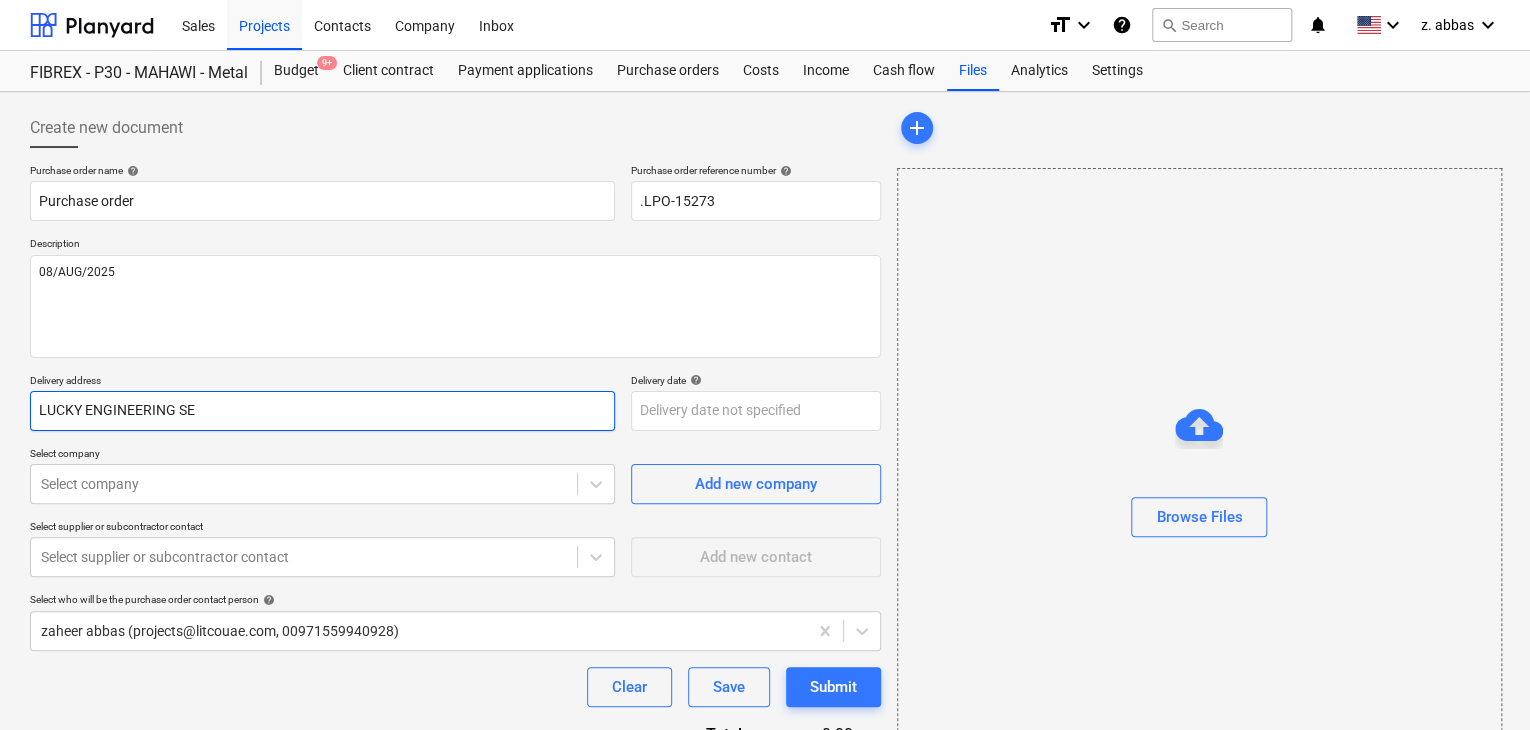 type on "x" 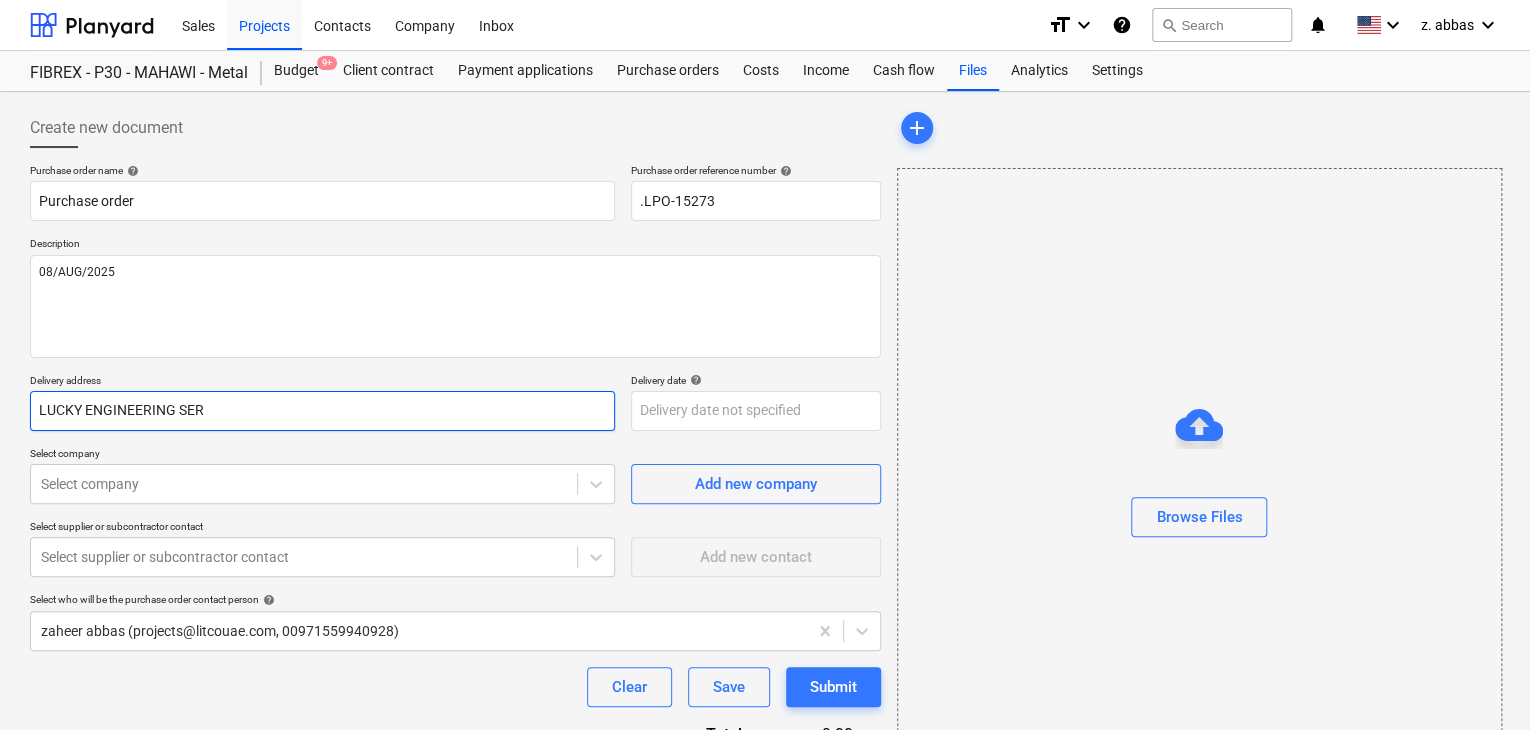 type on "LUCKY ENGINEERING SERV" 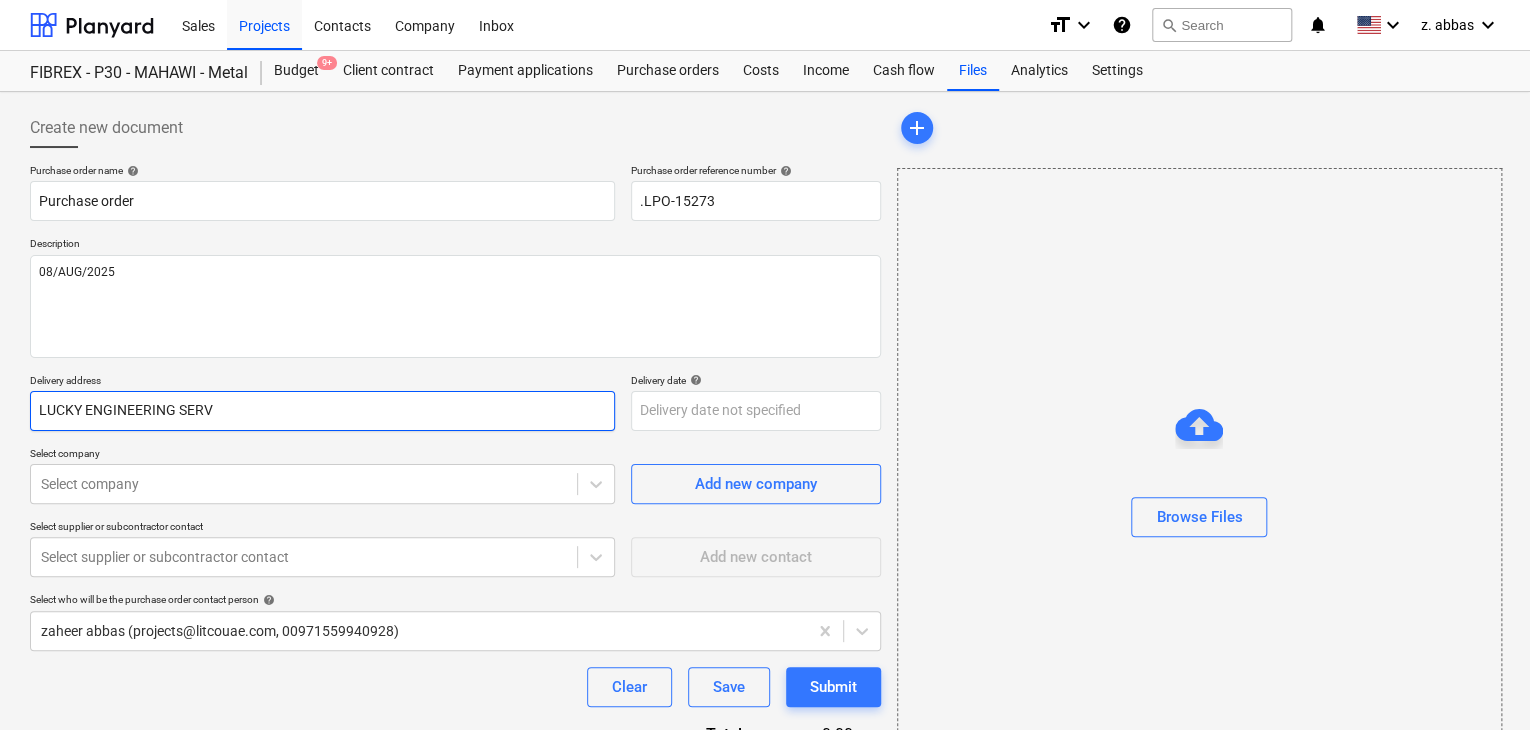 type on "x" 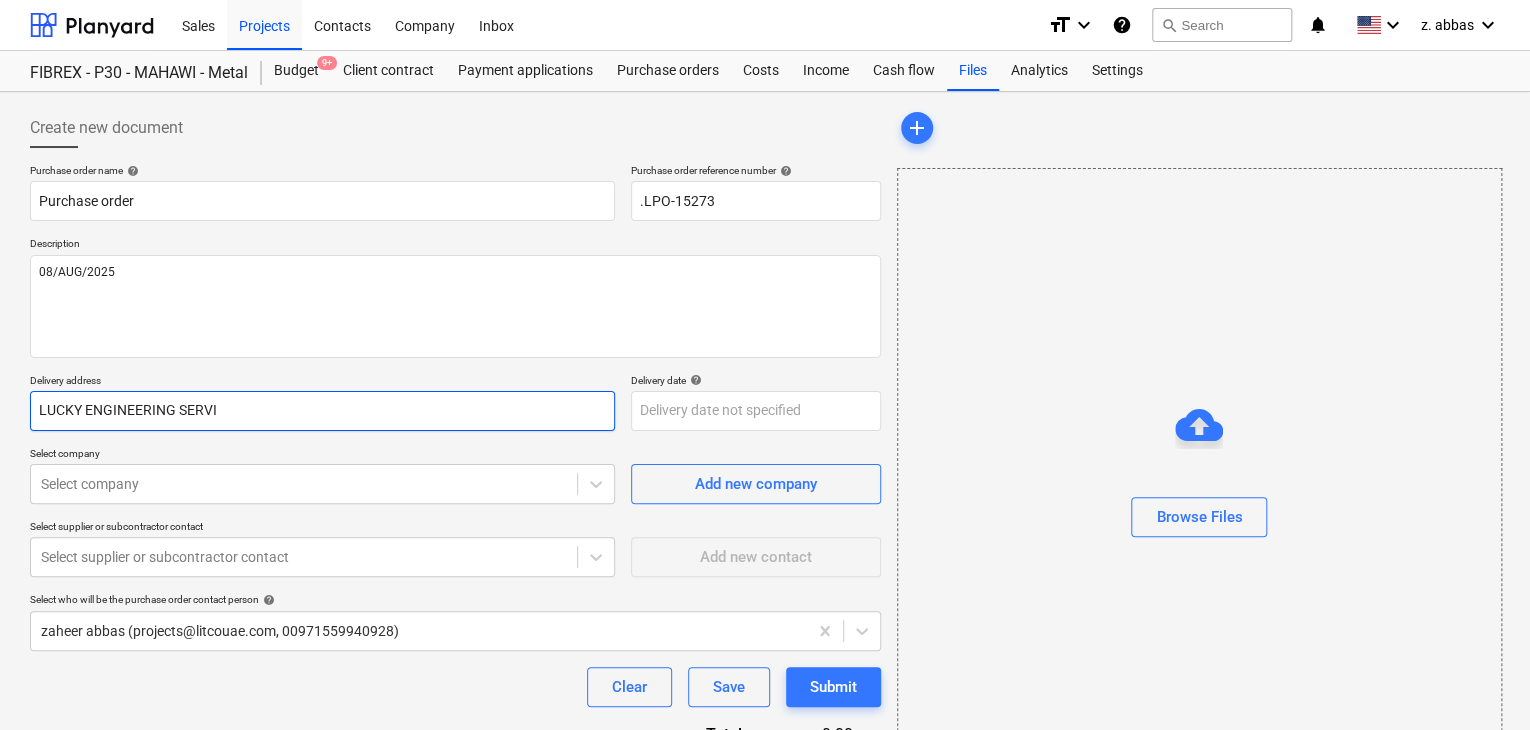 type on "x" 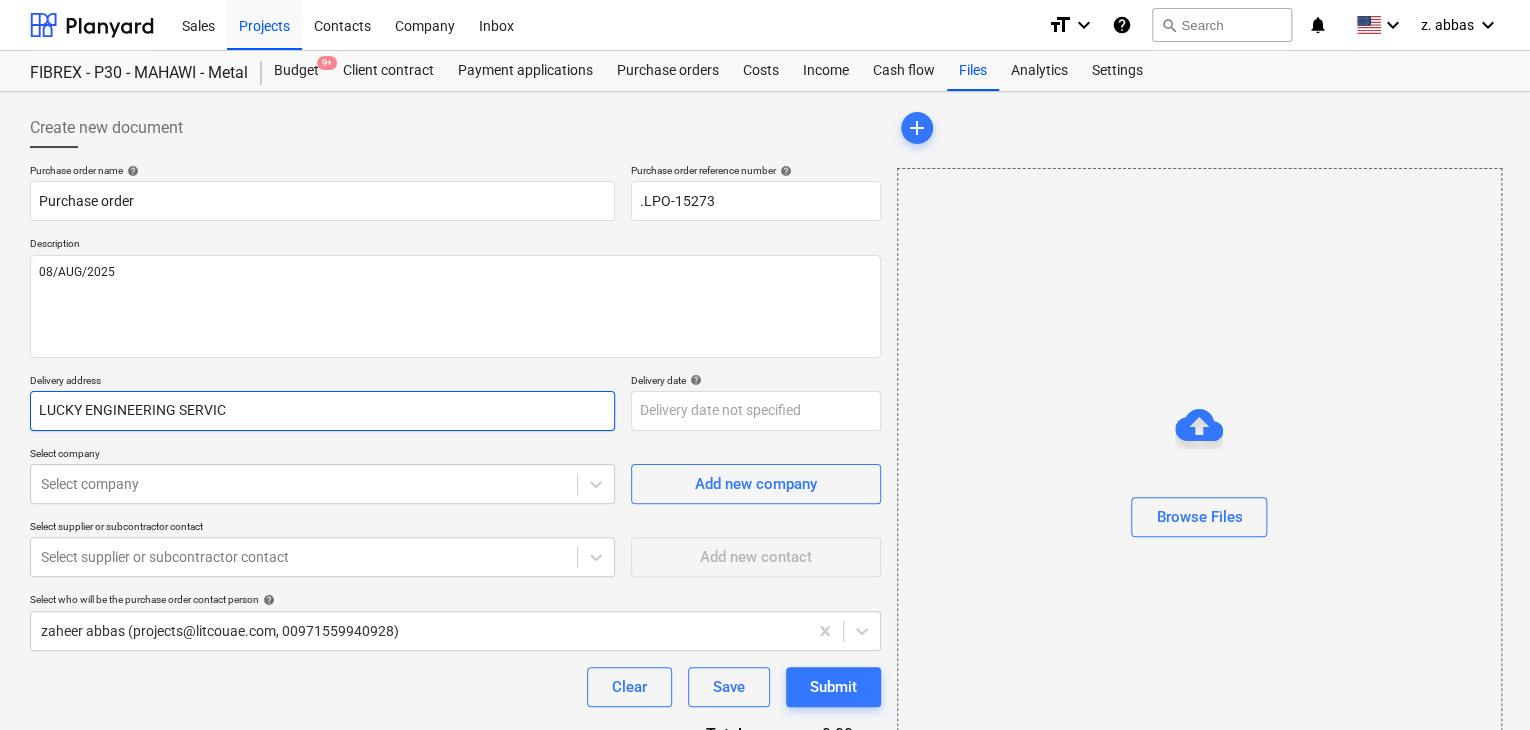 type on "x" 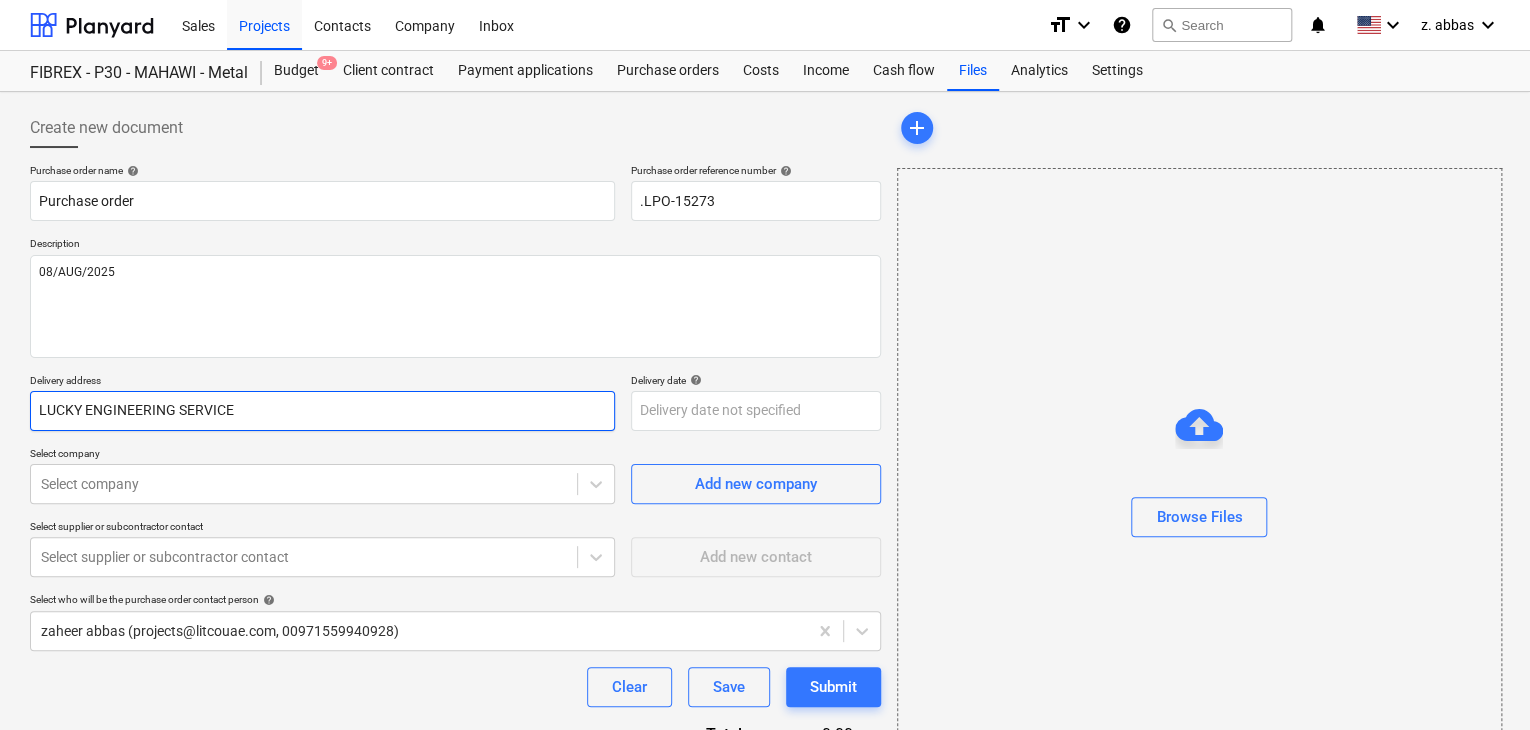 type on "x" 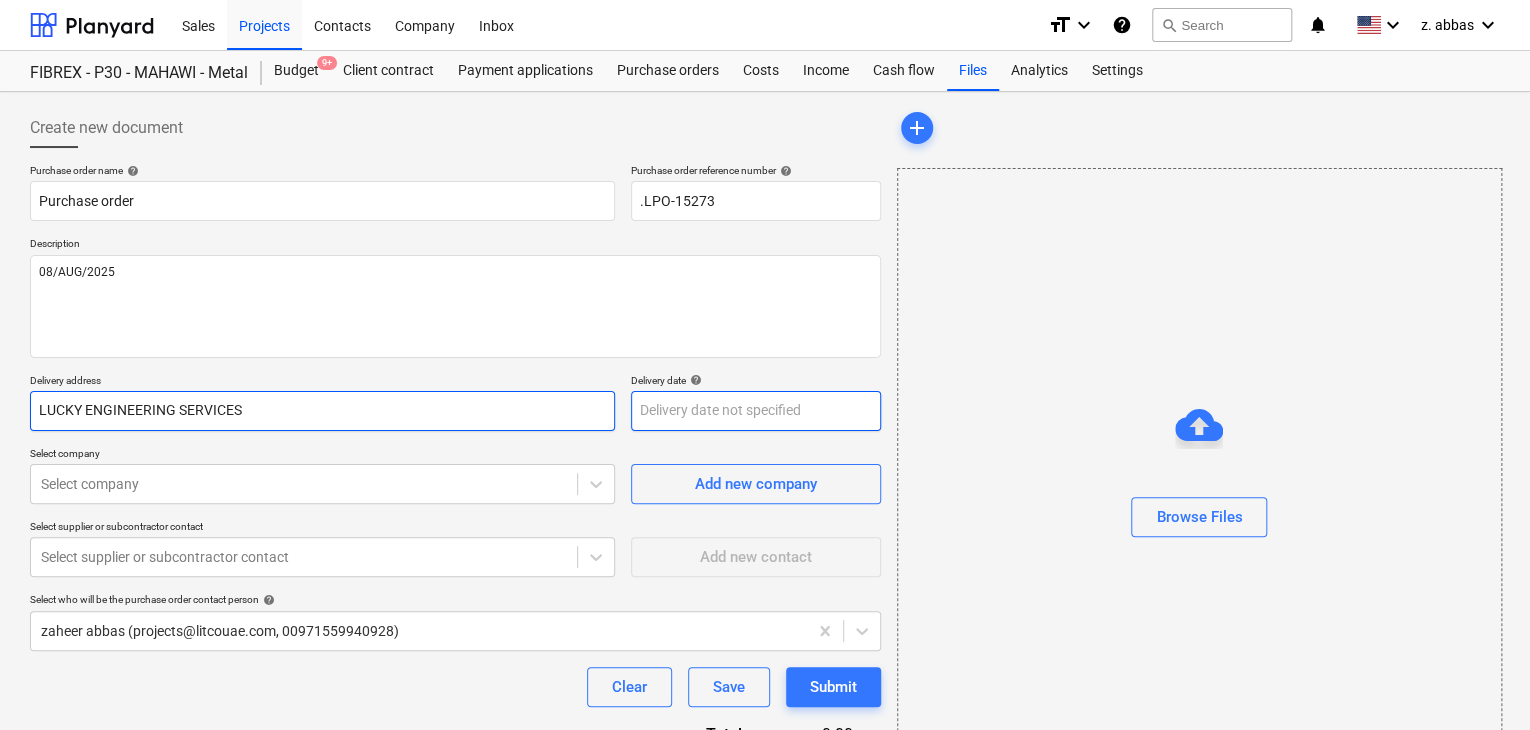 type on "LUCKY ENGINEERING SERVICES" 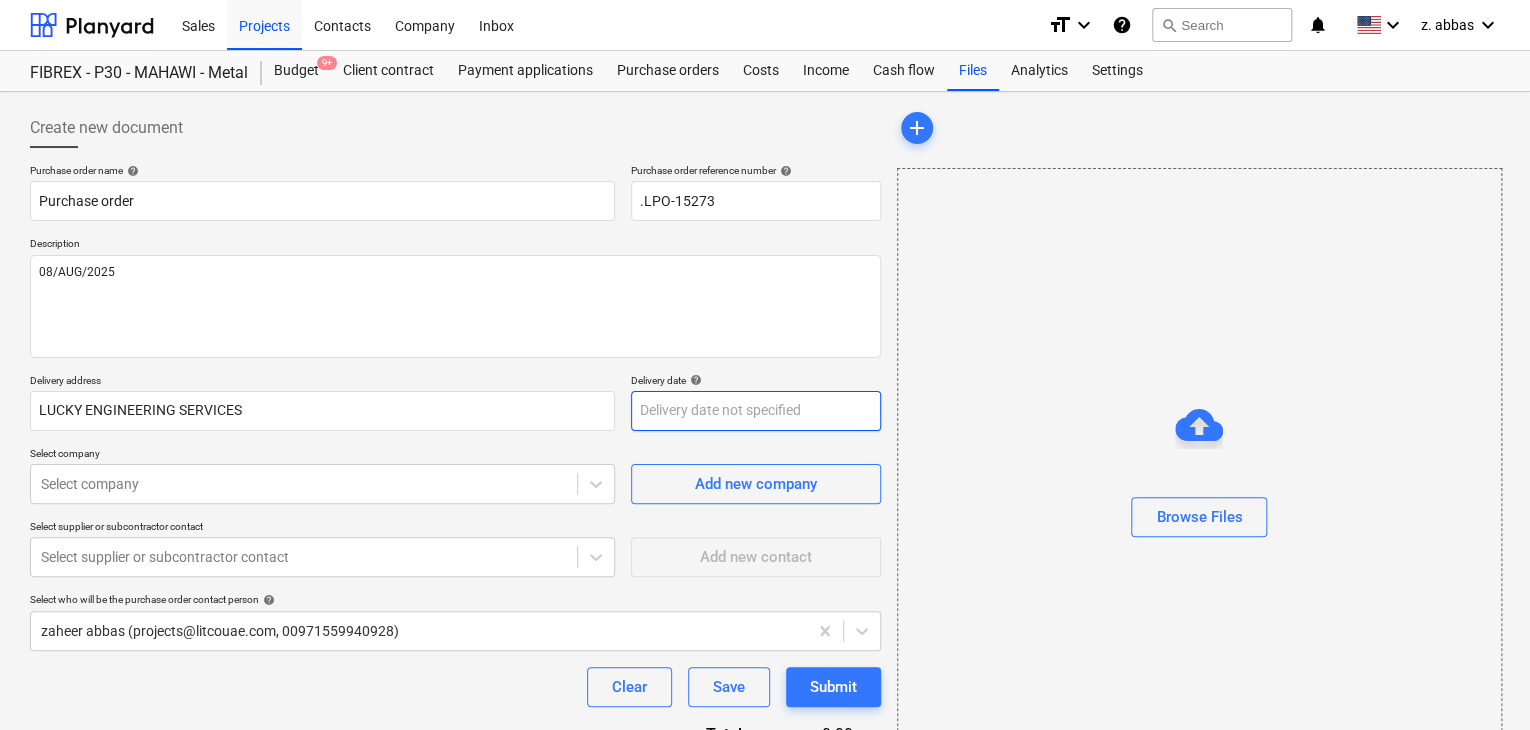 click on "Sales Projects Contacts Company Inbox format_size keyboard_arrow_down help search Search notifications 0 keyboard_arrow_down z. [LAST] keyboard_arrow_down FIBREX - P30 - MAHAWI - Metal Budget 9+ Client contract Payment applications Purchase orders Costs Income Cash flow Files Analytics Settings Create new document Purchase order name help Purchase order Purchase order reference number help .LPO-[NUMBER] Description 08/AUG/2025 Delivery address LUCKY ENGINEERING SERVICES Delivery date help Press the down arrow key to interact with the calendar and
select a date. Press the question mark key to get the keyboard shortcuts for changing dates. Select company Select company Add new company Select supplier or subcontractor contact Select supplier or subcontractor contact Add new contact Select who will be the purchase order contact person help [FIRST] [LAST] ([EMAIL], [PHONE]) Clear Save Submit Total 0.00د.إ.‏ Select line-items to add help Search or select a line-item Select in bulk add" at bounding box center (765, 365) 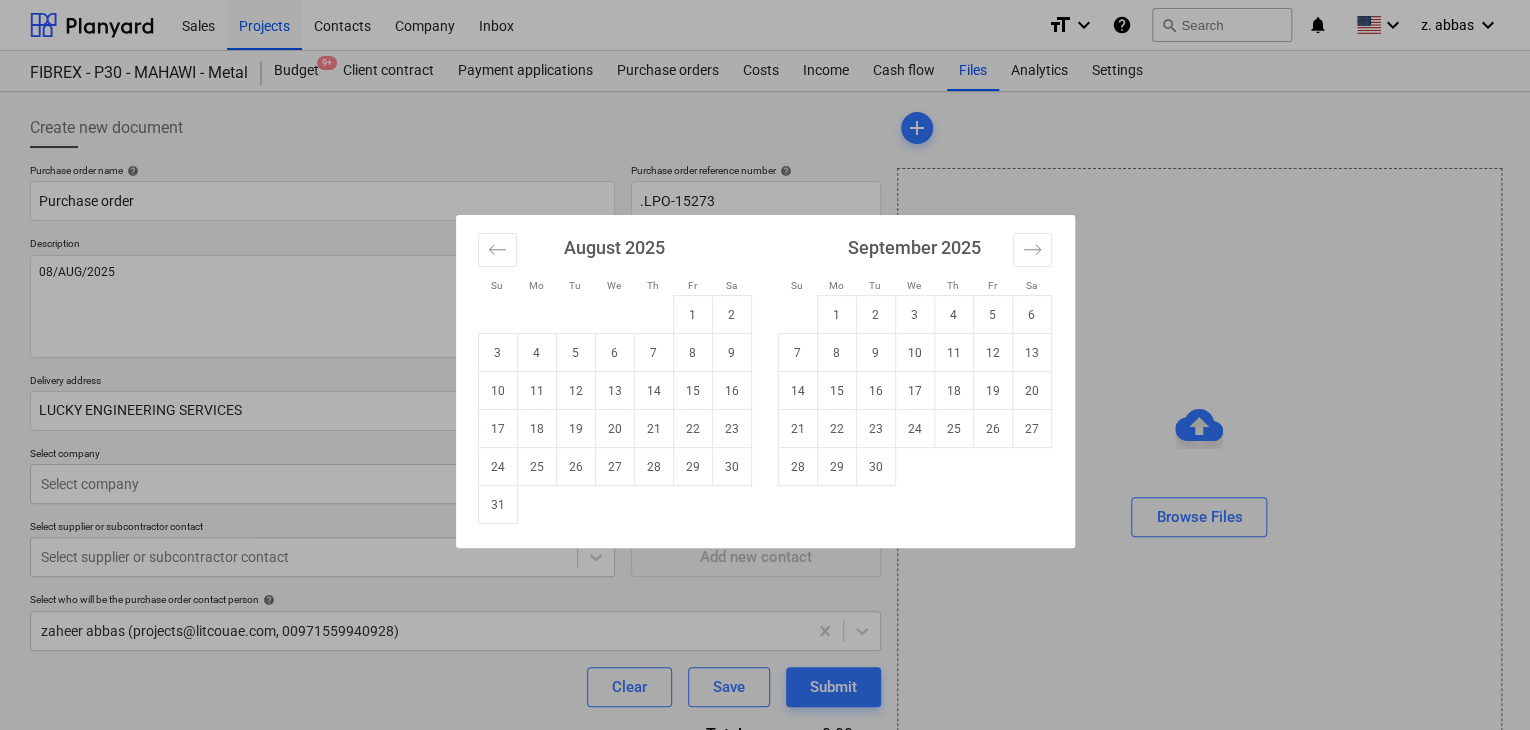drag, startPoint x: 512, startPoint y: 509, endPoint x: 436, endPoint y: 507, distance: 76.02631 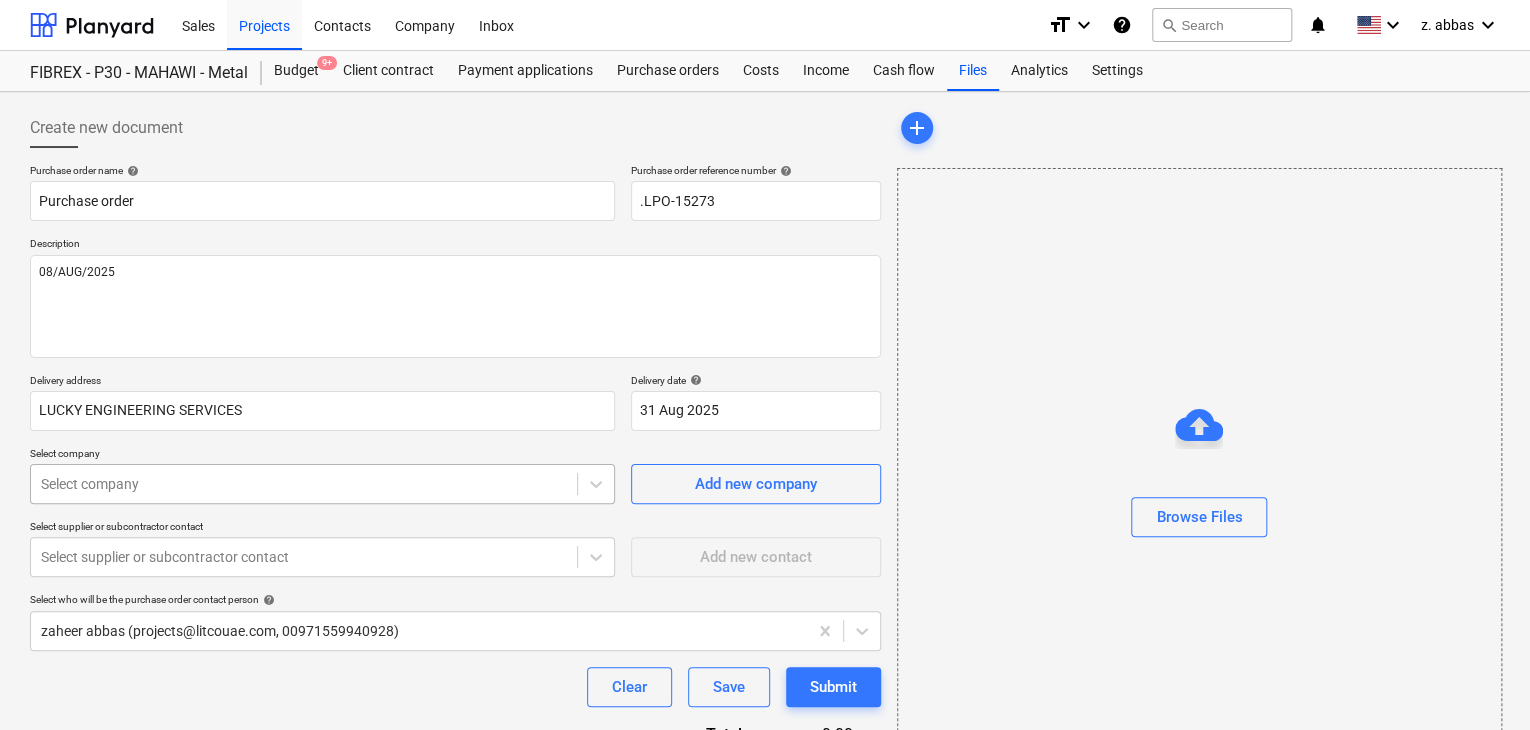 click on "Sales Projects Contacts Company Inbox format_size keyboard_arrow_down help search Search notifications 0 keyboard_arrow_down z. abbas keyboard_arrow_down FIBREX - P30 - MAHAWI - Metal Budget 9+ Client contract Payment applications Purchase orders Costs Income Cash flow Files Analytics Settings Create new document Purchase order name help Purchase order Purchase order reference number help .LPO-15273 Description 08/AUG/2025 Delivery address LUCKY ENGINEERING SERVICES Delivery date help 31 Aug 2025 31.08.2025 Press the down arrow key to interact with the calendar and
select a date. Press the question mark key to get the keyboard shortcuts for changing dates. Select company Select company Add new company Select supplier or subcontractor contact Select supplier or subcontractor contact Add new contact Select who will be the purchase order contact person help zaheer abbas (projects@example.com, [PHONE]) Clear Save Submit Total 0.00د.إ.‏ Select line-items to add help Search or select a line-item" at bounding box center (765, 365) 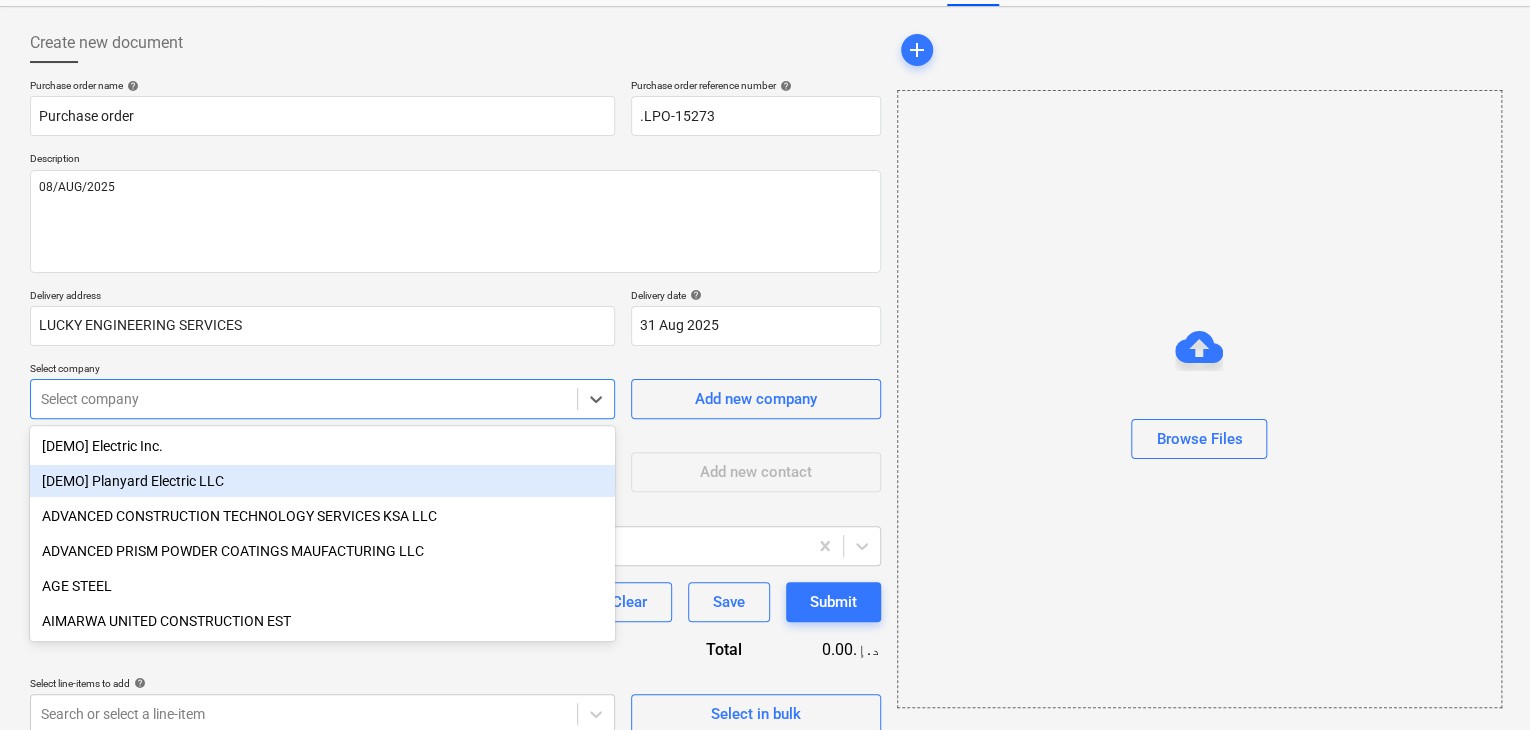 scroll, scrollTop: 93, scrollLeft: 0, axis: vertical 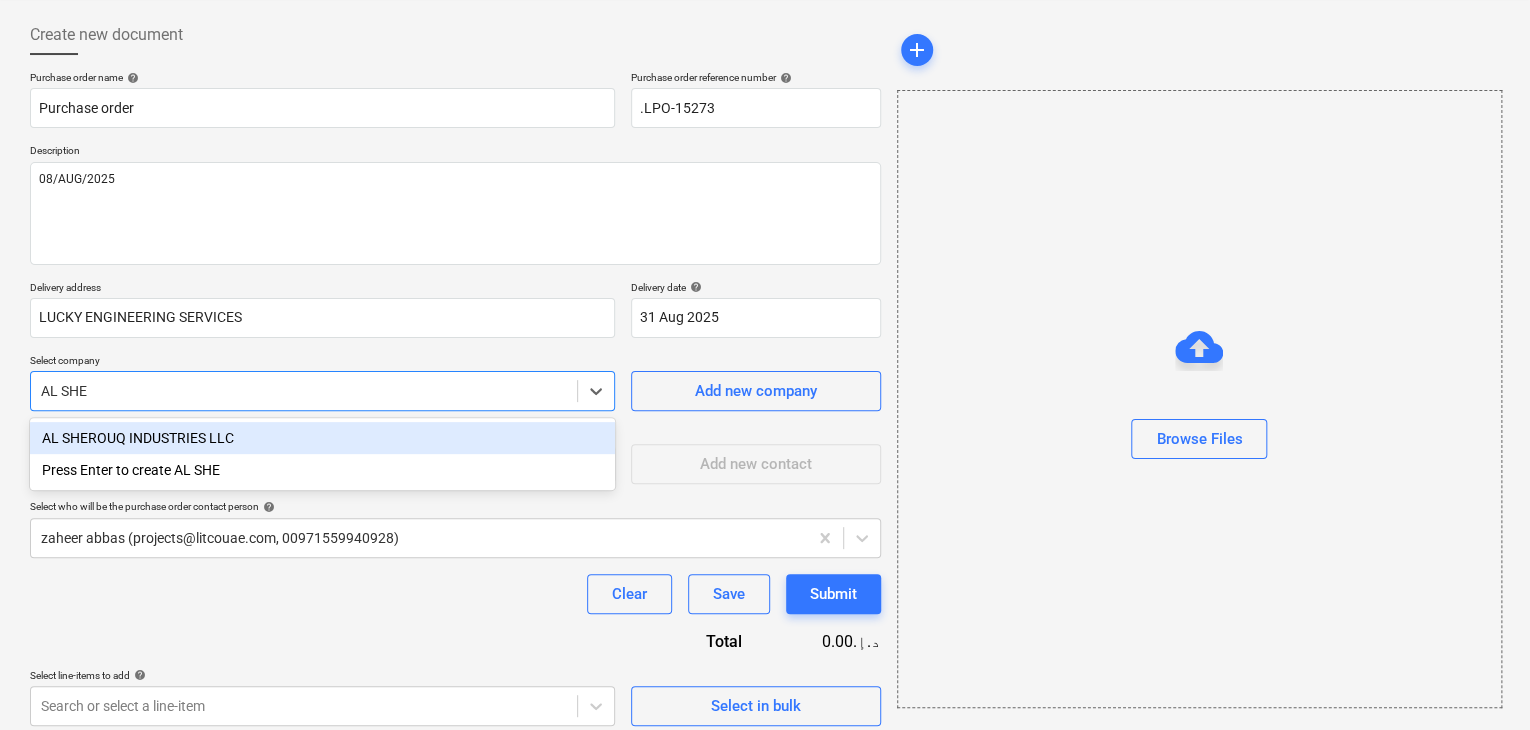 type on "AL SHER" 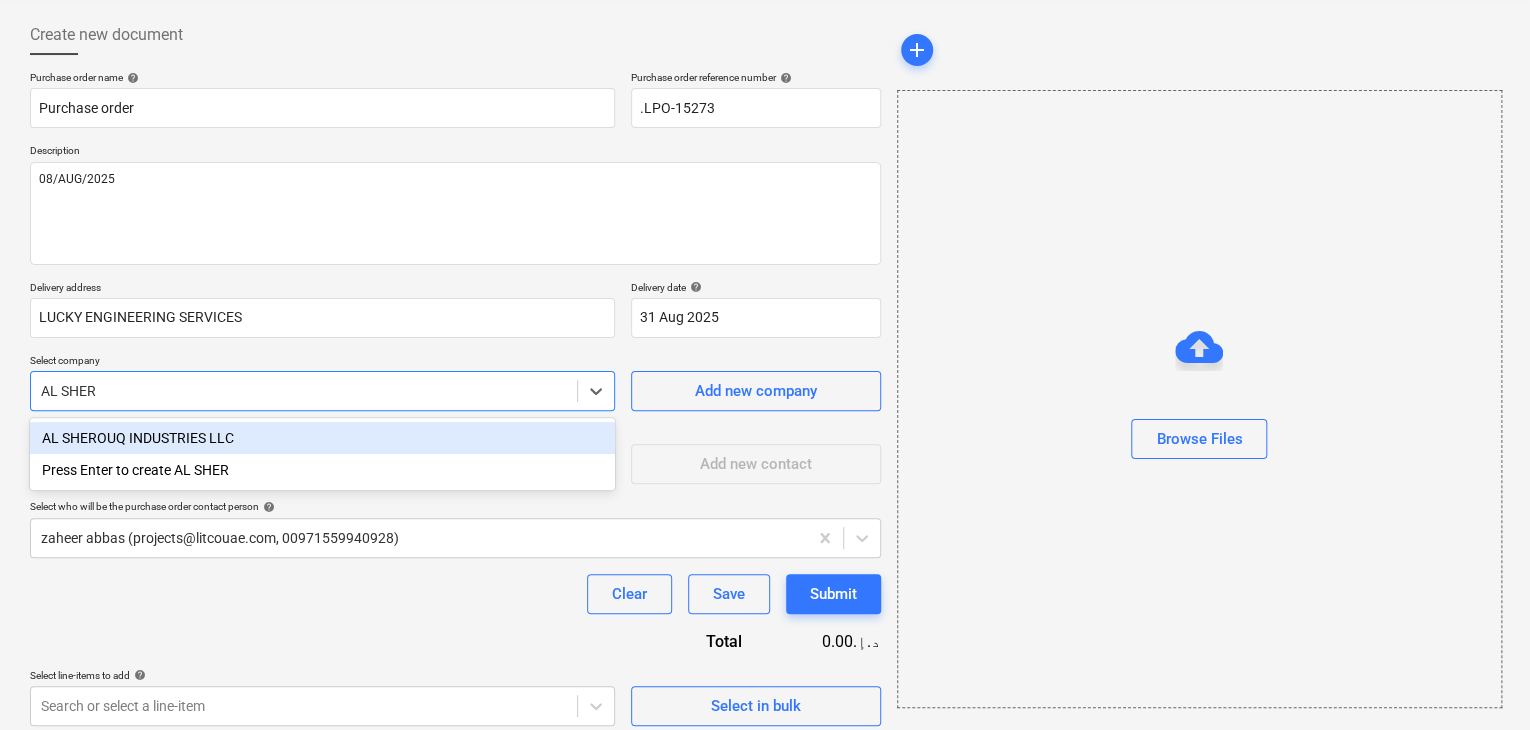 click on "AL SHEROUQ INDUSTRIES LLC" at bounding box center [322, 438] 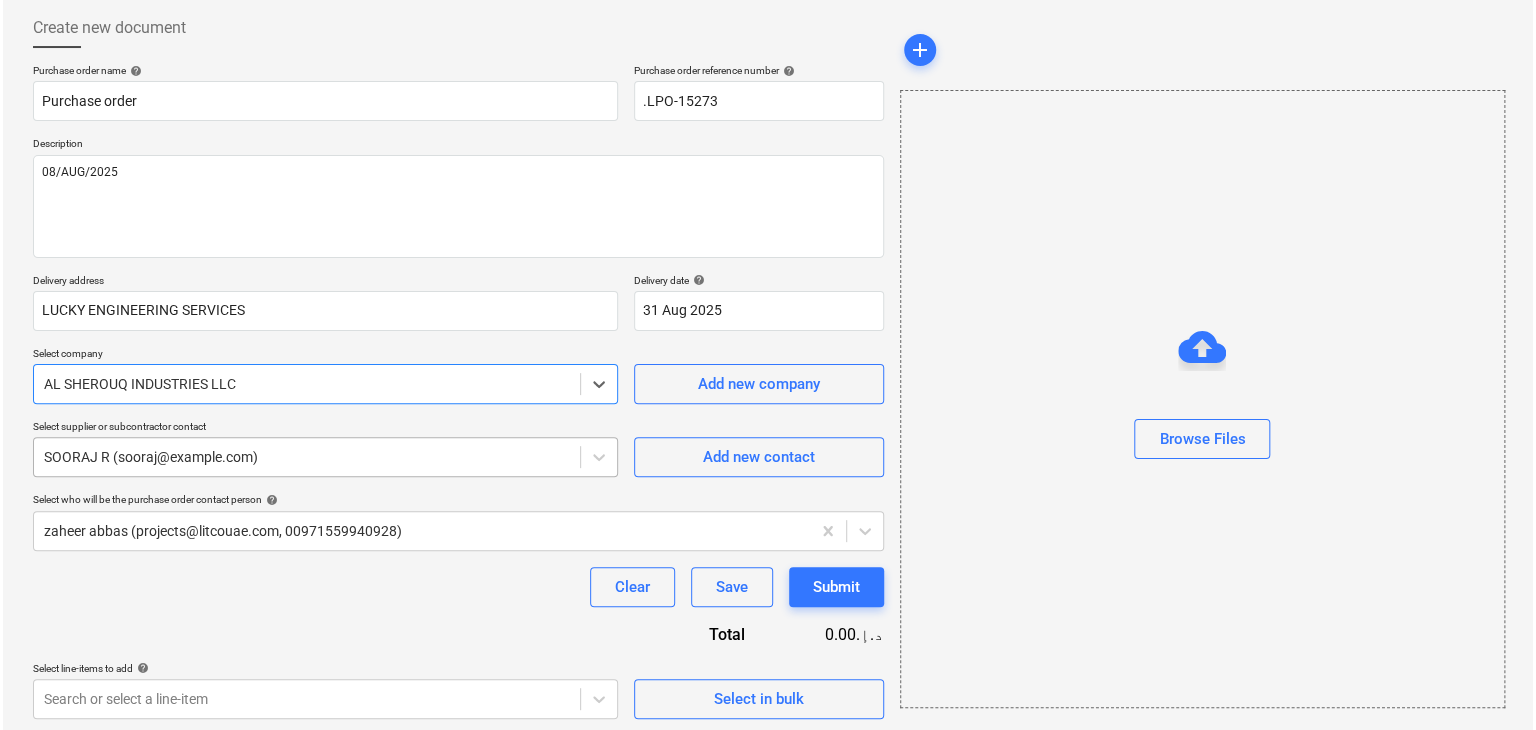 scroll, scrollTop: 104, scrollLeft: 0, axis: vertical 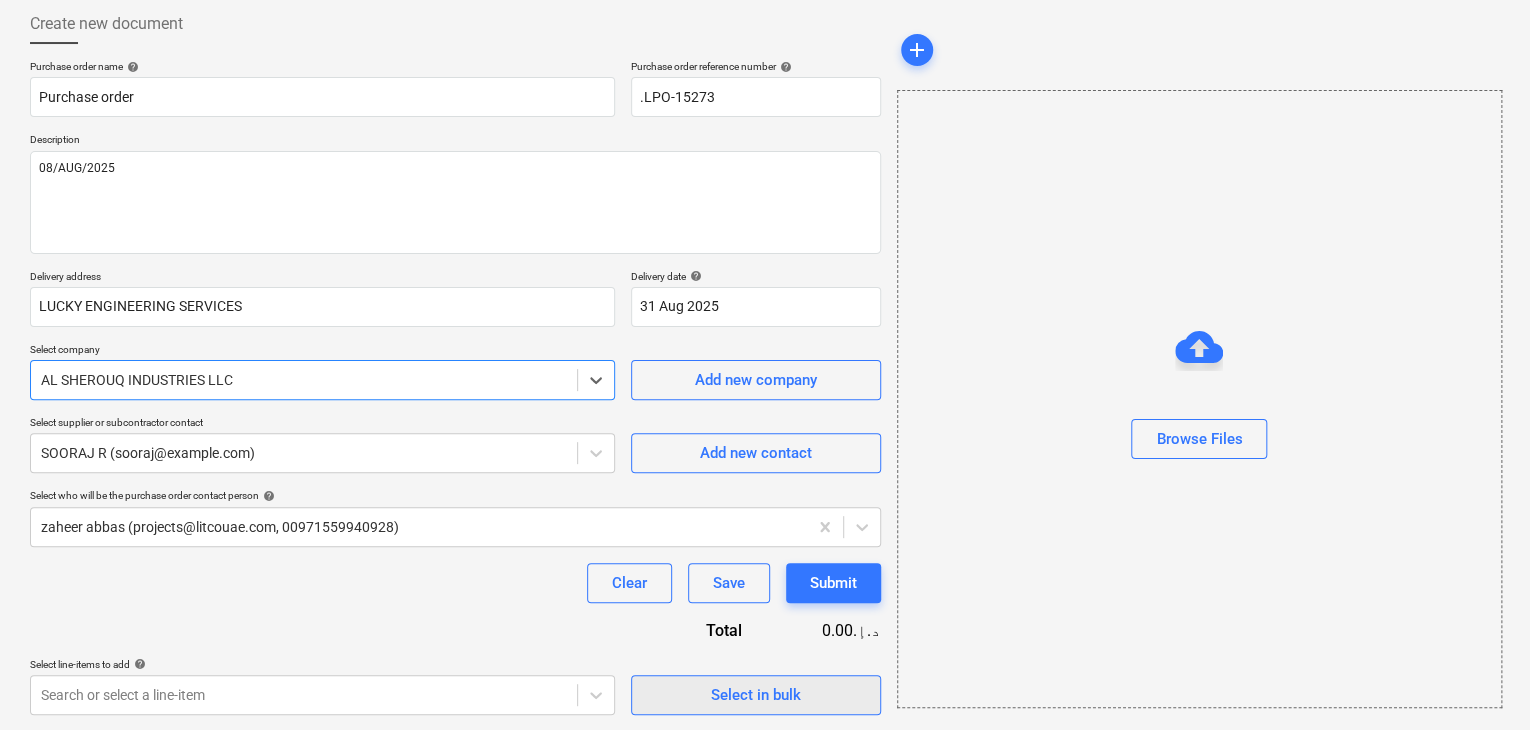 click on "Select in bulk" at bounding box center [756, 695] 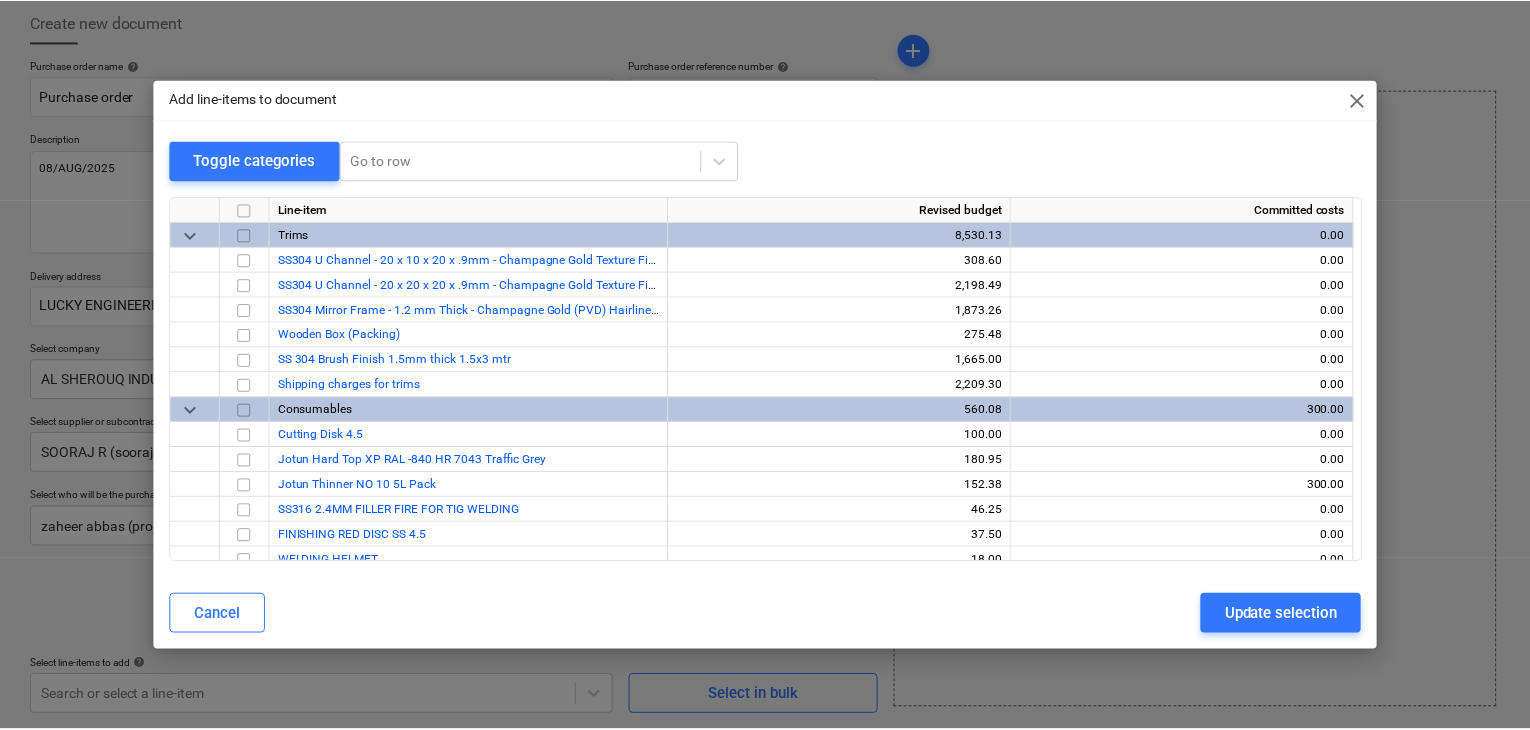 scroll, scrollTop: 8136, scrollLeft: 0, axis: vertical 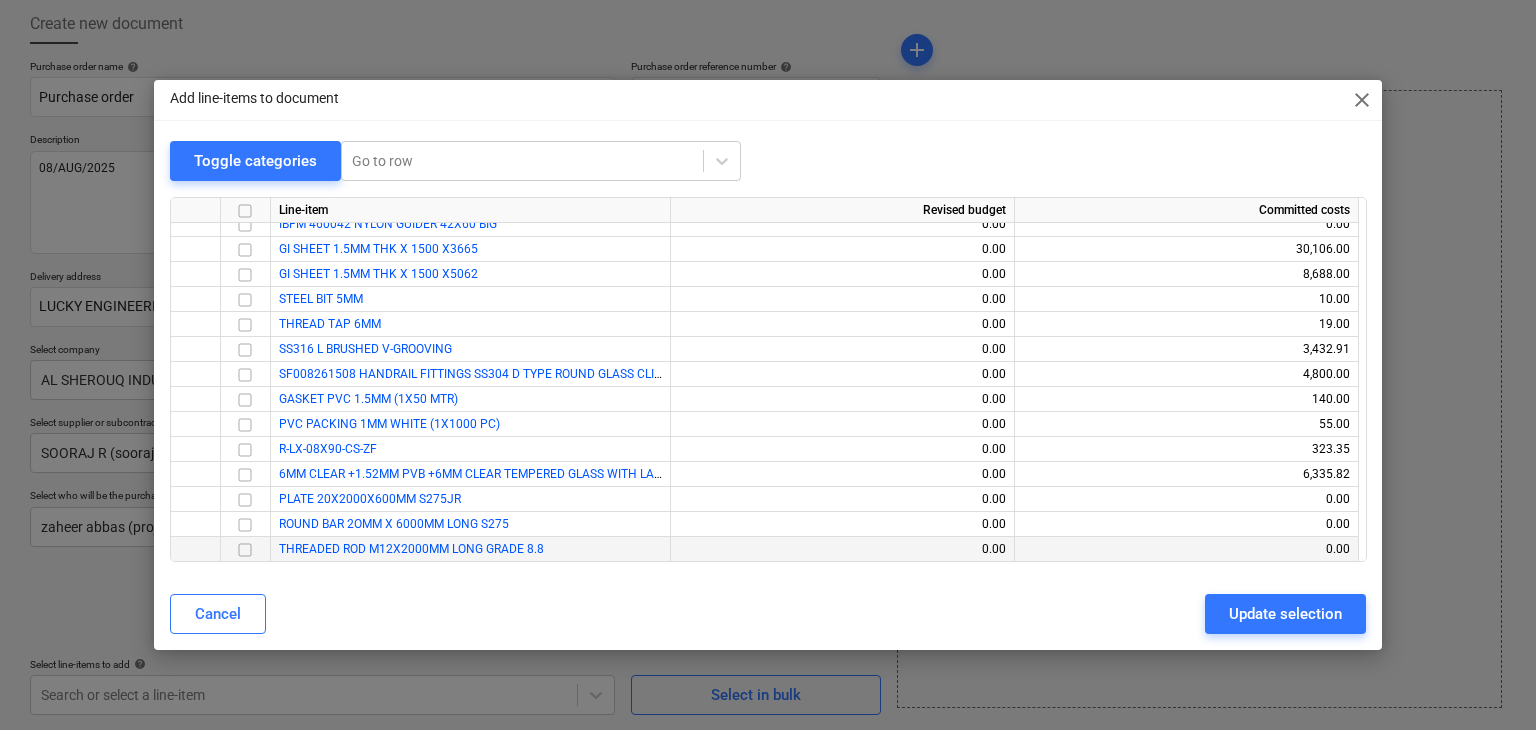 click at bounding box center [245, 550] 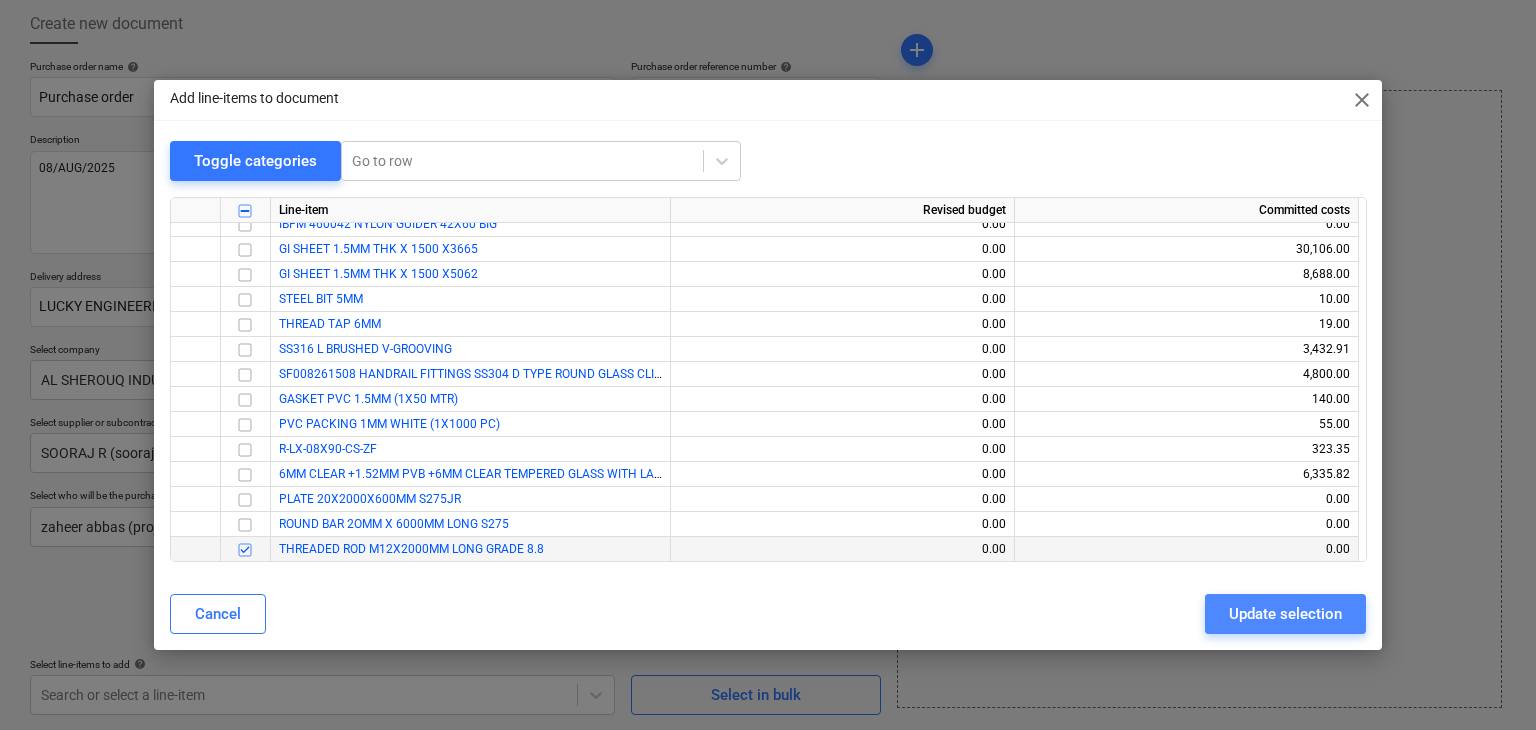 click on "Update selection" at bounding box center (1285, 614) 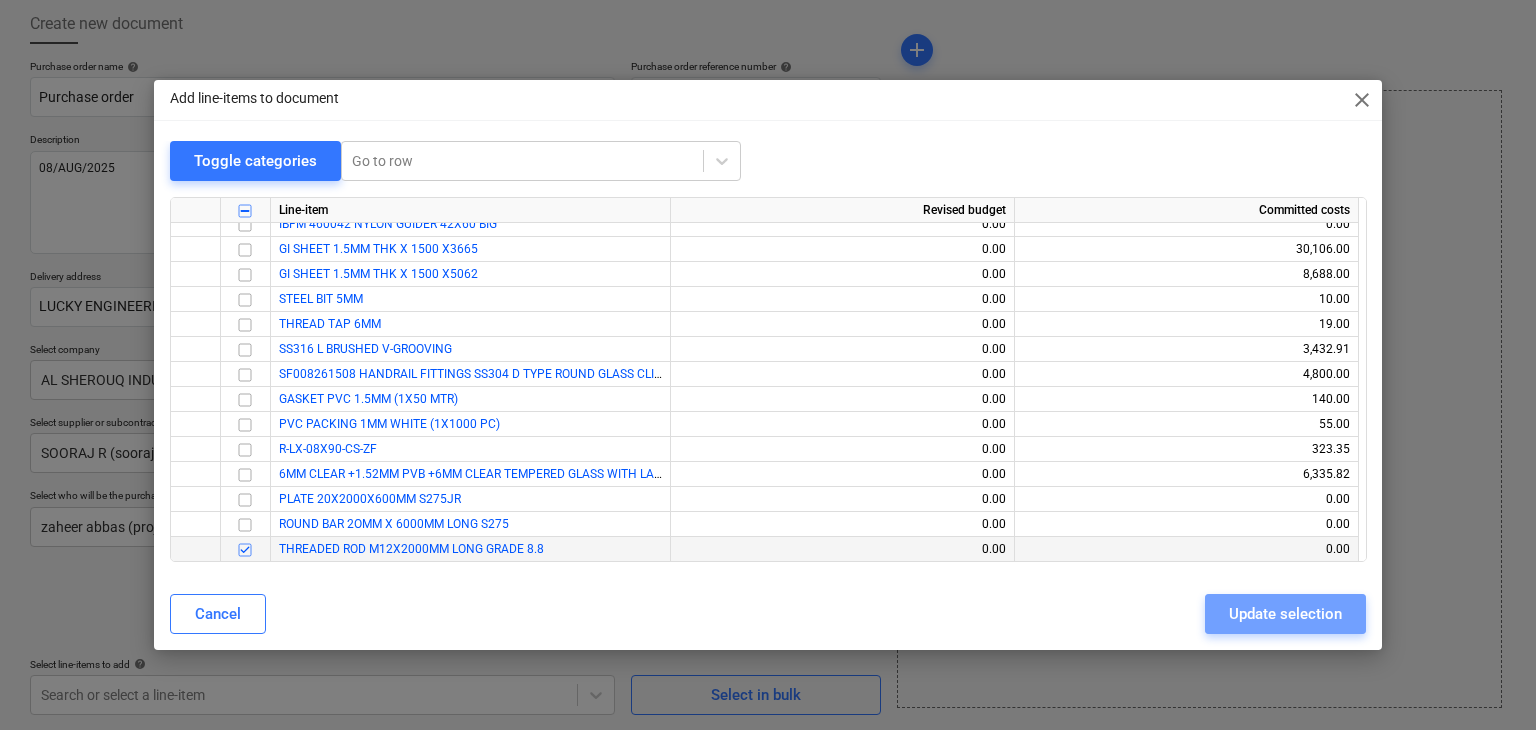 type on "x" 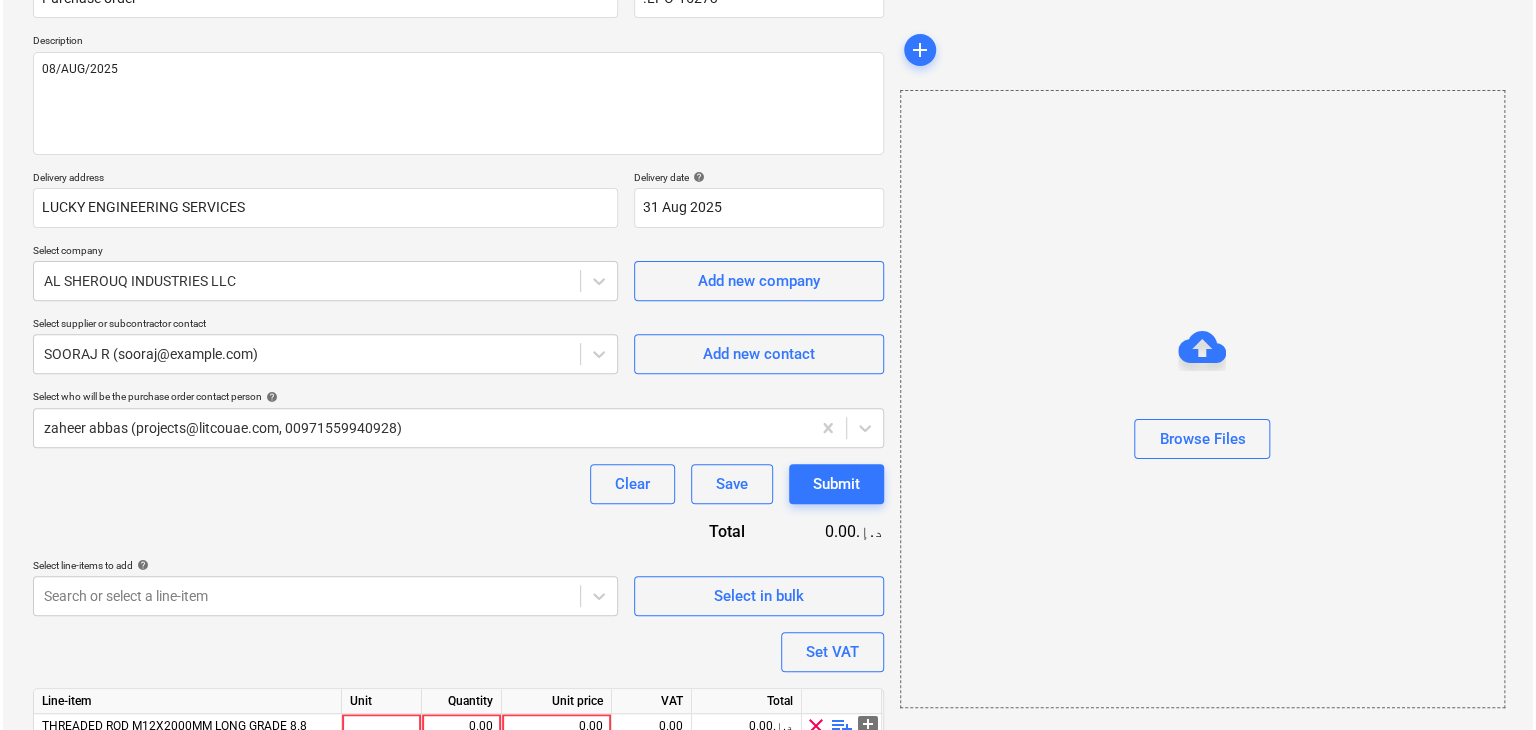 scroll, scrollTop: 292, scrollLeft: 0, axis: vertical 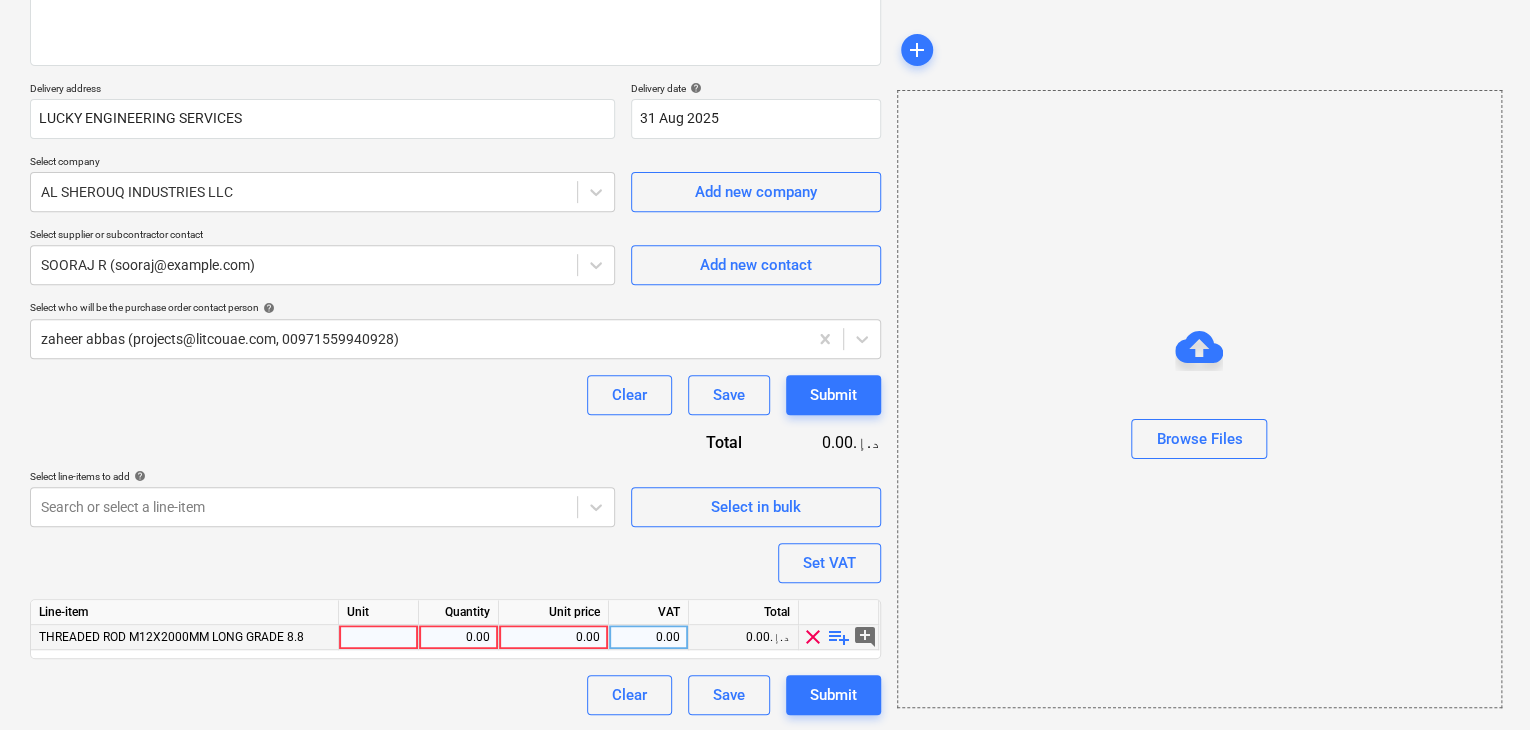 click at bounding box center [379, 637] 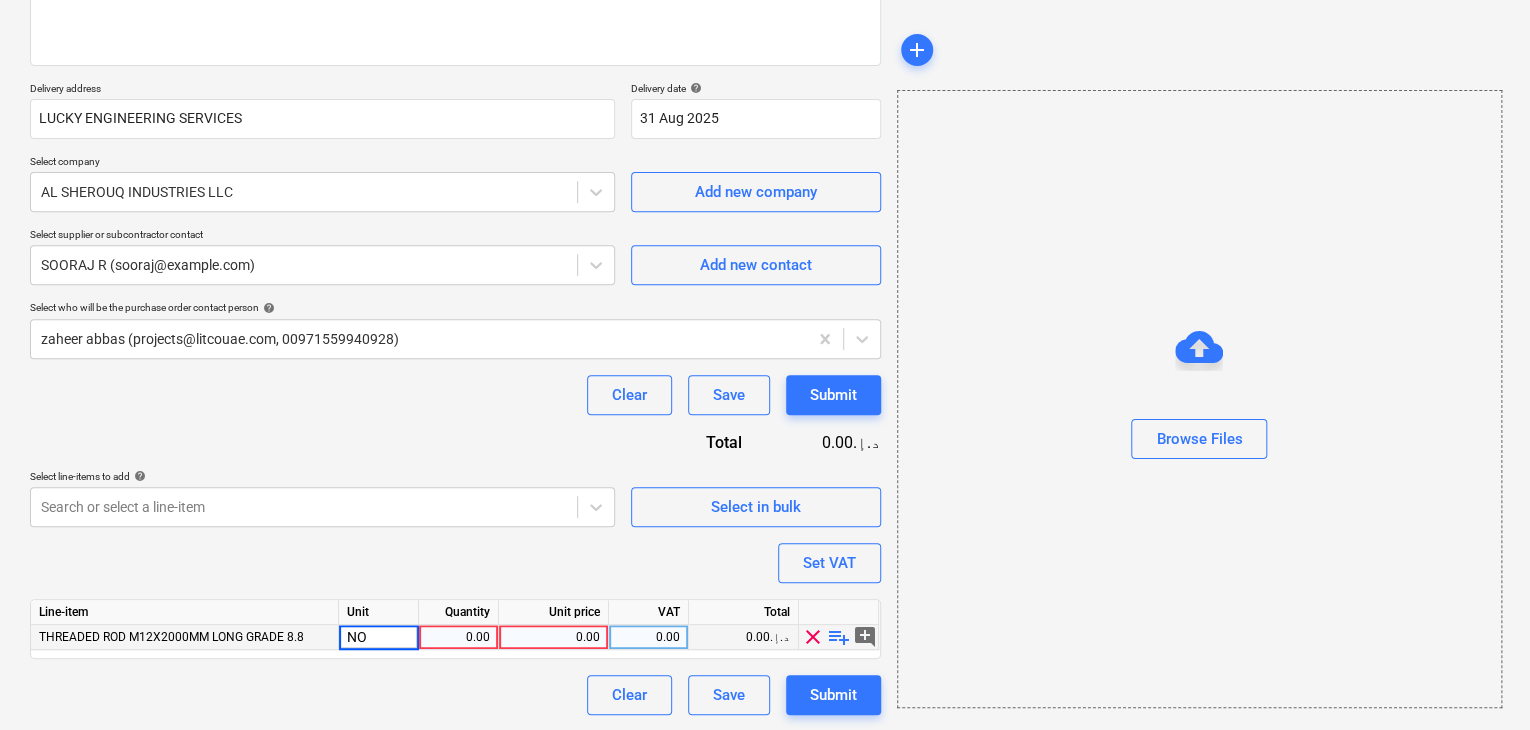 type on "NOS" 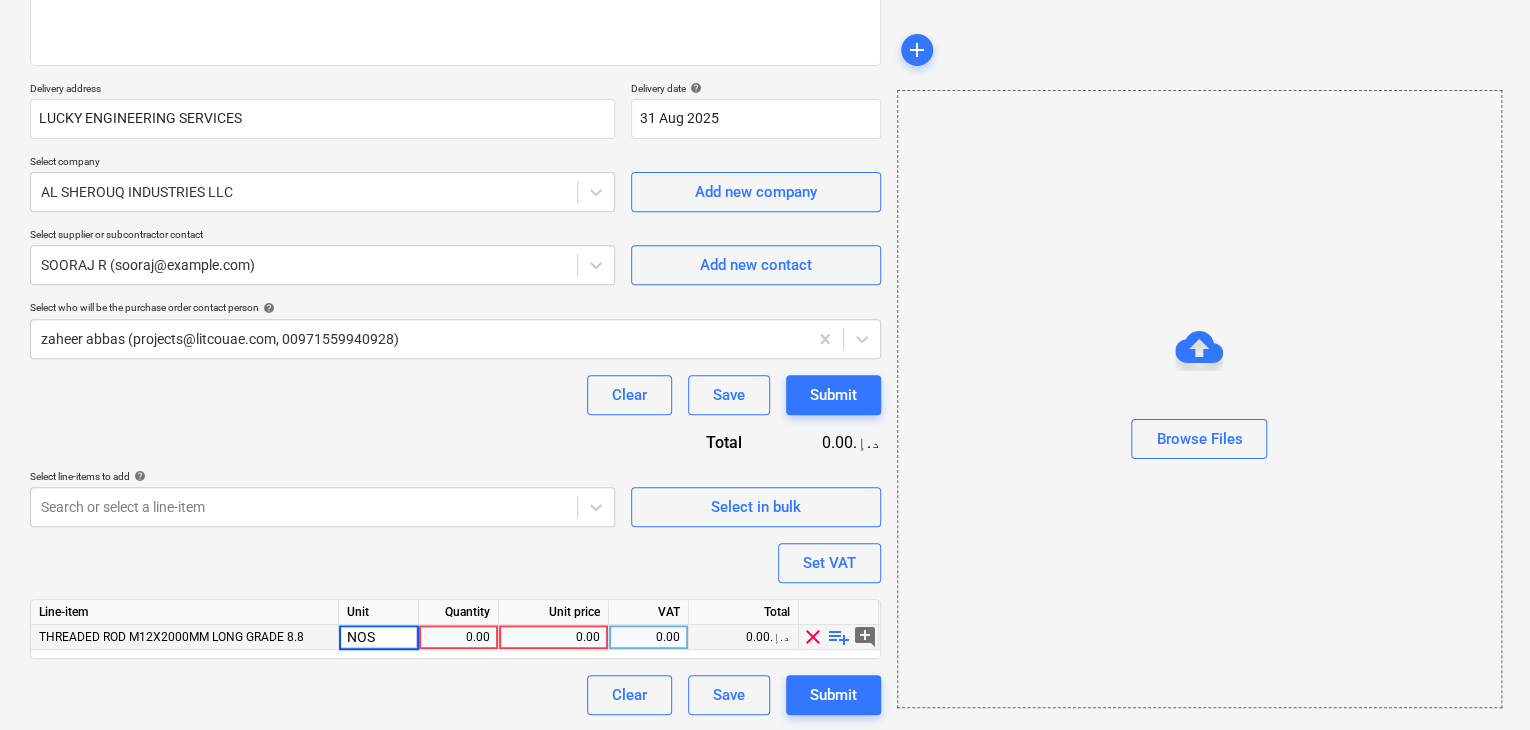 type on "x" 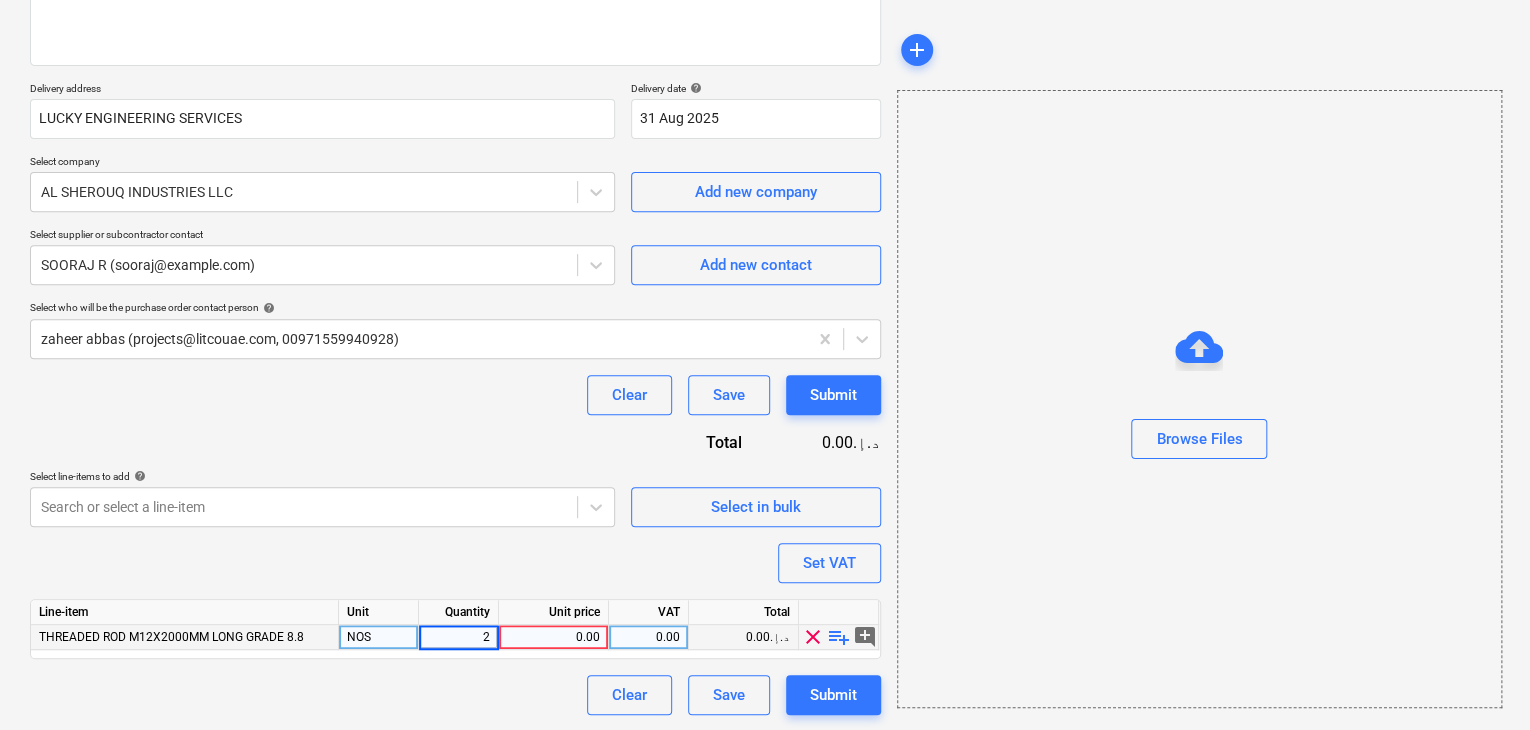 type on "22" 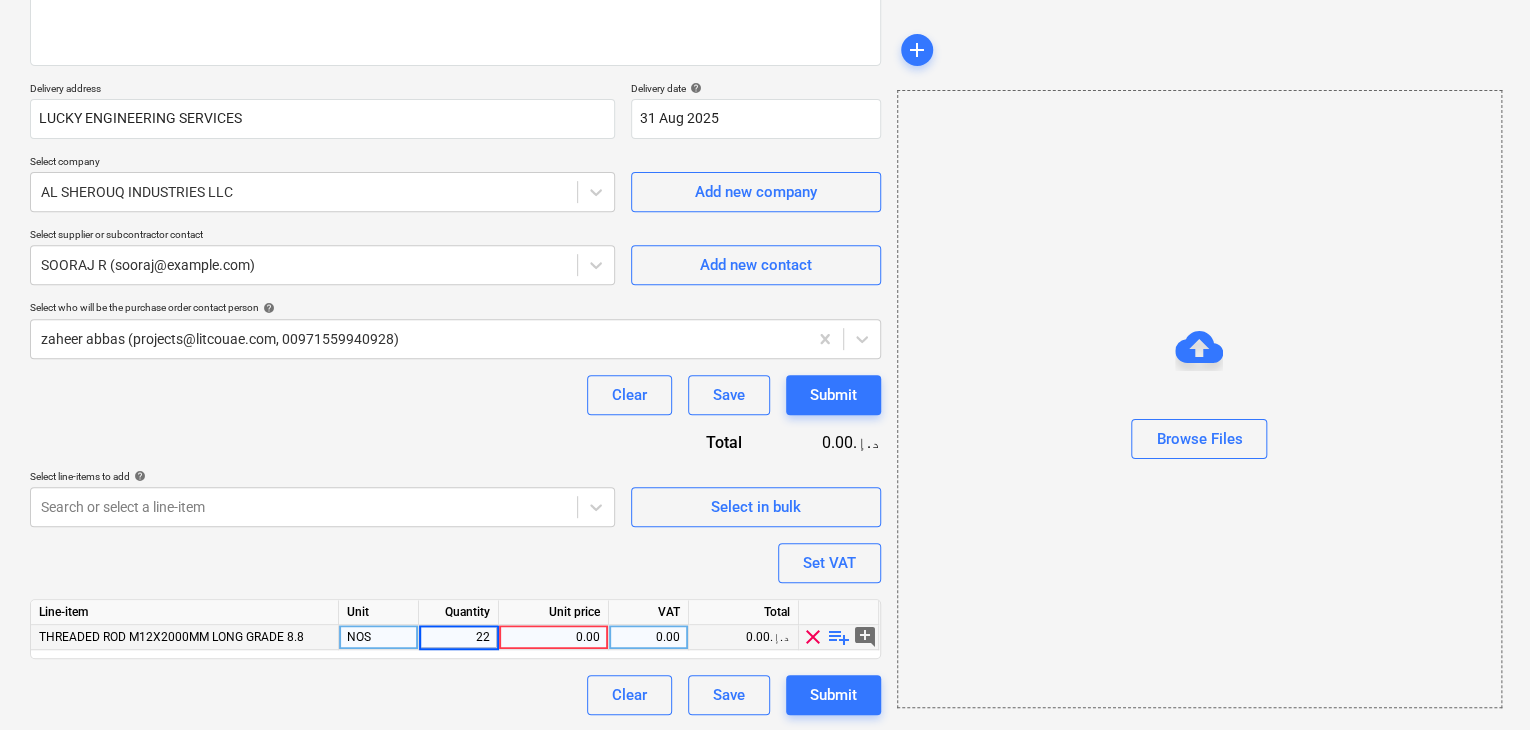 type on "x" 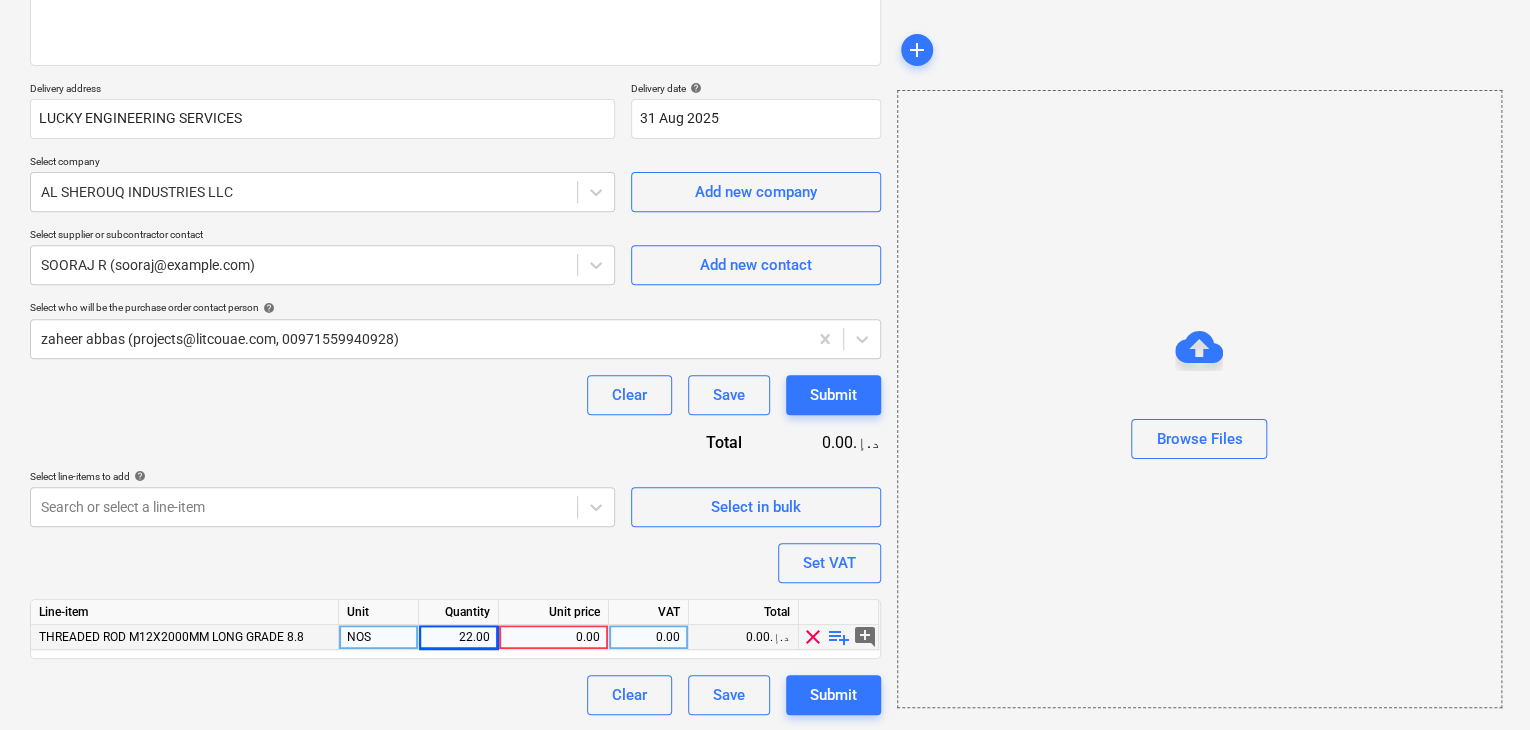 click on "0.00" at bounding box center [553, 637] 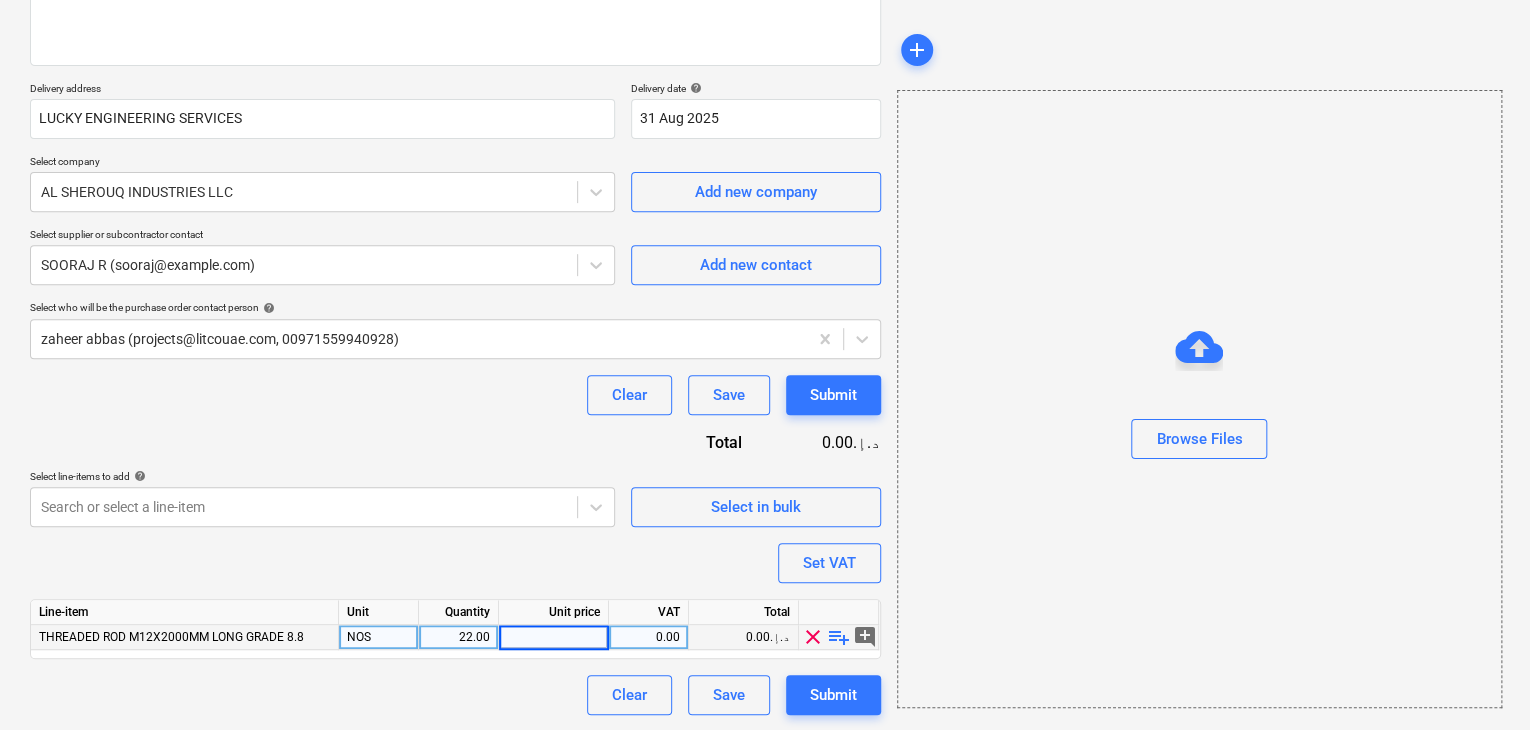 type on "8" 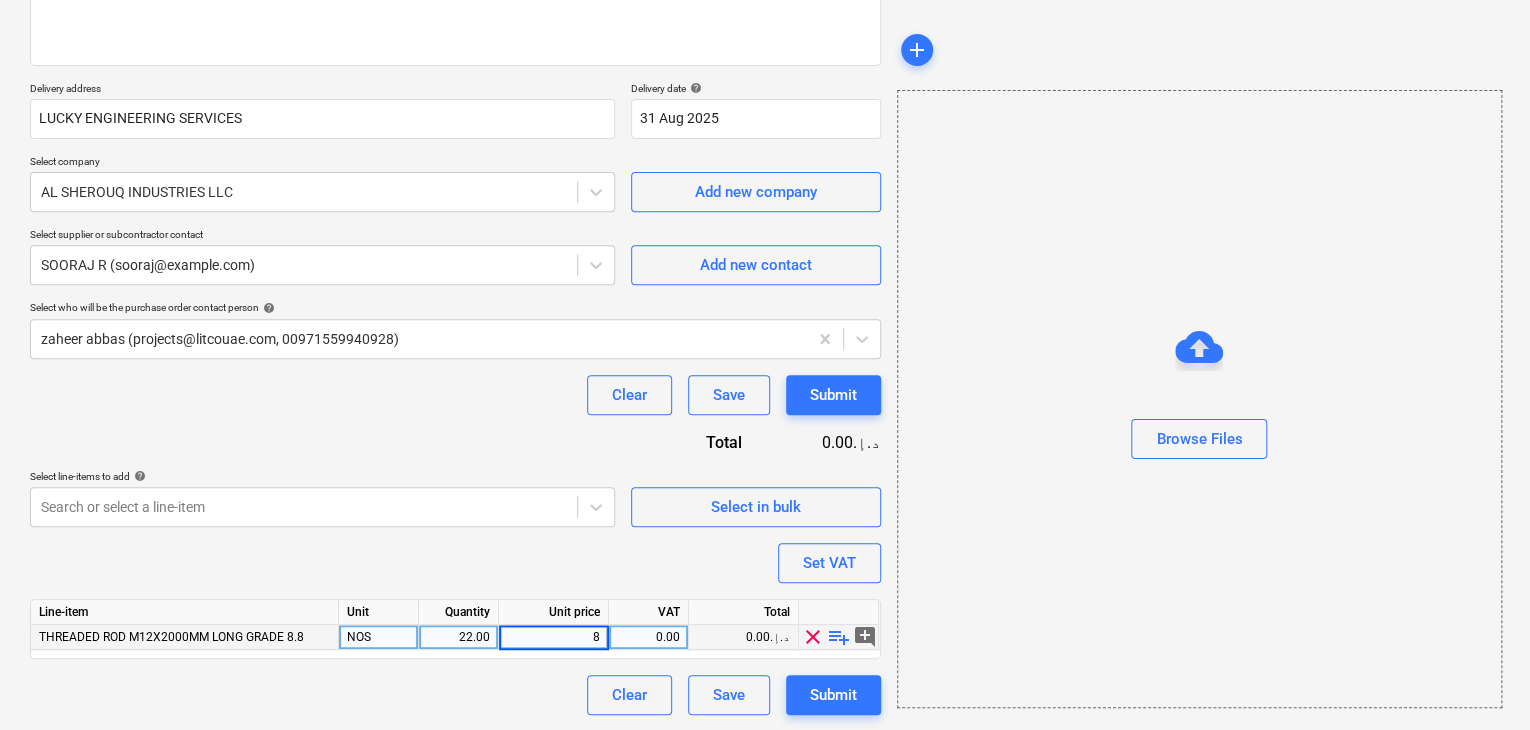 type on "x" 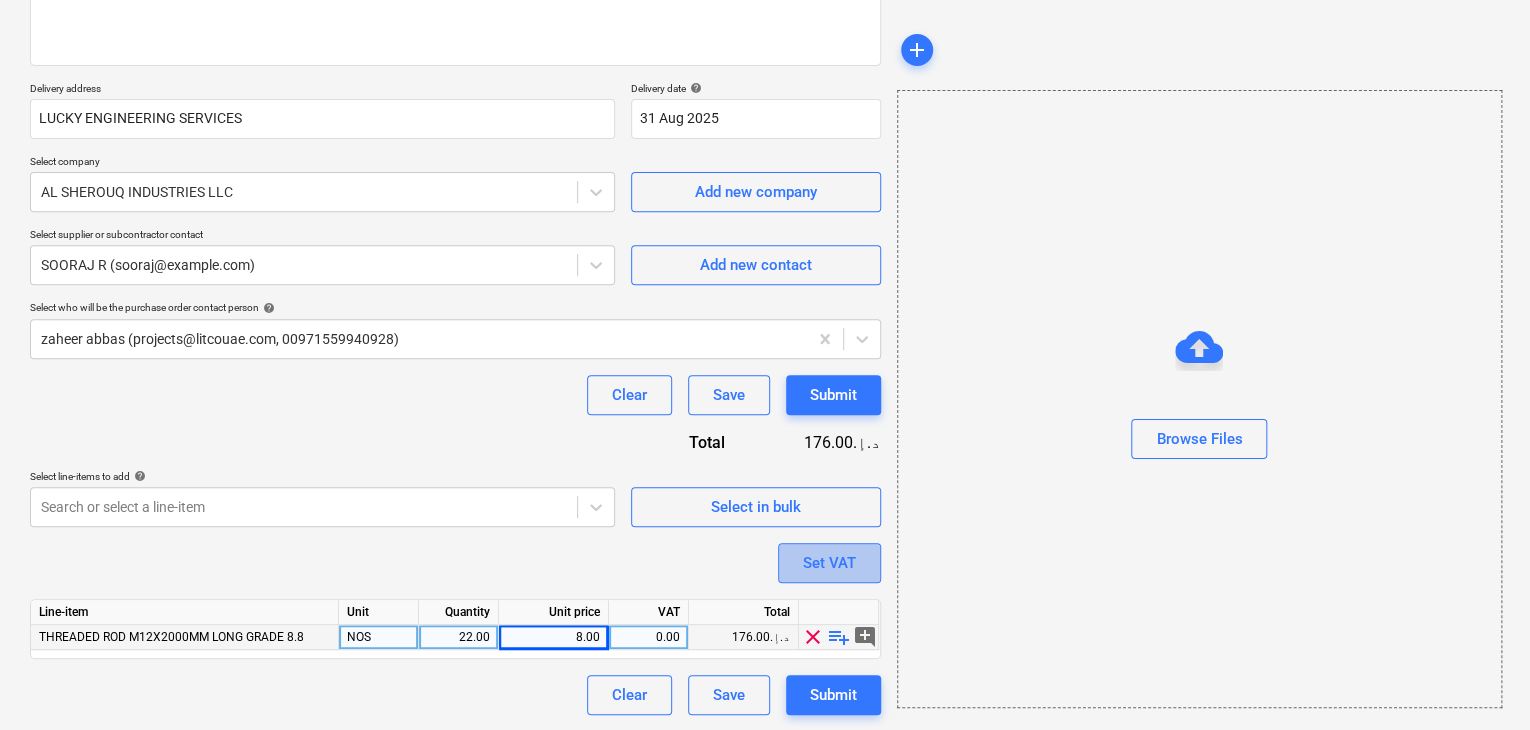 click on "Set VAT" at bounding box center [829, 563] 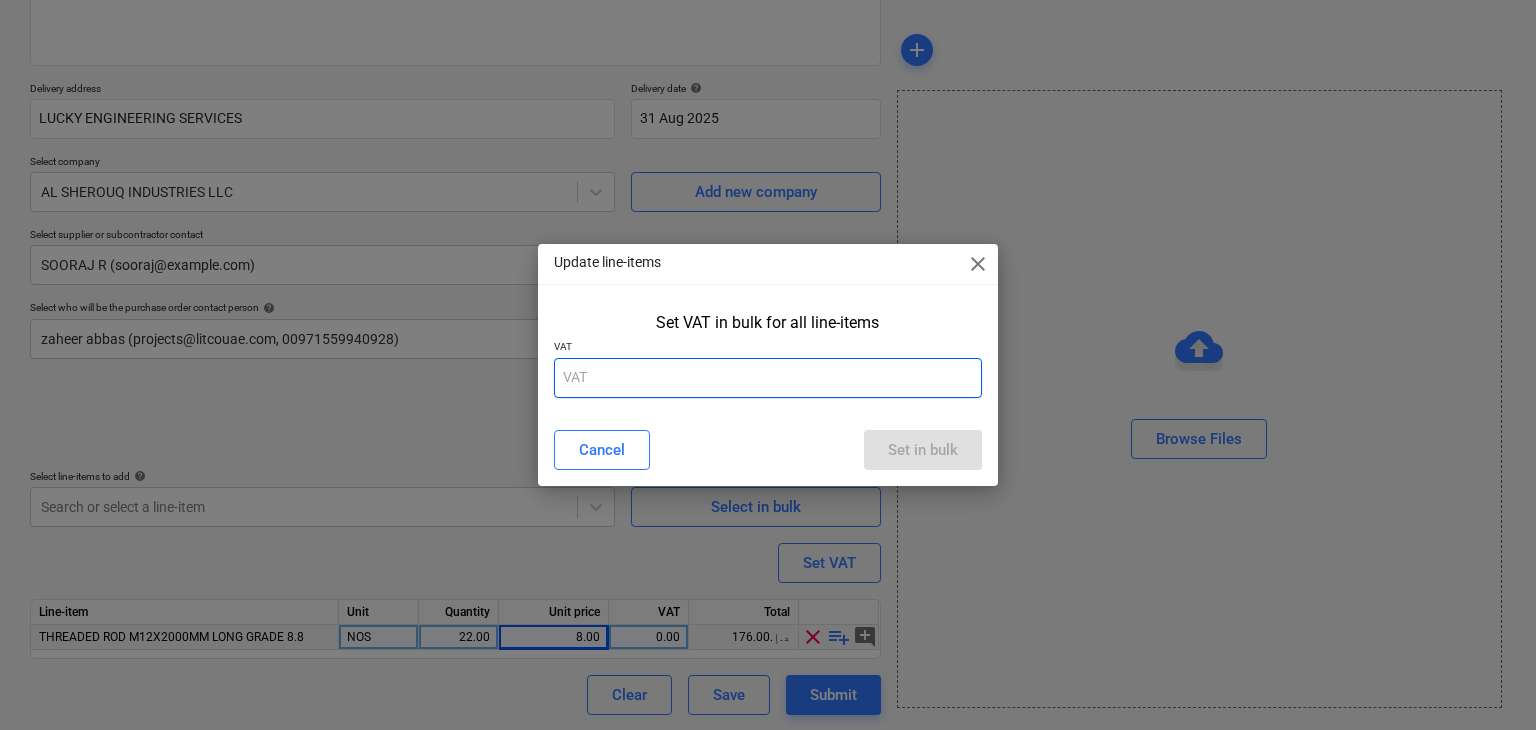 click at bounding box center (768, 378) 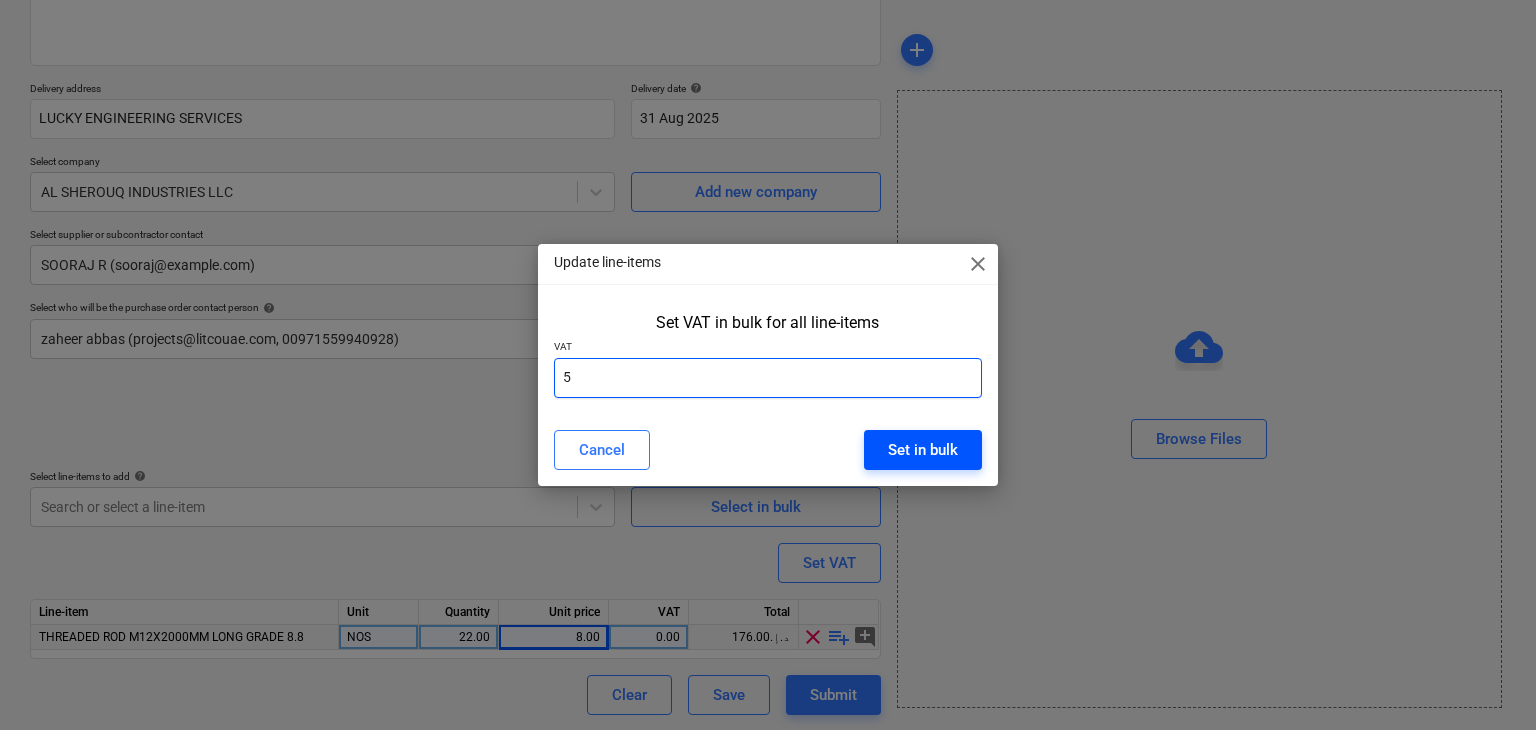 type on "5" 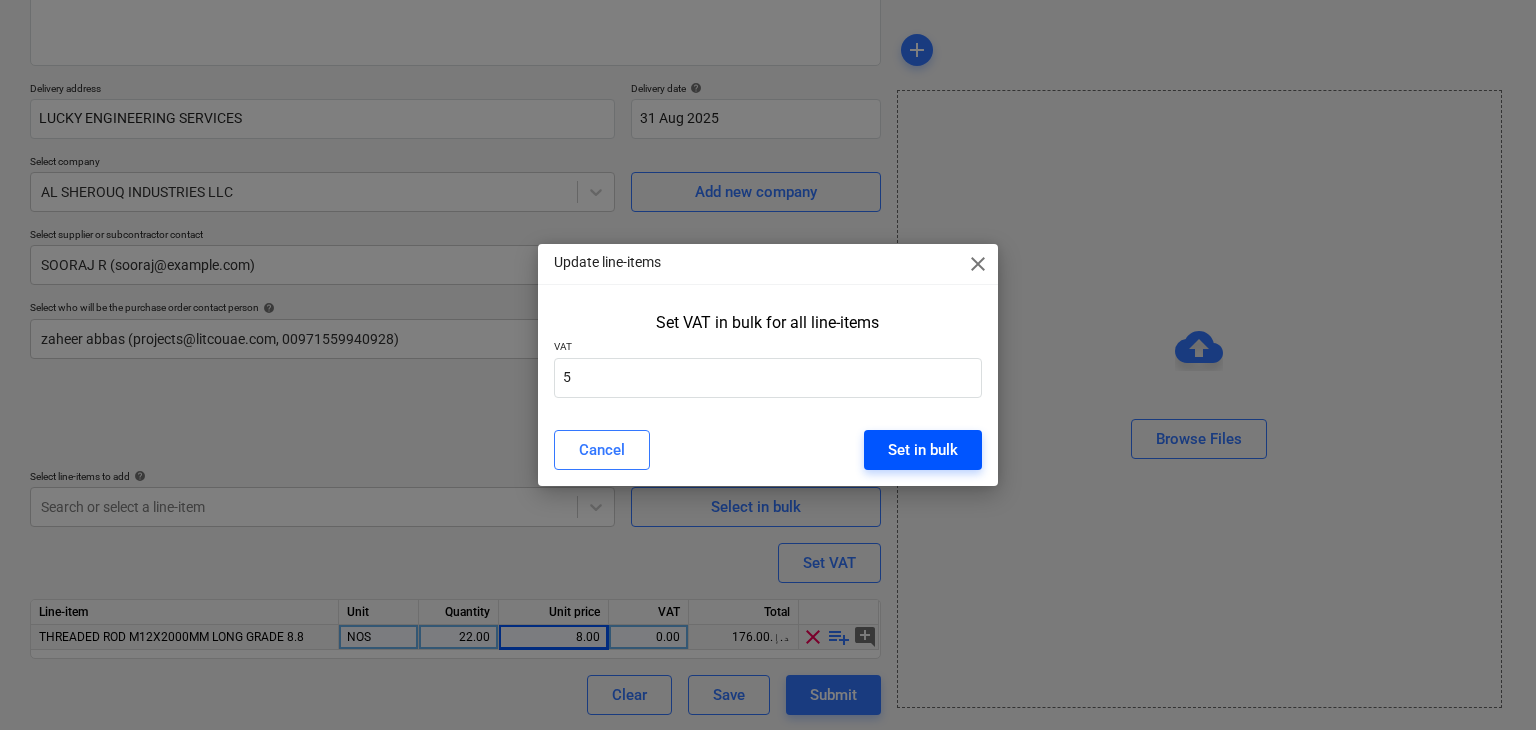 click on "Set in bulk" at bounding box center [923, 450] 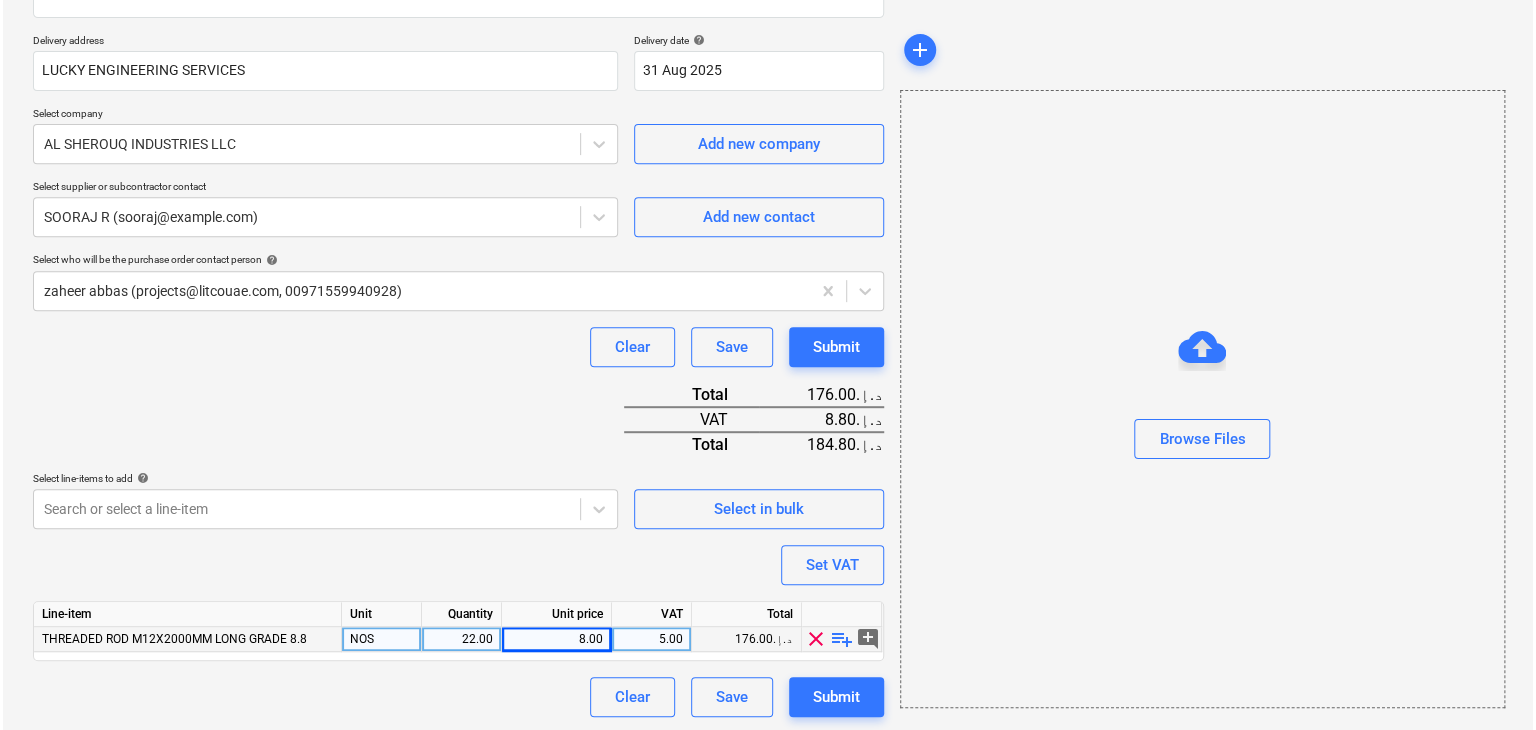 scroll, scrollTop: 342, scrollLeft: 0, axis: vertical 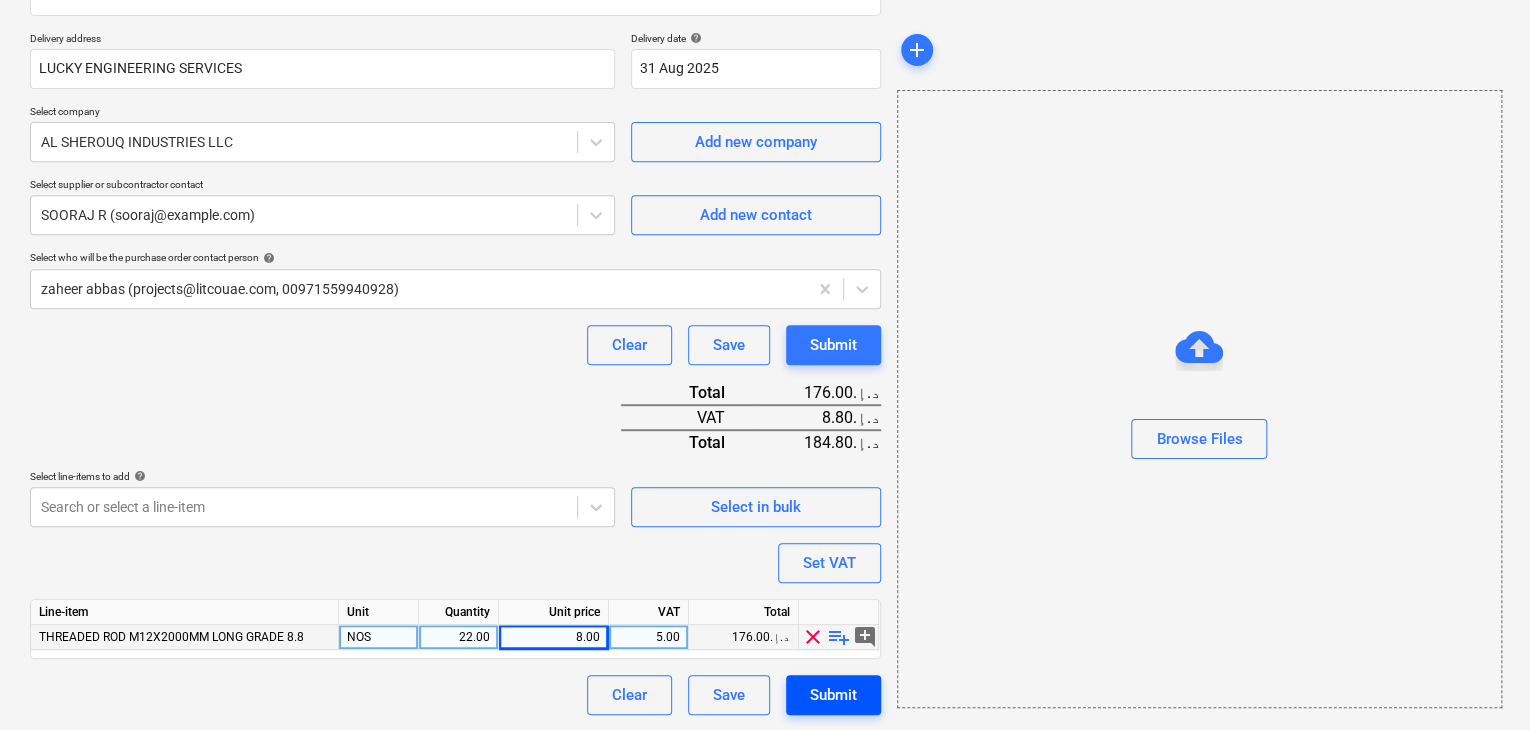 click on "Submit" at bounding box center [833, 695] 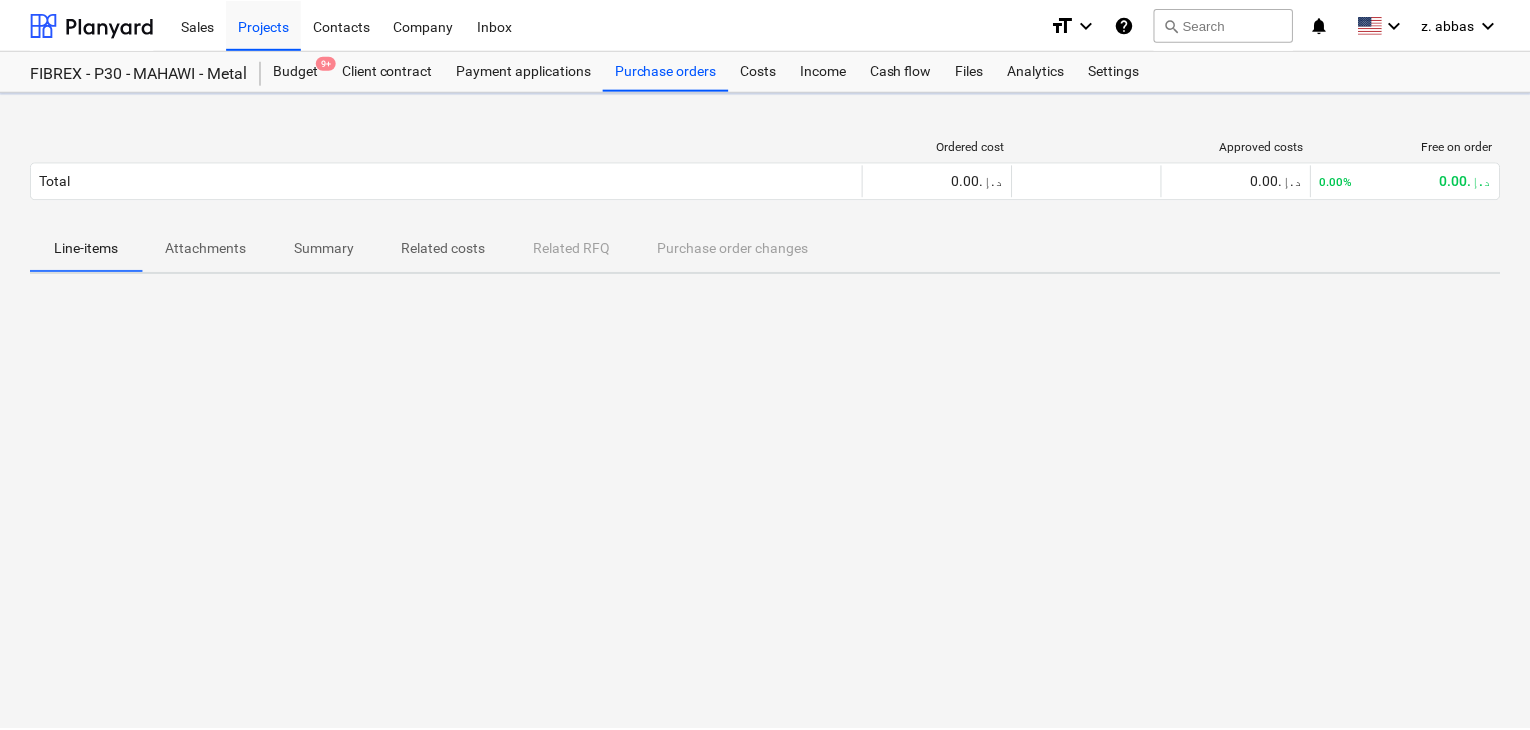 scroll, scrollTop: 0, scrollLeft: 0, axis: both 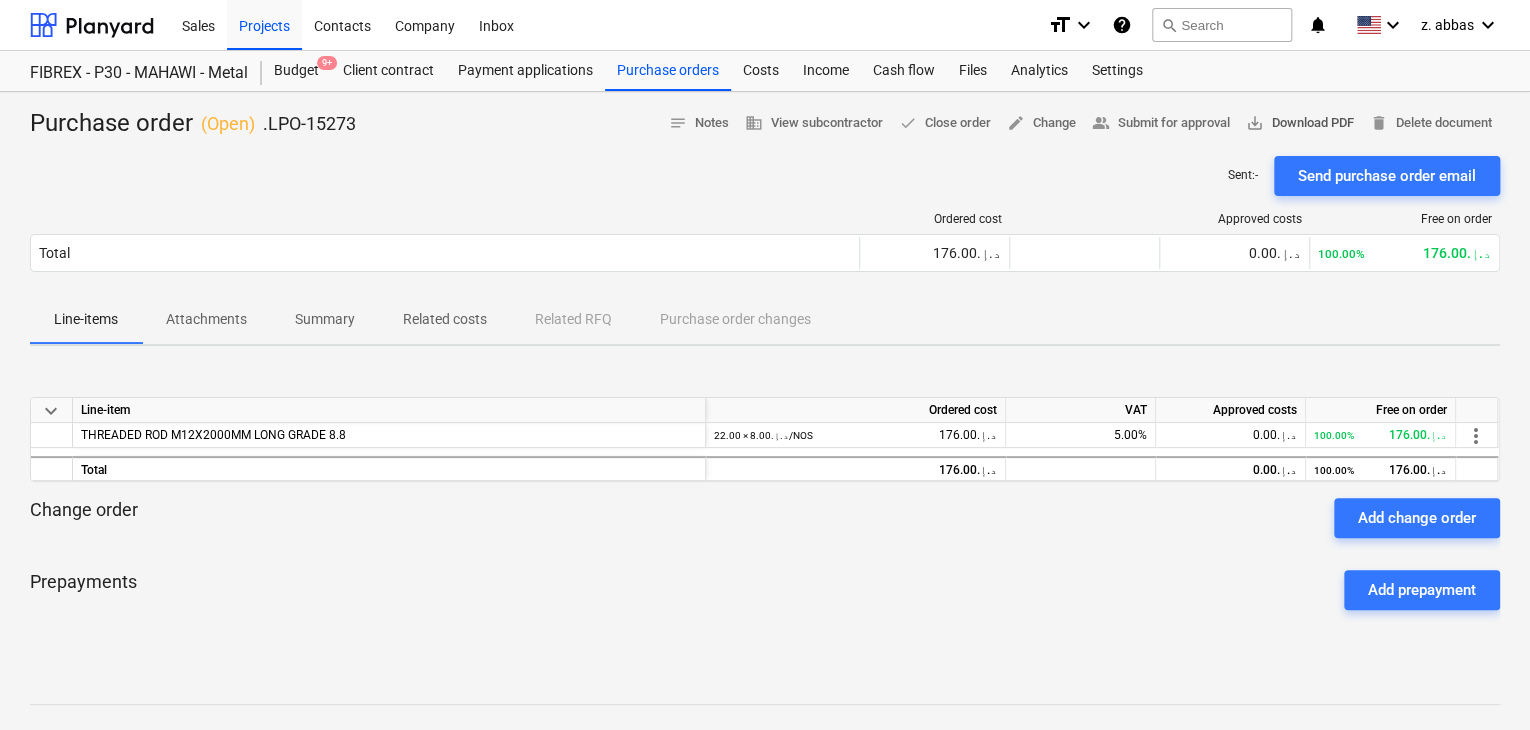 click on "save_alt Download PDF" at bounding box center [1300, 123] 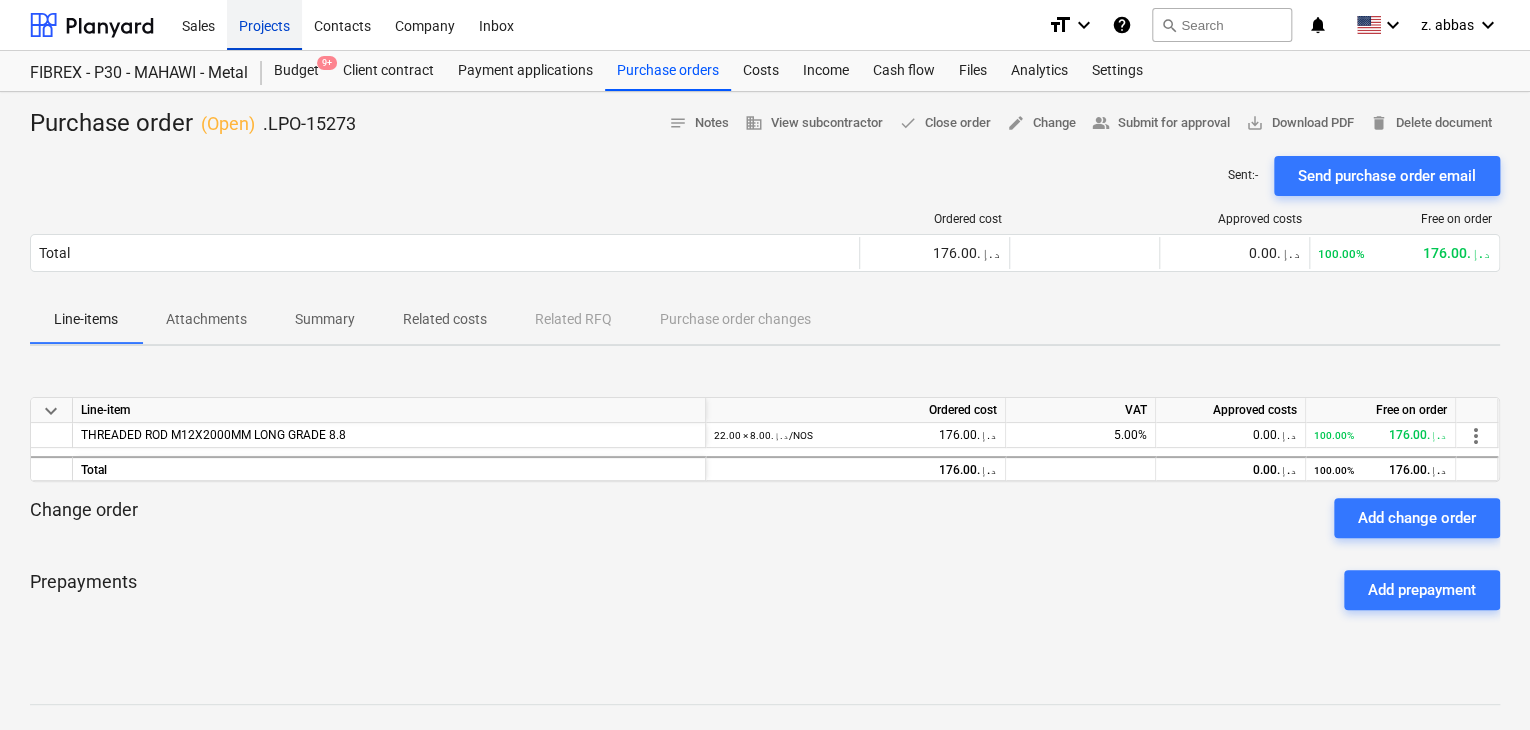 click on "Projects" at bounding box center [264, 24] 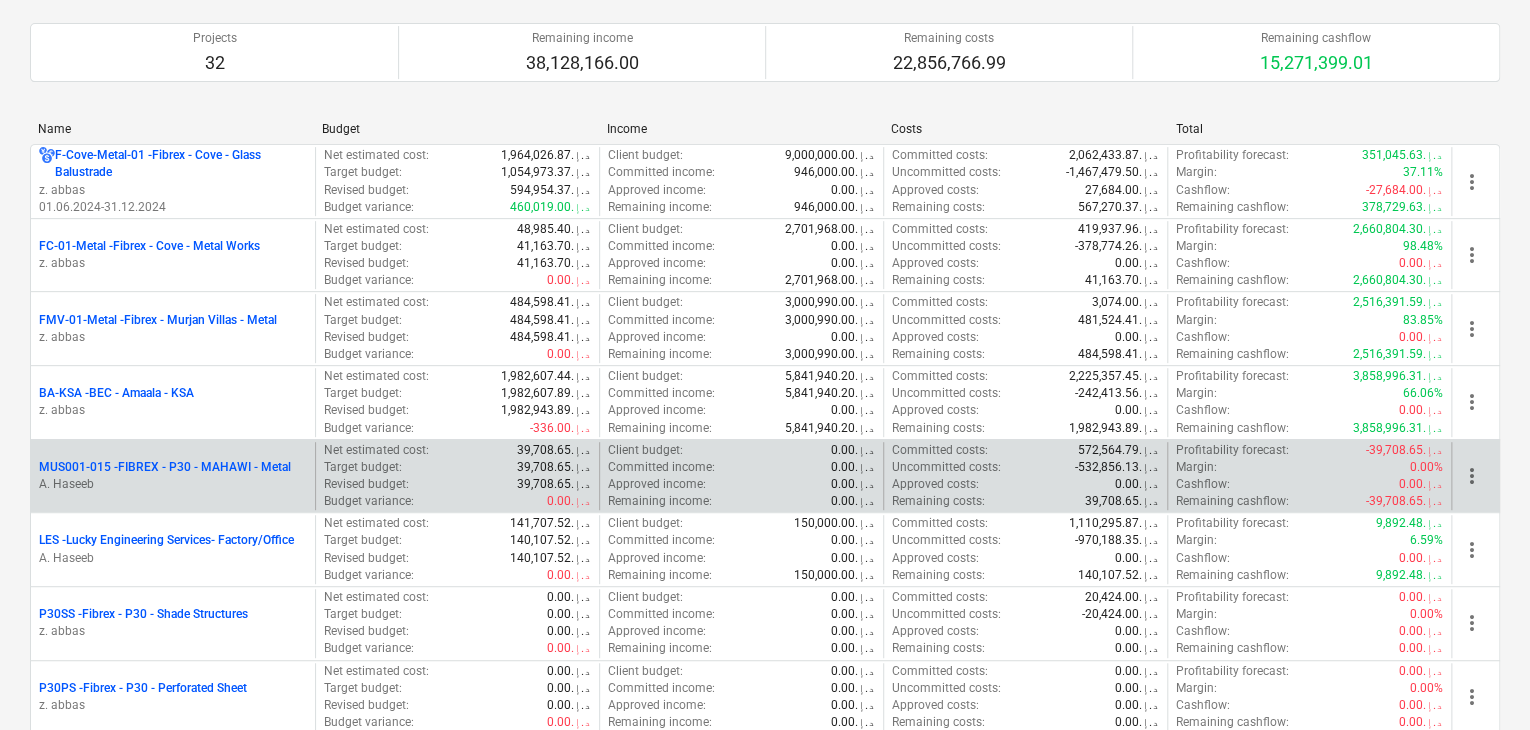 scroll, scrollTop: 400, scrollLeft: 0, axis: vertical 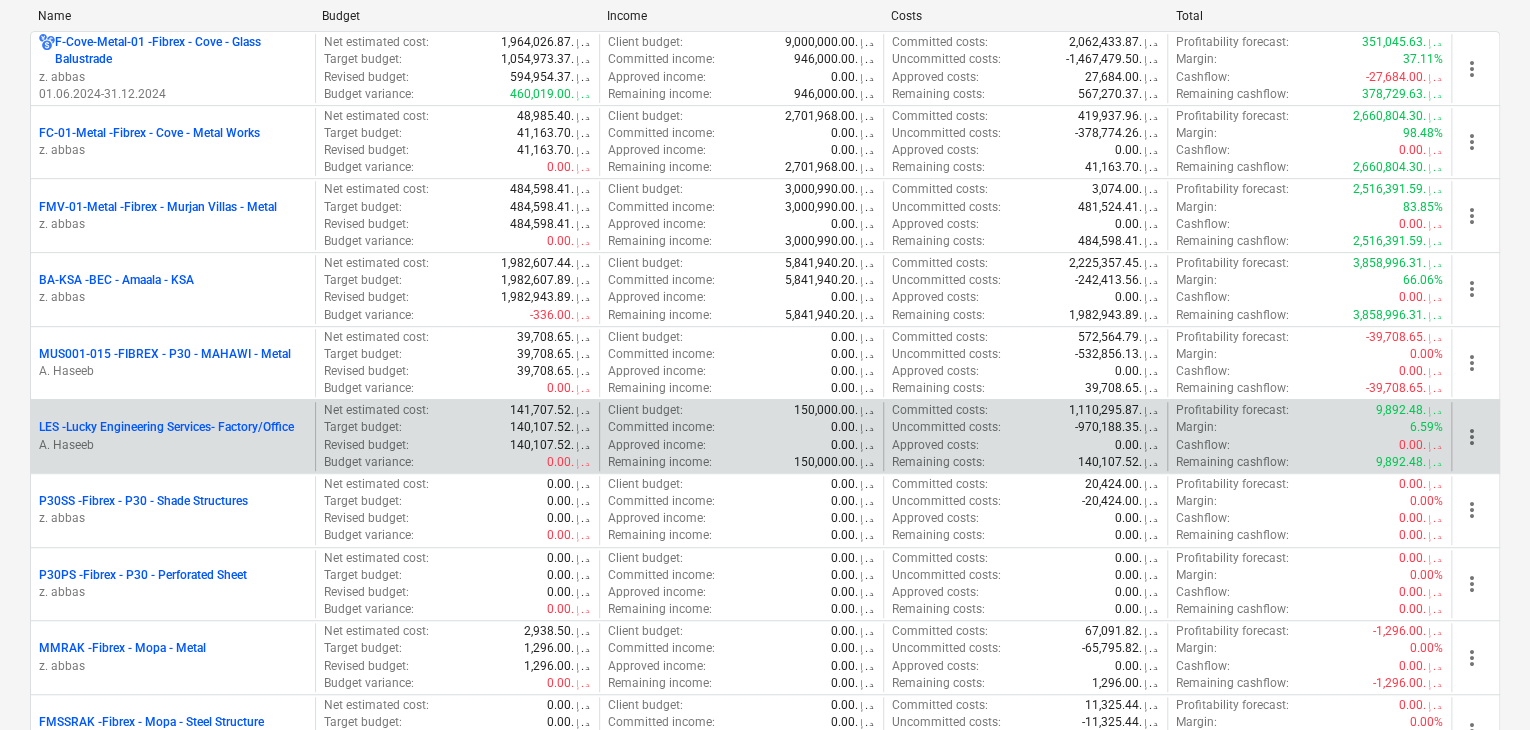 click on "A. Haseeb" at bounding box center [173, 445] 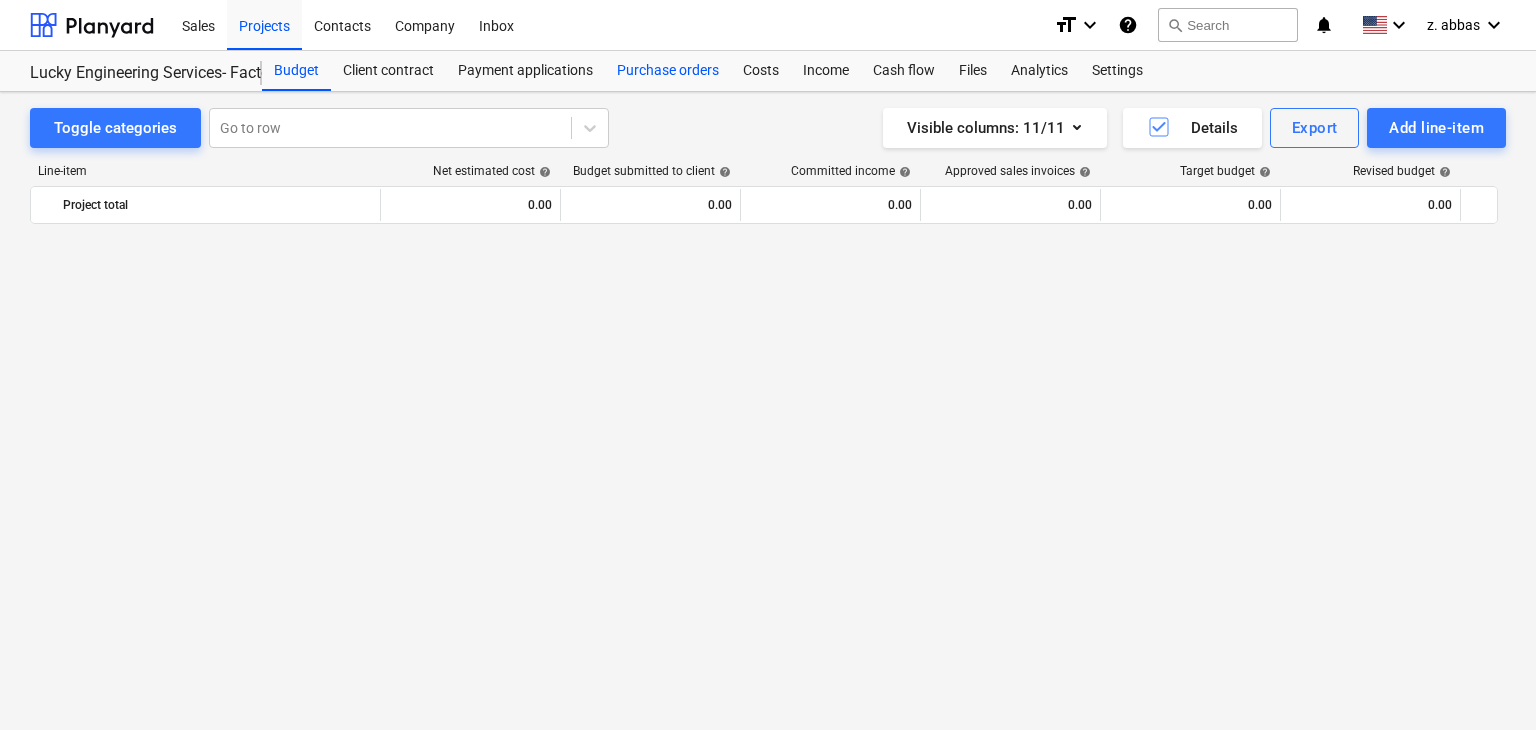 click on "Purchase orders" at bounding box center (668, 71) 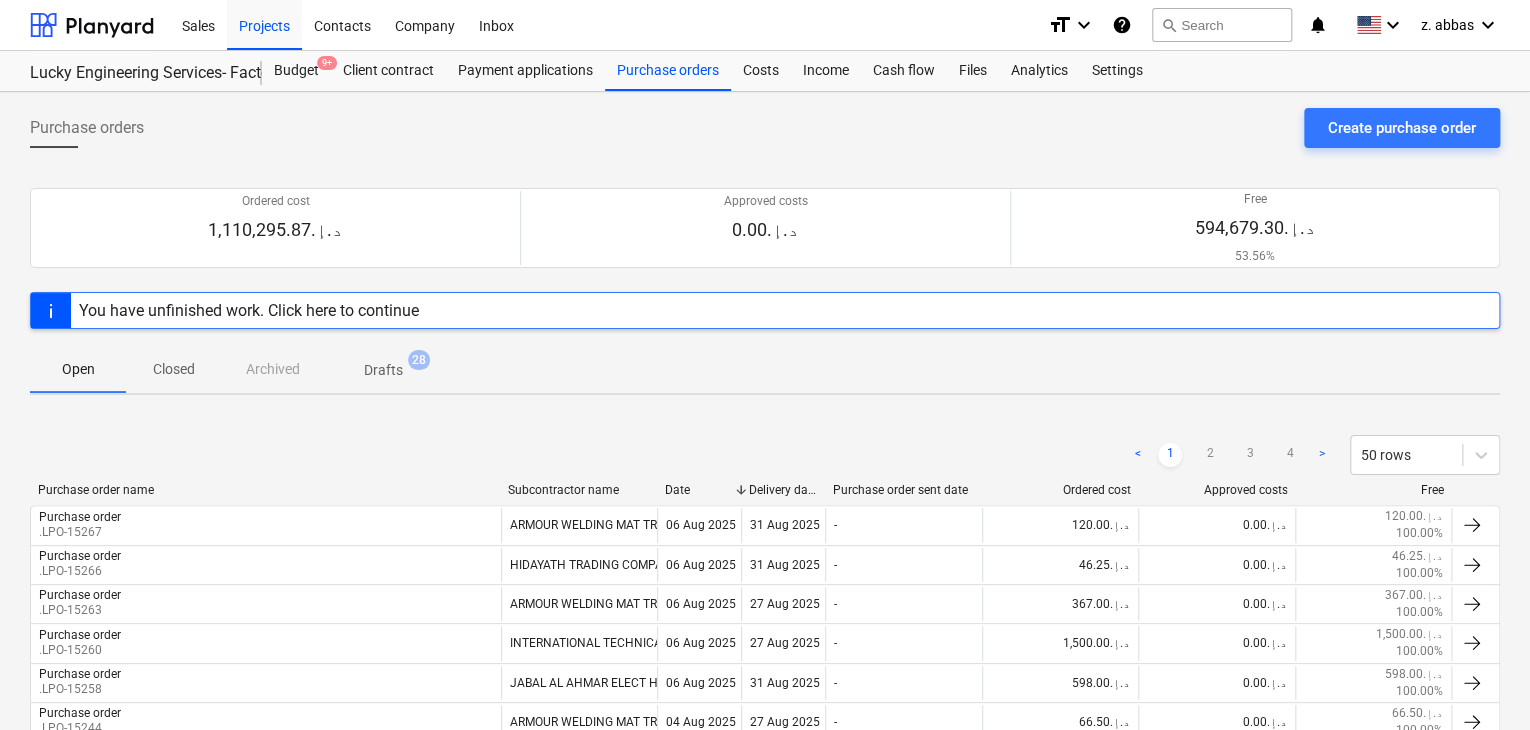 click on "Create purchase order" at bounding box center (1402, 128) 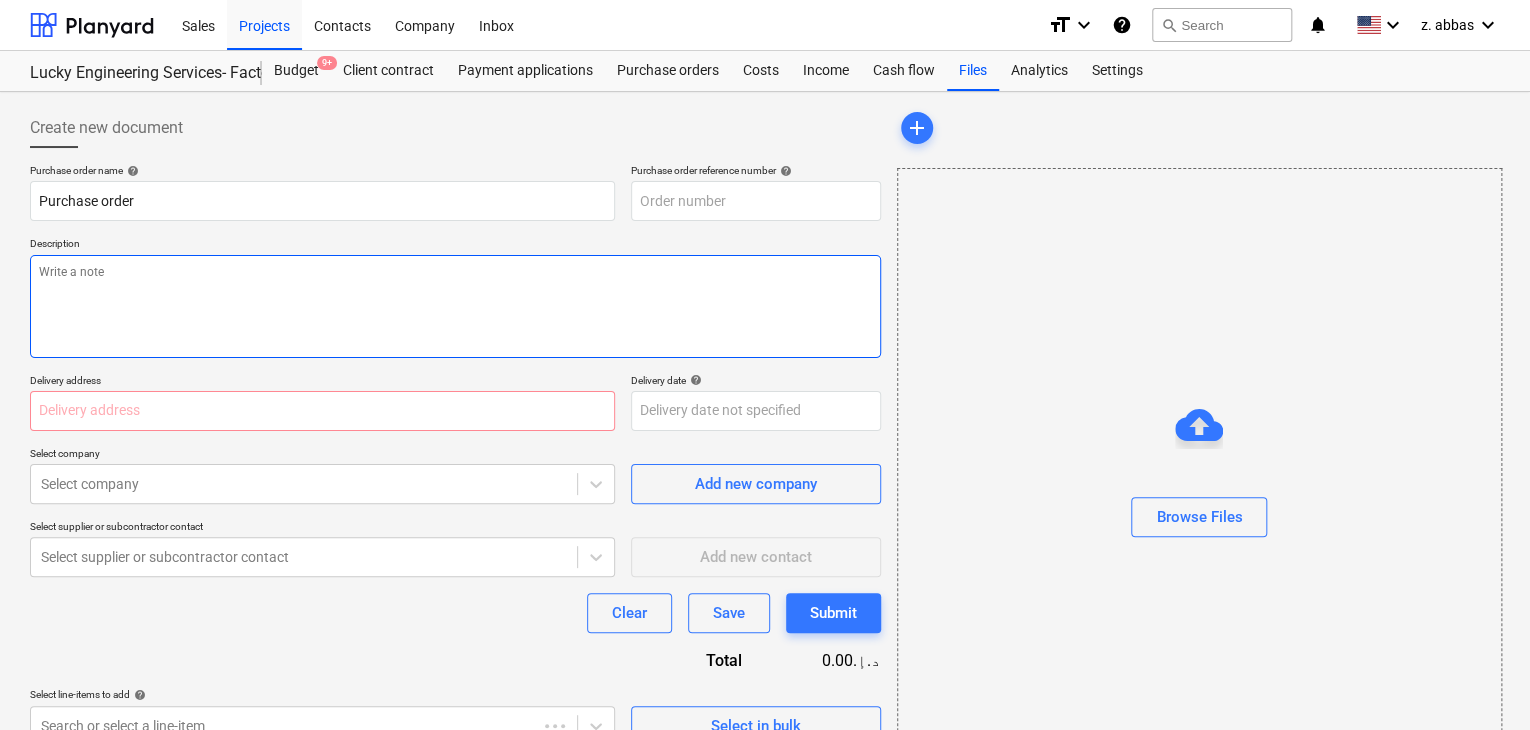 click at bounding box center (455, 306) 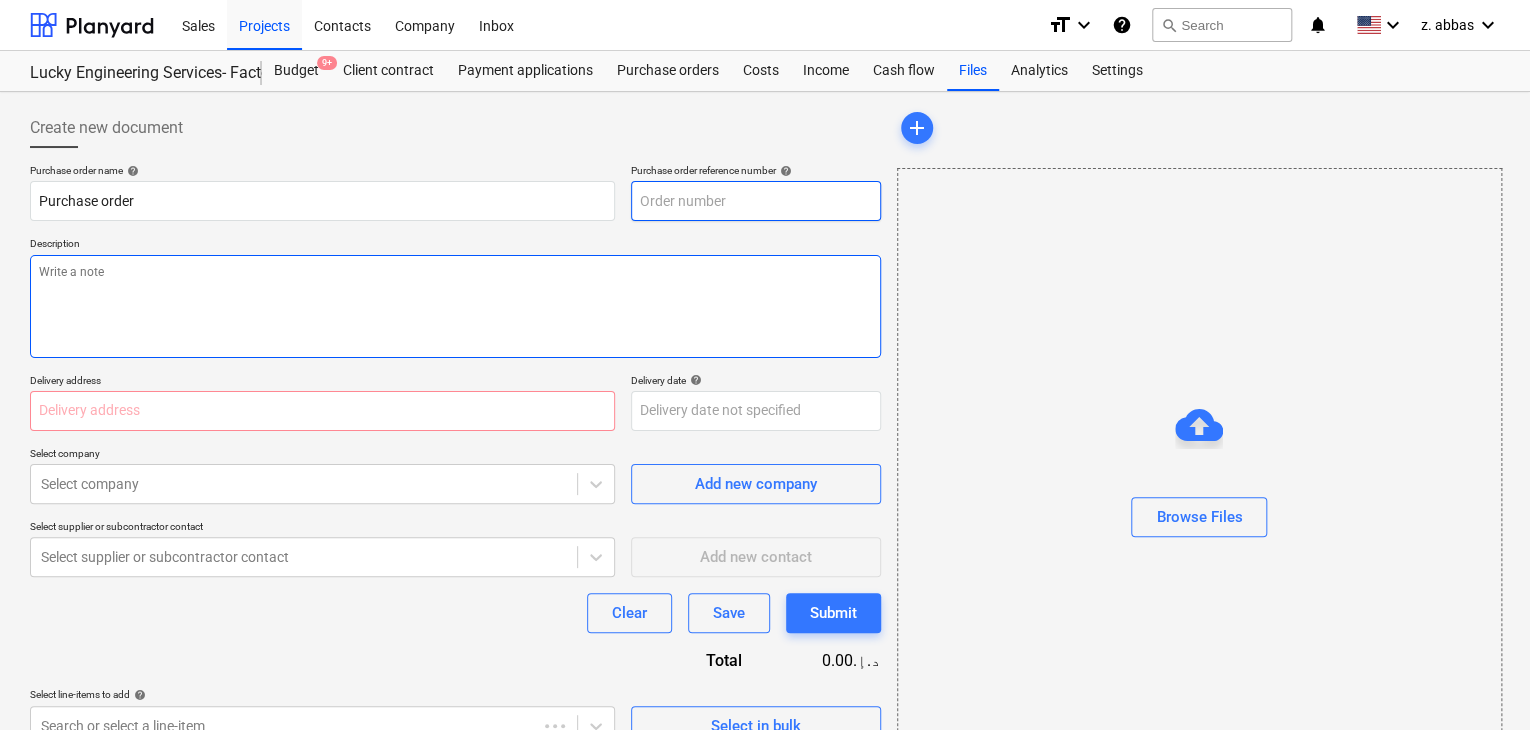 type on "x" 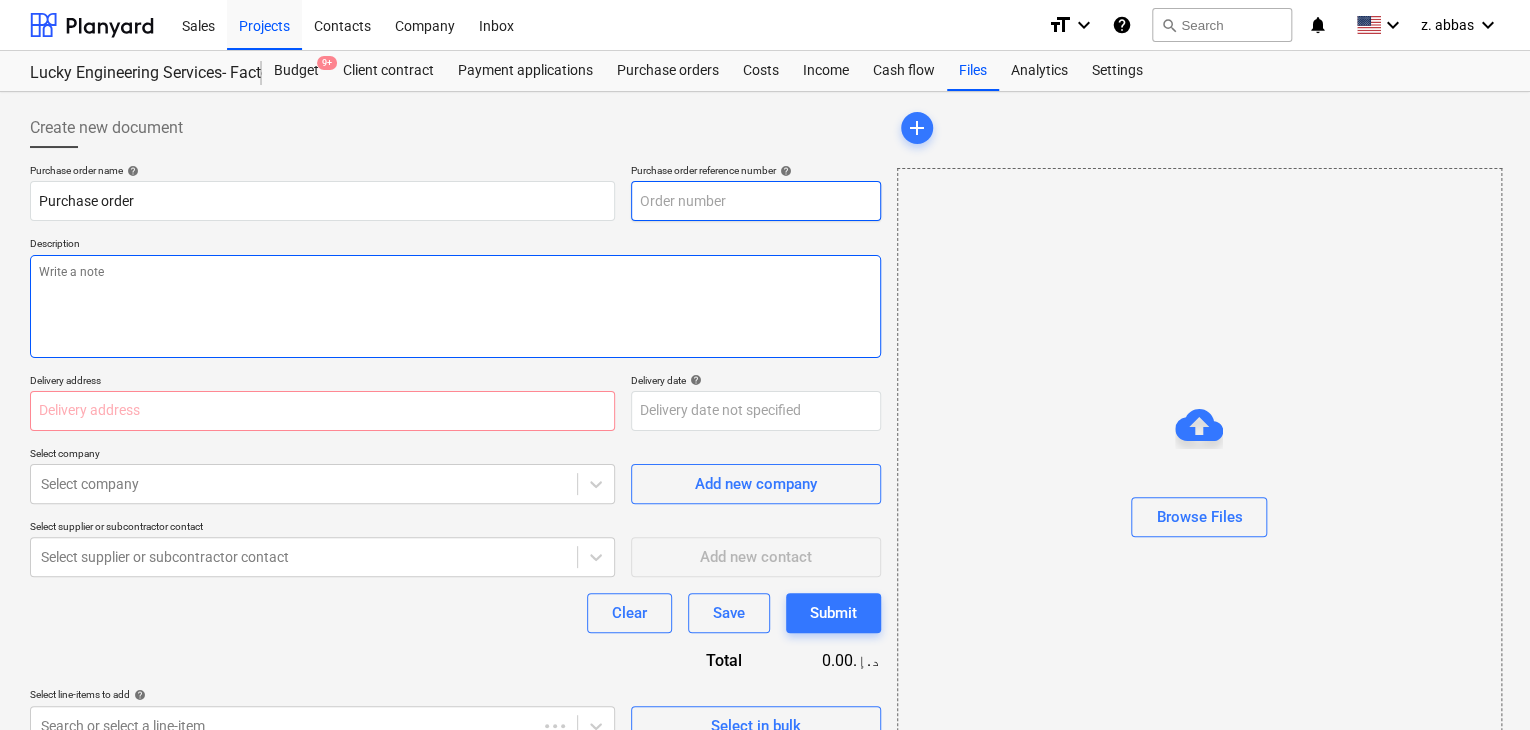 type on "LES-PO-471" 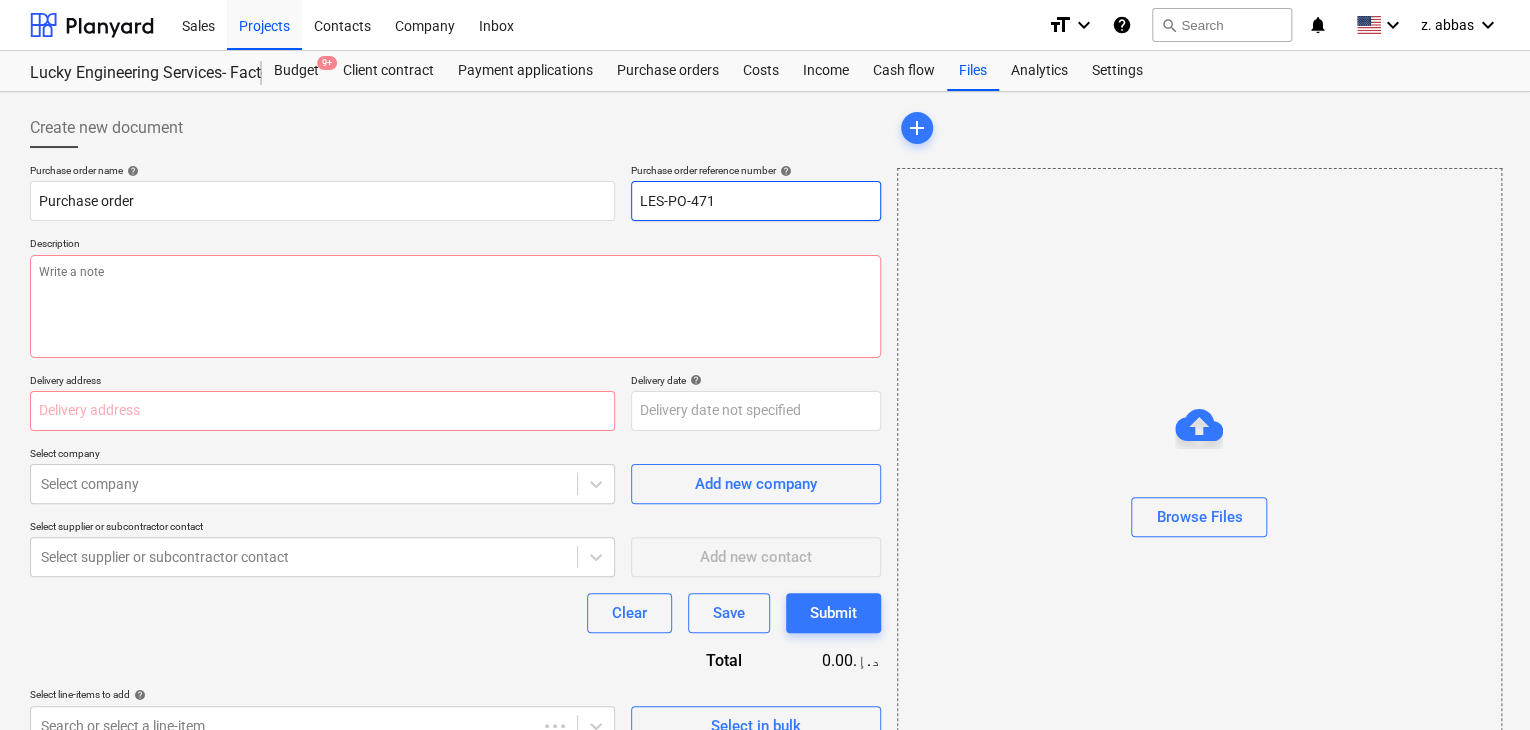 drag, startPoint x: 767, startPoint y: 195, endPoint x: 624, endPoint y: 189, distance: 143.12582 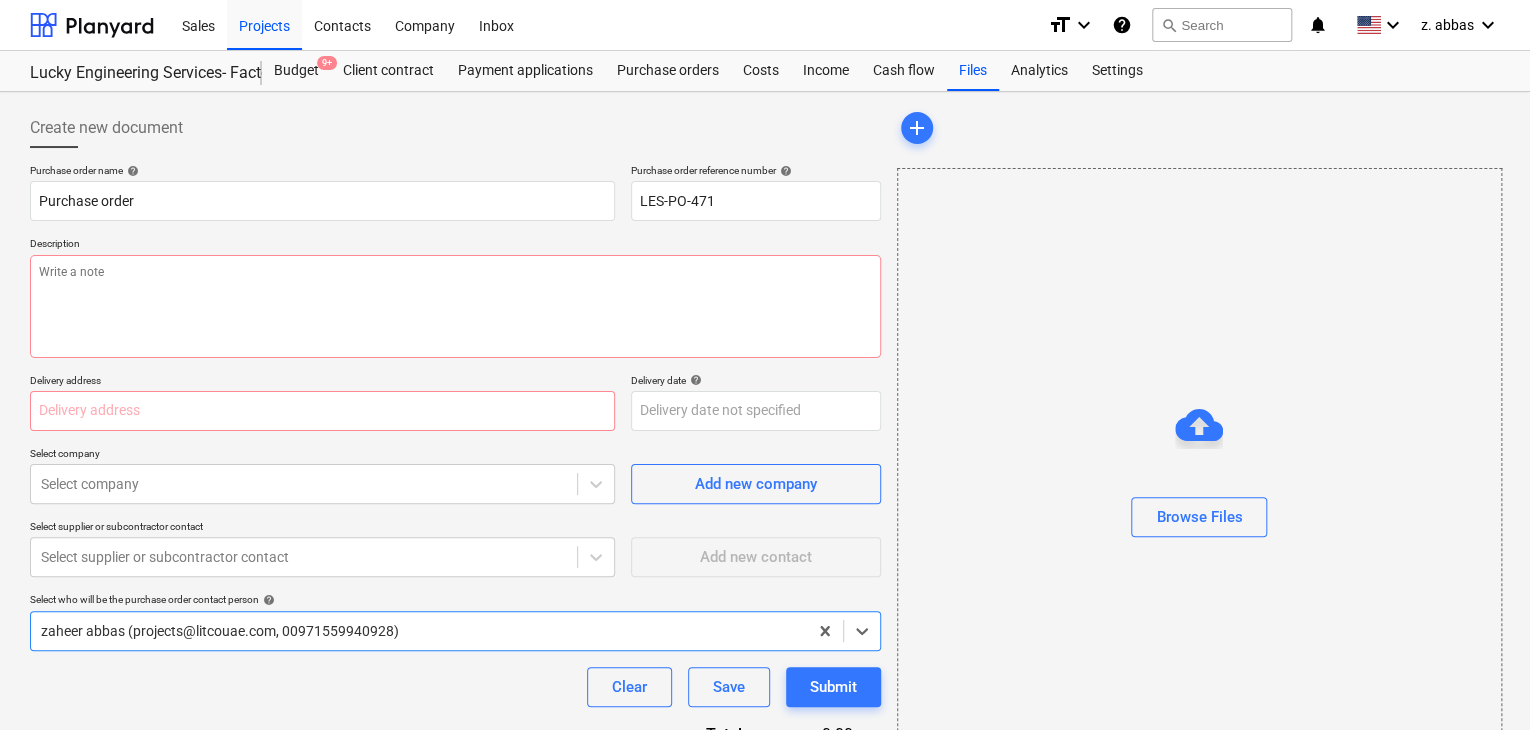 type on "x" 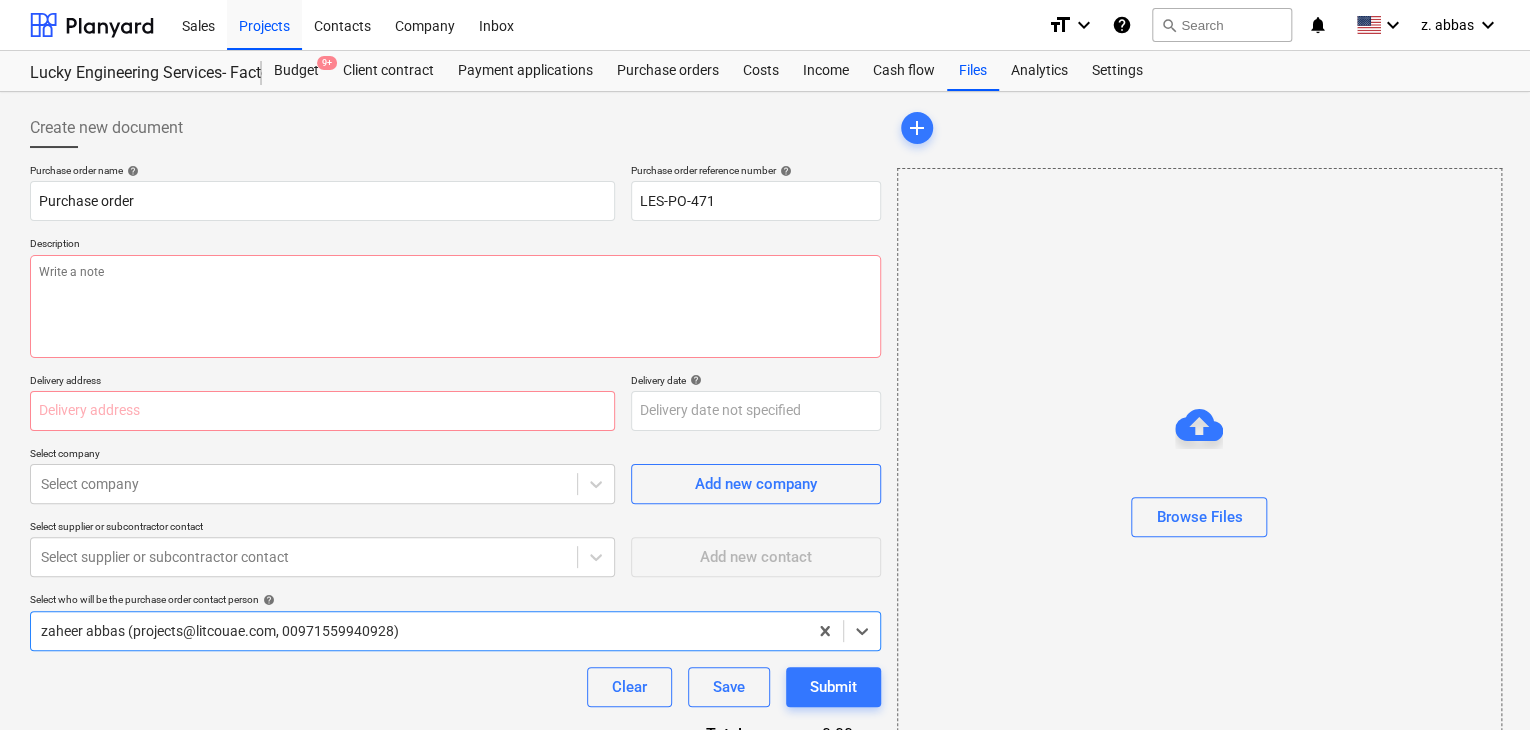 type on "." 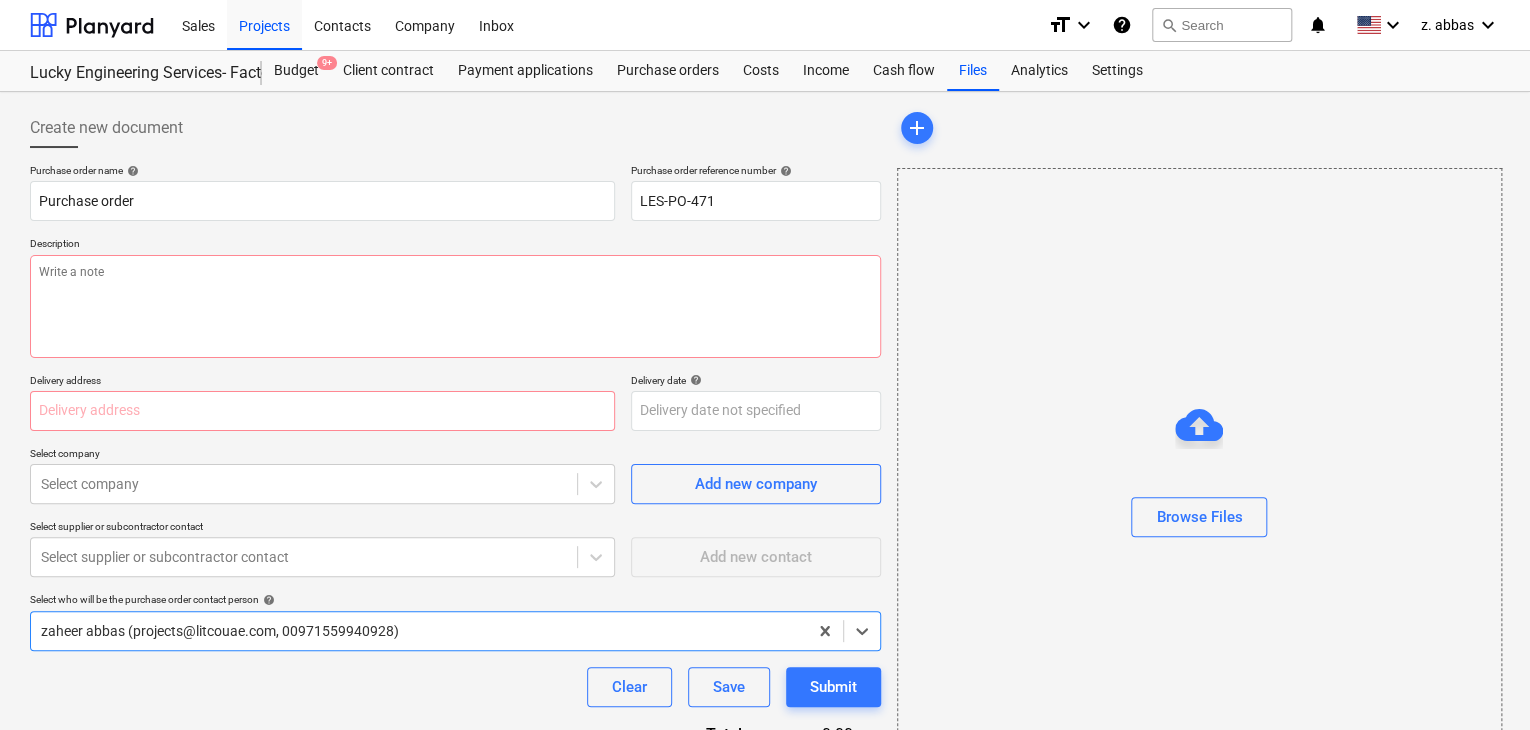 scroll, scrollTop: 9, scrollLeft: 0, axis: vertical 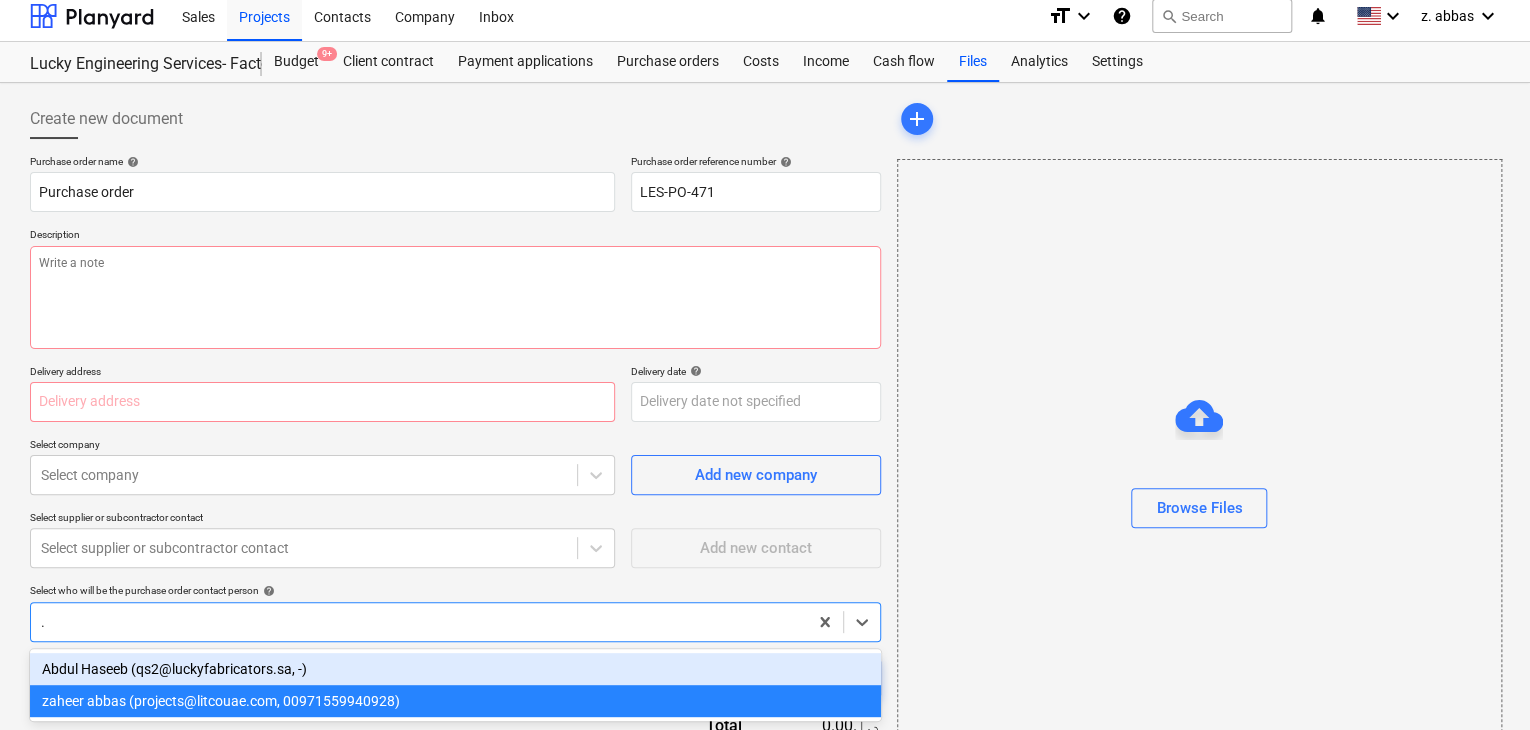type on "x" 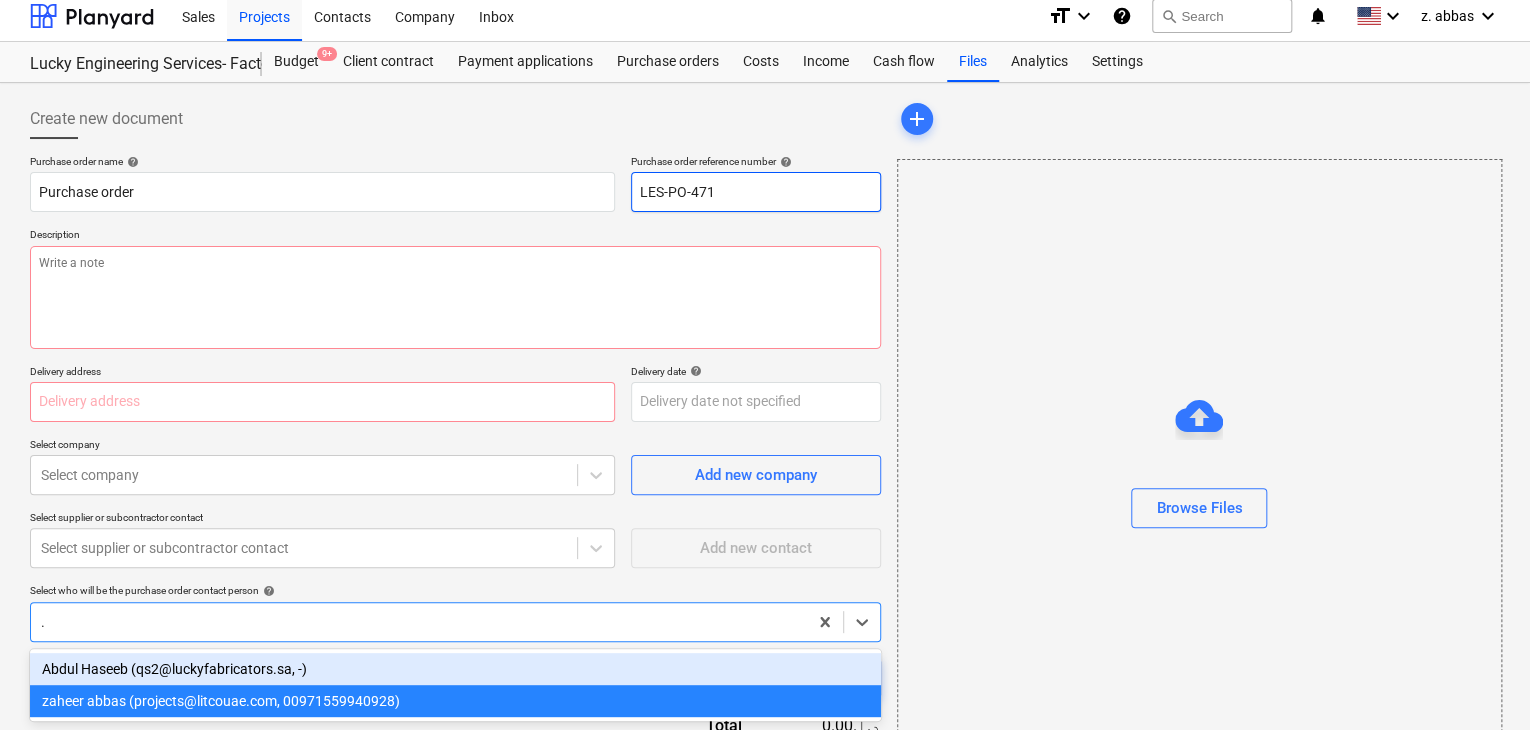 type on "." 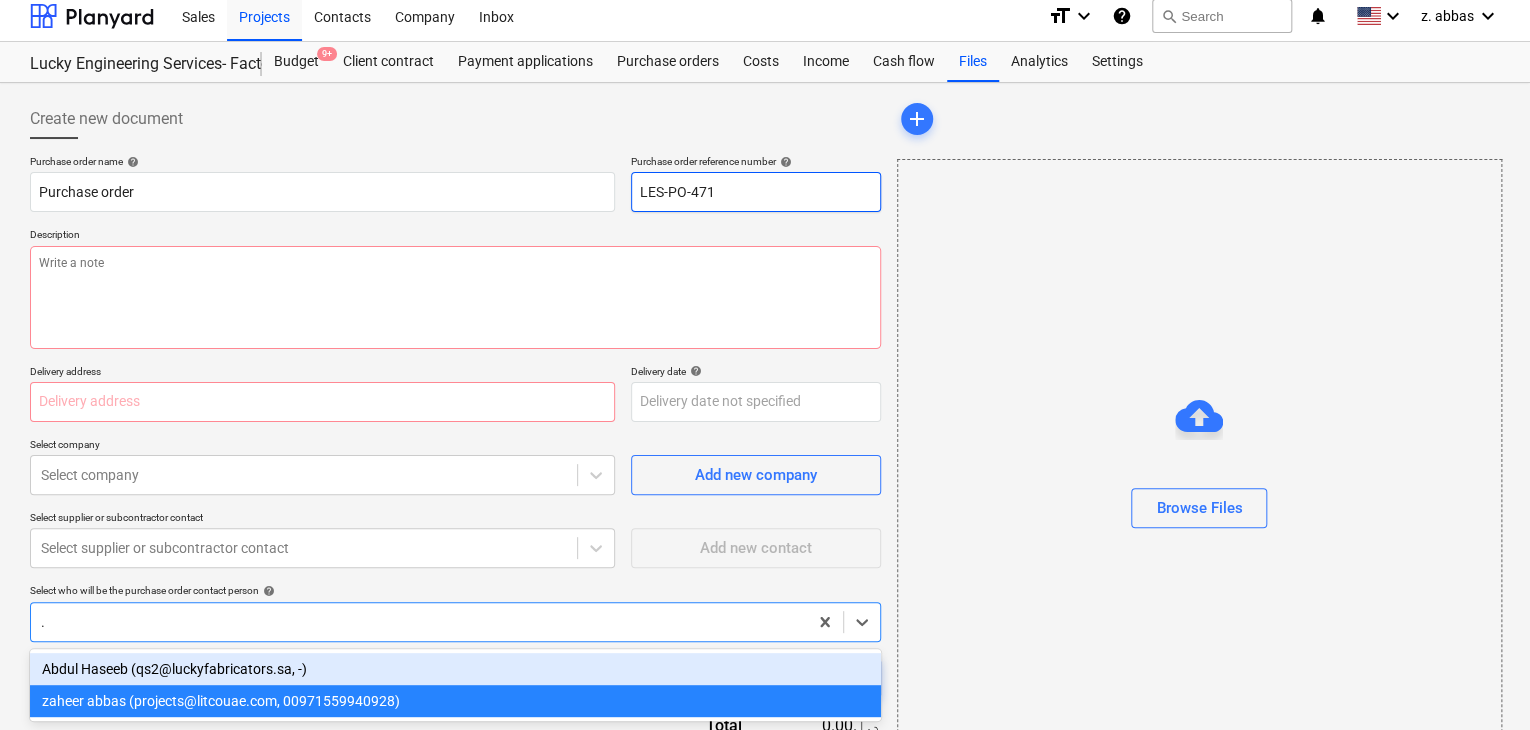 type 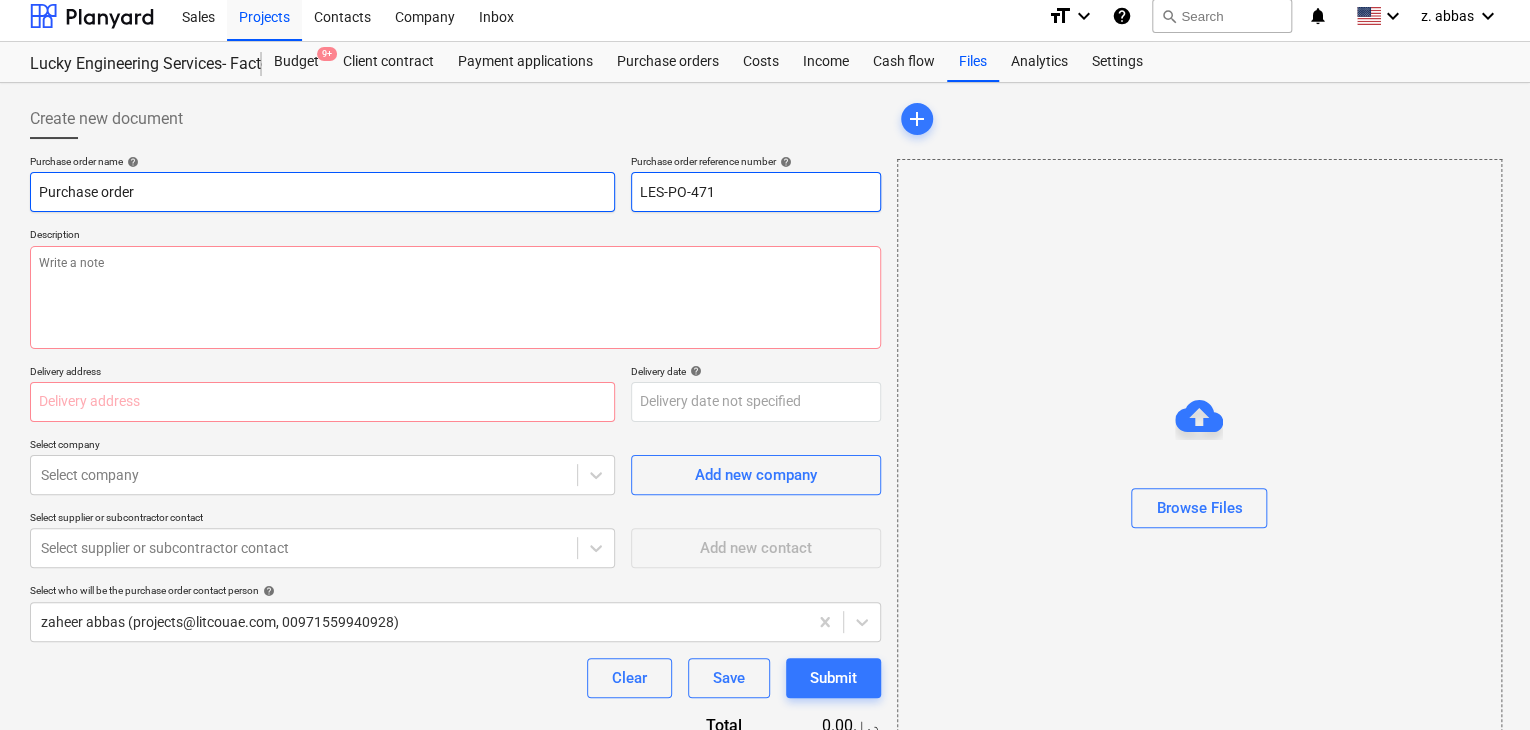 drag, startPoint x: 737, startPoint y: 199, endPoint x: 600, endPoint y: 194, distance: 137.09122 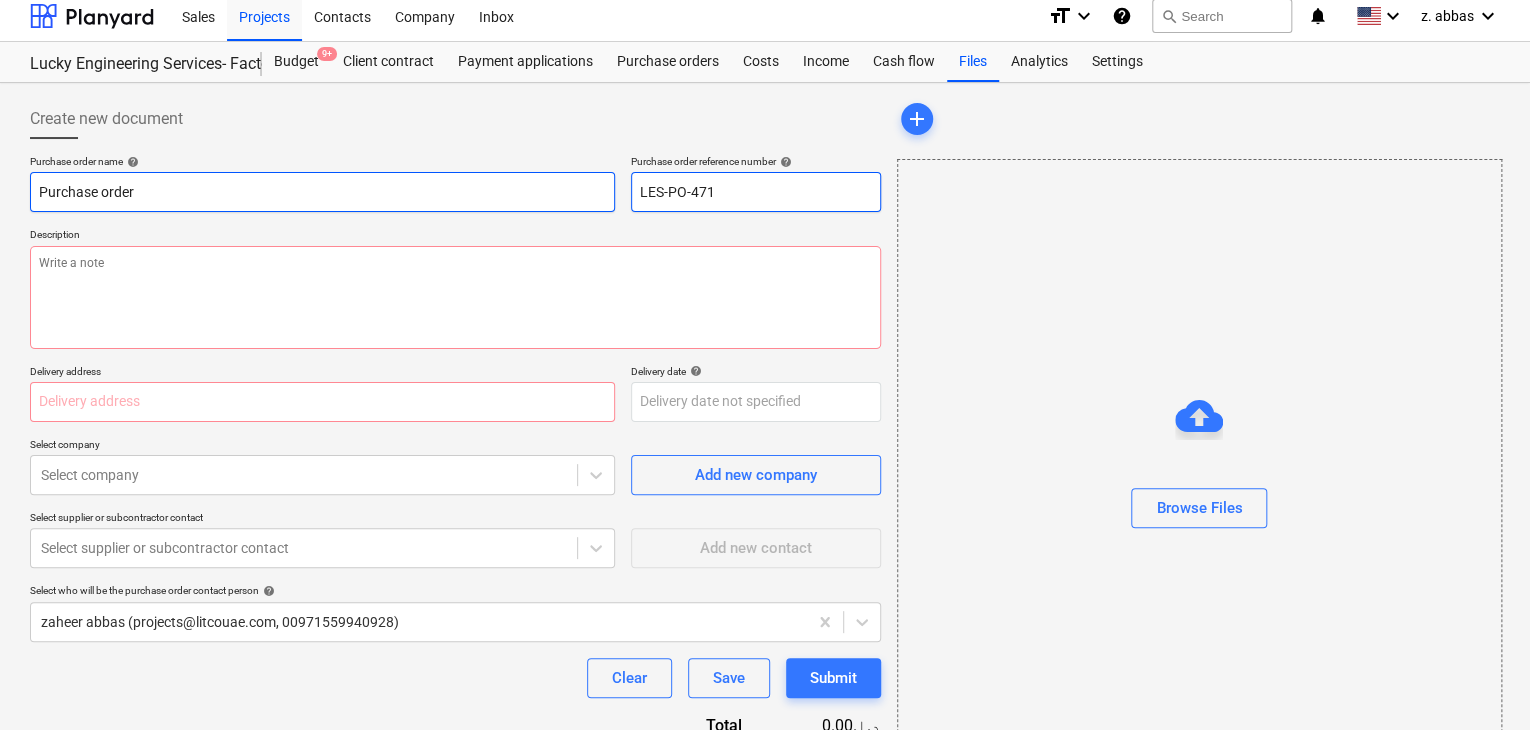 click on "Purchase order name help Purchase order Purchase order reference number help LES-PO-471" at bounding box center (455, 183) 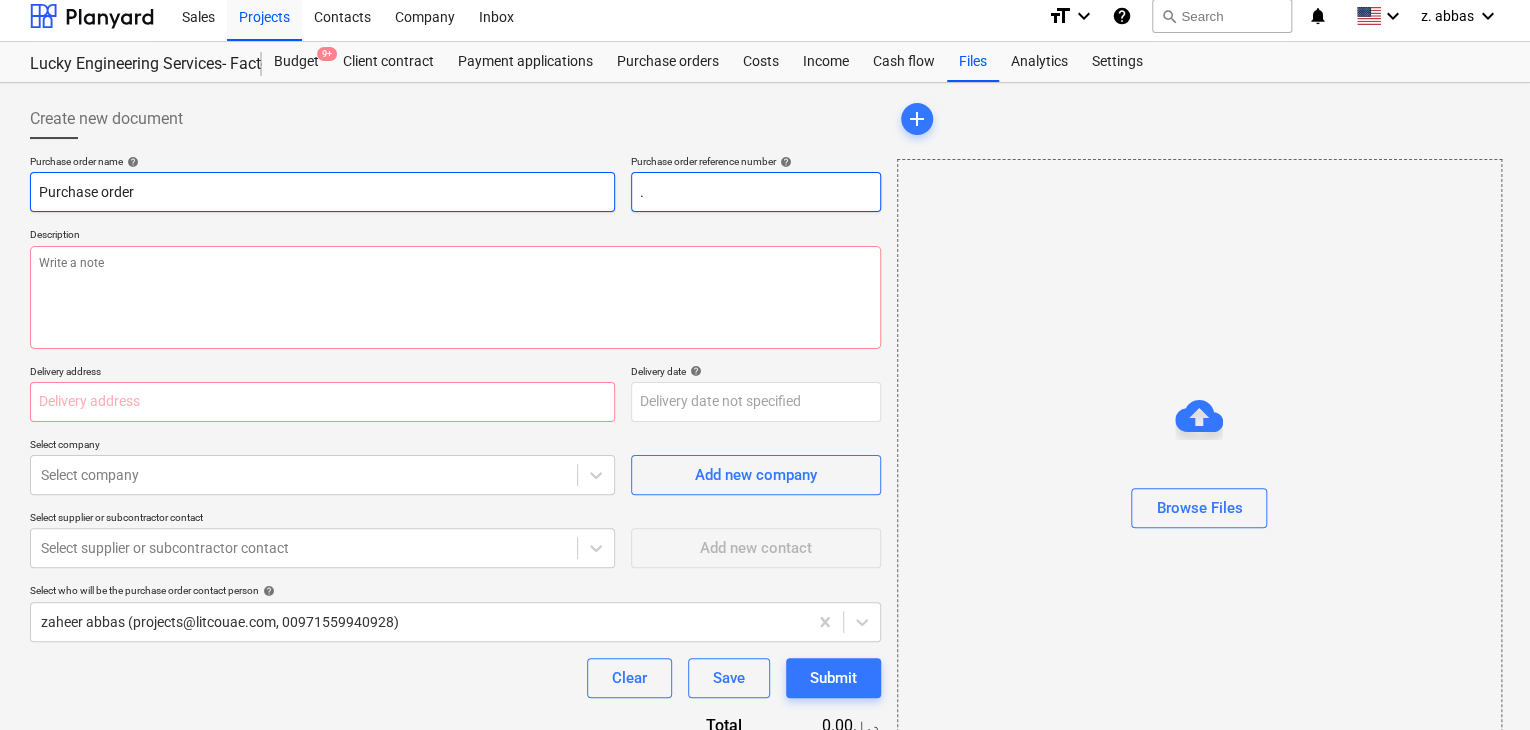 type on "x" 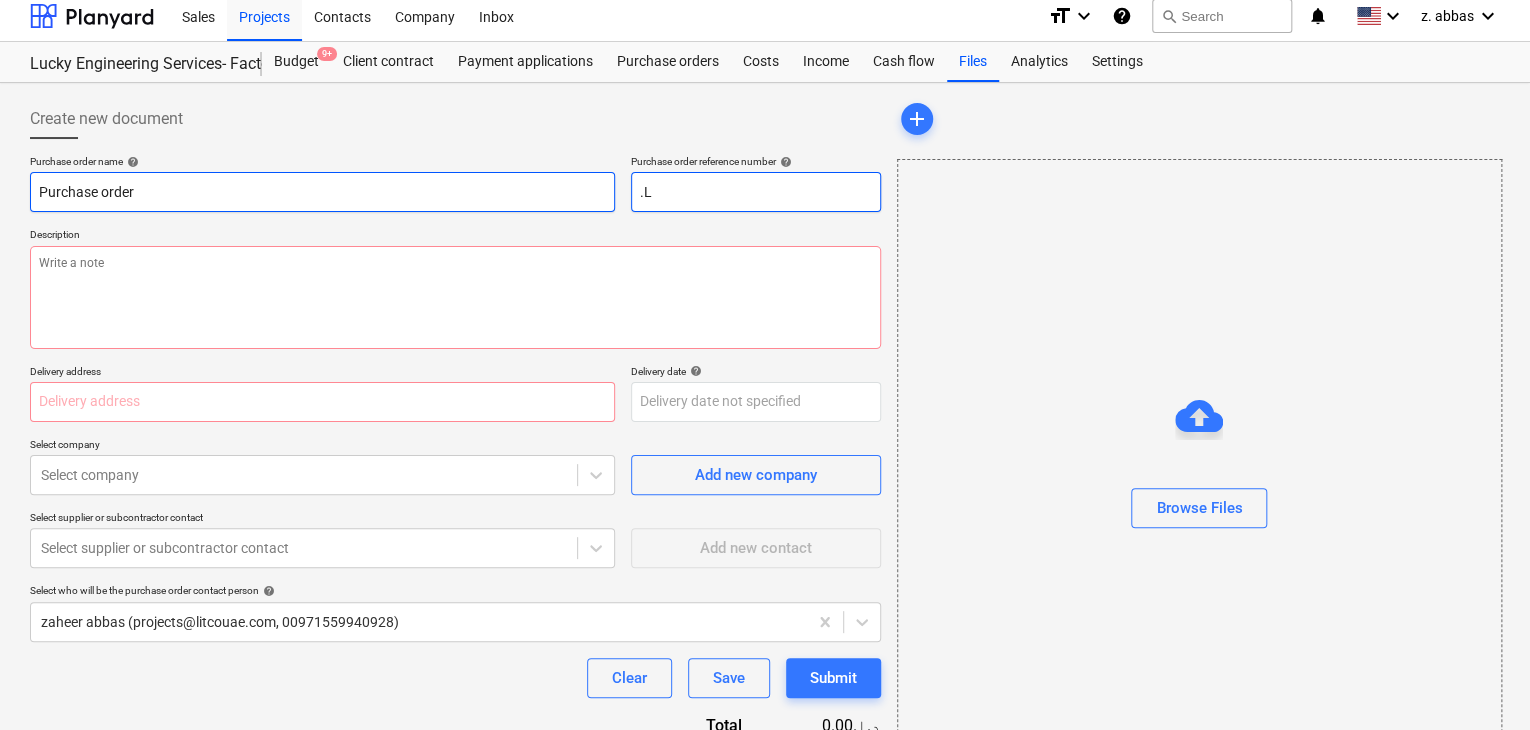 type on "x" 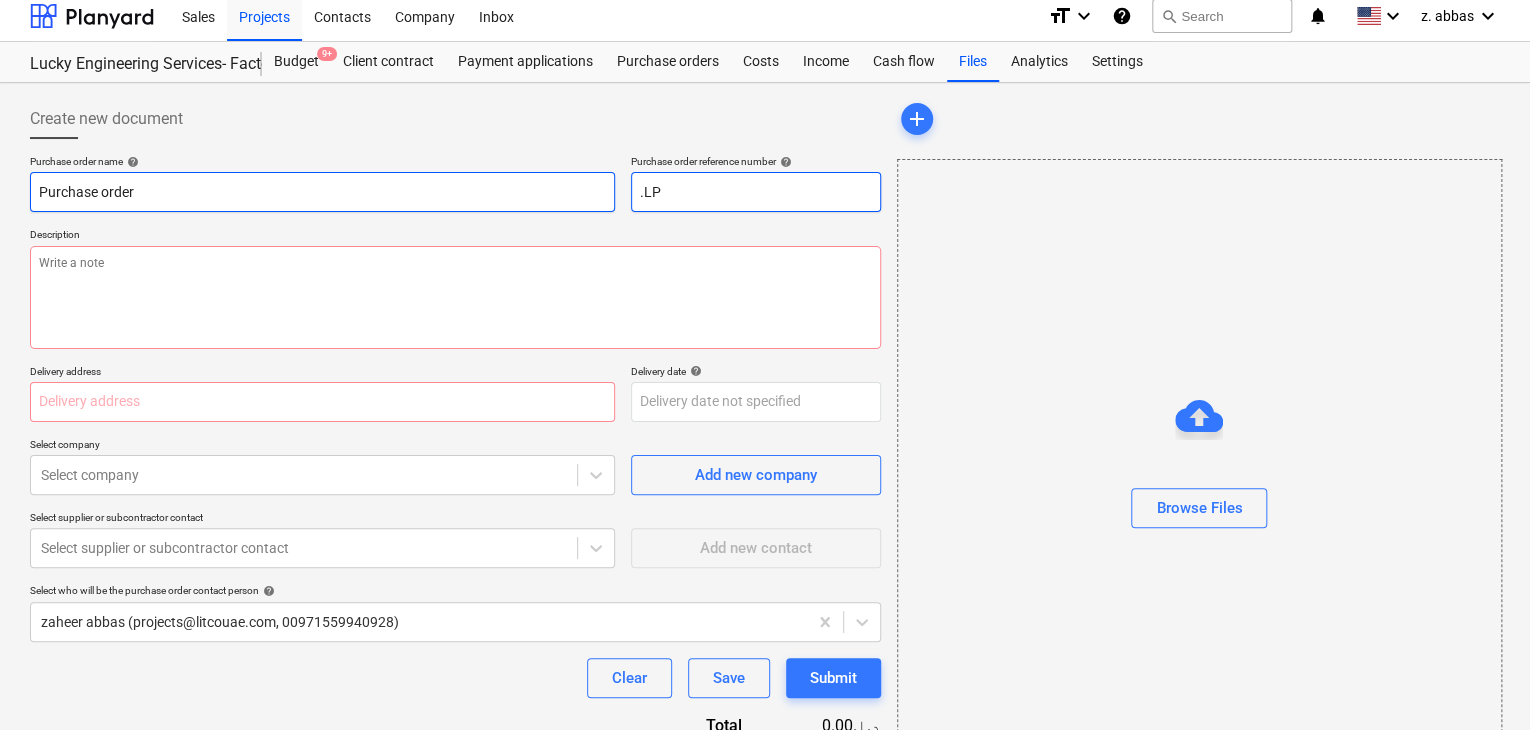 type on "x" 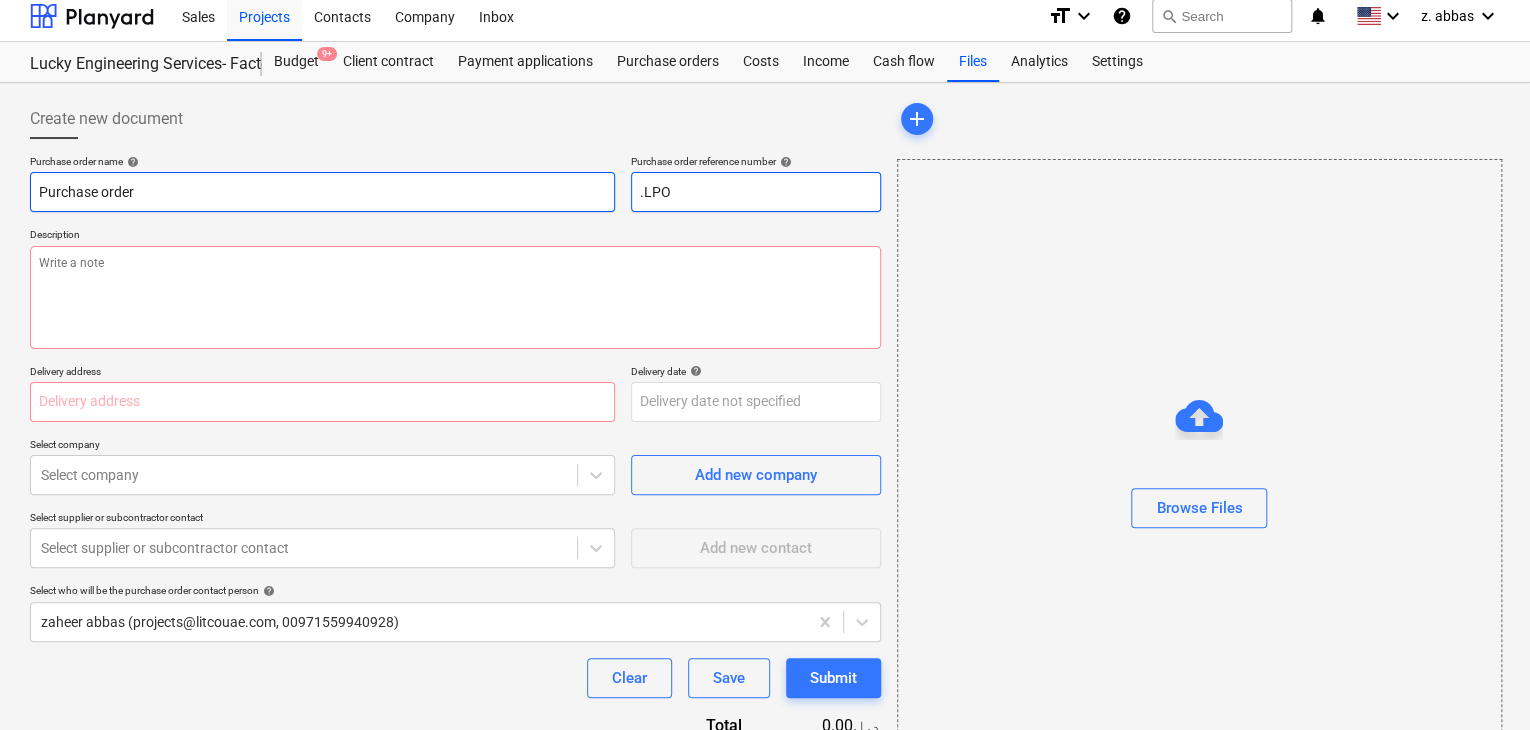 type on "x" 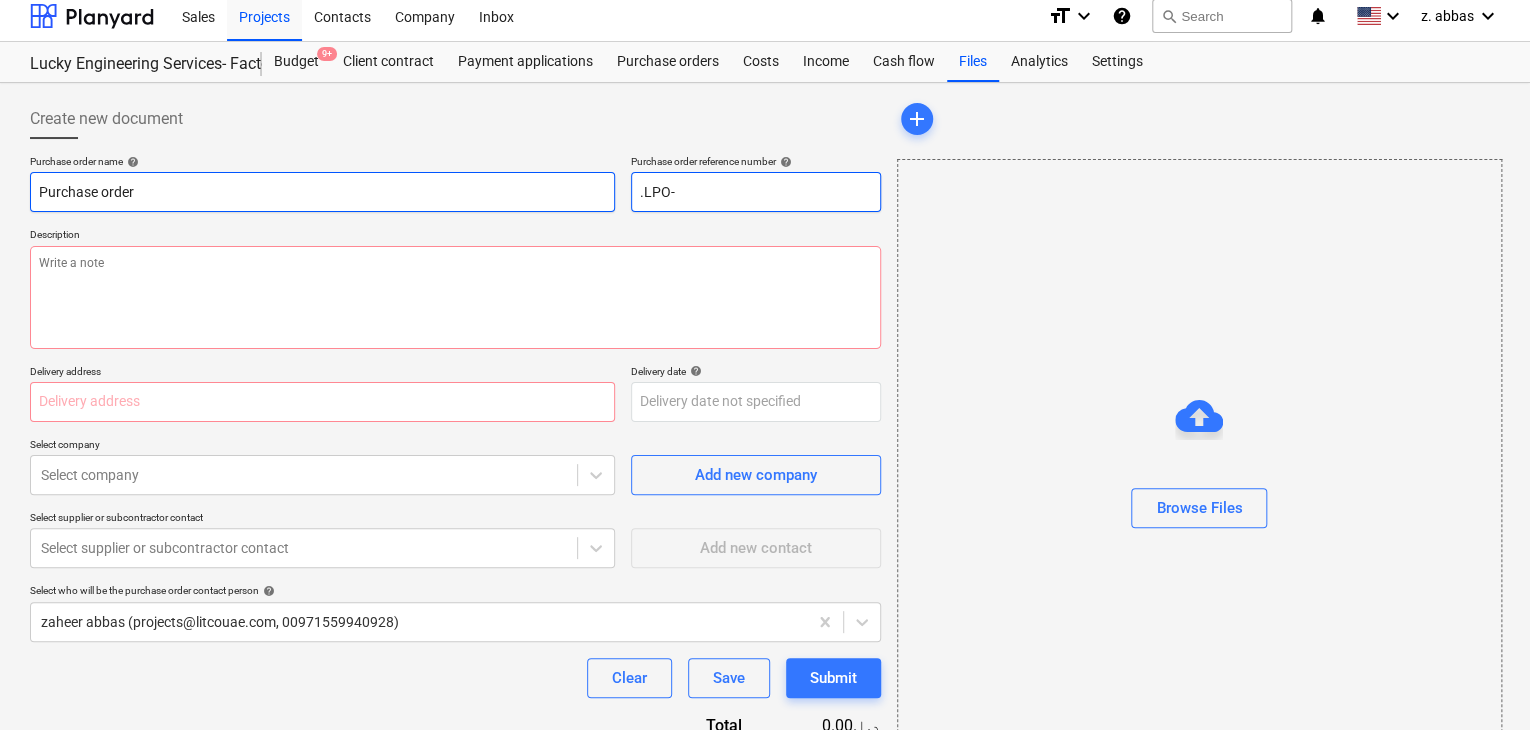 type on "x" 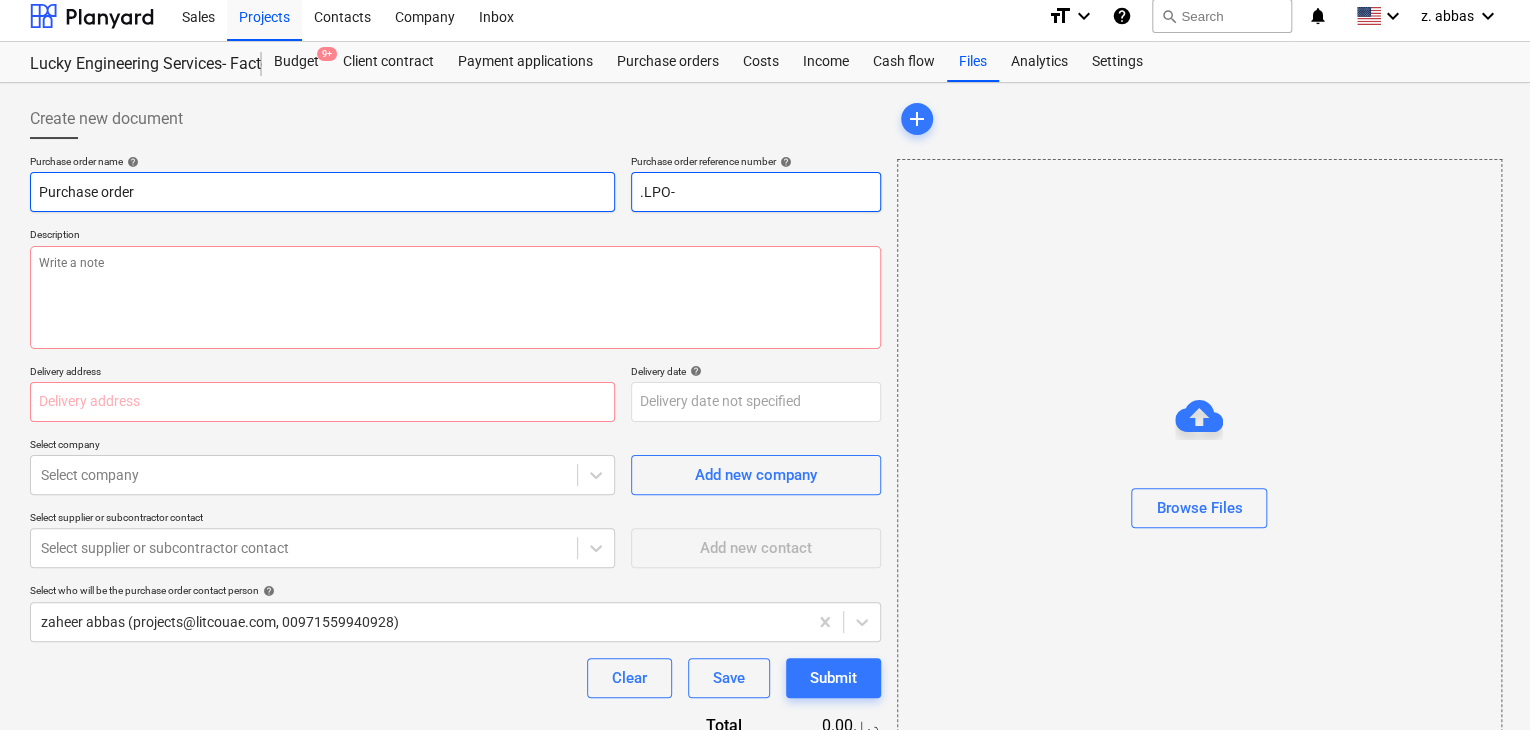 type on ".LPO-1" 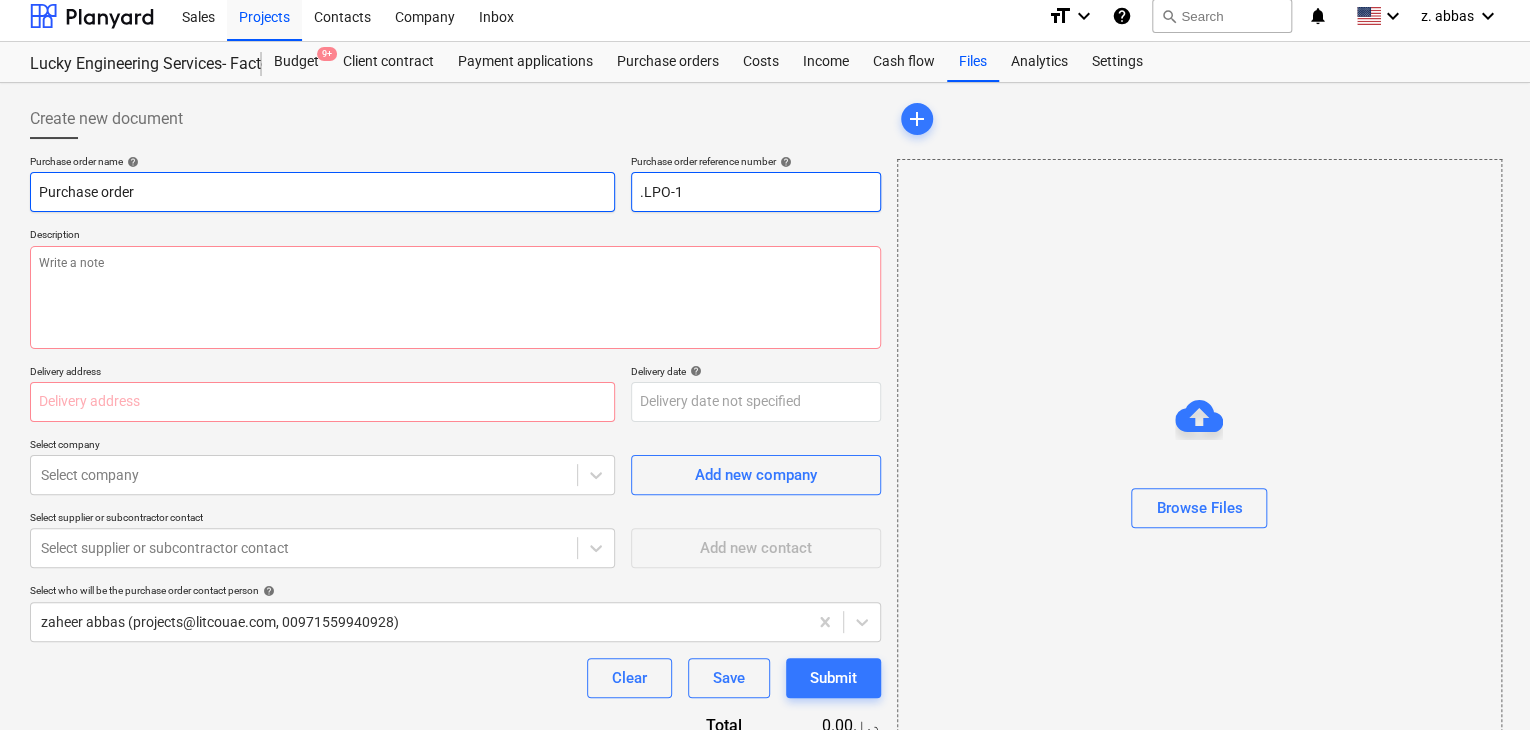 type on "x" 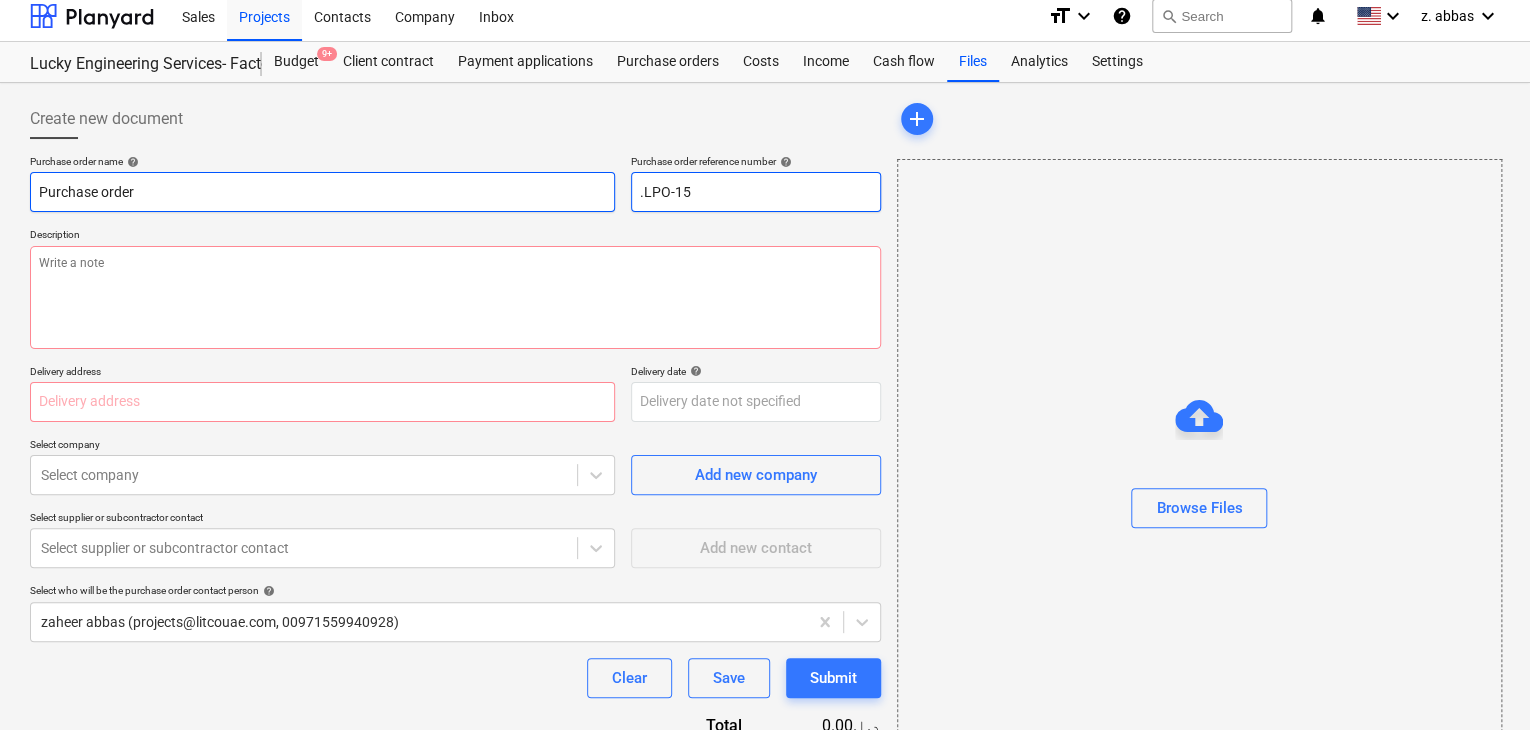 type on "x" 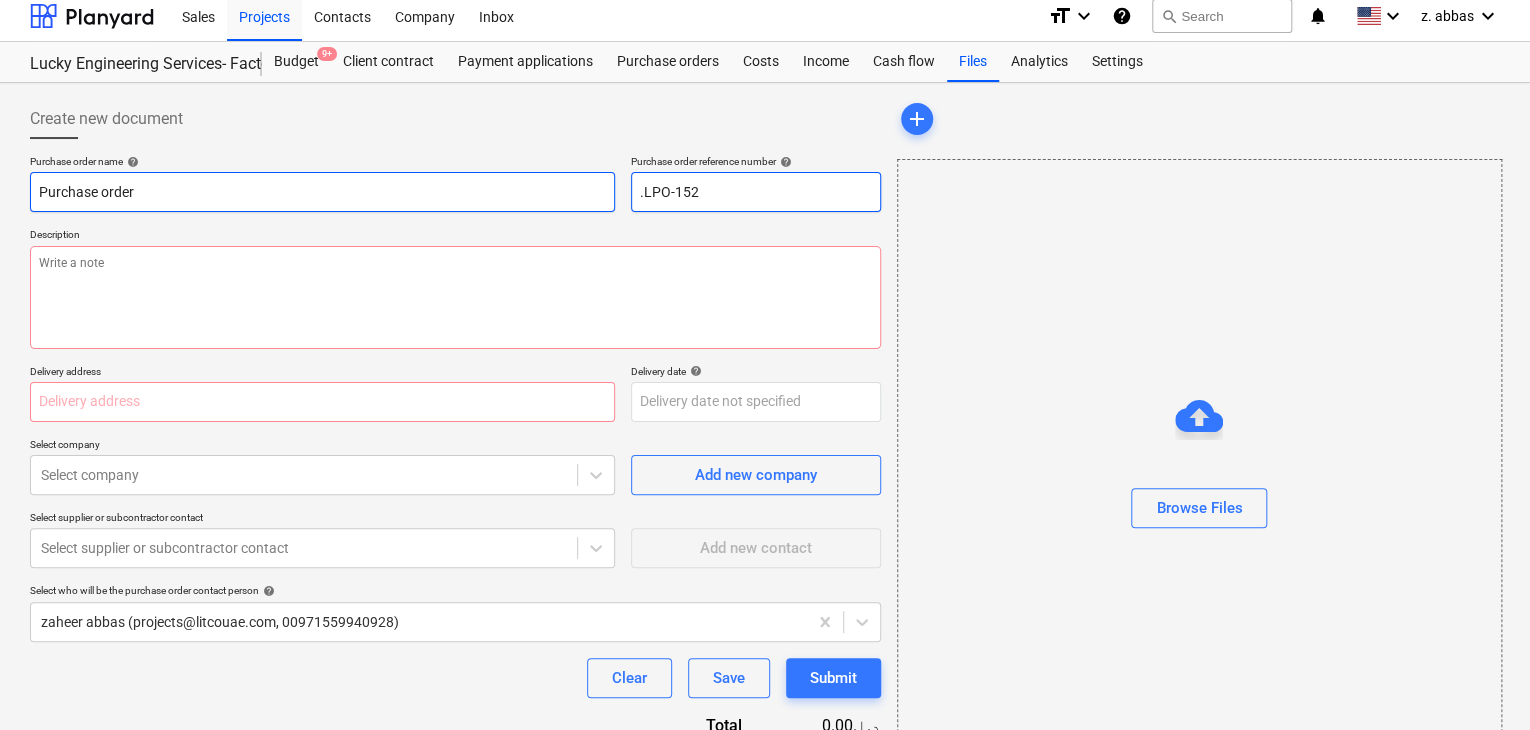 type on "x" 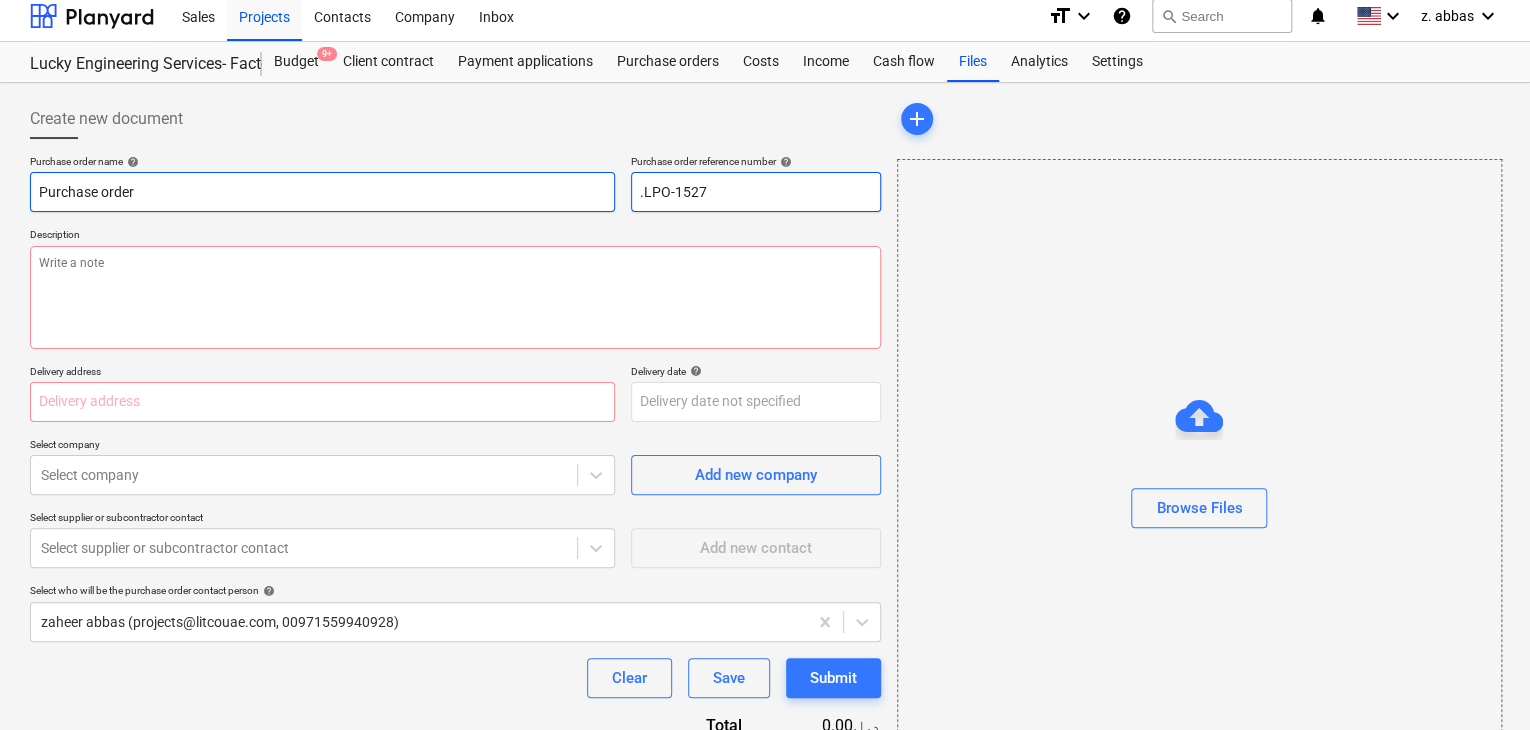 type on "x" 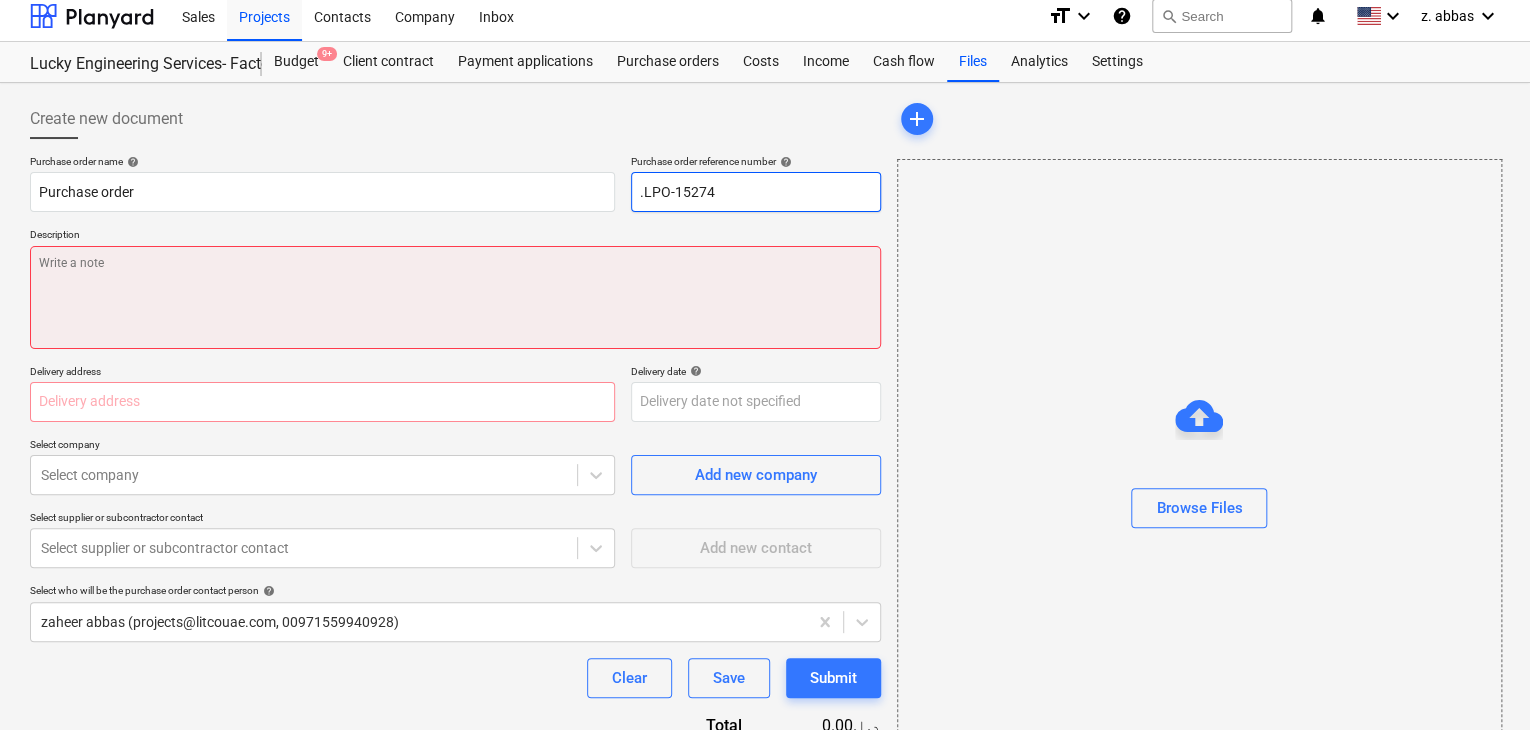 type on ".LPO-15274" 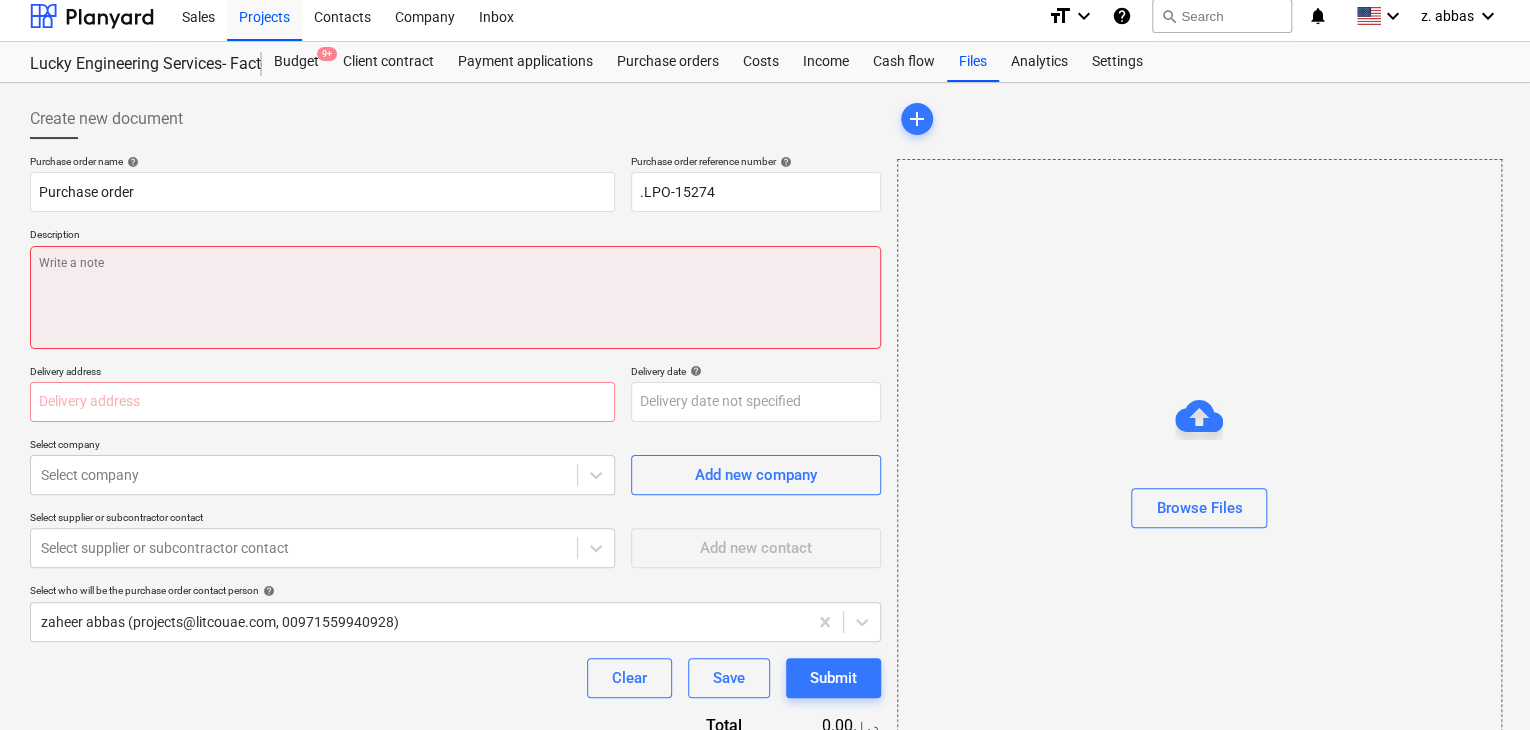 click at bounding box center (455, 297) 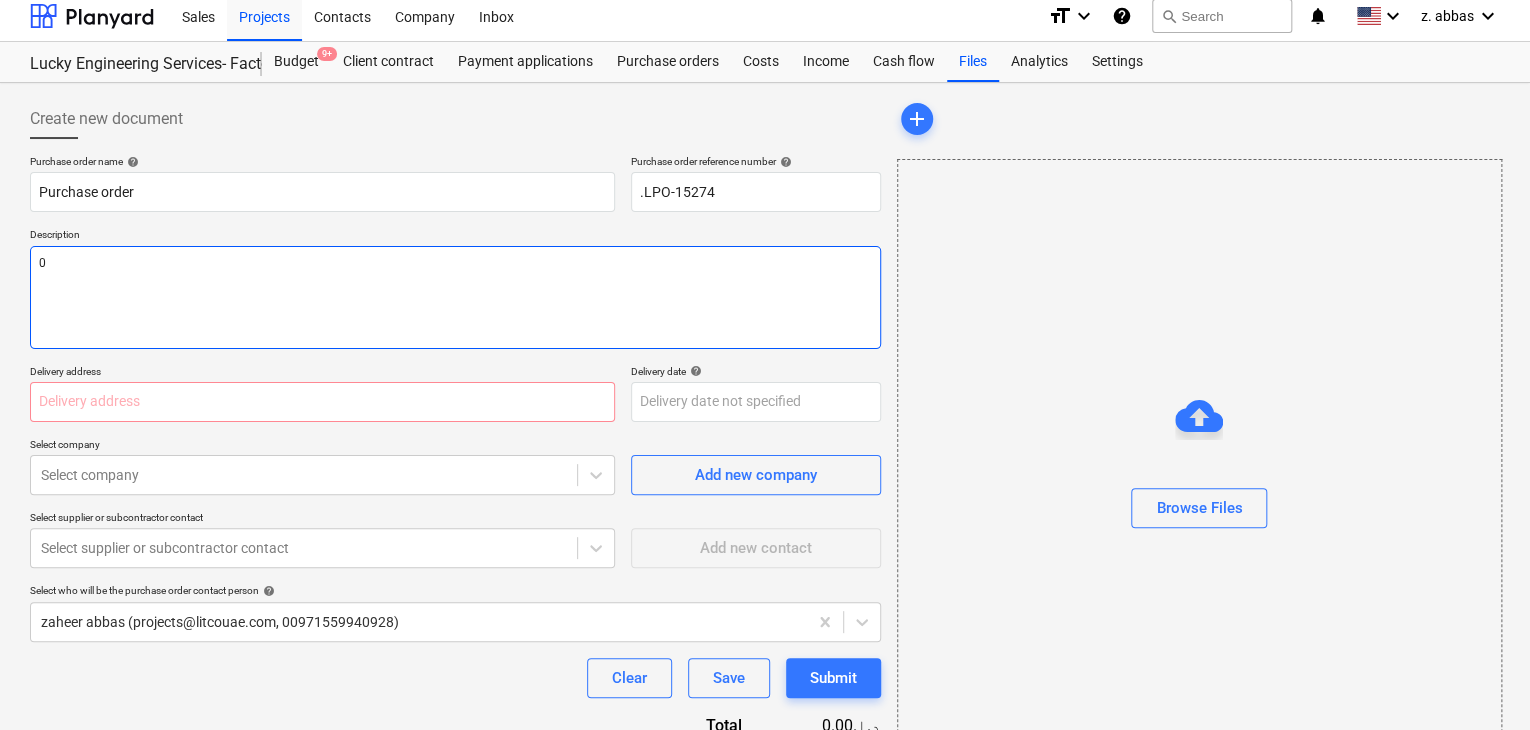 type on "x" 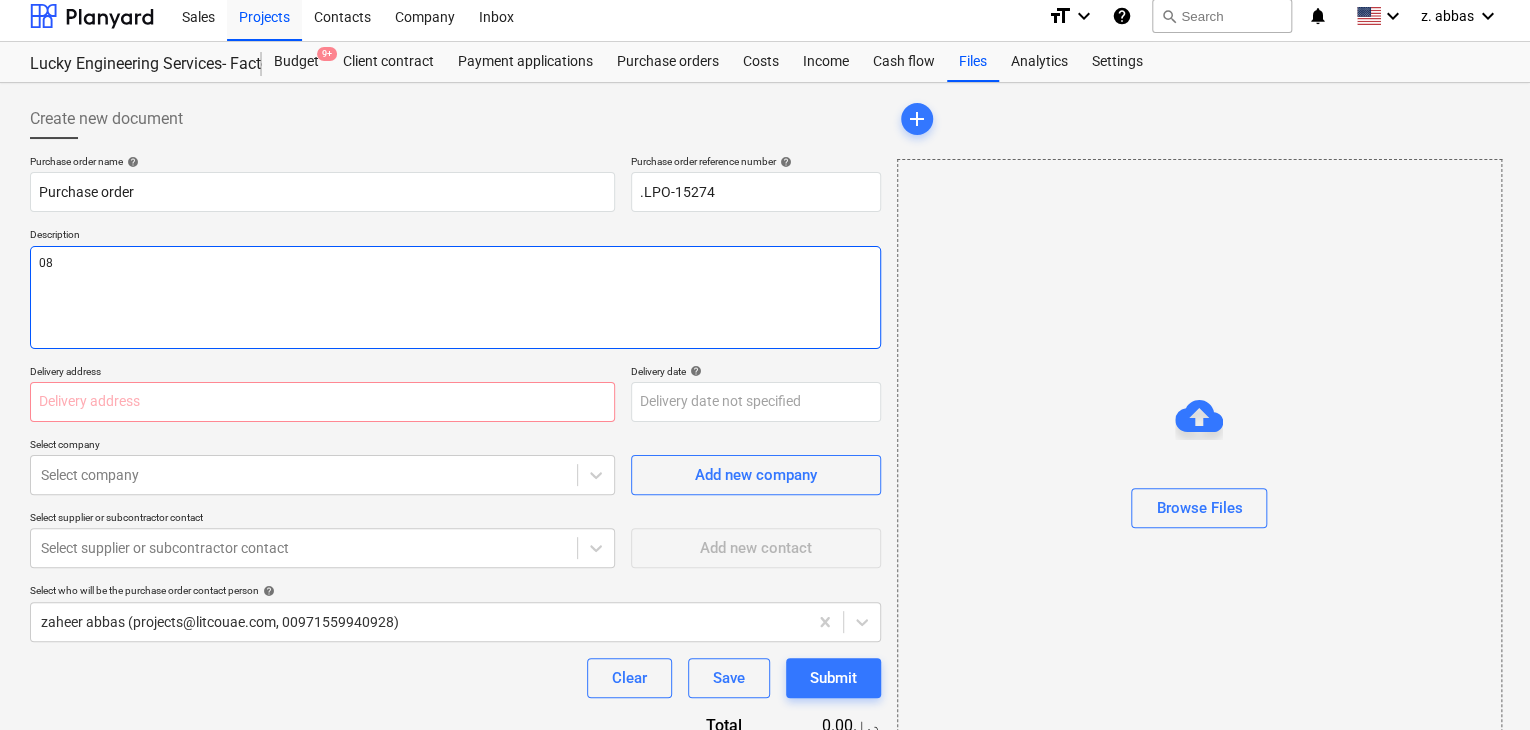 type on "x" 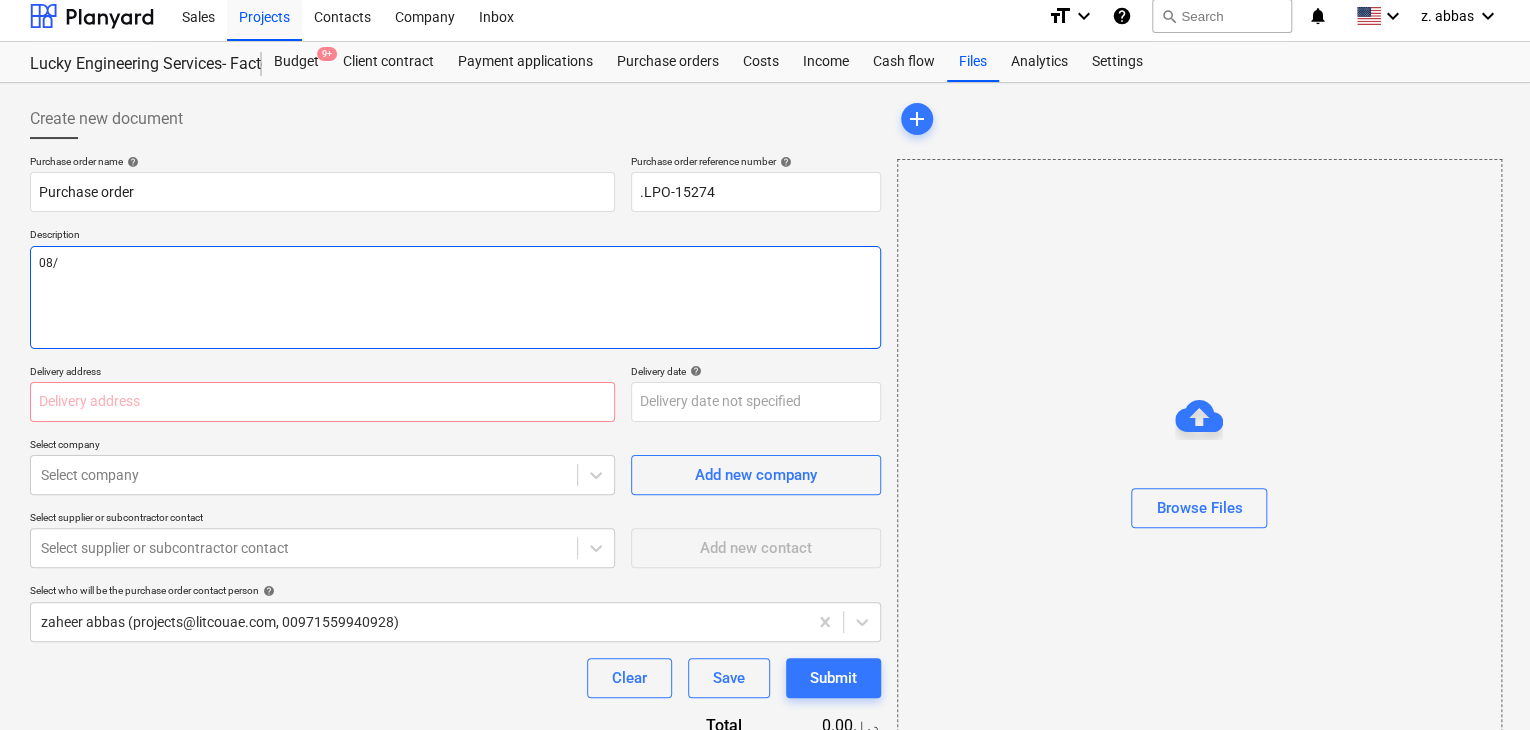 type on "x" 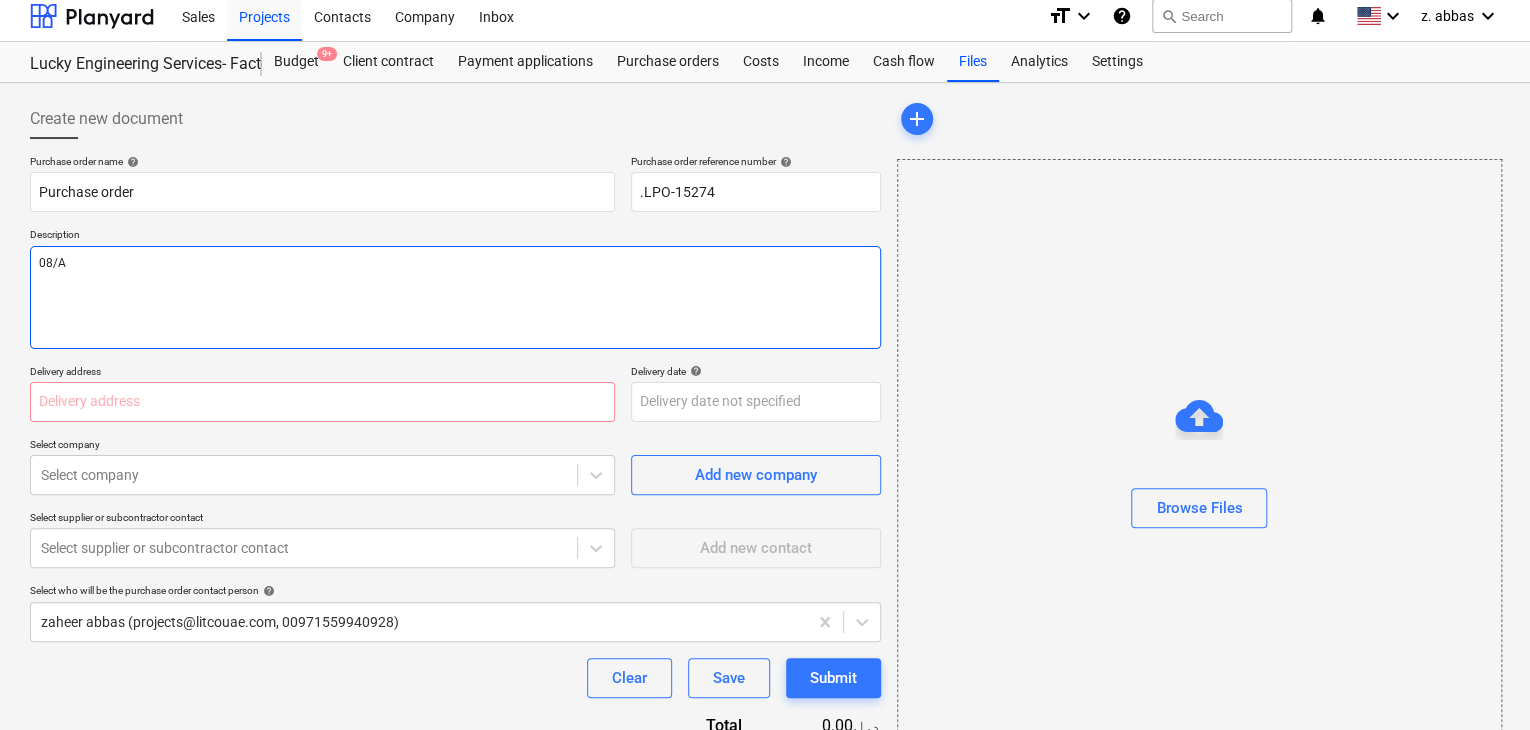 type on "x" 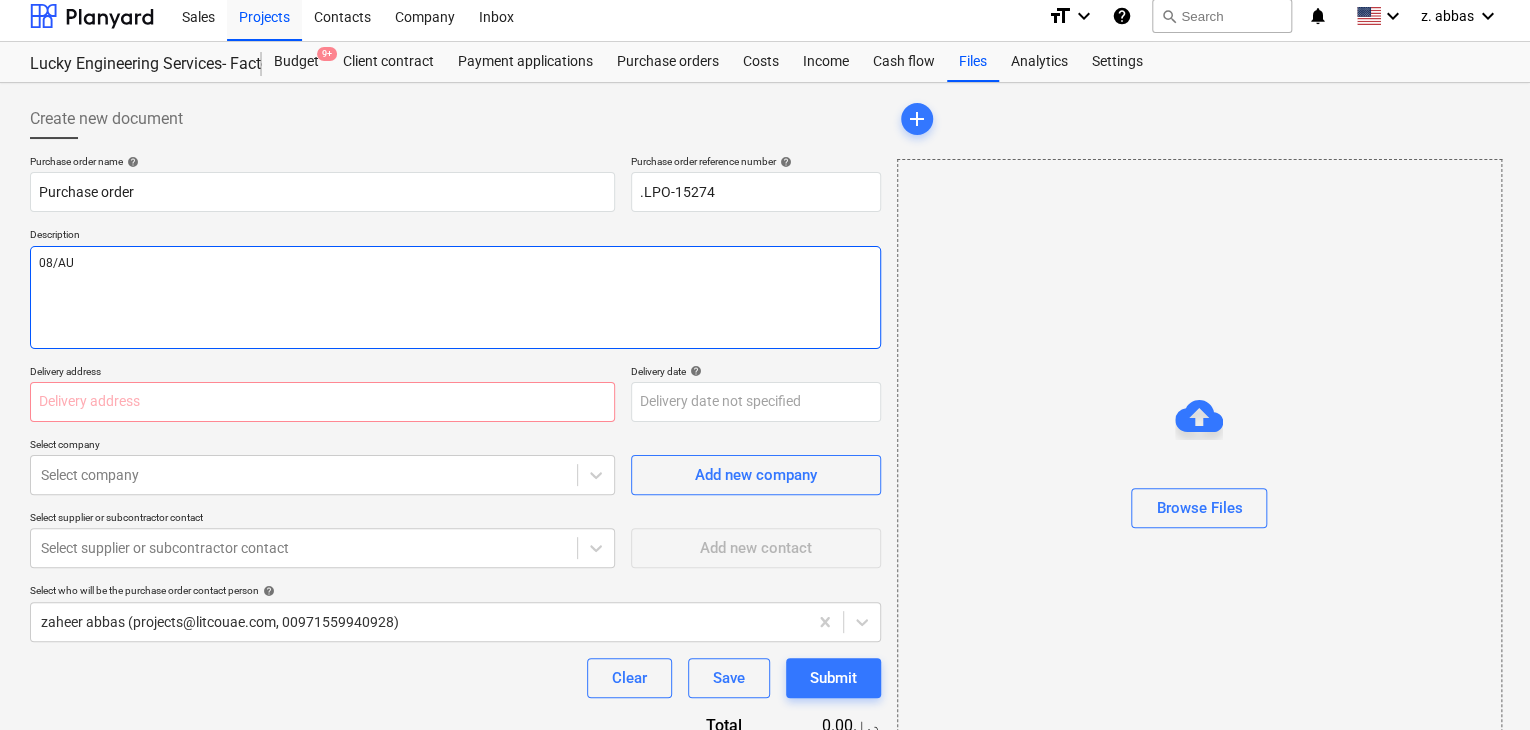 type on "x" 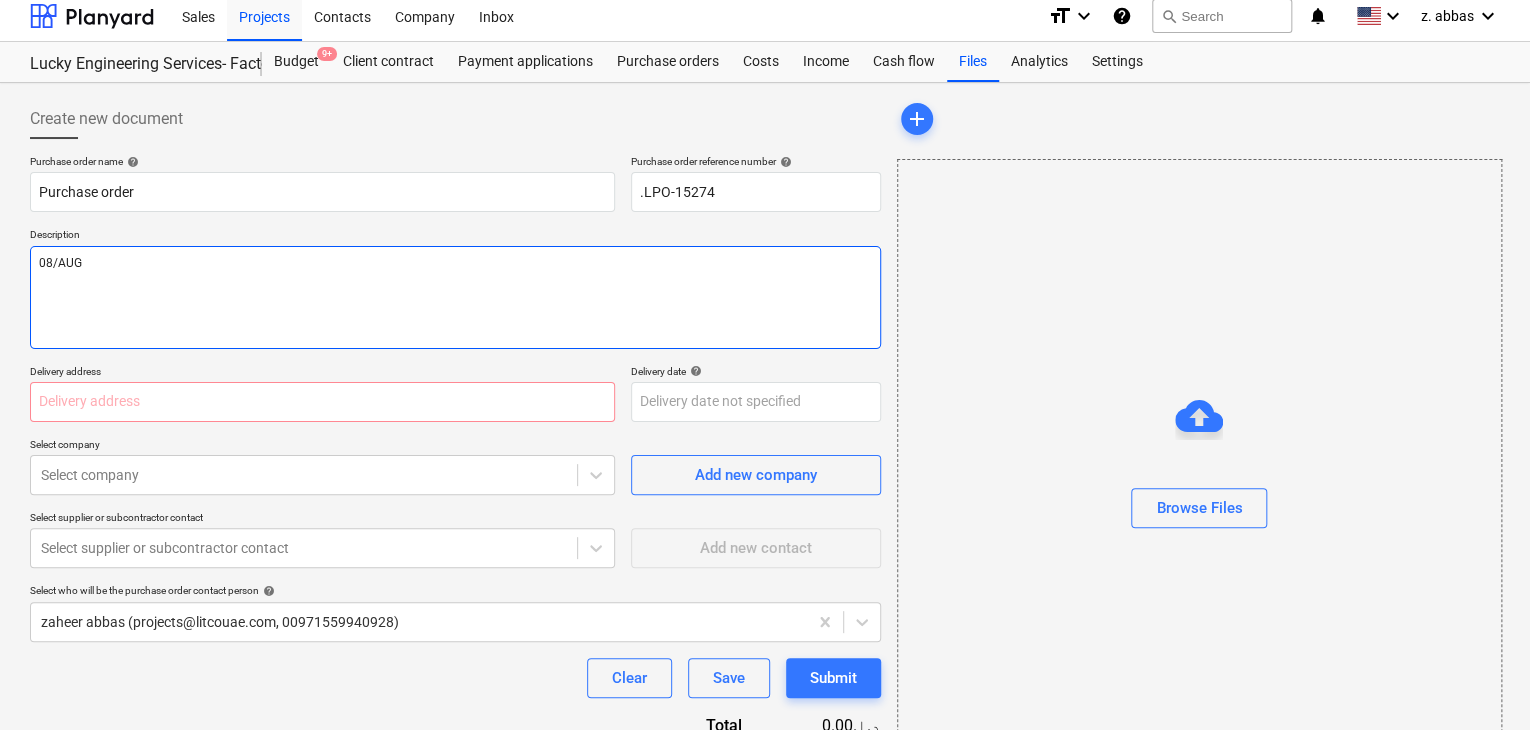 type on "x" 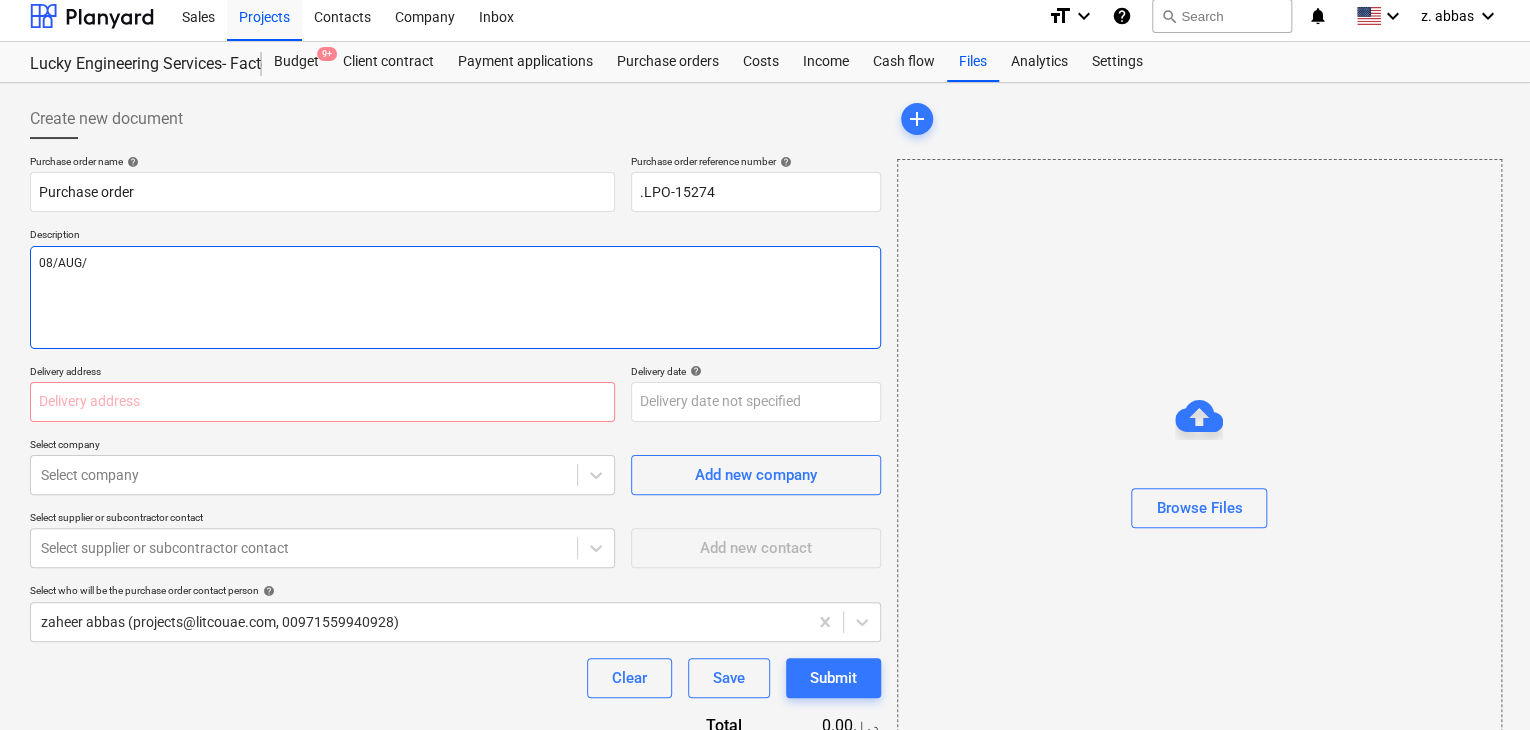 type on "x" 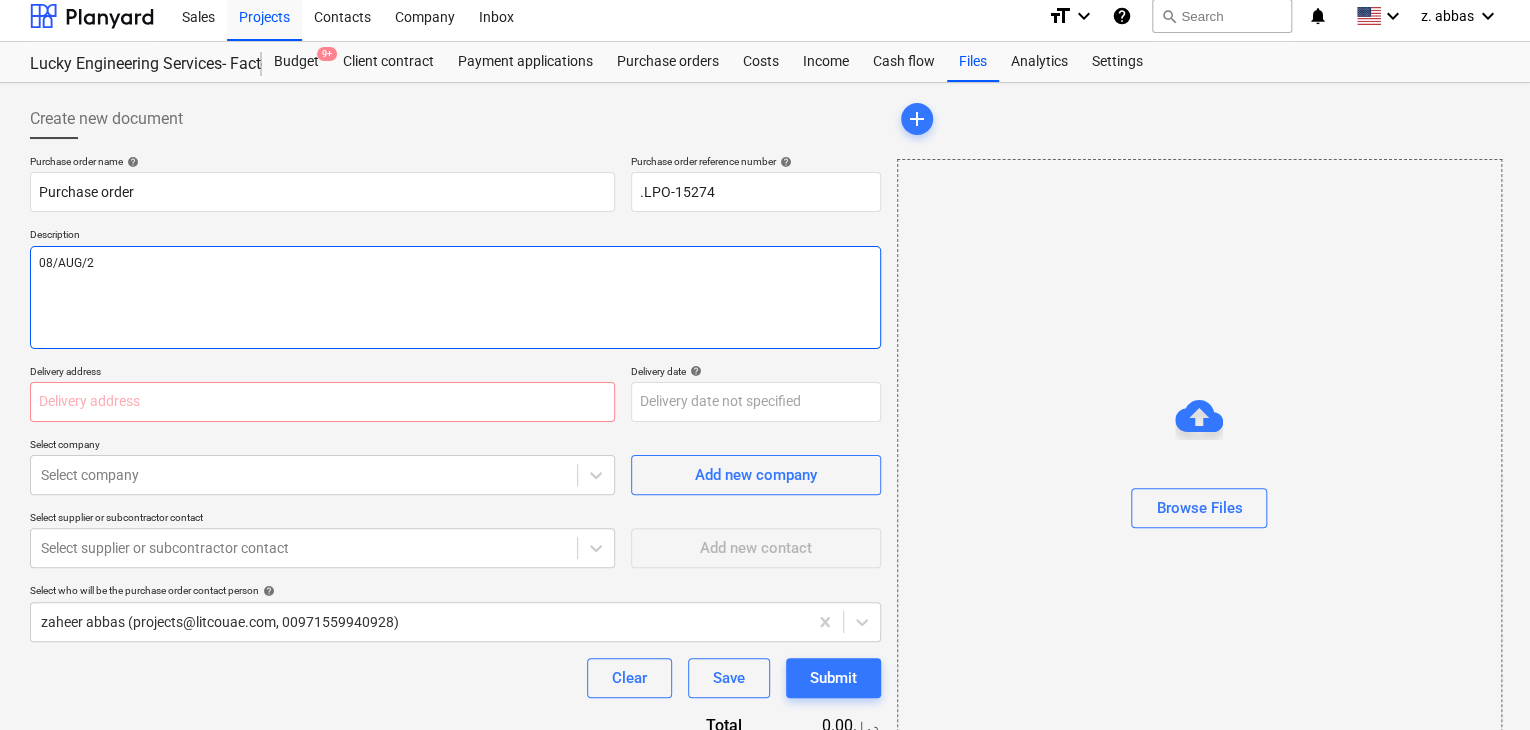 type on "x" 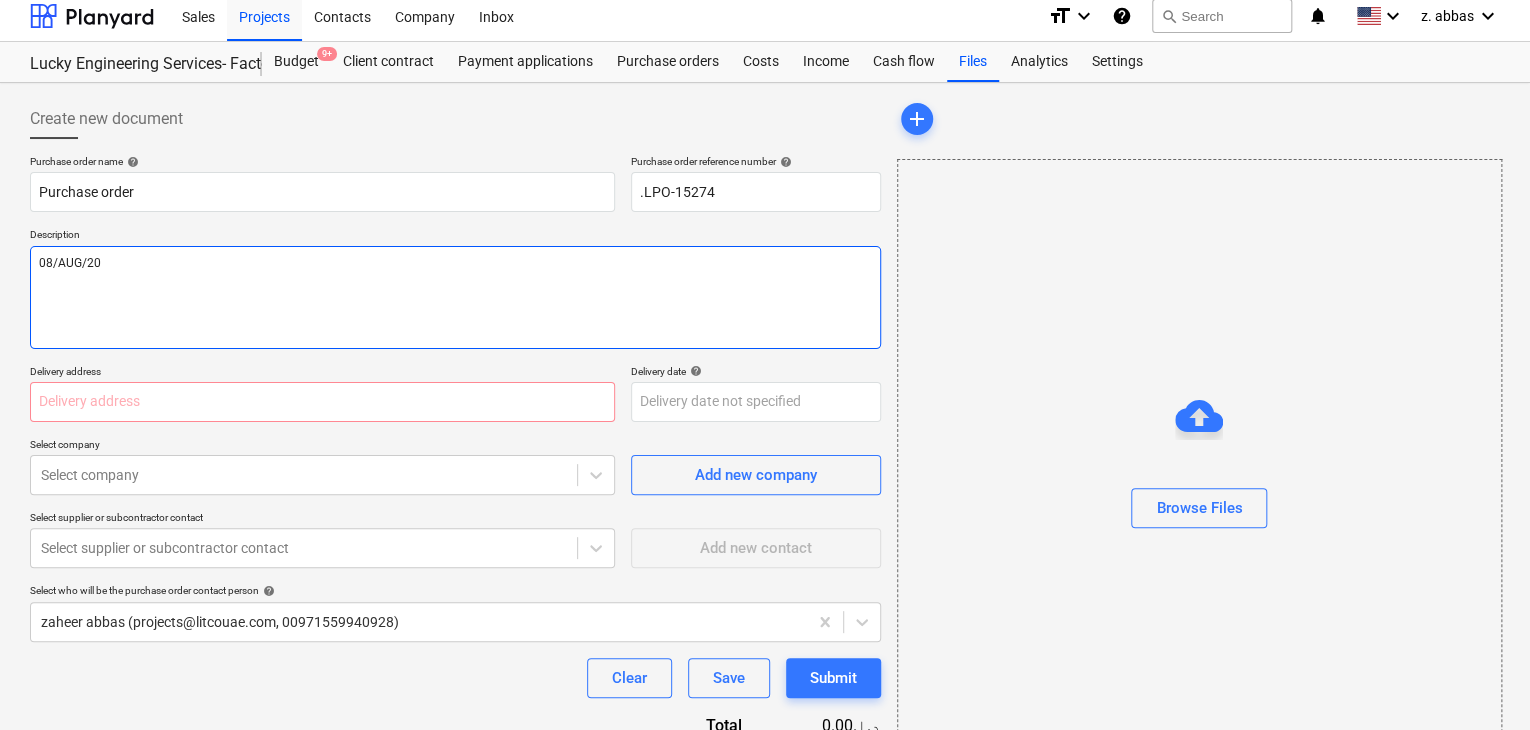 type on "x" 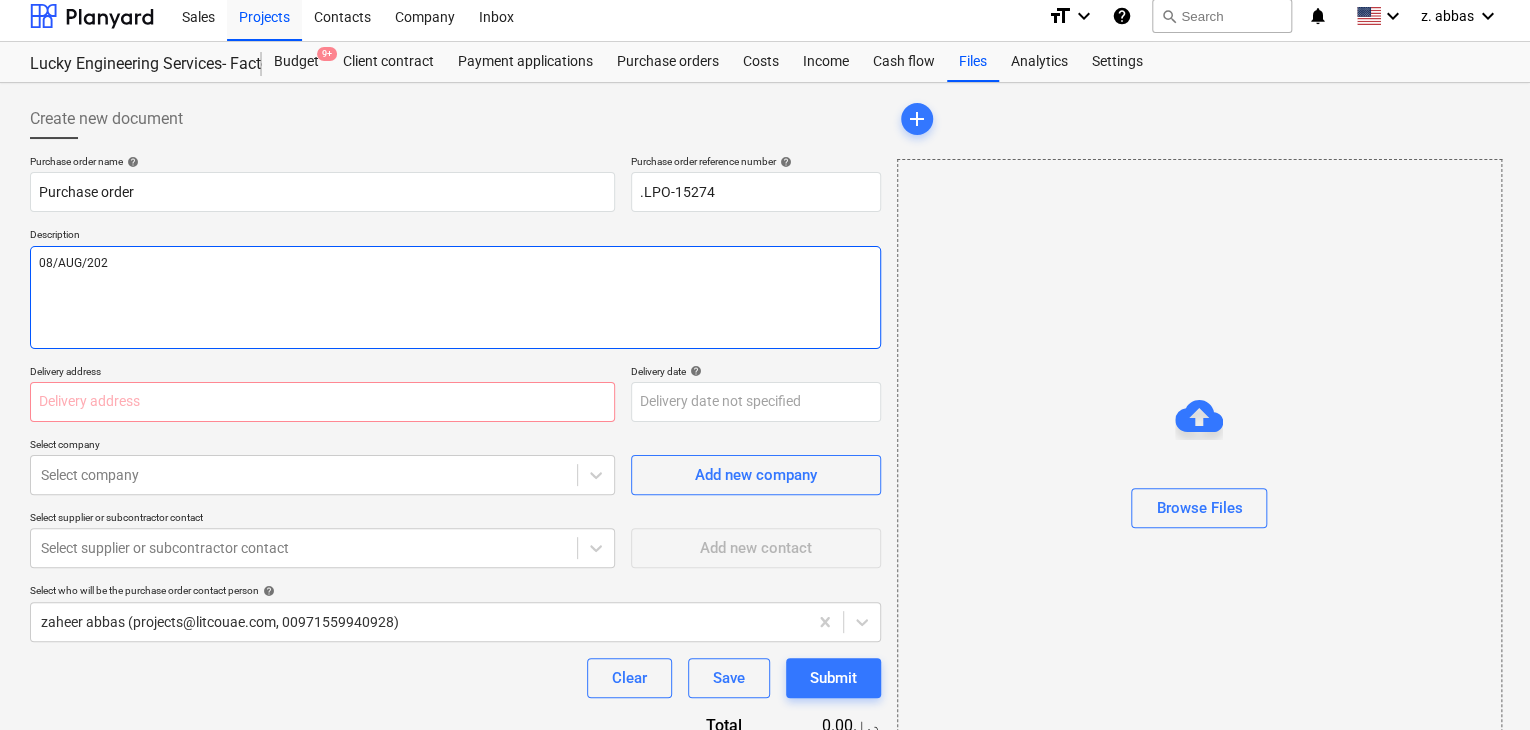 type on "x" 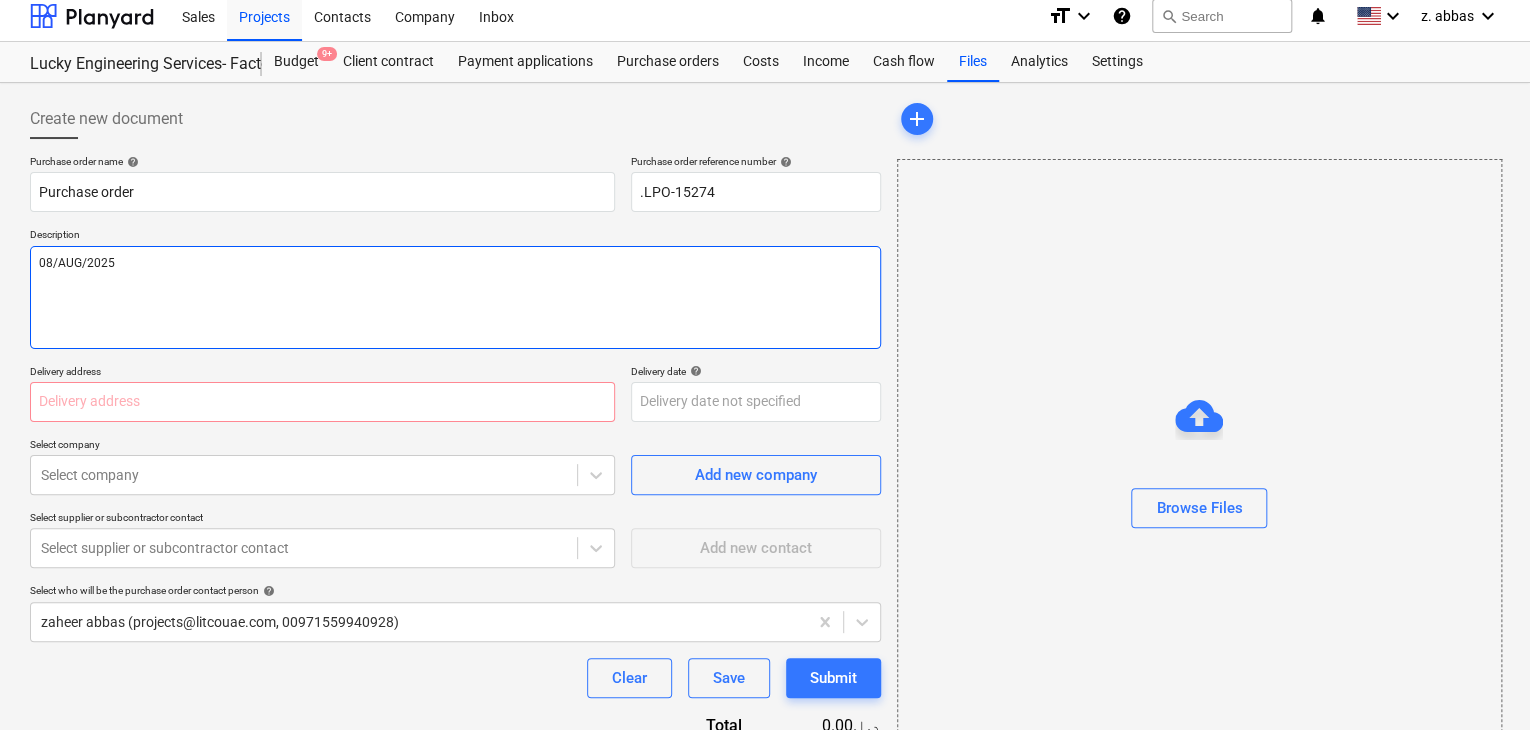 type on "08/AUG/2025" 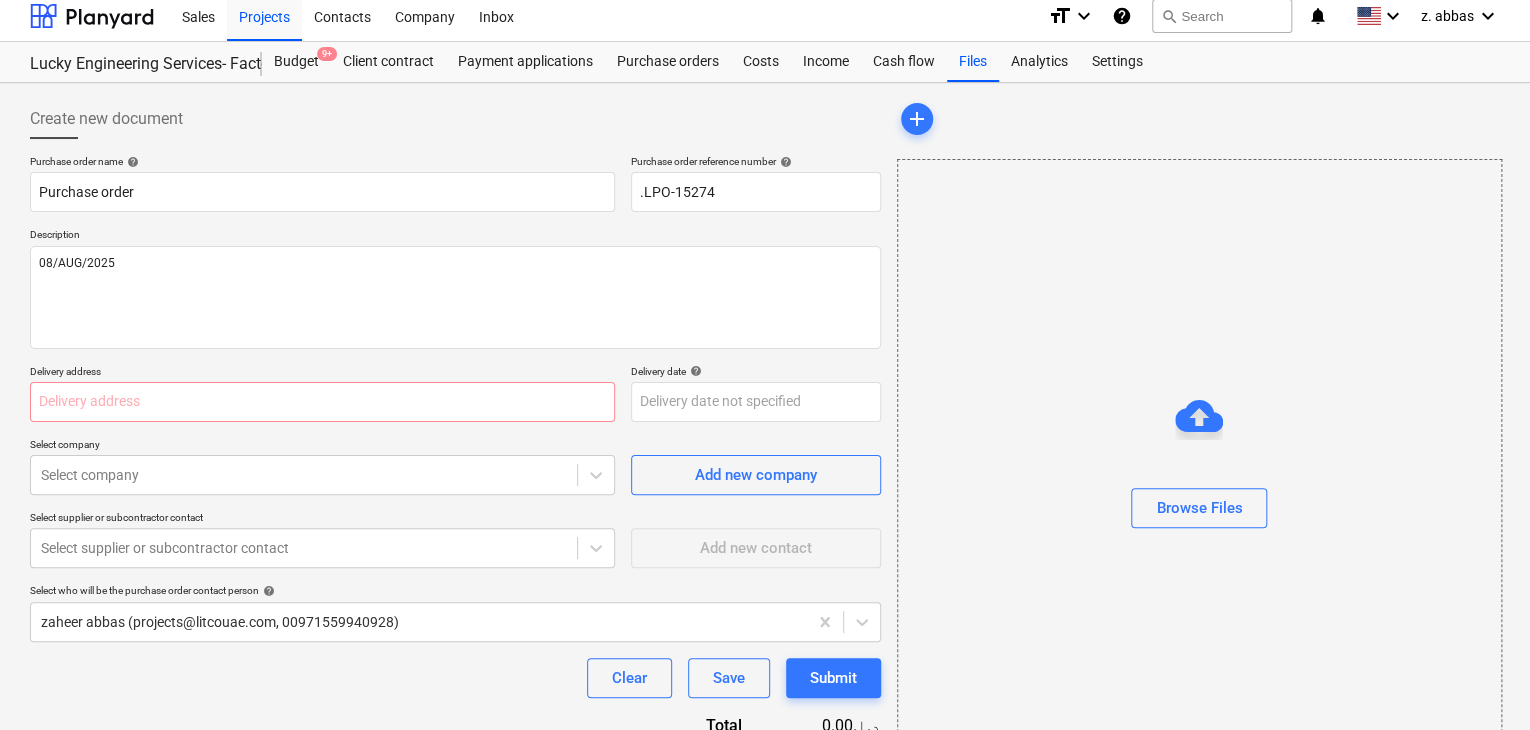 click at bounding box center [322, 402] 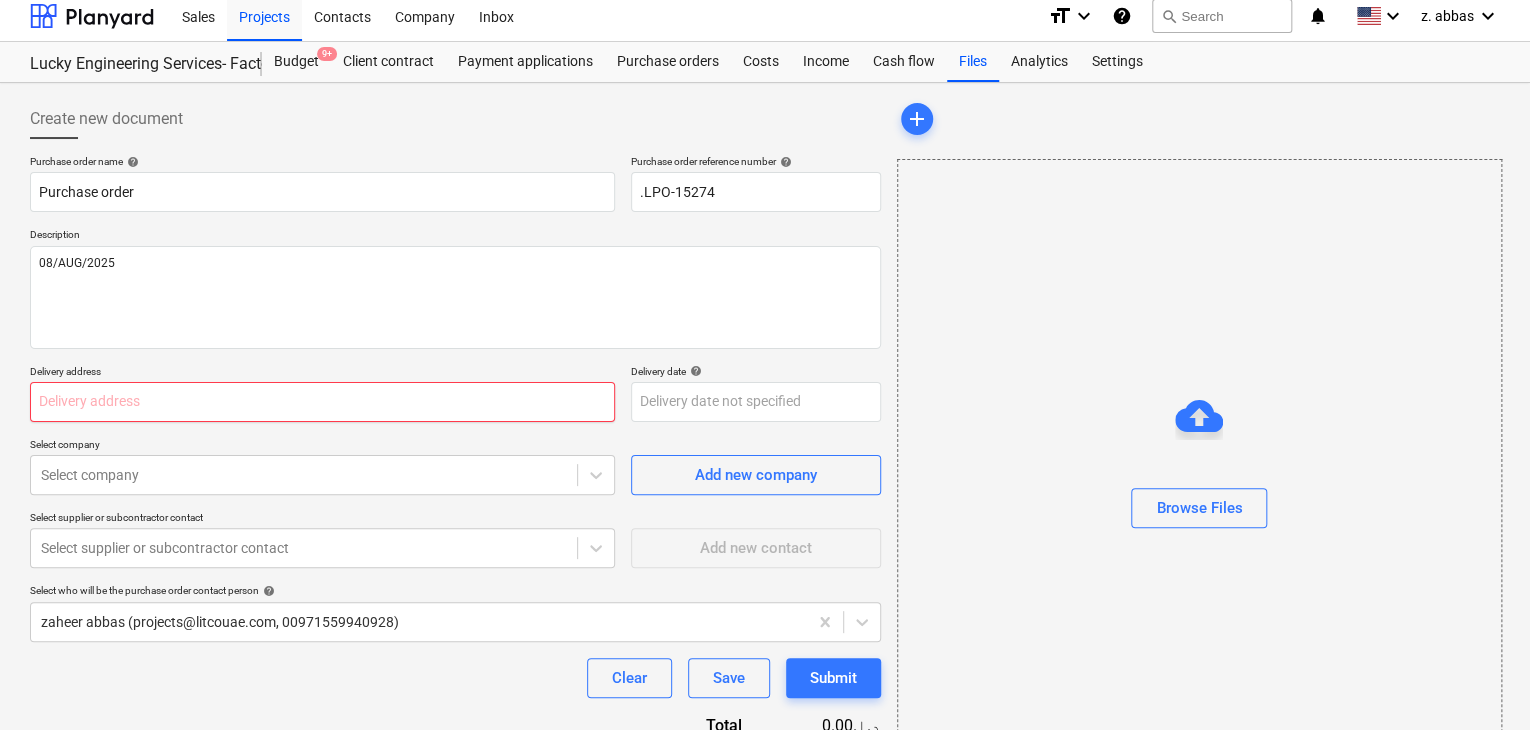 type on "x" 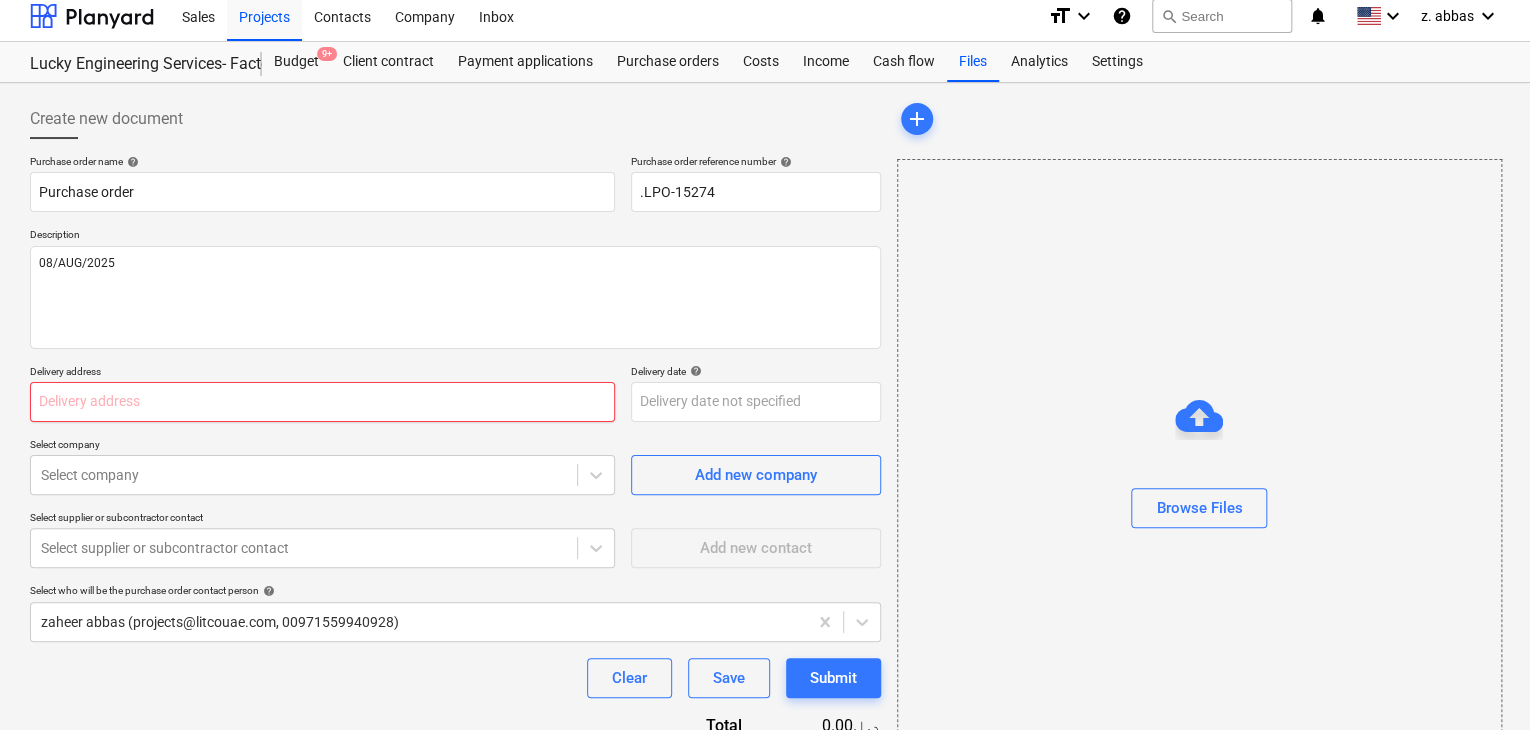 type on "L" 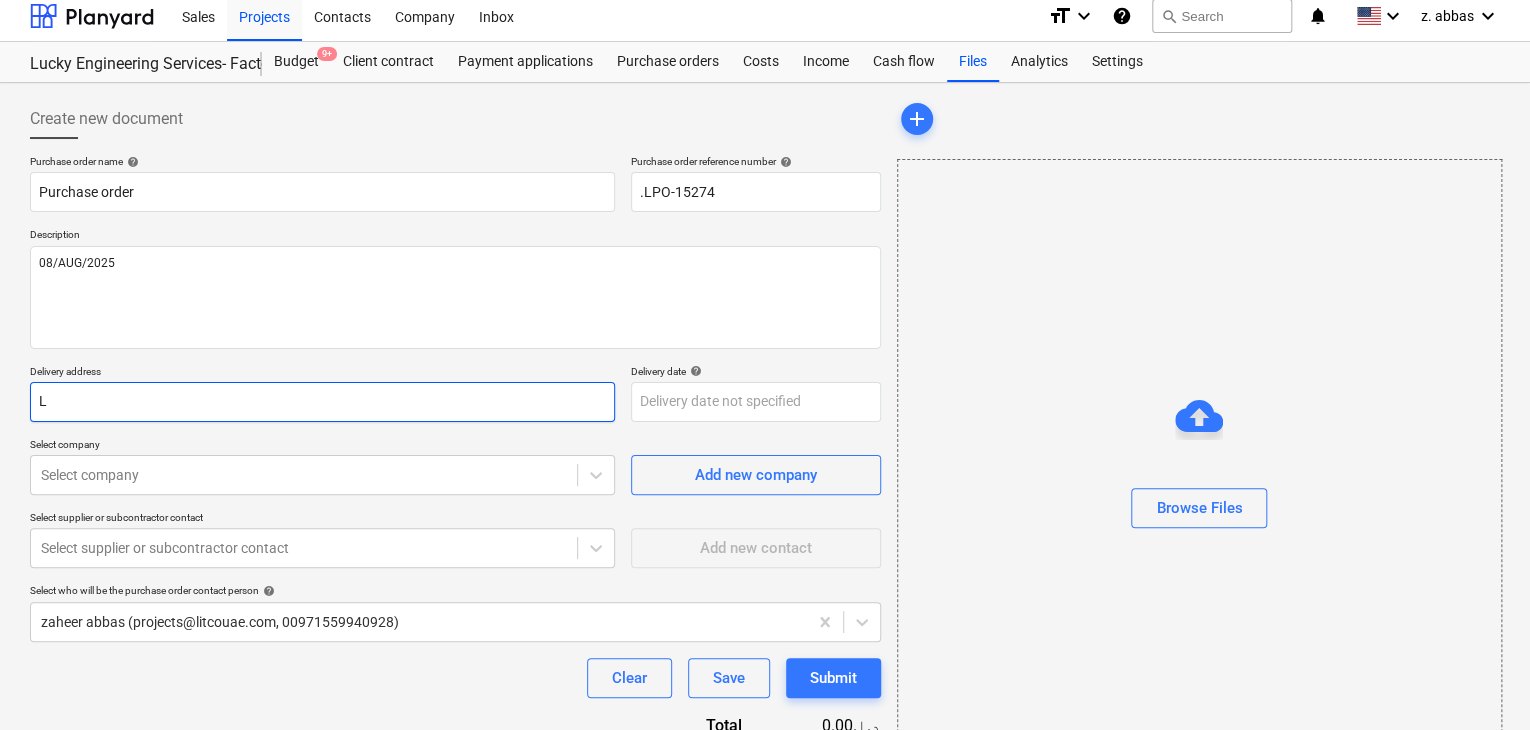 type on "x" 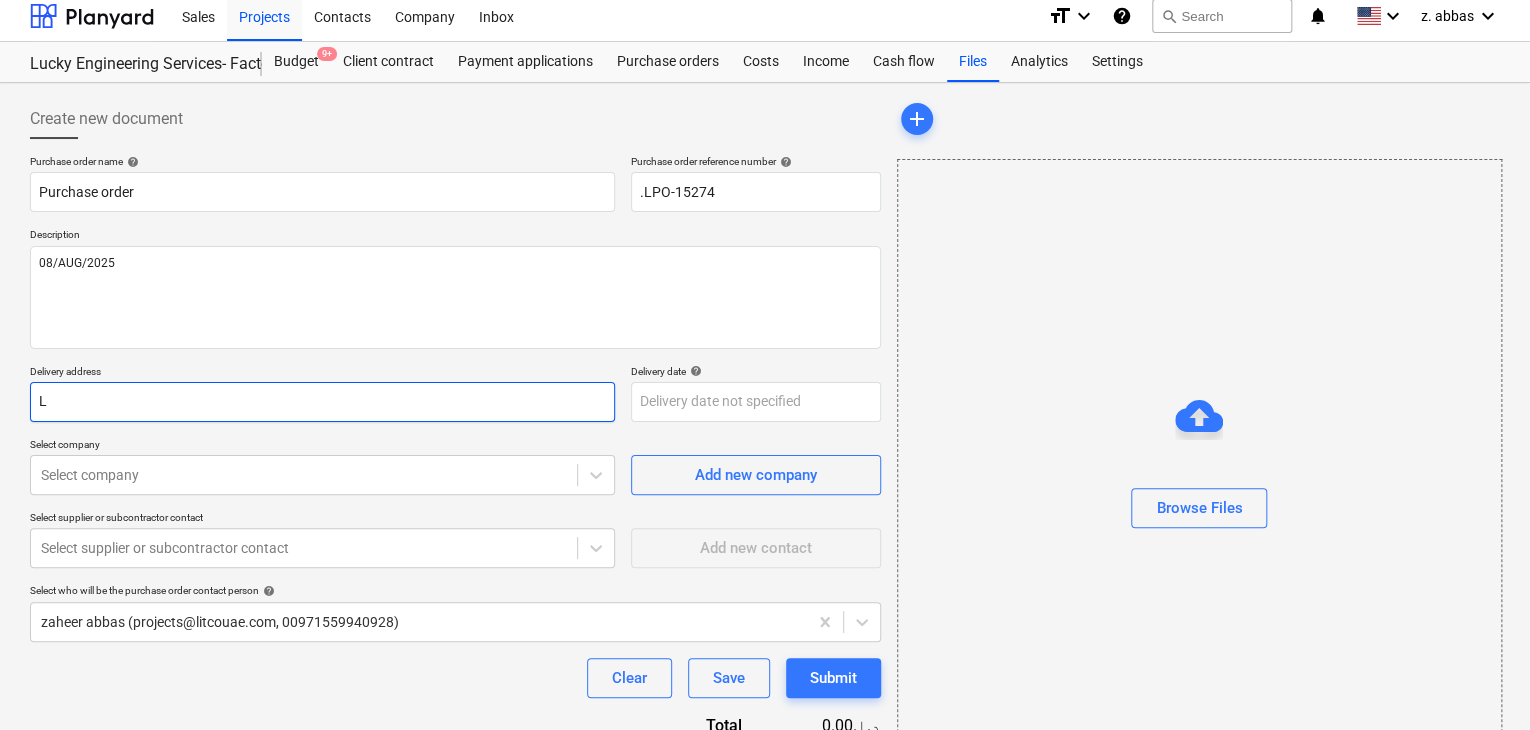 type on "LU" 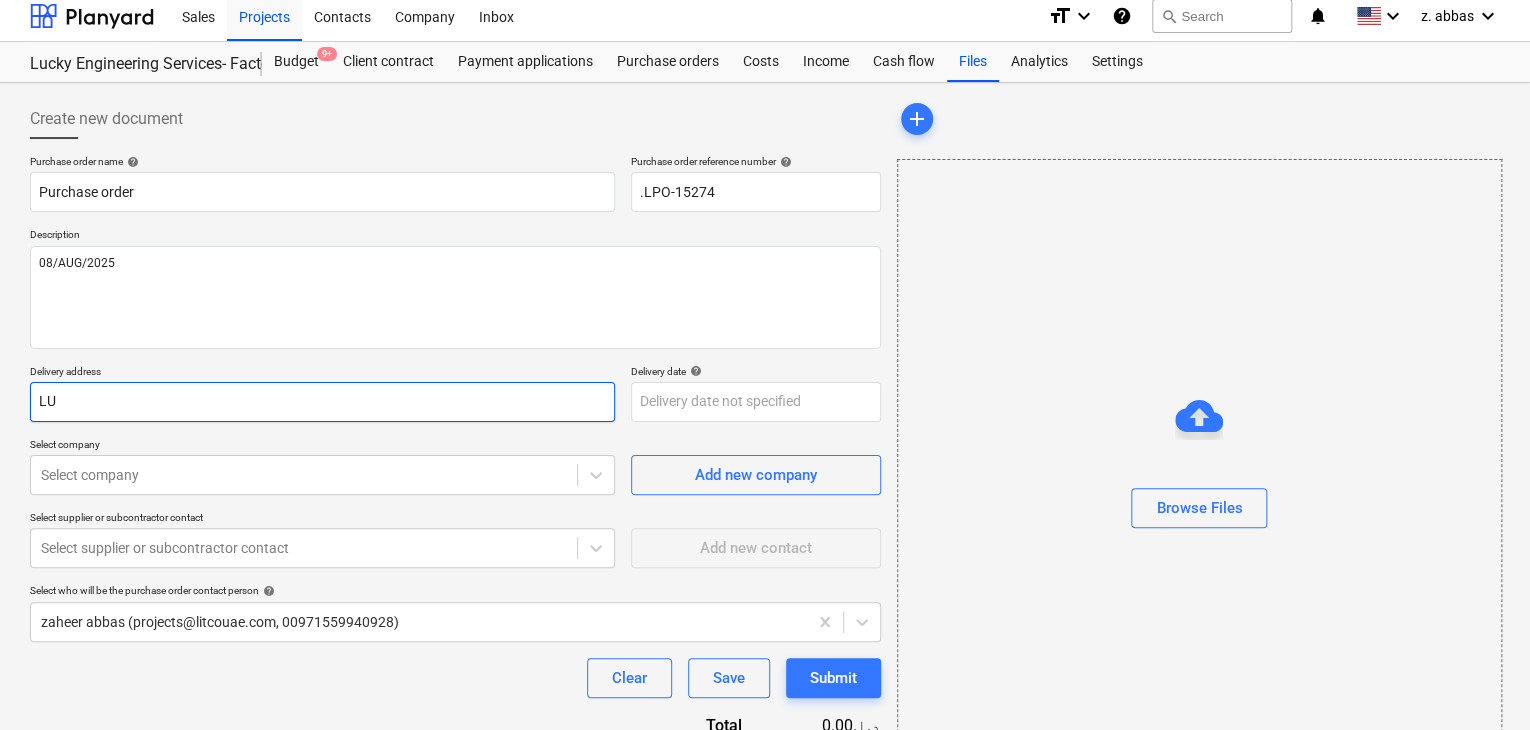 type on "x" 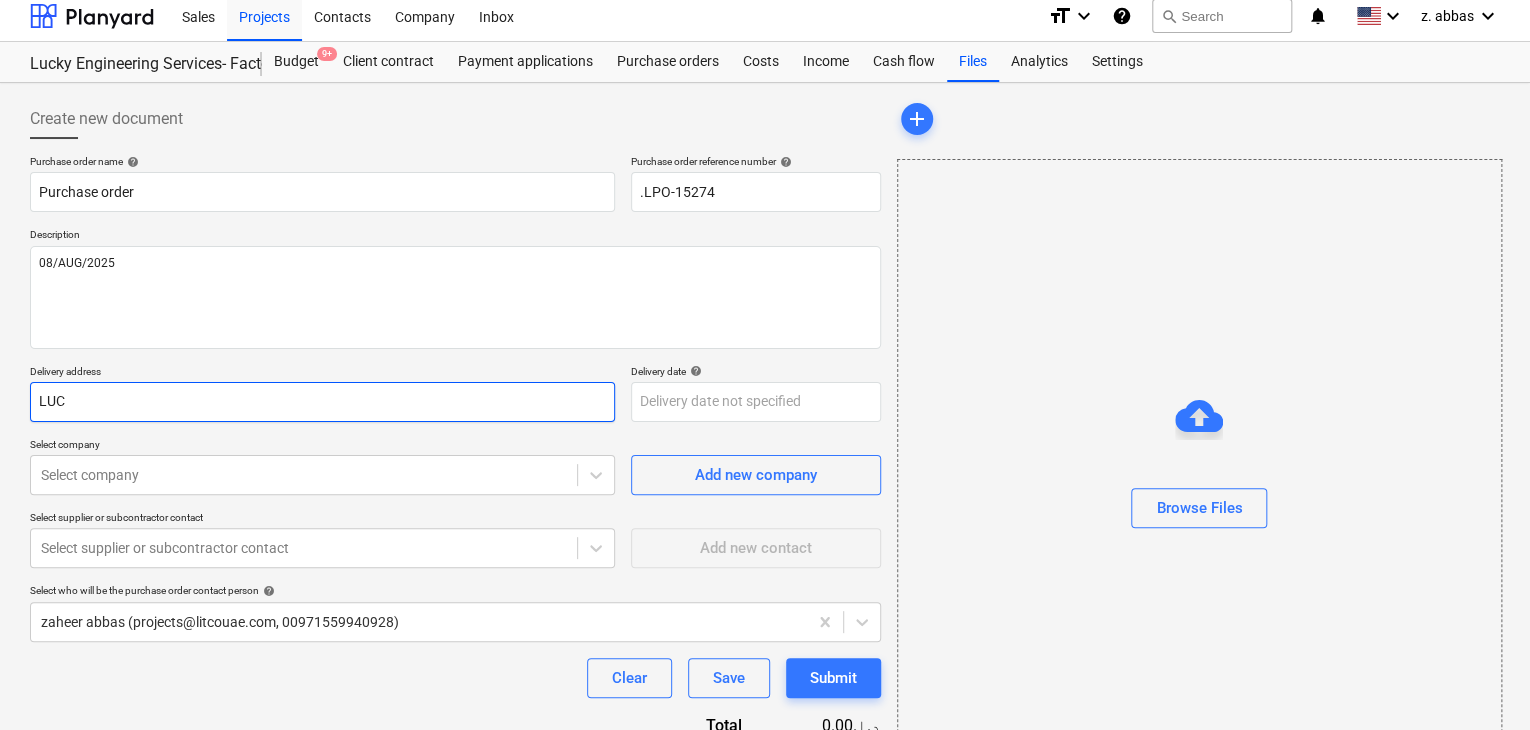 type on "x" 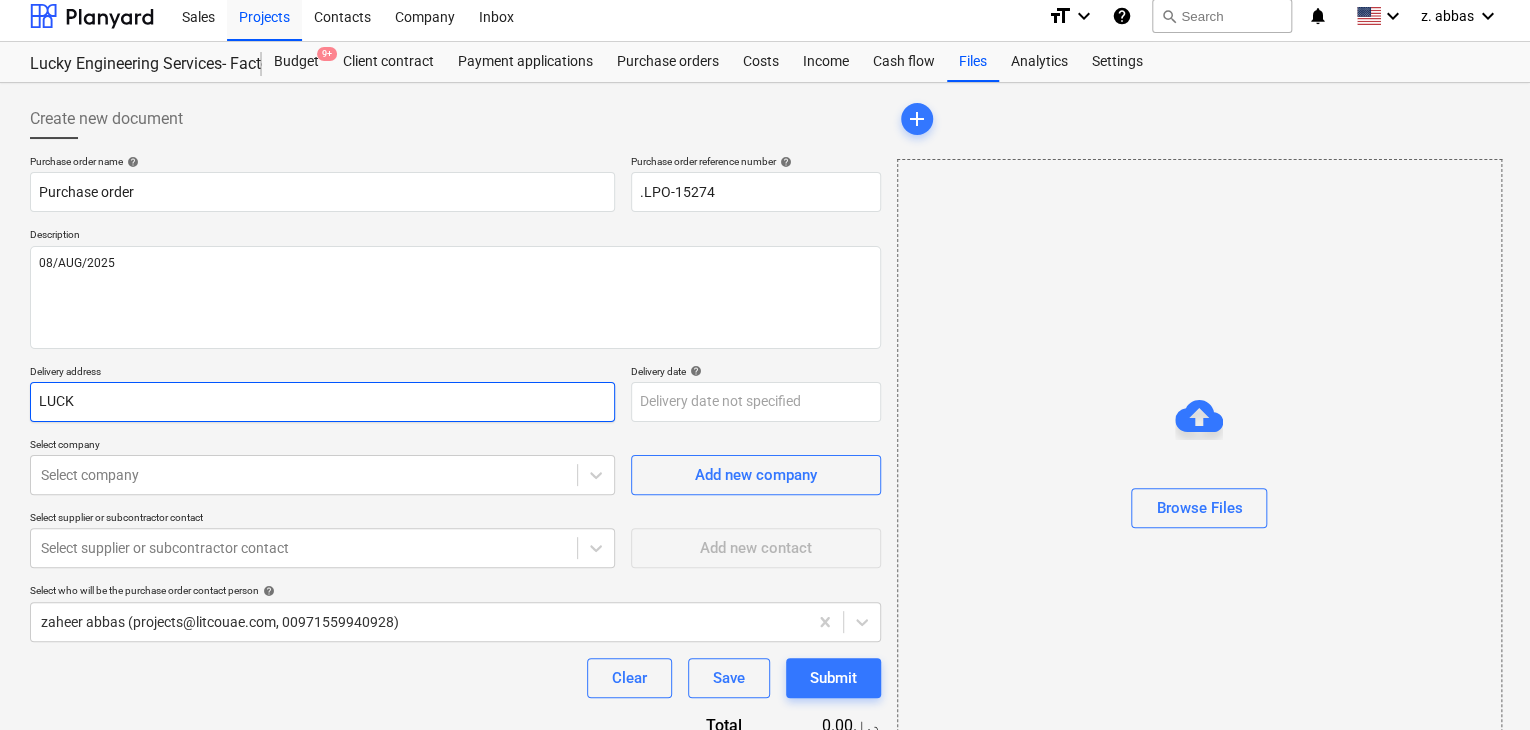 type on "x" 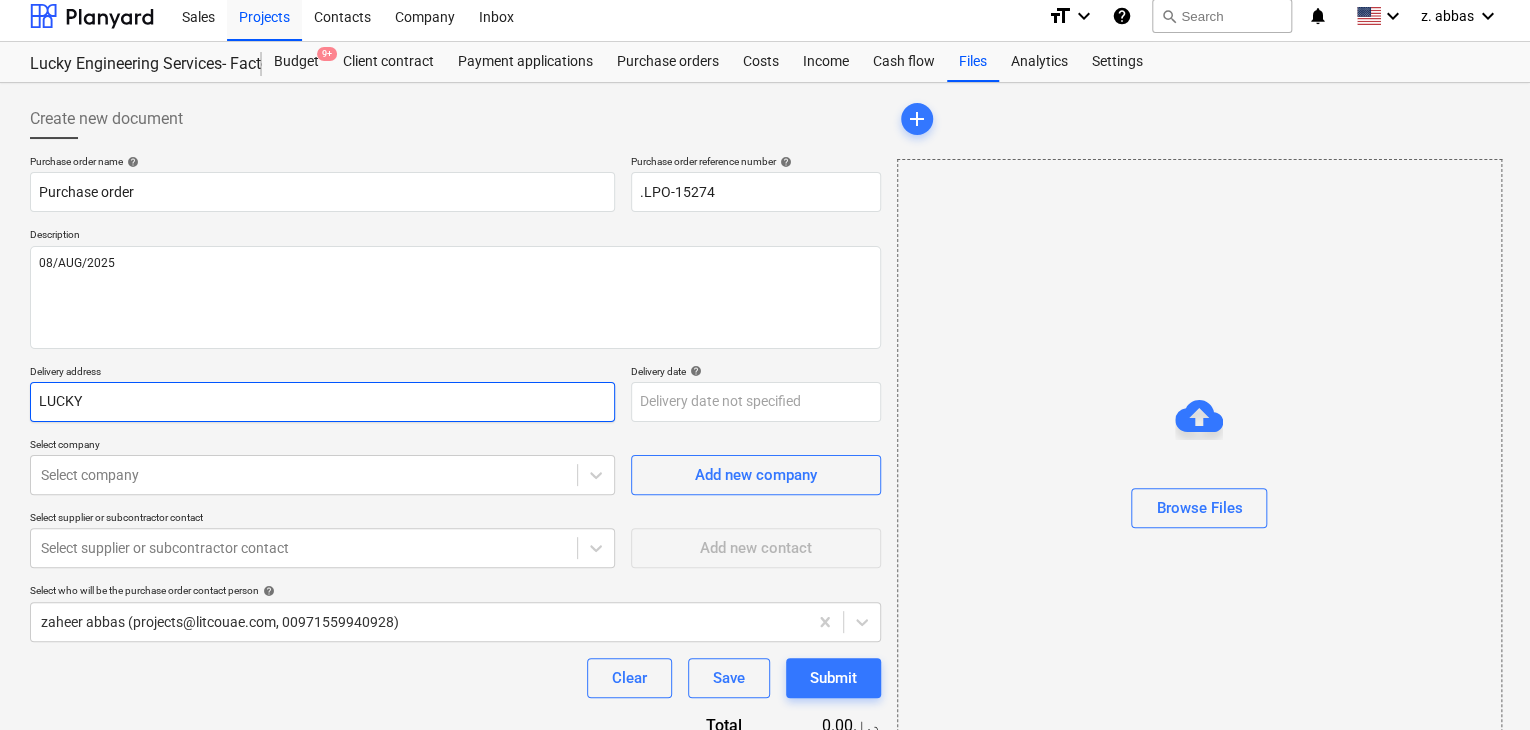 type on "x" 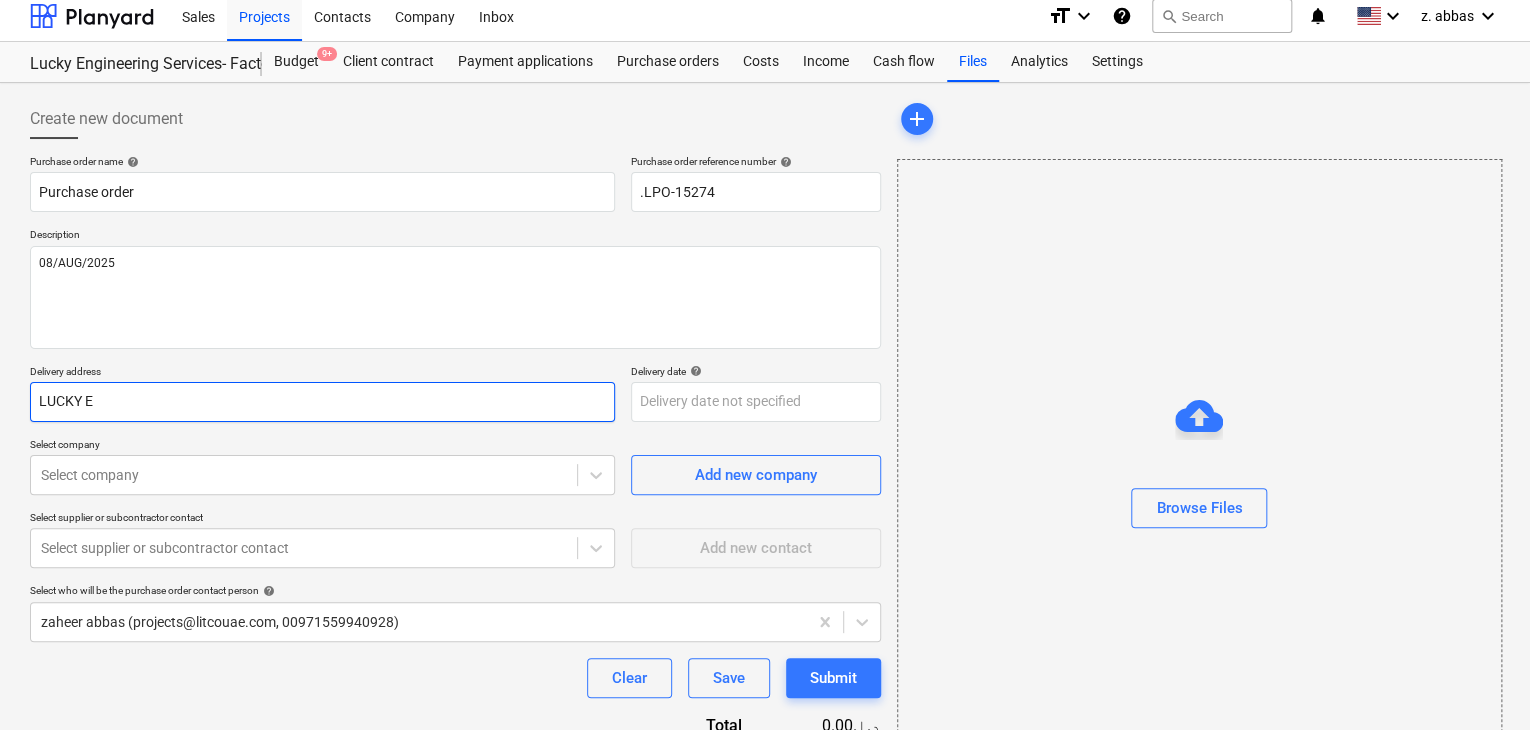 type on "LUCKY EN" 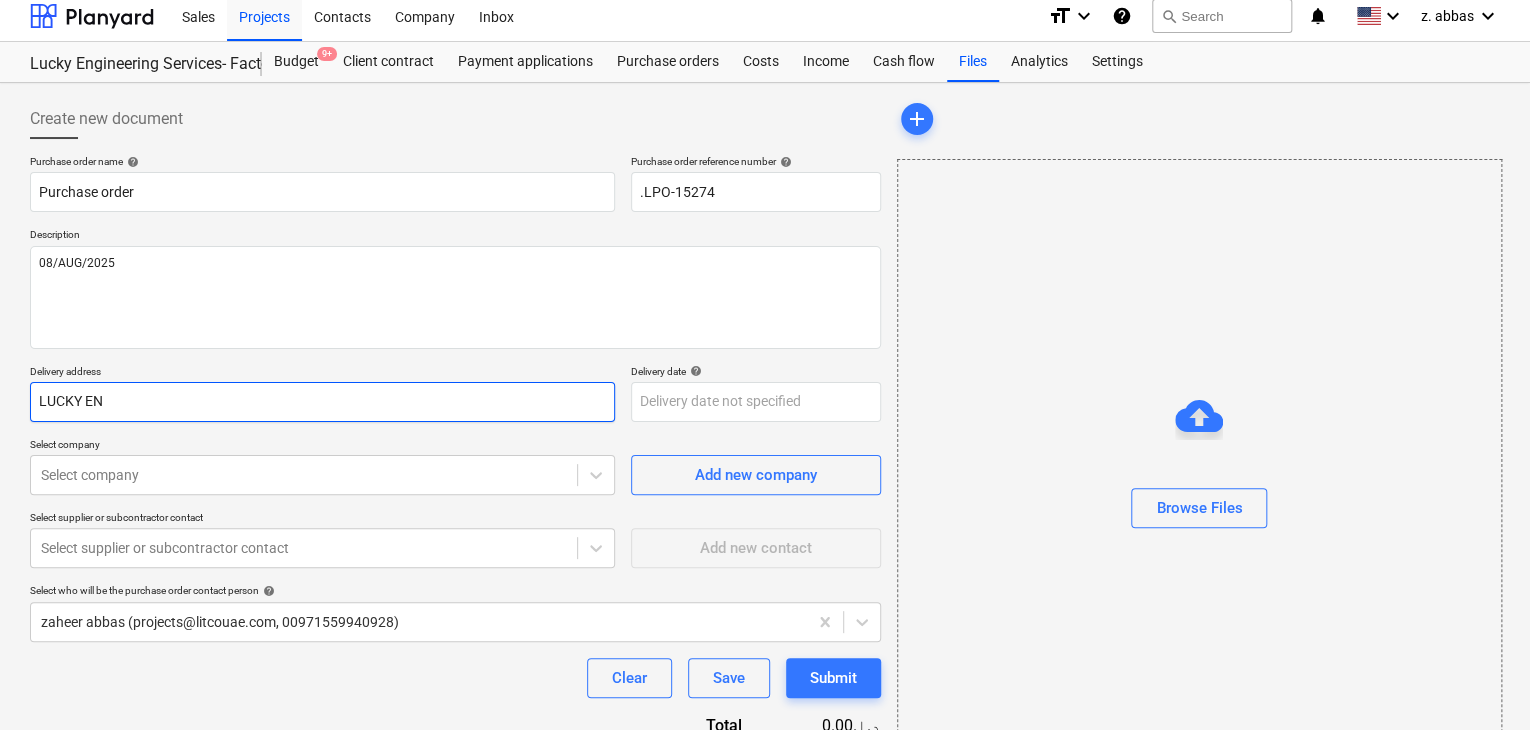 type on "x" 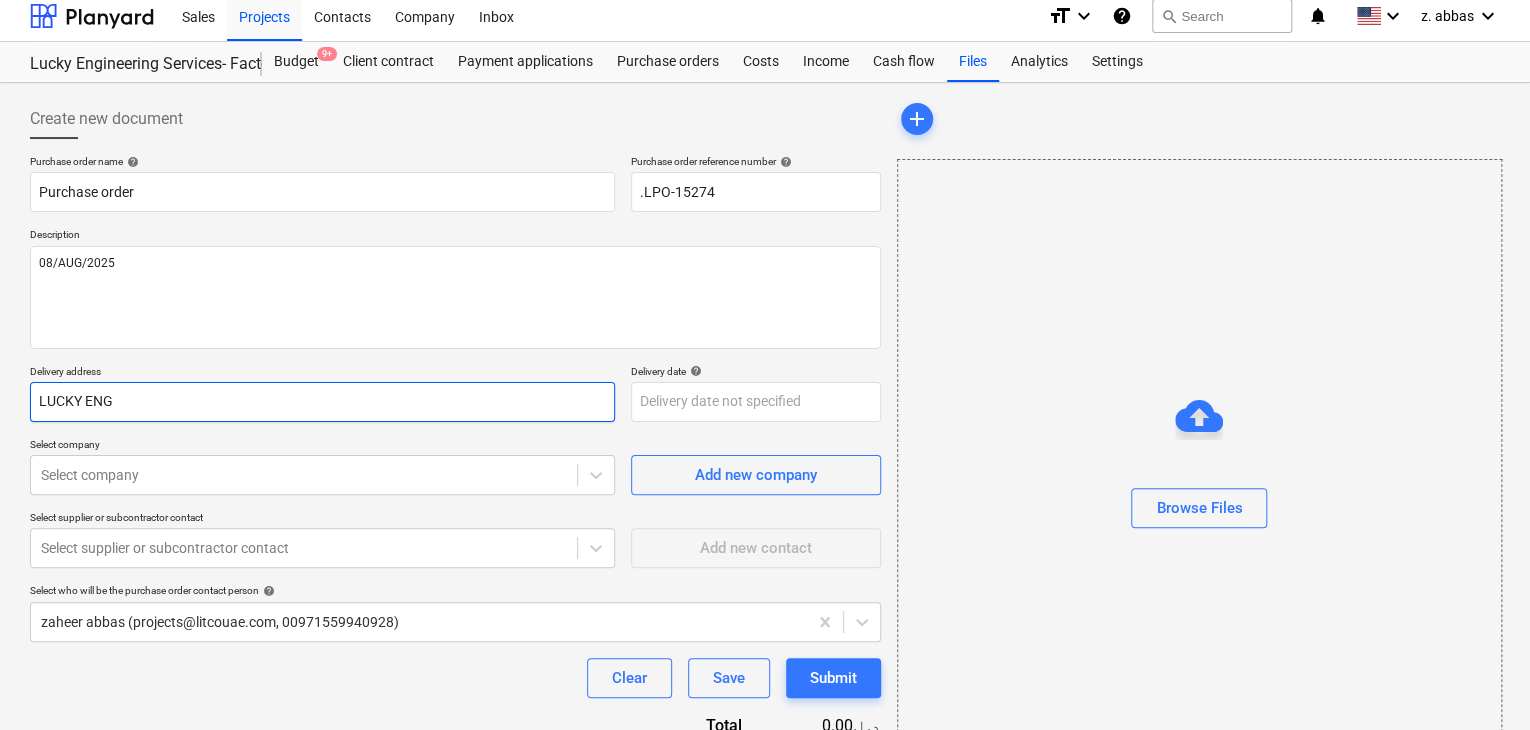 type on "x" 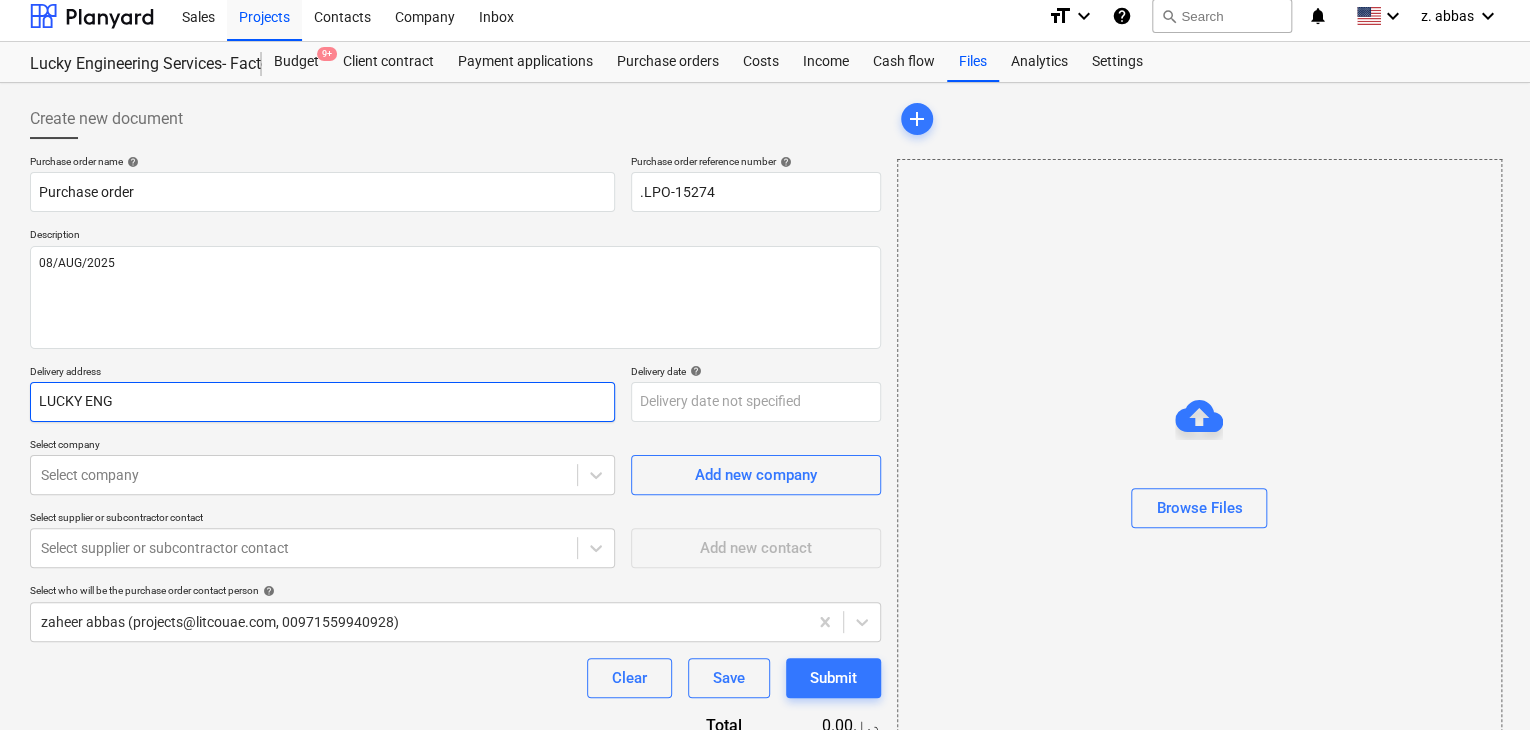 type on "LUCKY ENGI" 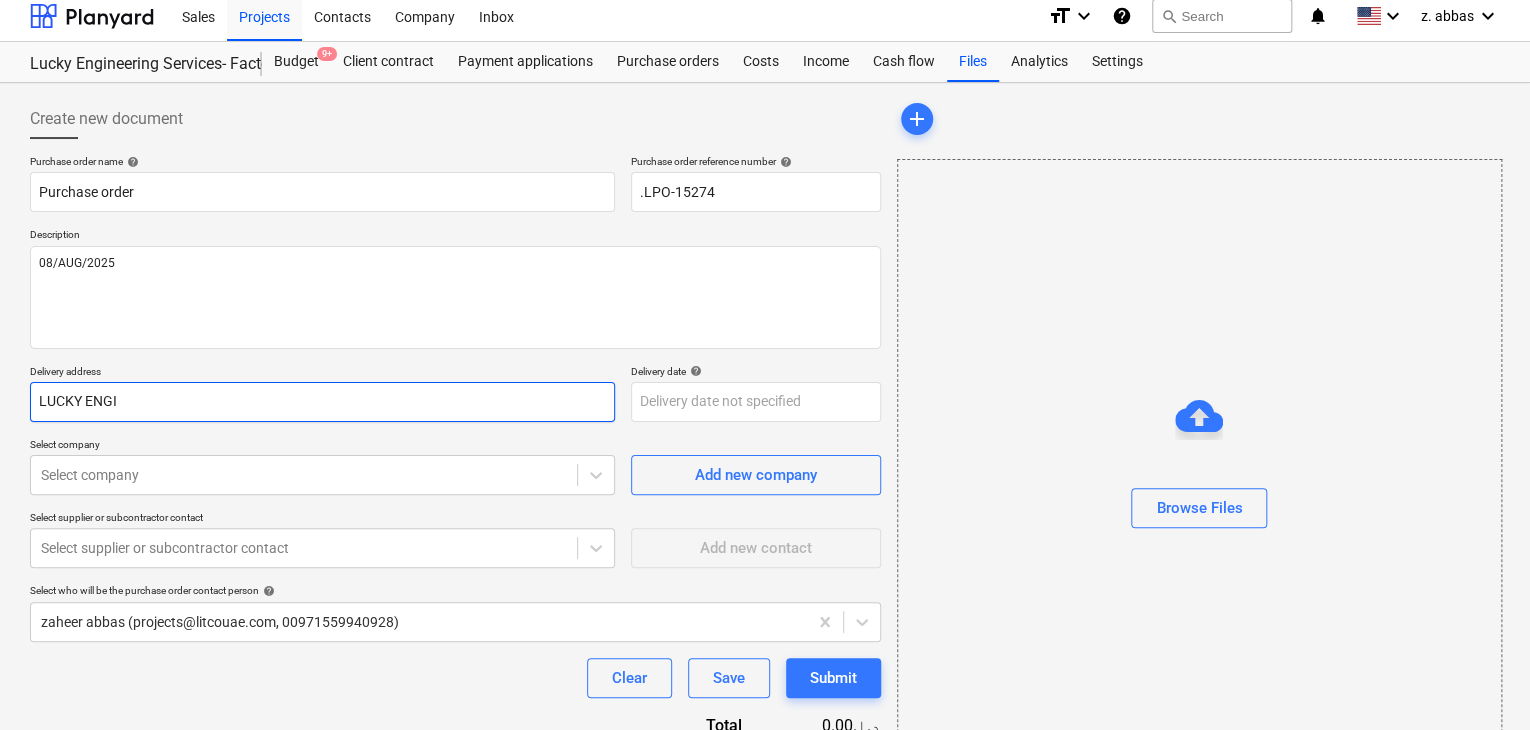 type on "x" 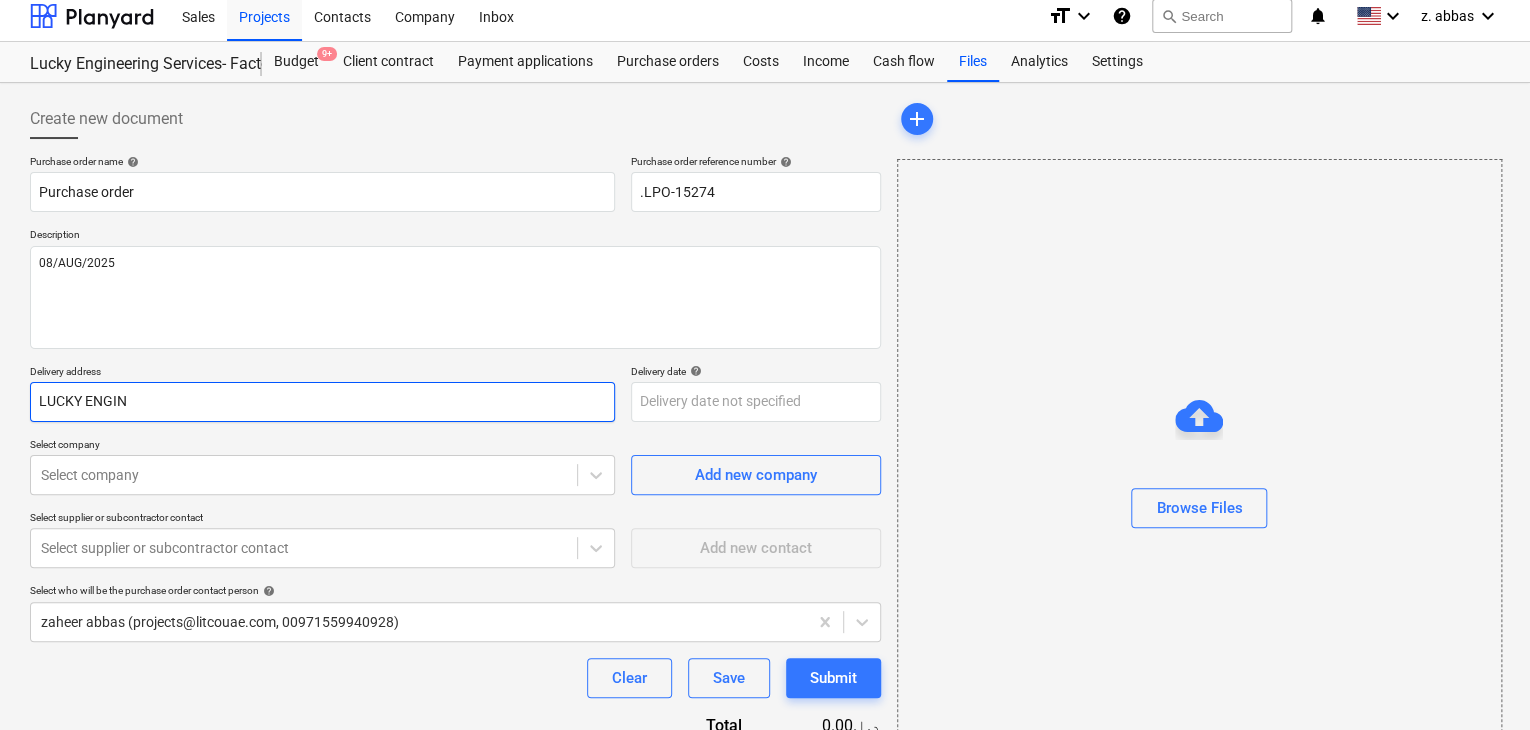 type on "x" 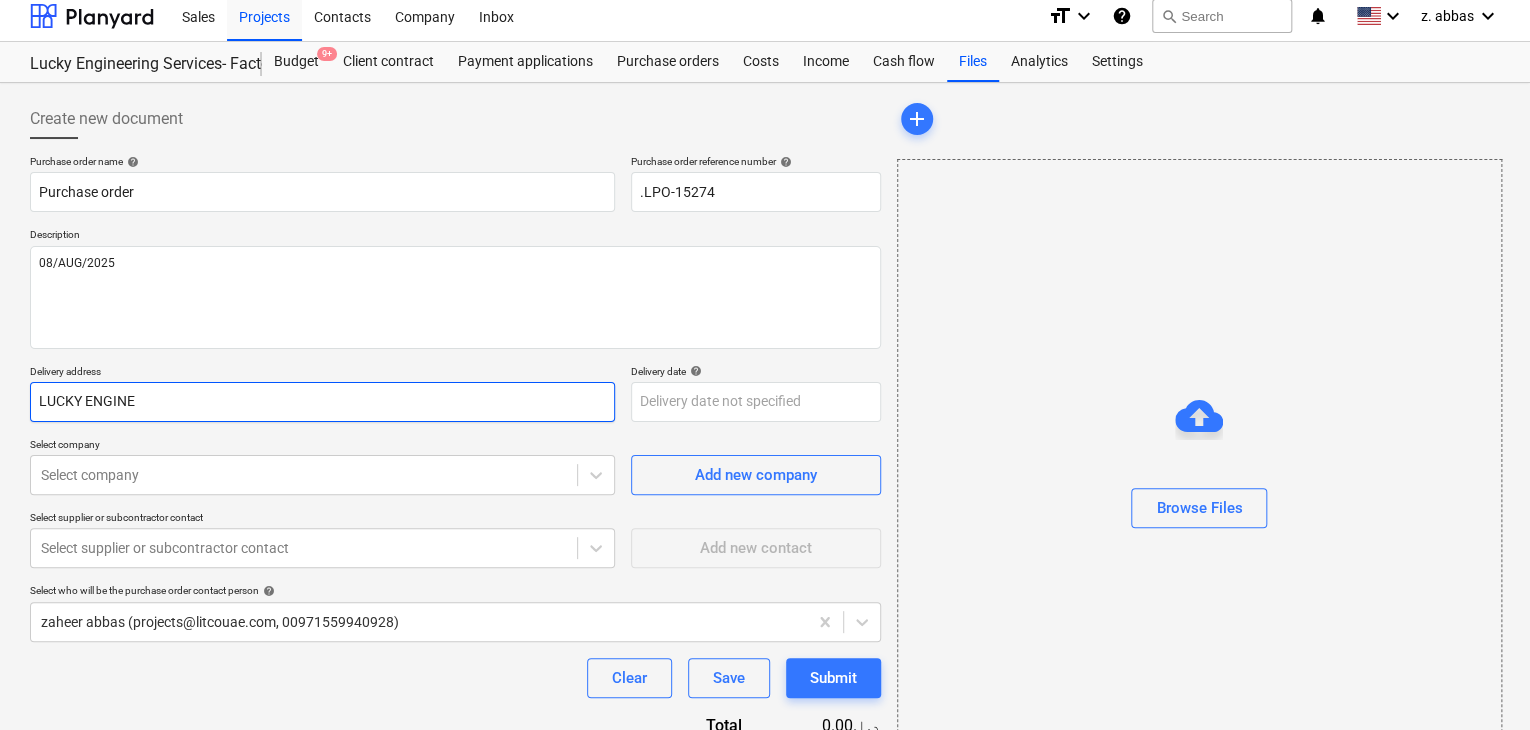type on "x" 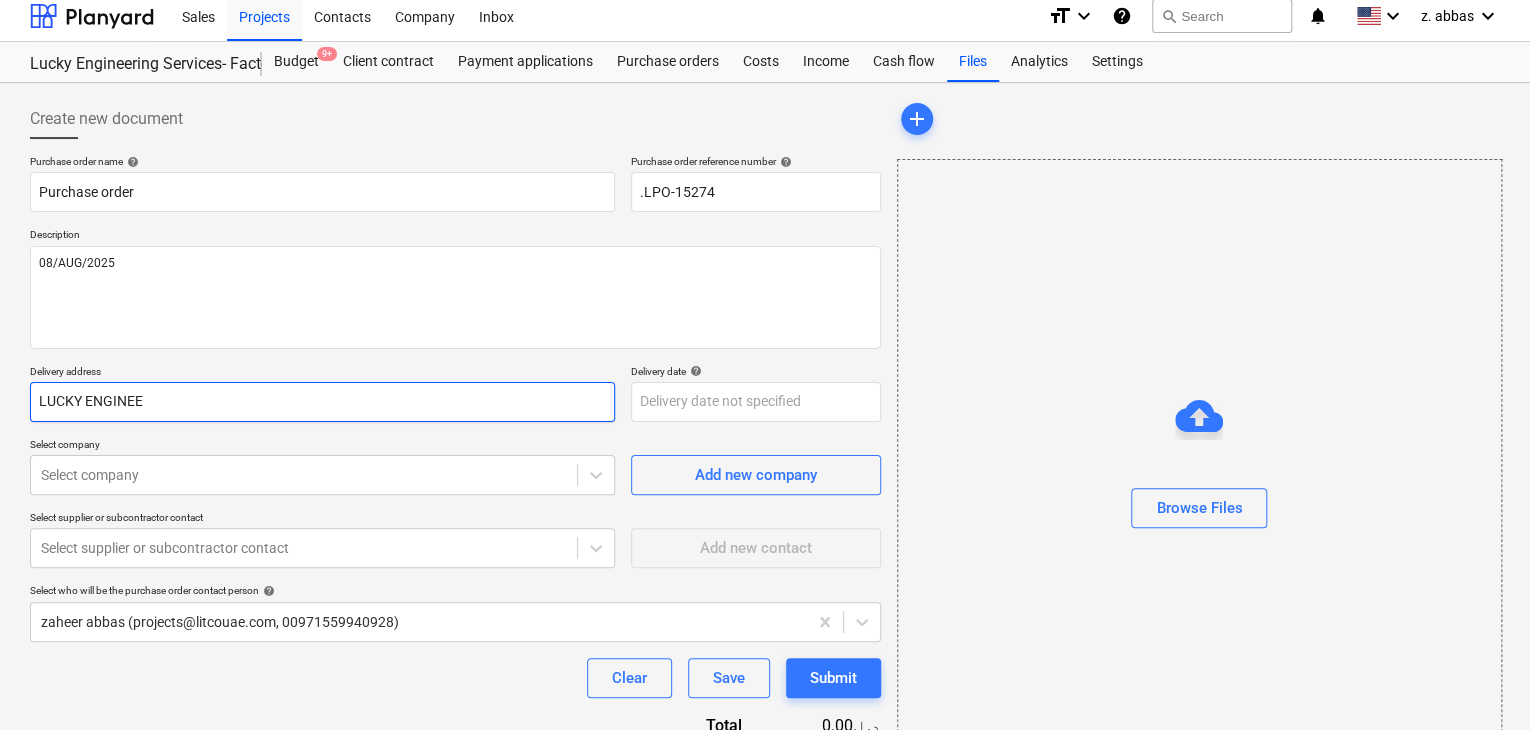 type on "x" 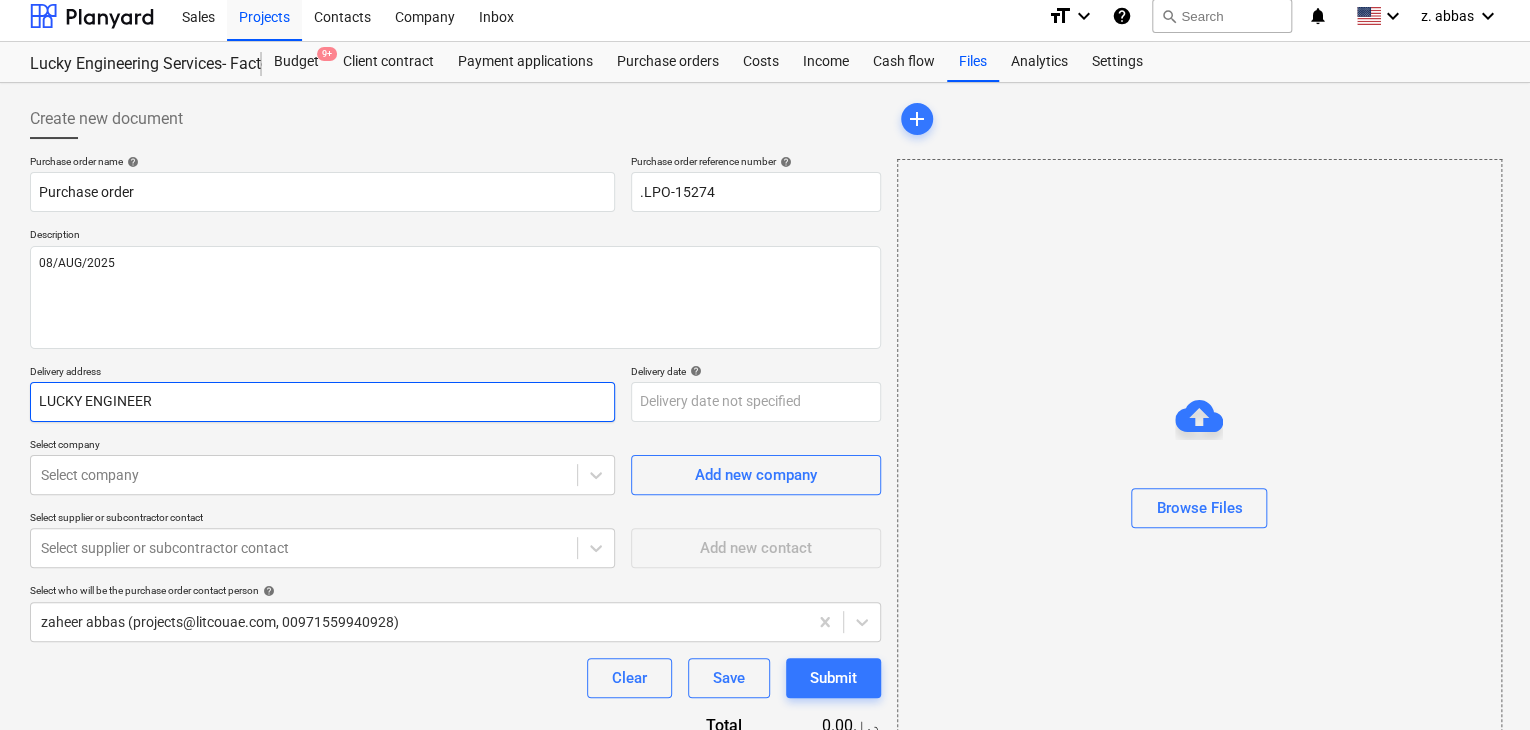type on "x" 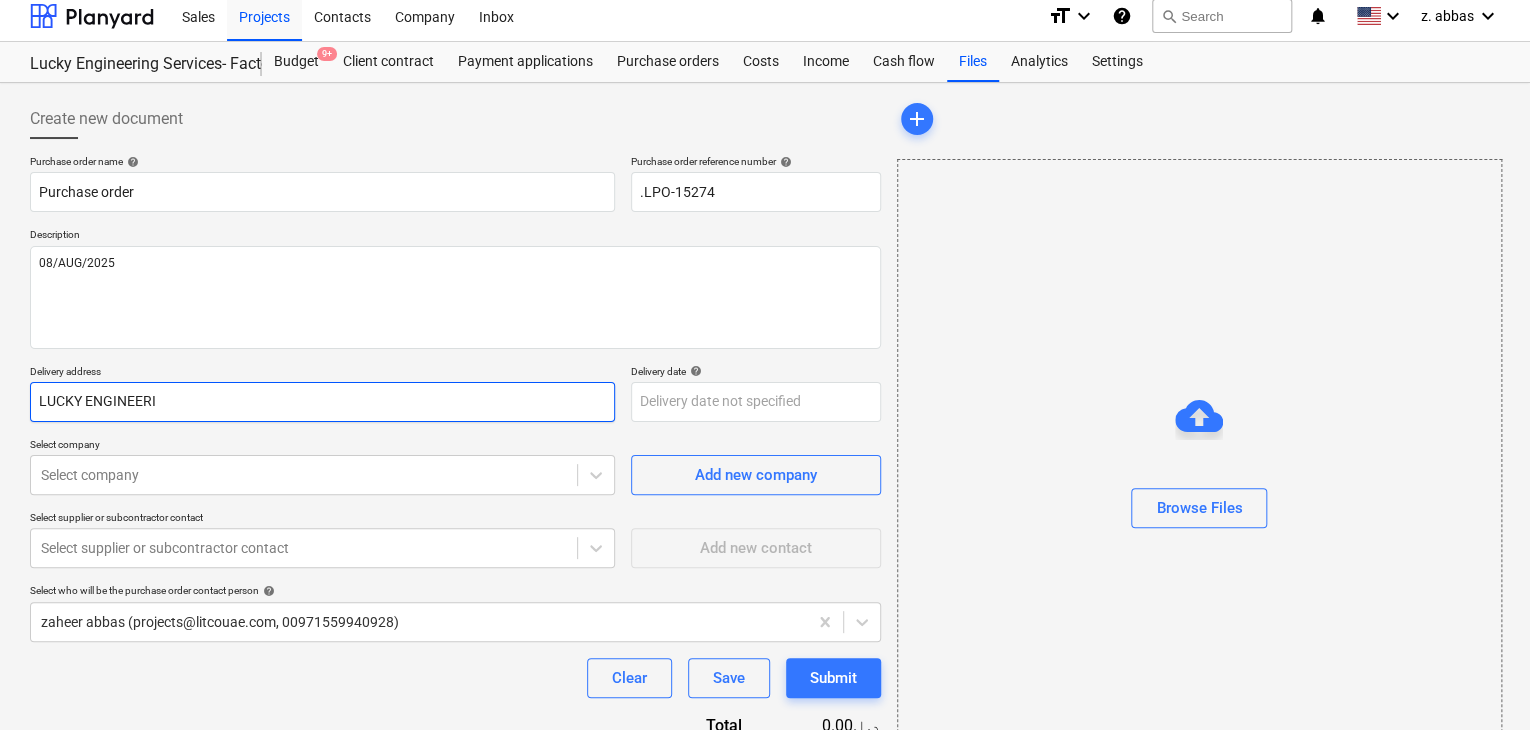 type on "x" 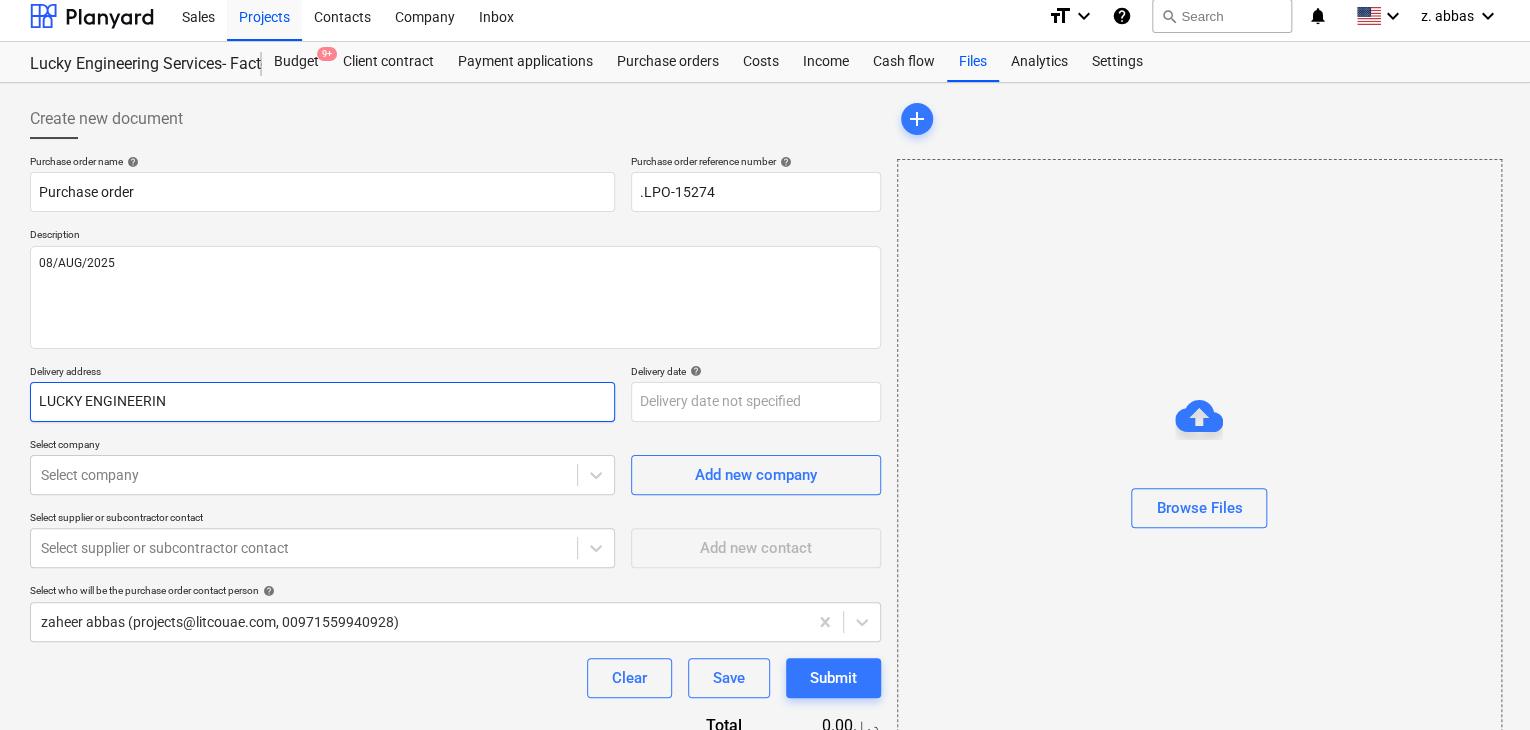 type on "x" 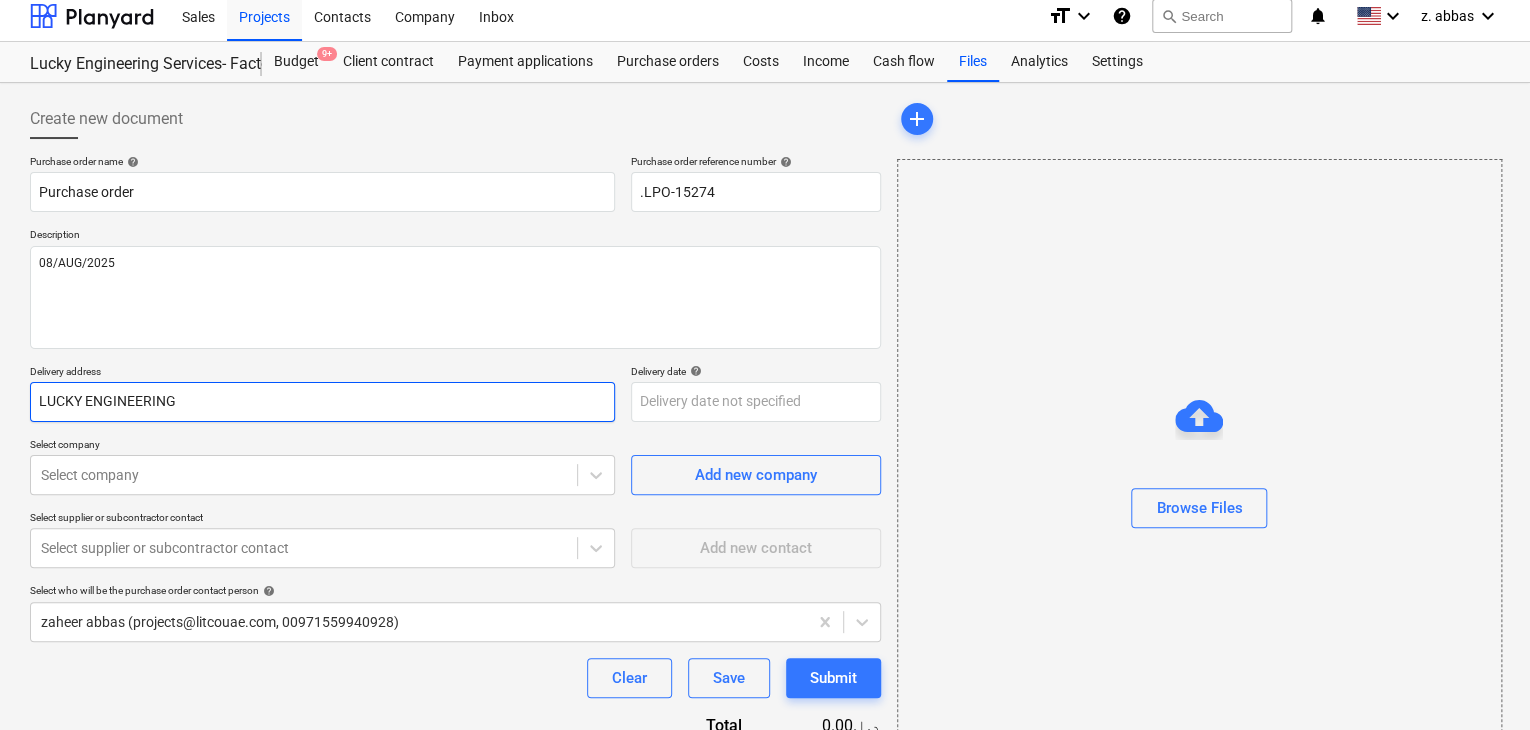 type on "LUCKY ENGINEERING" 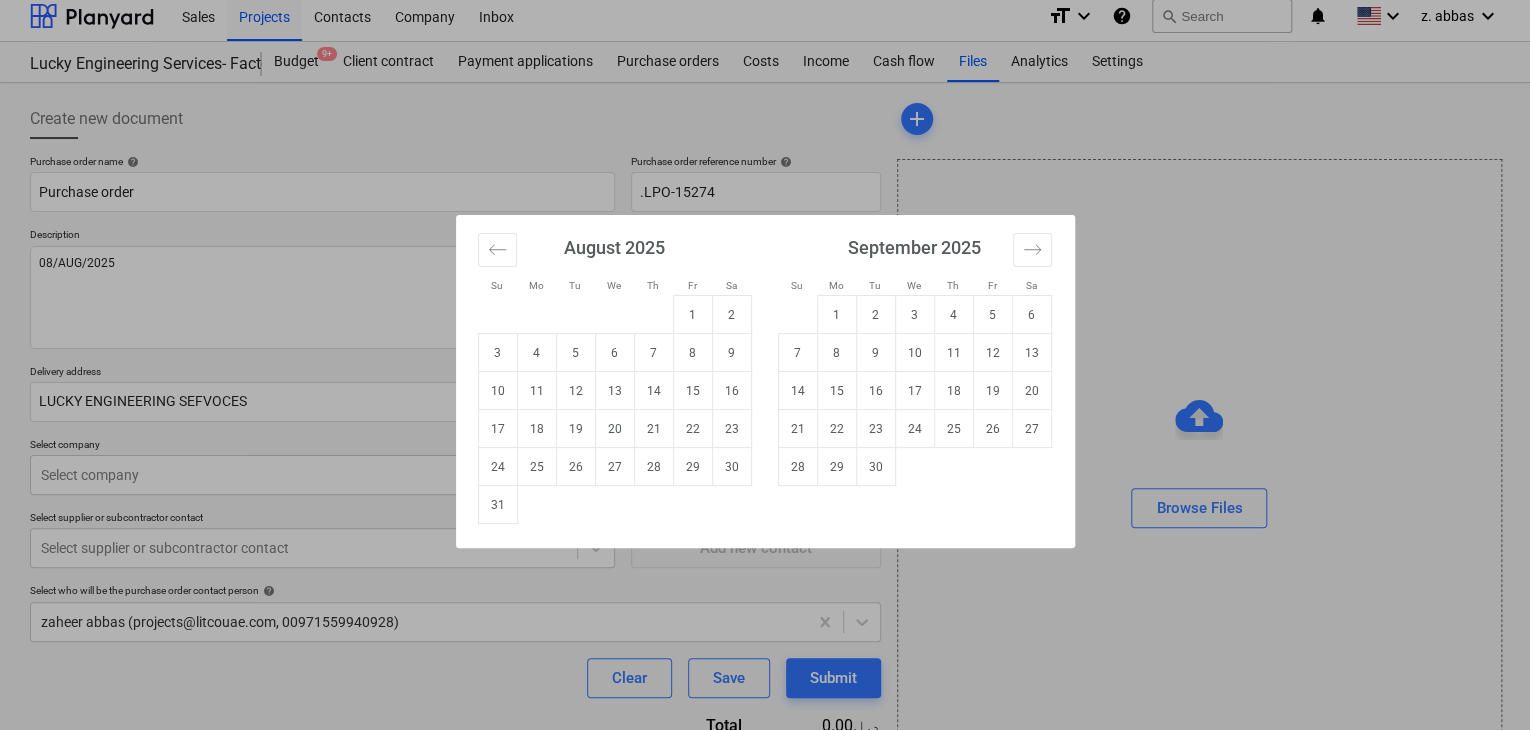 click on "Sales Projects Contacts Company Inbox format_size keyboard_arrow_down help search Search notifications 0 keyboard_arrow_down z. [LAST] keyboard_arrow_down Lucky Engineering Services- Factory/Office Budget 9+ Client contract Payment applications Purchase orders Costs Income Cash flow Files Analytics Settings Create new document Purchase order name help Purchase order Purchase order reference number help .LPO-[NUMBER] Description 08/AUG/2025 Delivery address LUCKY ENGINEERING SEFVOCES Delivery date help Press the down arrow key to interact with the calendar and
select a date. Press the question mark key to get the keyboard shortcuts for changing dates. Select company Select company Add new company Select supplier or subcontractor contact Select supplier or subcontractor contact Add new contact Select who will be the purchase order contact person help [FIRST] [LAST] ([EMAIL], [PHONE]) Clear Save Submit Total 0.00د.إ.‏ Select line-items to add help Search or select a line-item add" at bounding box center [765, 356] 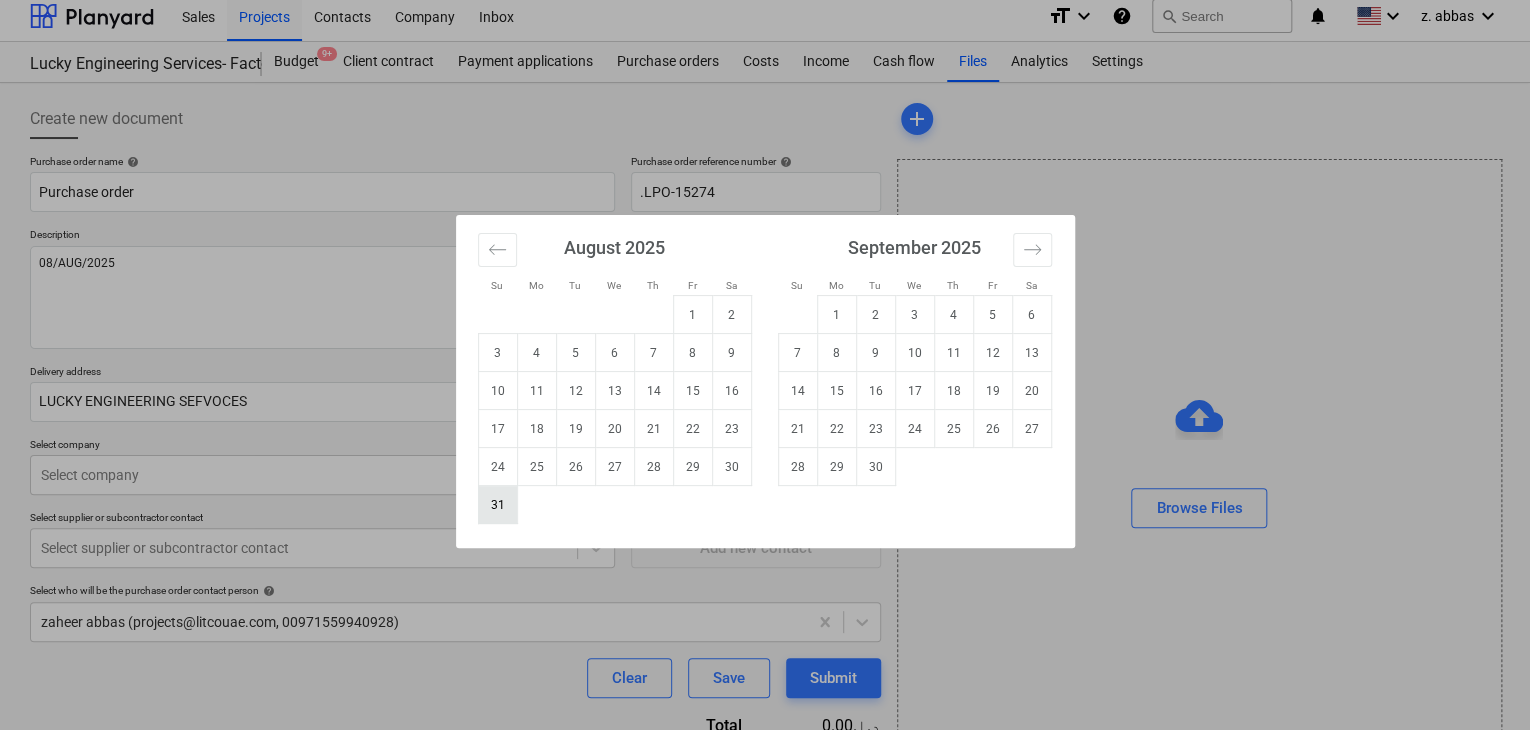 click on "31" at bounding box center (497, 505) 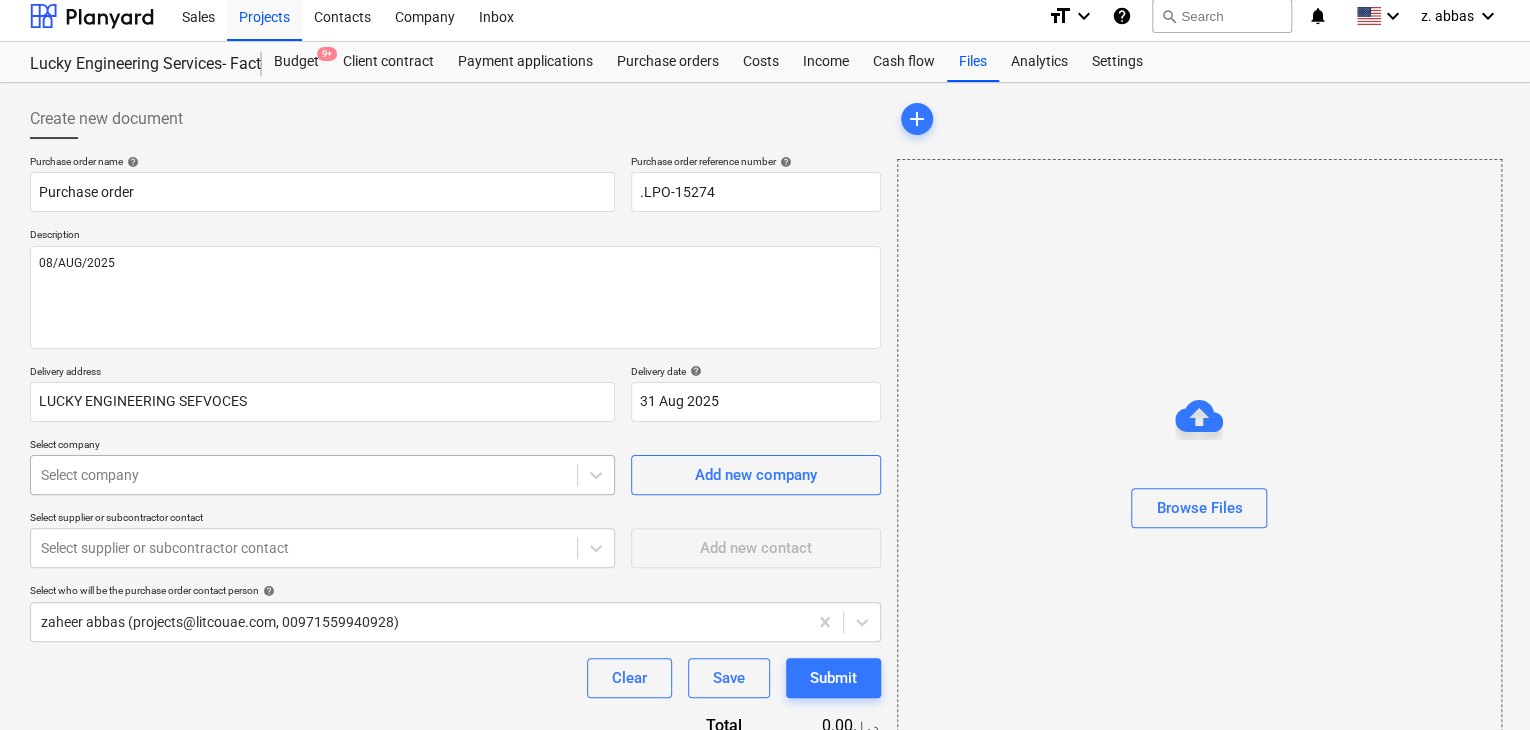 click on "Sales Projects Contacts Company Inbox format_size keyboard_arrow_down help search Search notifications 0 keyboard_arrow_down z. abbas keyboard_arrow_down Lucky Engineering Services- Factory/Office Budget 9+ Client contract Payment applications Purchase orders Costs Income Cash flow Files Analytics Settings Create new document Purchase order name help Purchase order Purchase order reference number help .LPO-15274 Description 08/AUG/2025 Delivery address LUCKY ENGINEERING SEFVOCES Delivery date help 31 Aug 2025 31.08.2025 Press the down arrow key to interact with the calendar and
select a date. Press the question mark key to get the keyboard shortcuts for changing dates. Select company Select company Add new company Select supplier or subcontractor contact Select supplier or subcontractor contact Add new contact Select who will be the purchase order contact person help zaheer abbas (projects@example.com, [PHONE]) Clear Save Submit Total 0.00د.إ.‏ Select line-items to add help Select in bulk" at bounding box center (765, 356) 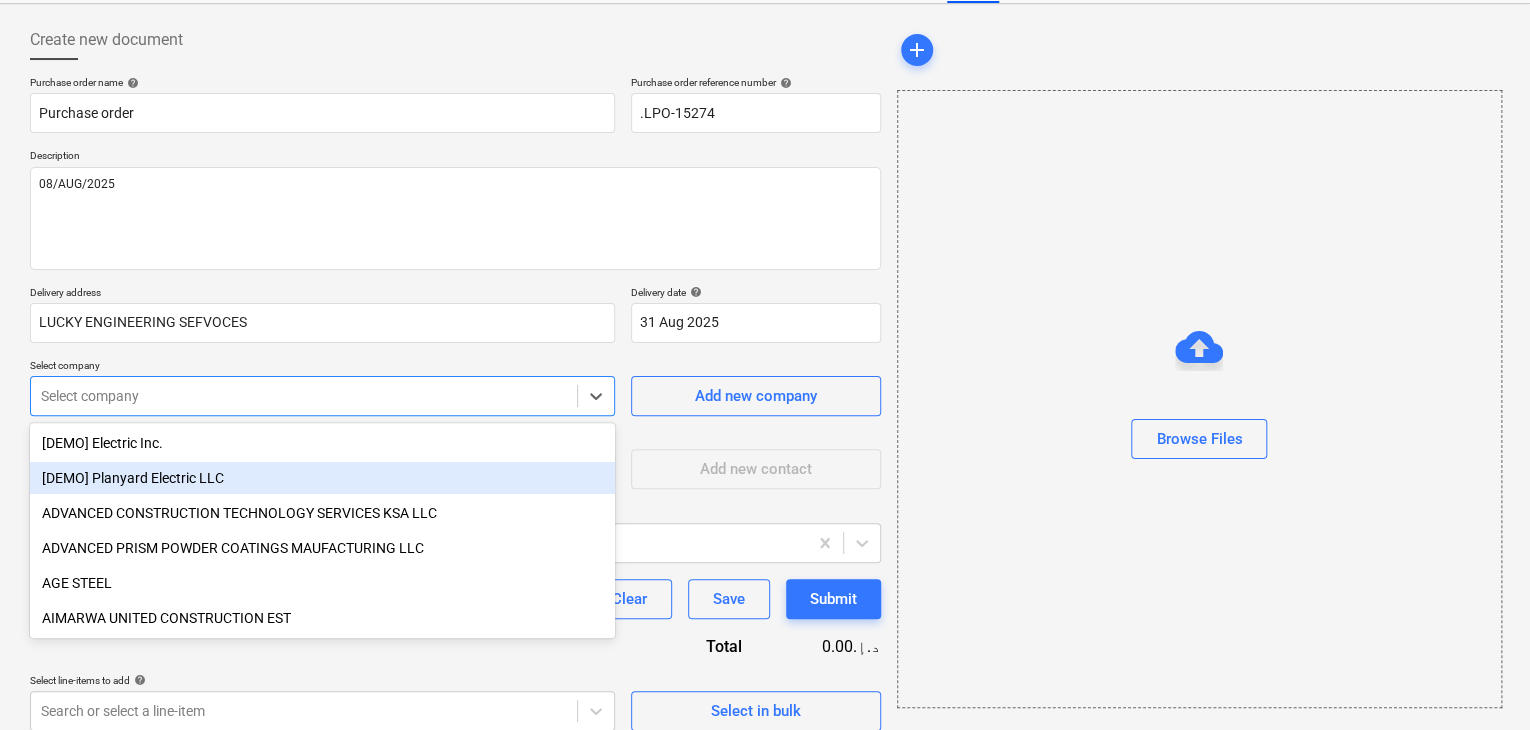 scroll, scrollTop: 93, scrollLeft: 0, axis: vertical 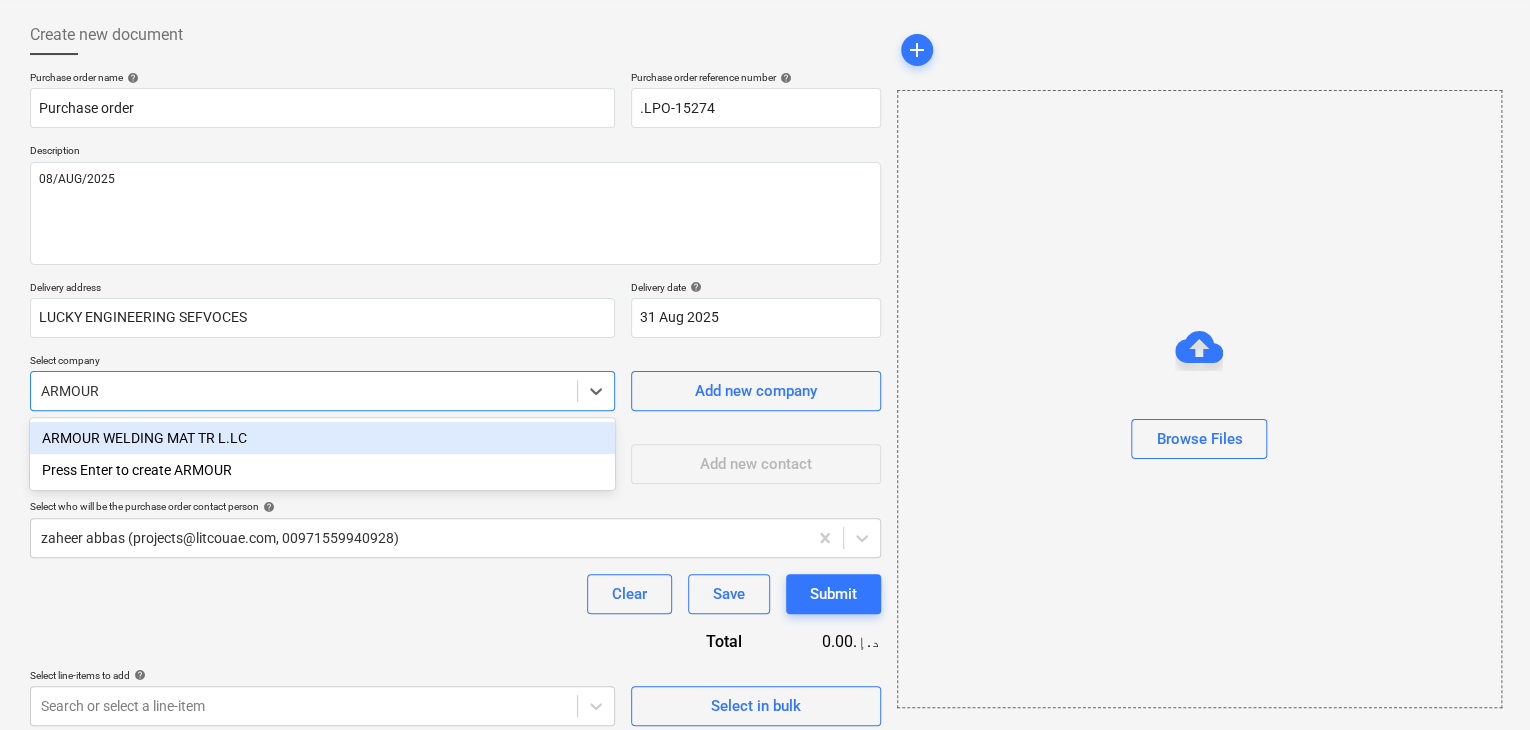 click on "ARMOUR WELDING MAT TR L.LC" at bounding box center [322, 438] 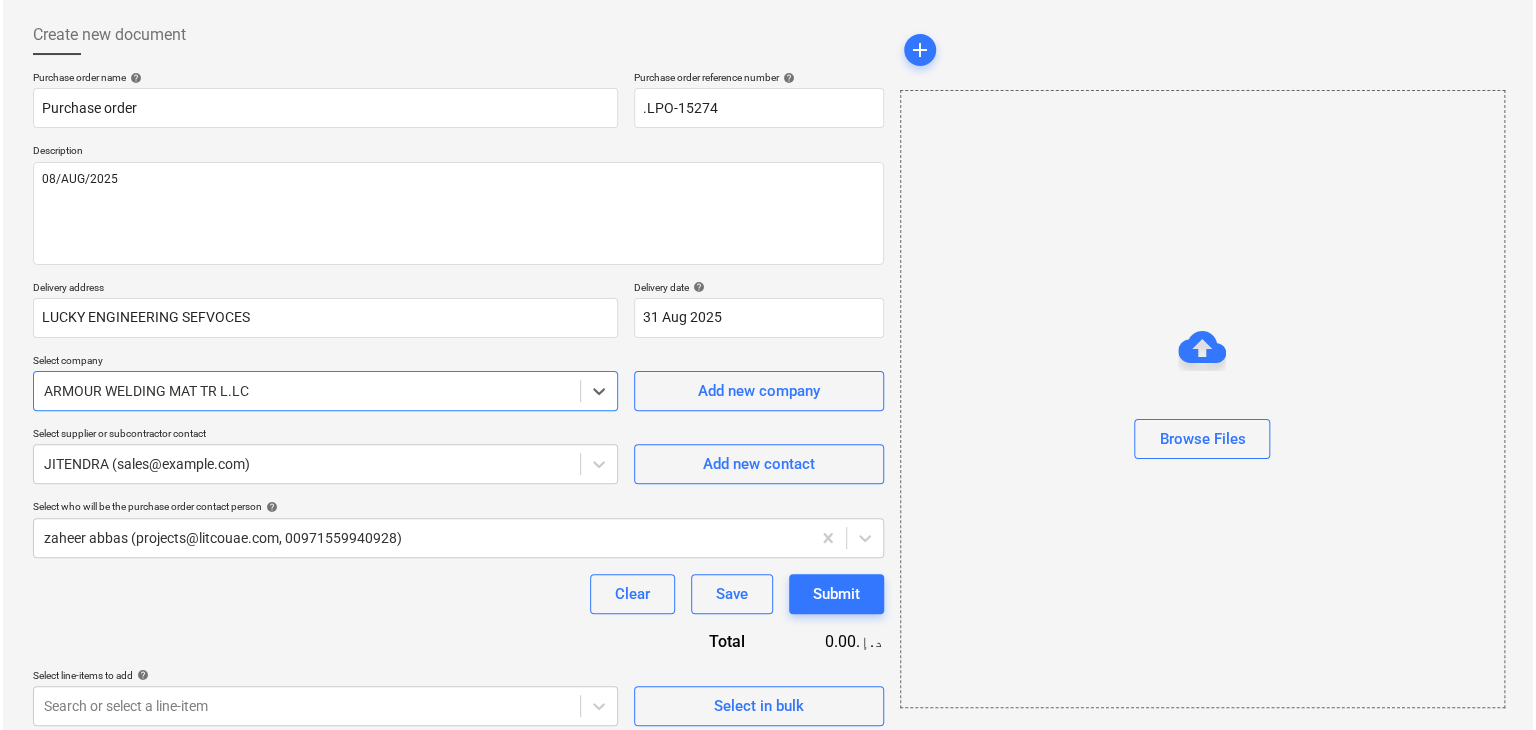 scroll, scrollTop: 104, scrollLeft: 0, axis: vertical 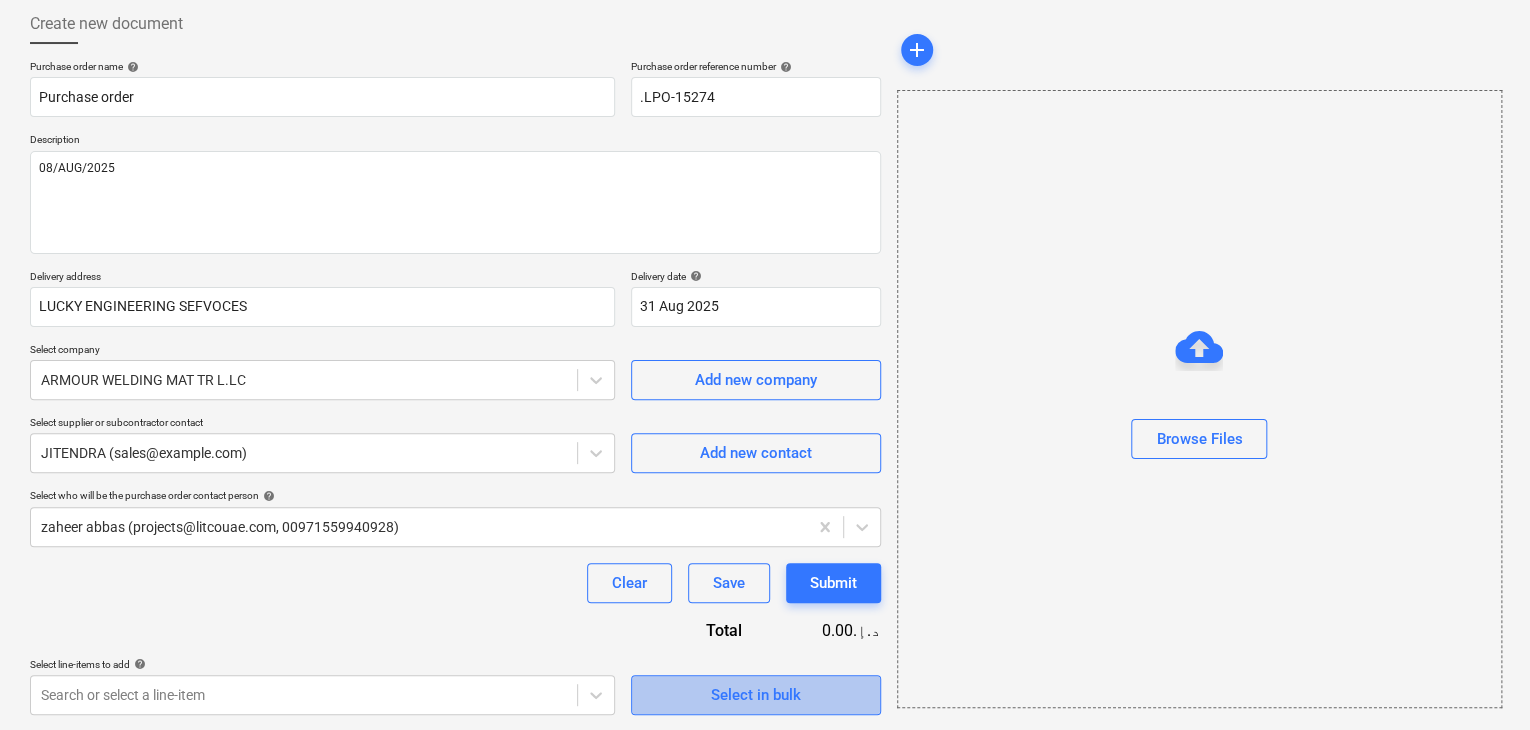 click on "Select in bulk" at bounding box center [756, 695] 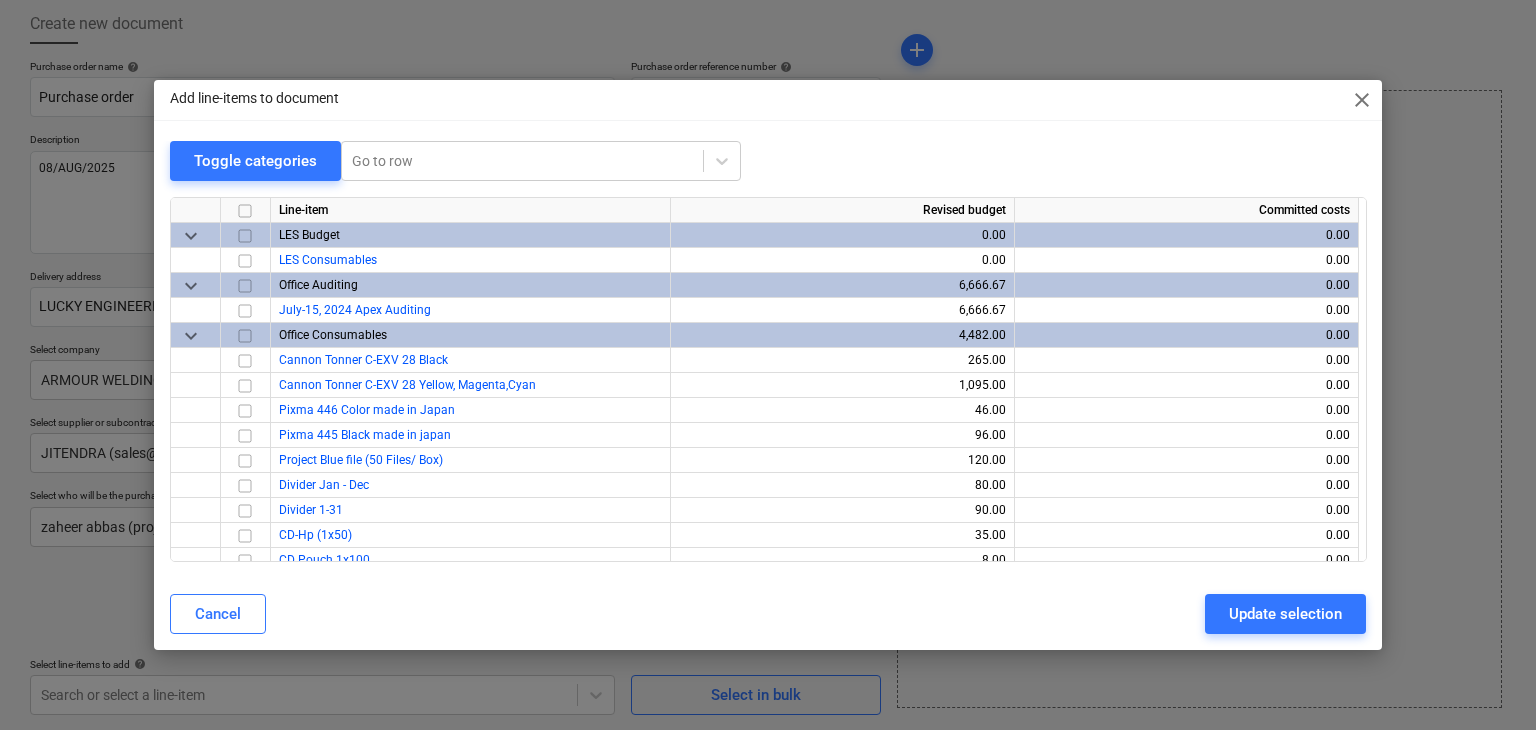 scroll, scrollTop: 39012, scrollLeft: 0, axis: vertical 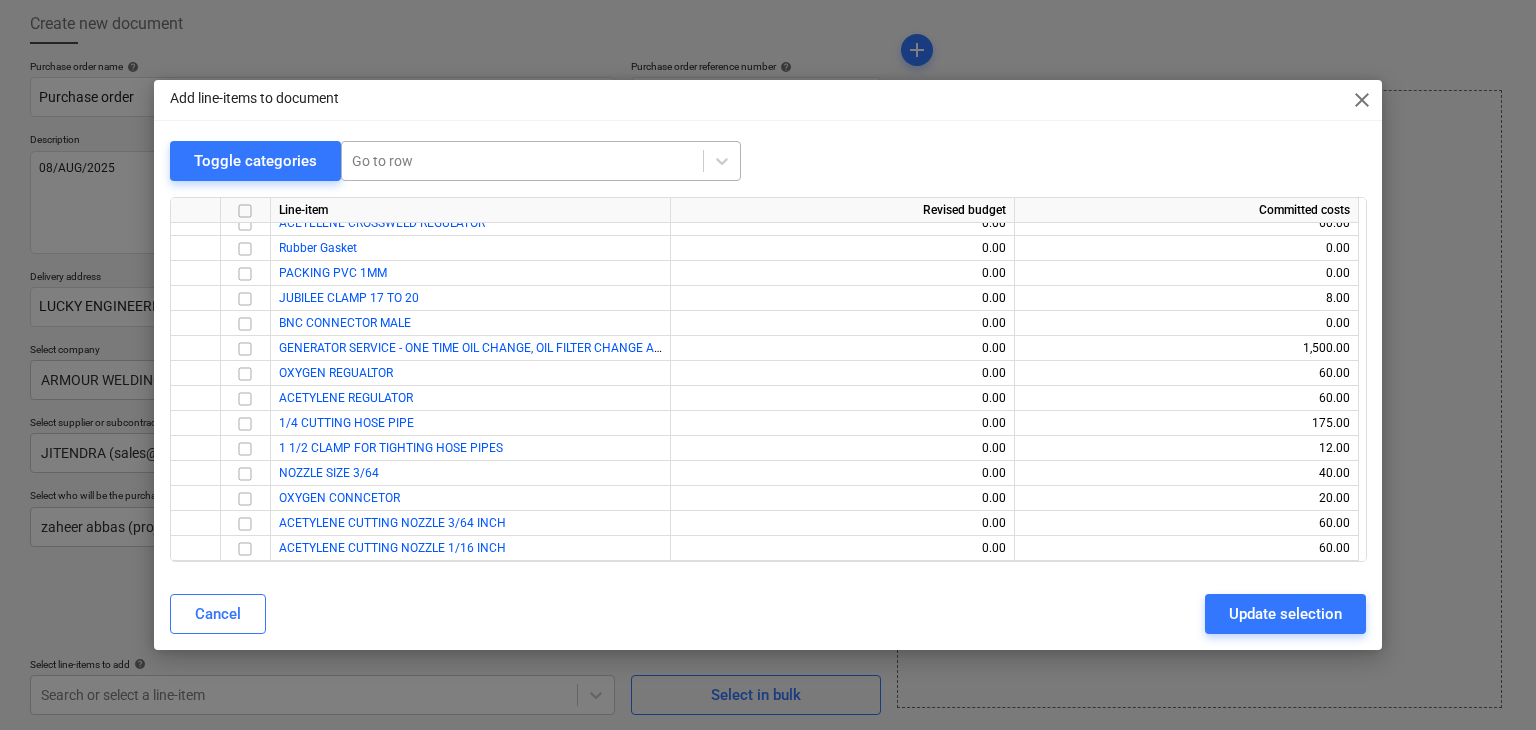 click at bounding box center [522, 161] 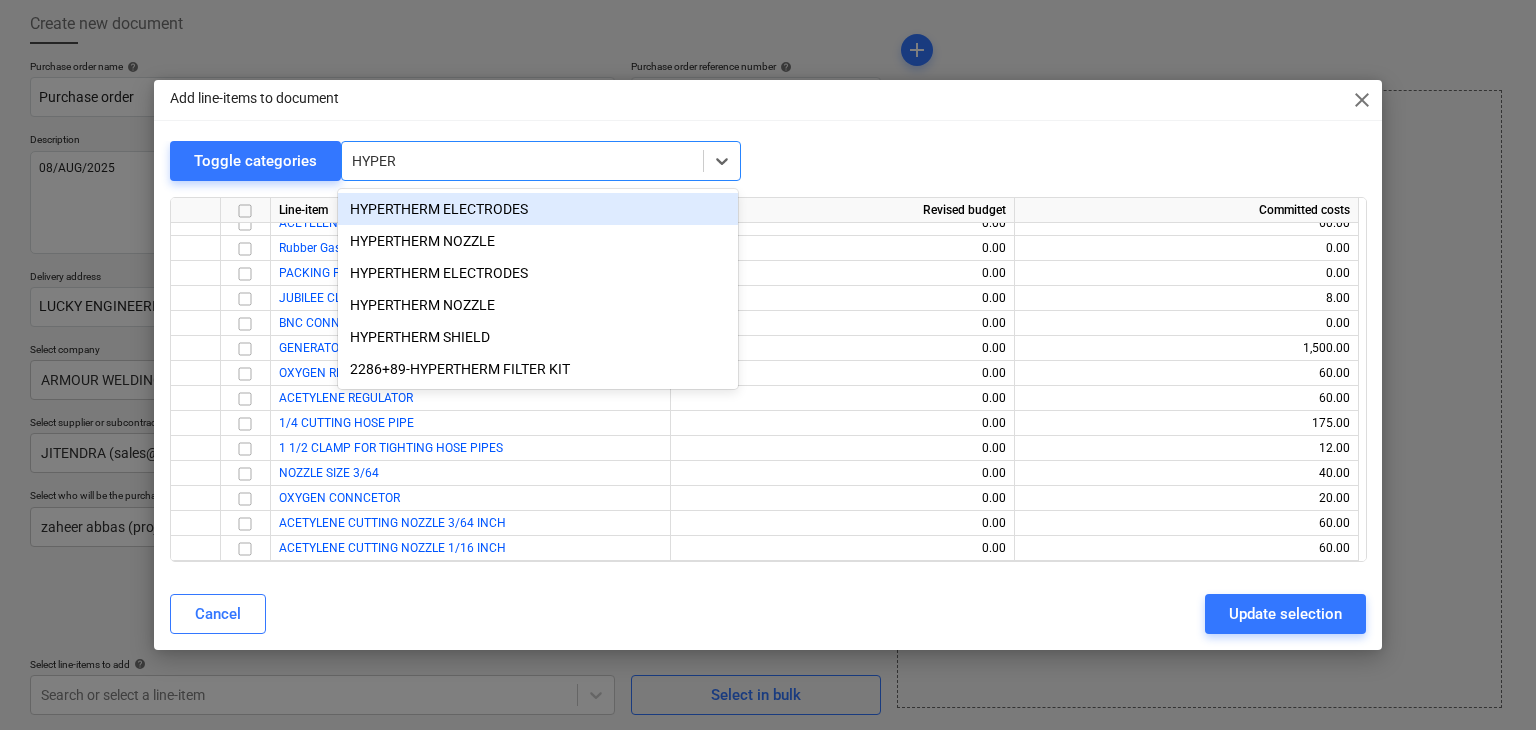 click on "HYPERTHERM ELECTRODES" at bounding box center [538, 209] 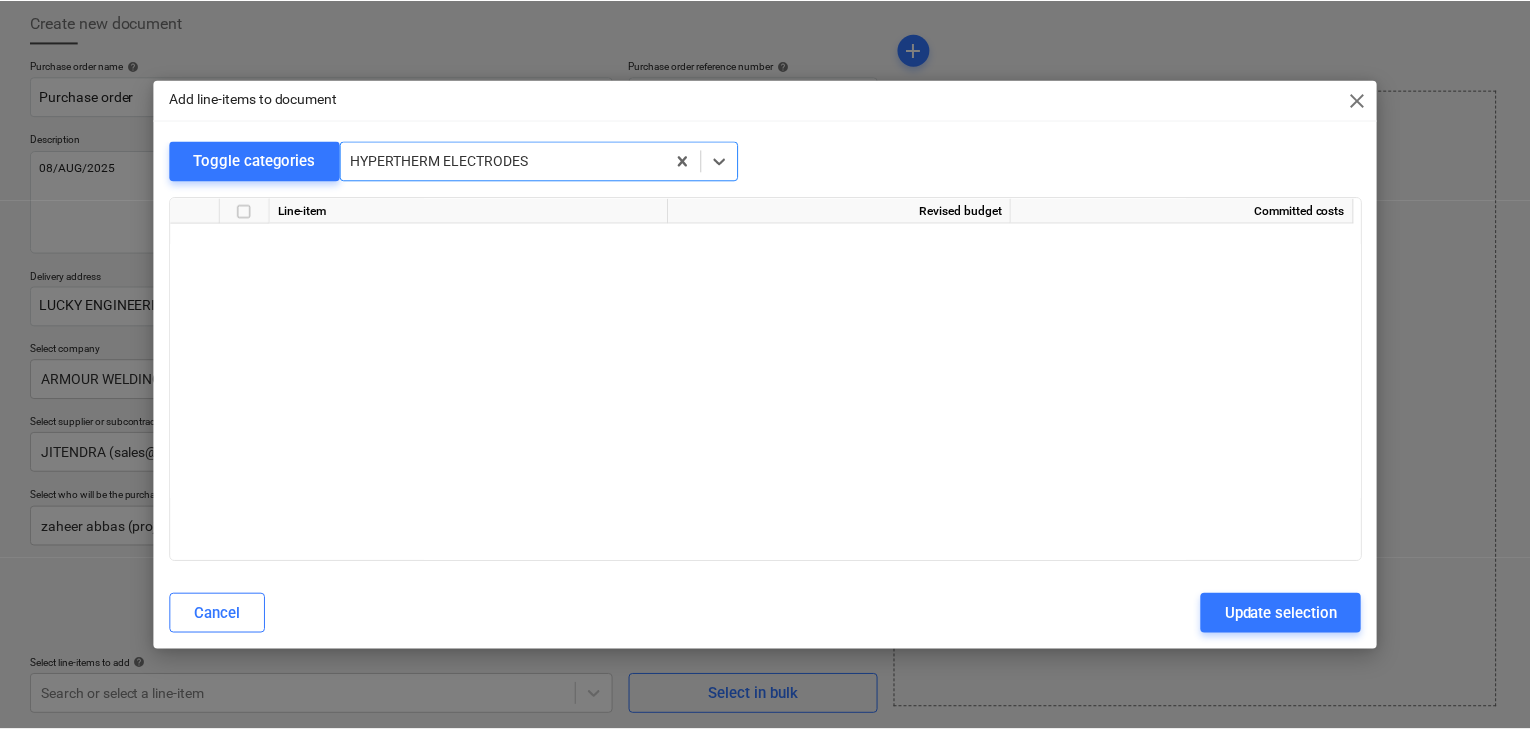 scroll, scrollTop: 28724, scrollLeft: 0, axis: vertical 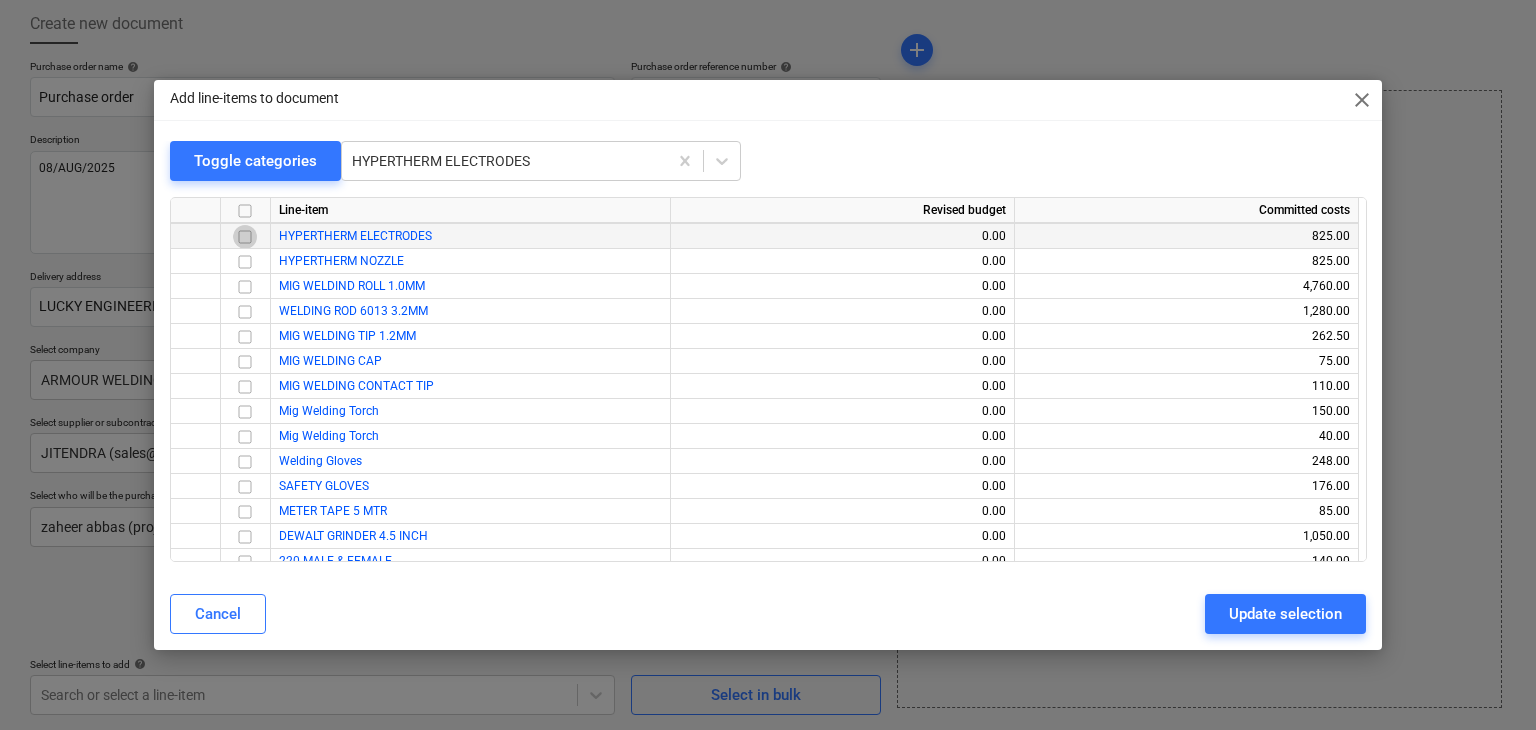 click at bounding box center (245, 237) 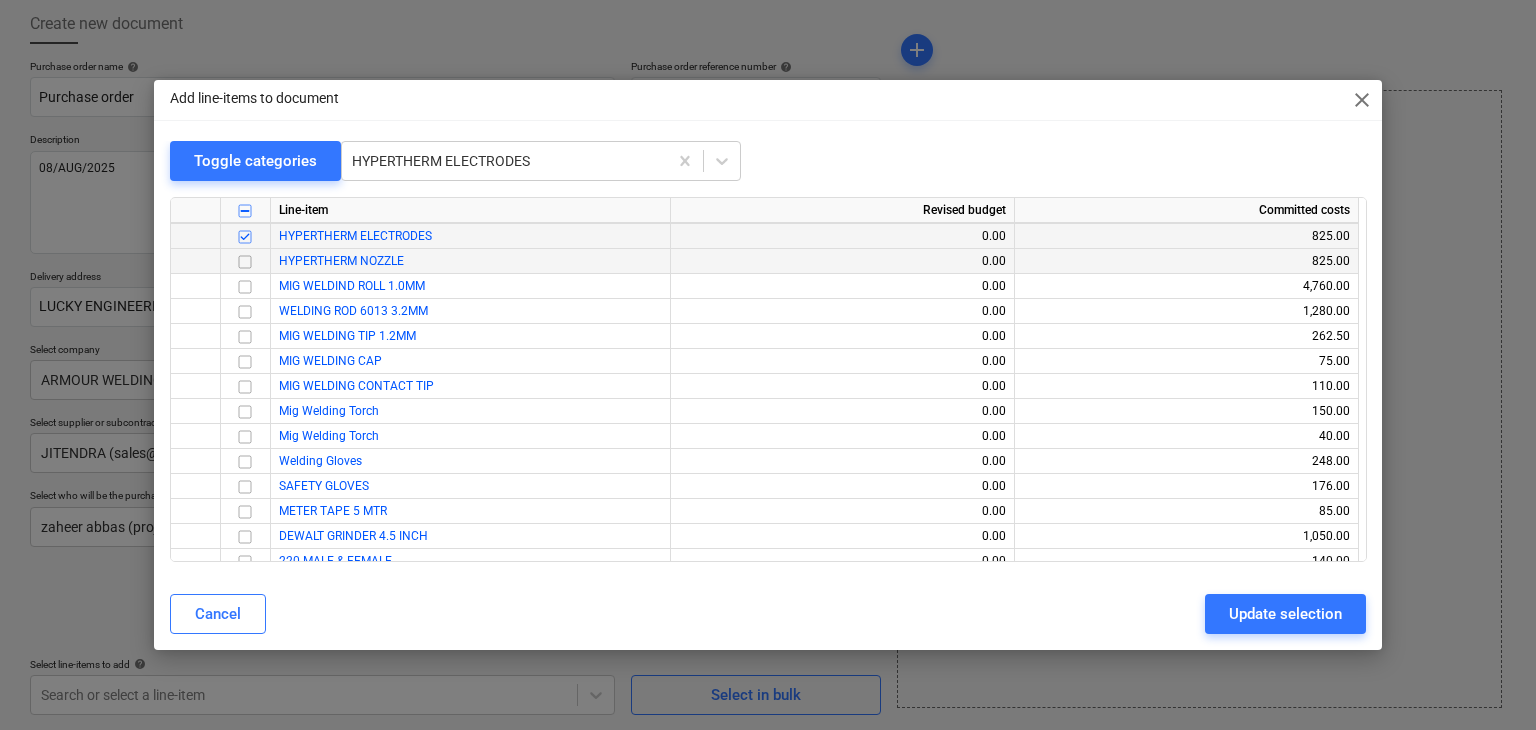 click at bounding box center [245, 262] 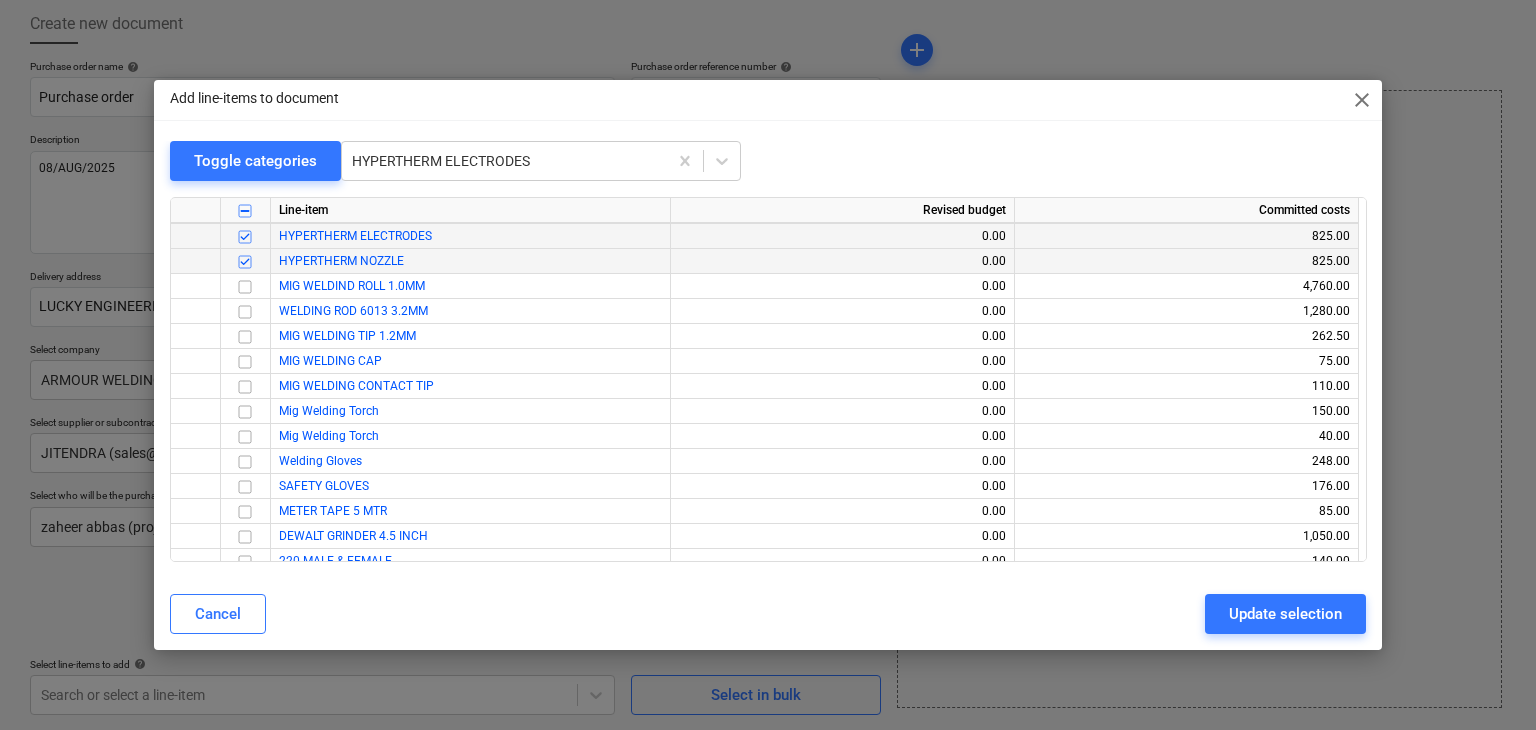 click on "Update selection" at bounding box center [1285, 614] 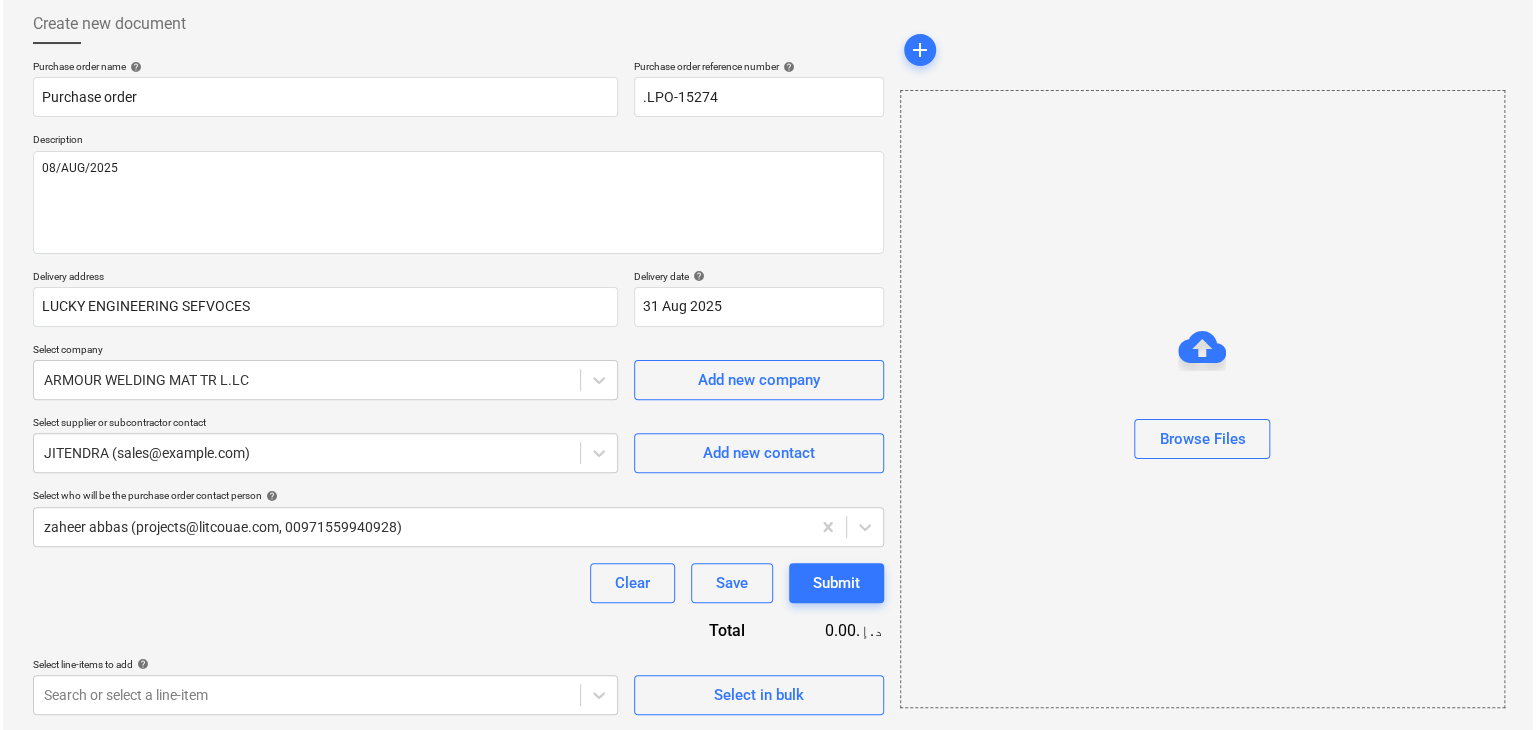 scroll, scrollTop: 317, scrollLeft: 0, axis: vertical 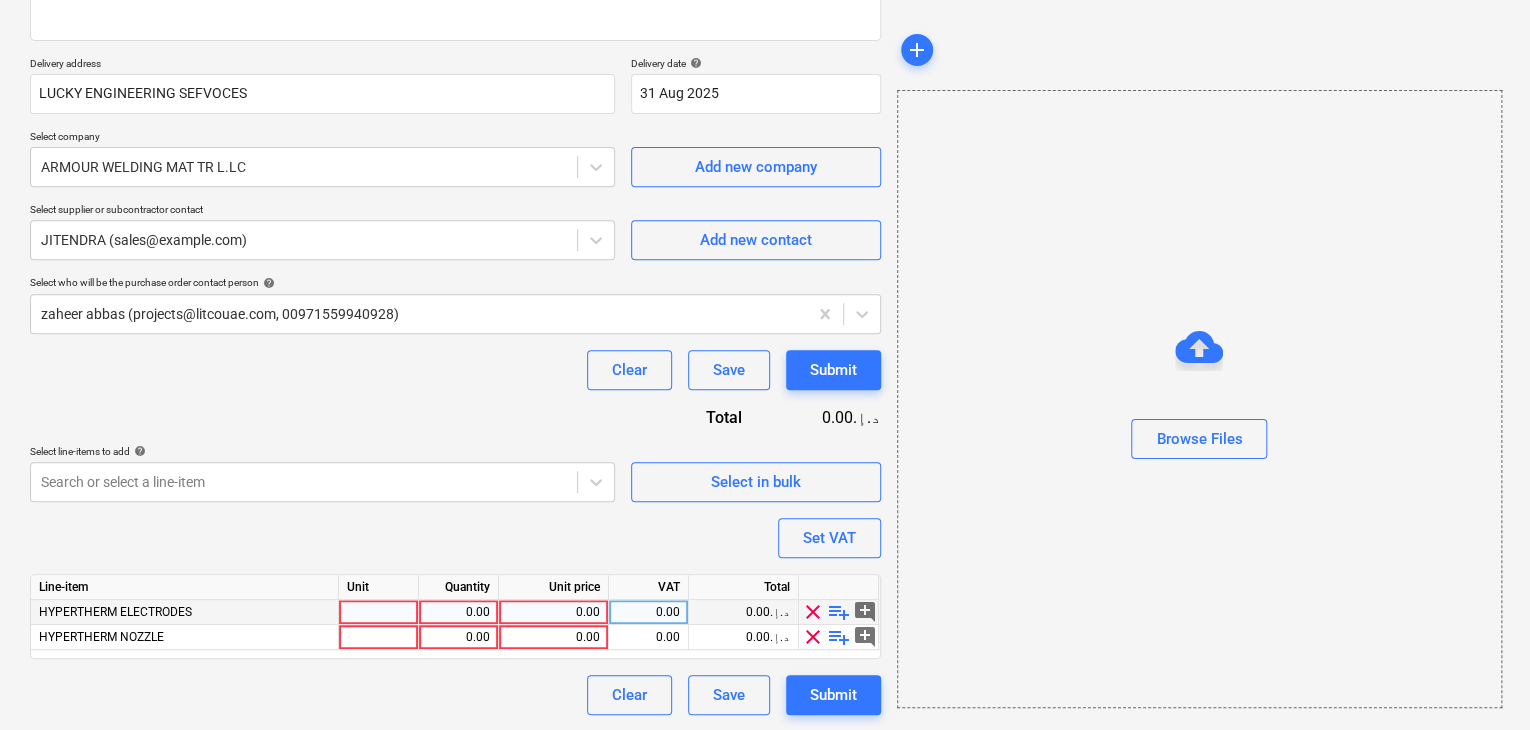 click at bounding box center (379, 612) 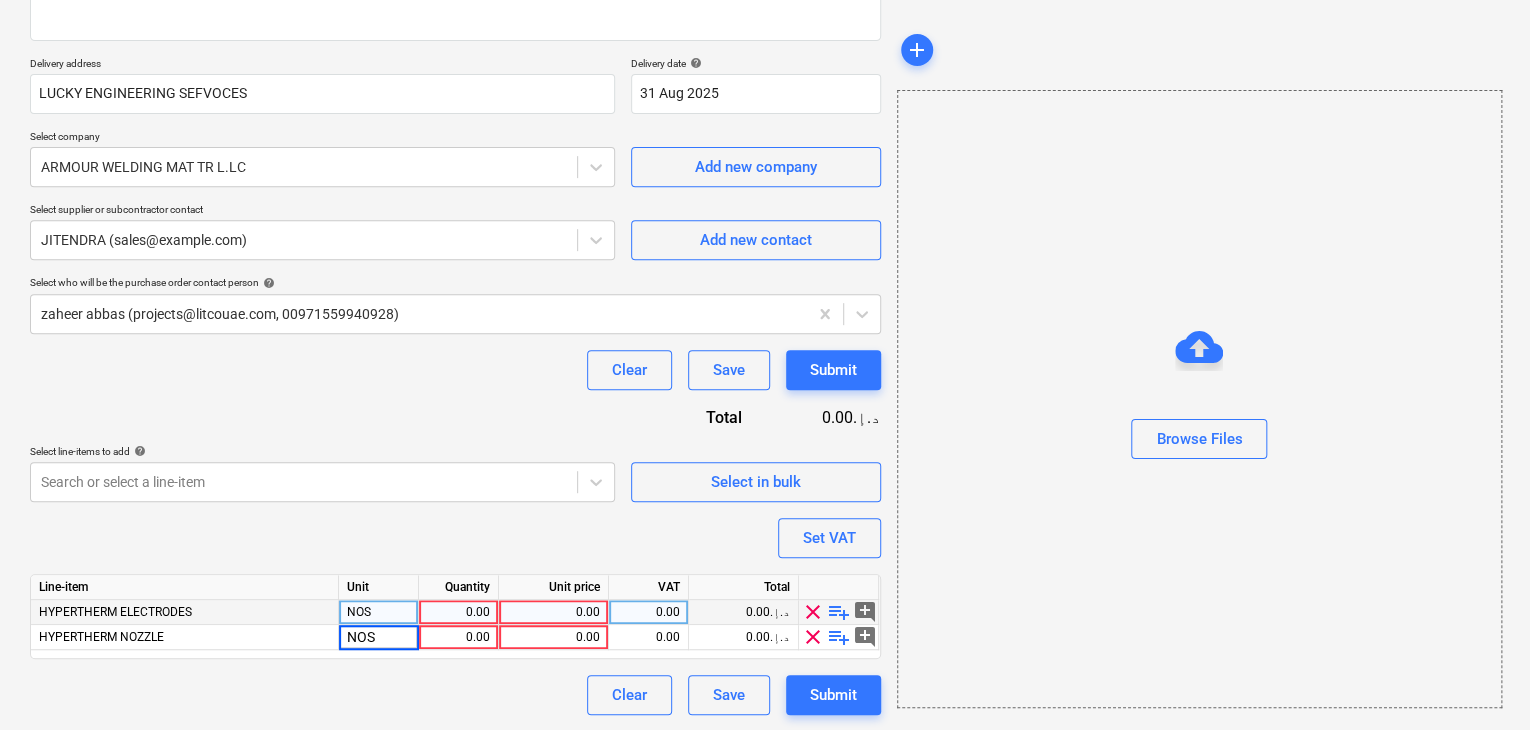 click on "0.00" at bounding box center (458, 612) 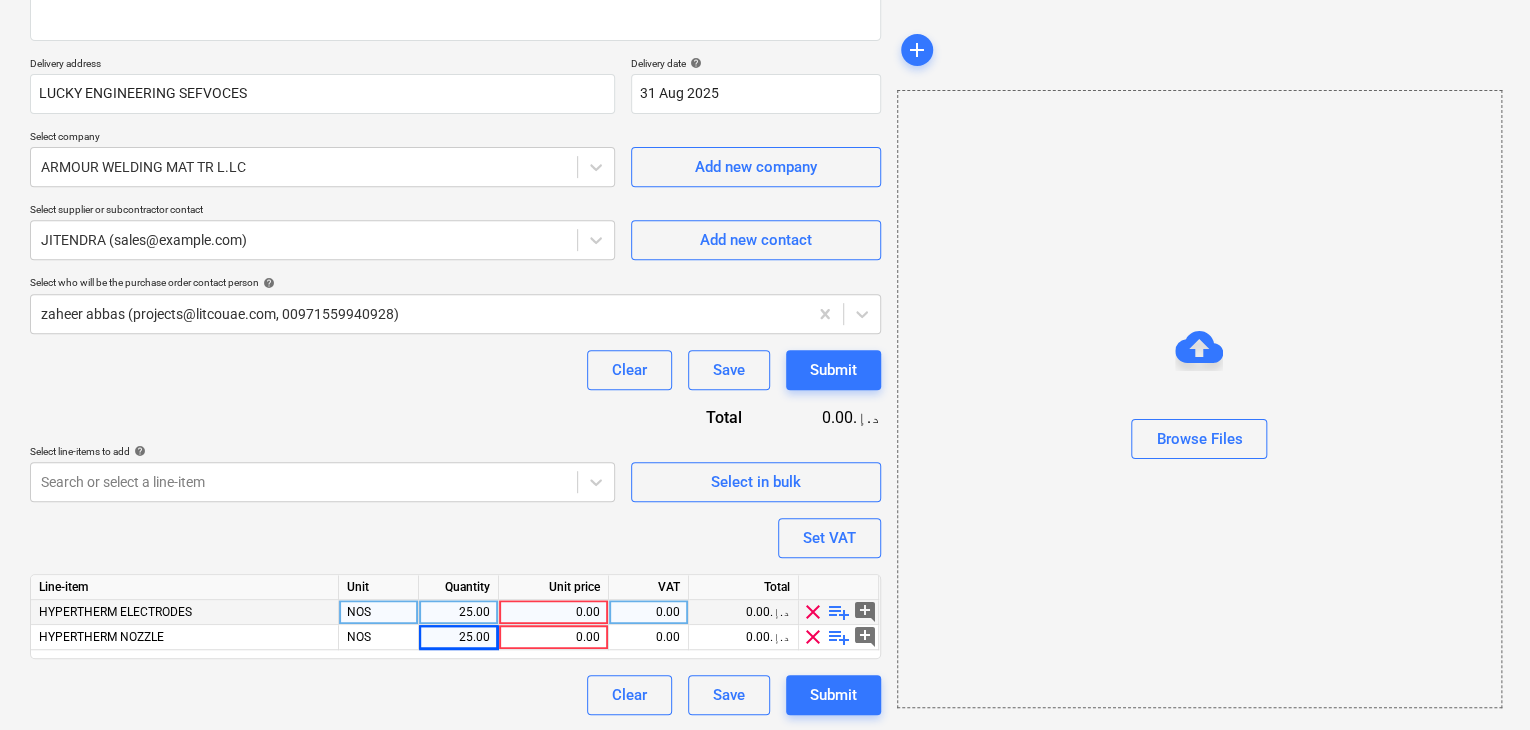 click on "0.00" at bounding box center [553, 612] 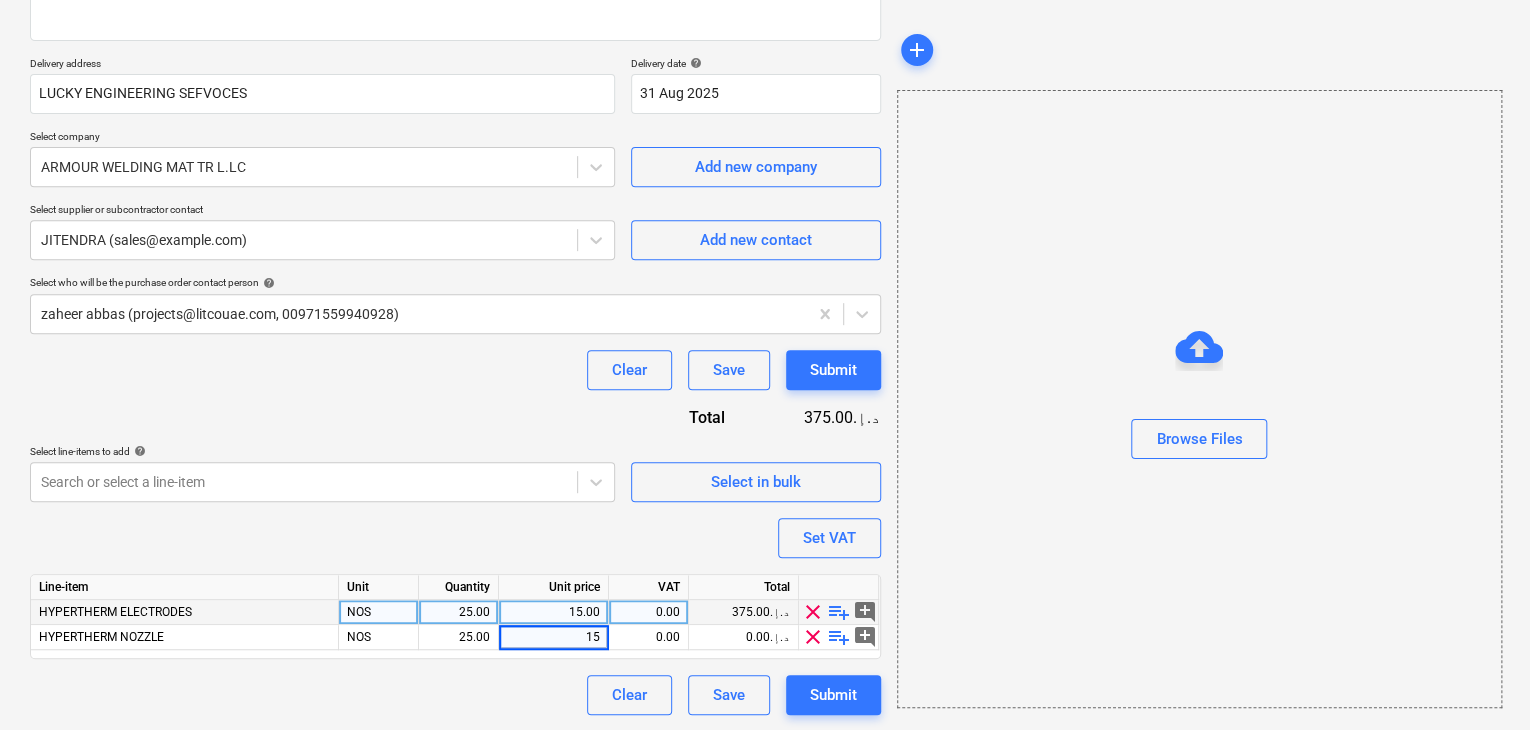click on "Browse Files" at bounding box center (1199, 399) 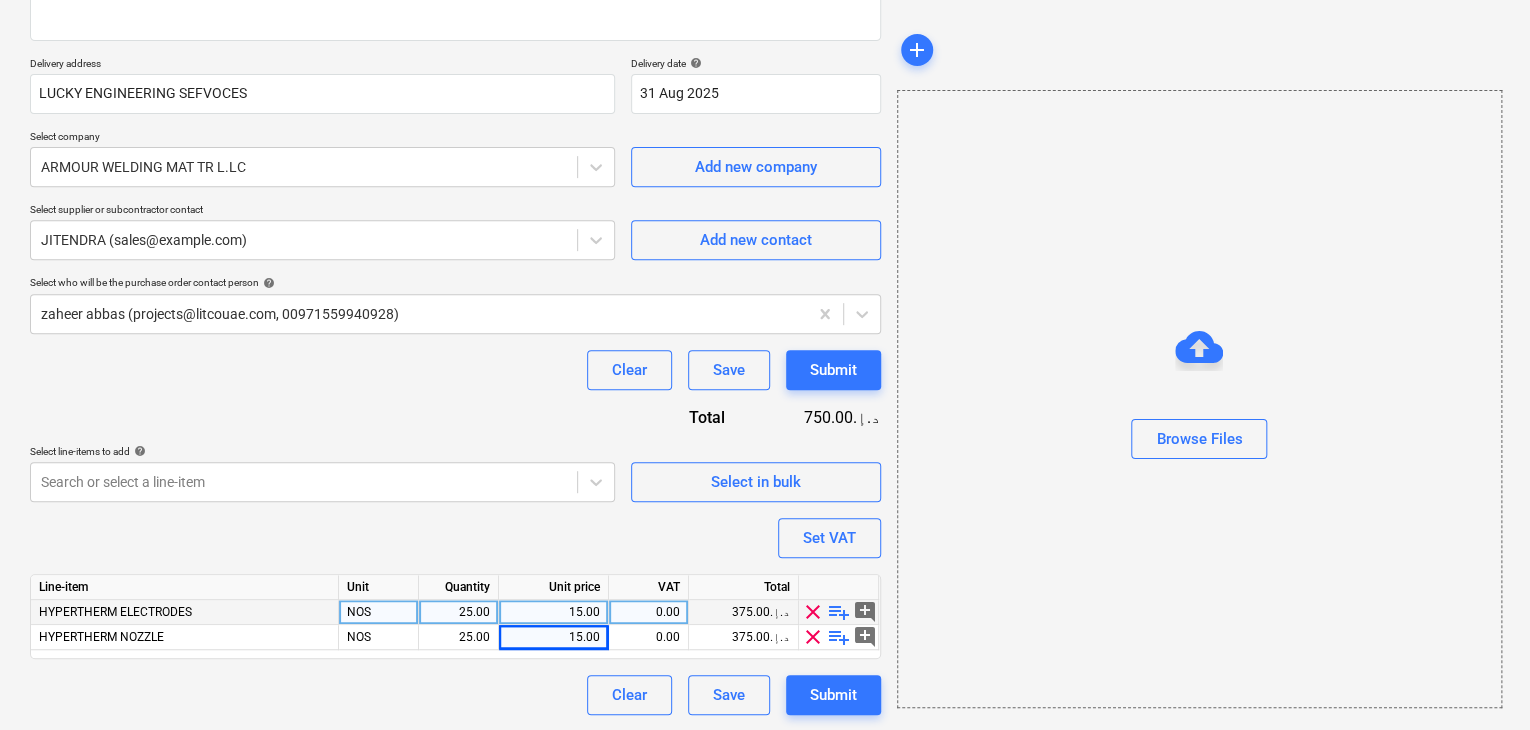 click on "Purchase order name help Purchase order Purchase order reference number help .LPO-[NUMBER] Description 08/AUG/2025 Delivery address LUCKY ENGINEERING SEFVOCES Delivery date help 31 Aug 2025 31.08.2025 Press the down arrow key to interact with the calendar and
select a date. Press the question mark key to get the keyboard shortcuts for changing dates. Select company ARMOUR WELDING MAT TR L.LC   Add new company Select supplier or subcontractor contact JITENDRA  (sales@example.com) Add new contact Select who will be the purchase order contact person help [FIRST] [LAST] ([EMAIL], [PHONE]) Clear Save Submit Total 750.00د.إ.‏ Select line-items to add help Search or select a line-item Select in bulk Set VAT Line-item Unit Quantity Unit price VAT Total  HYPERTHERM ELECTRODES NOS 25.00 15.00 0.00 375.00د.إ.‏ clear playlist_add add_comment  HYPERTHERM NOZZLE NOS 25.00 15.00 0.00 375.00د.إ.‏ clear playlist_add add_comment Clear Save Submit" at bounding box center [455, 281] 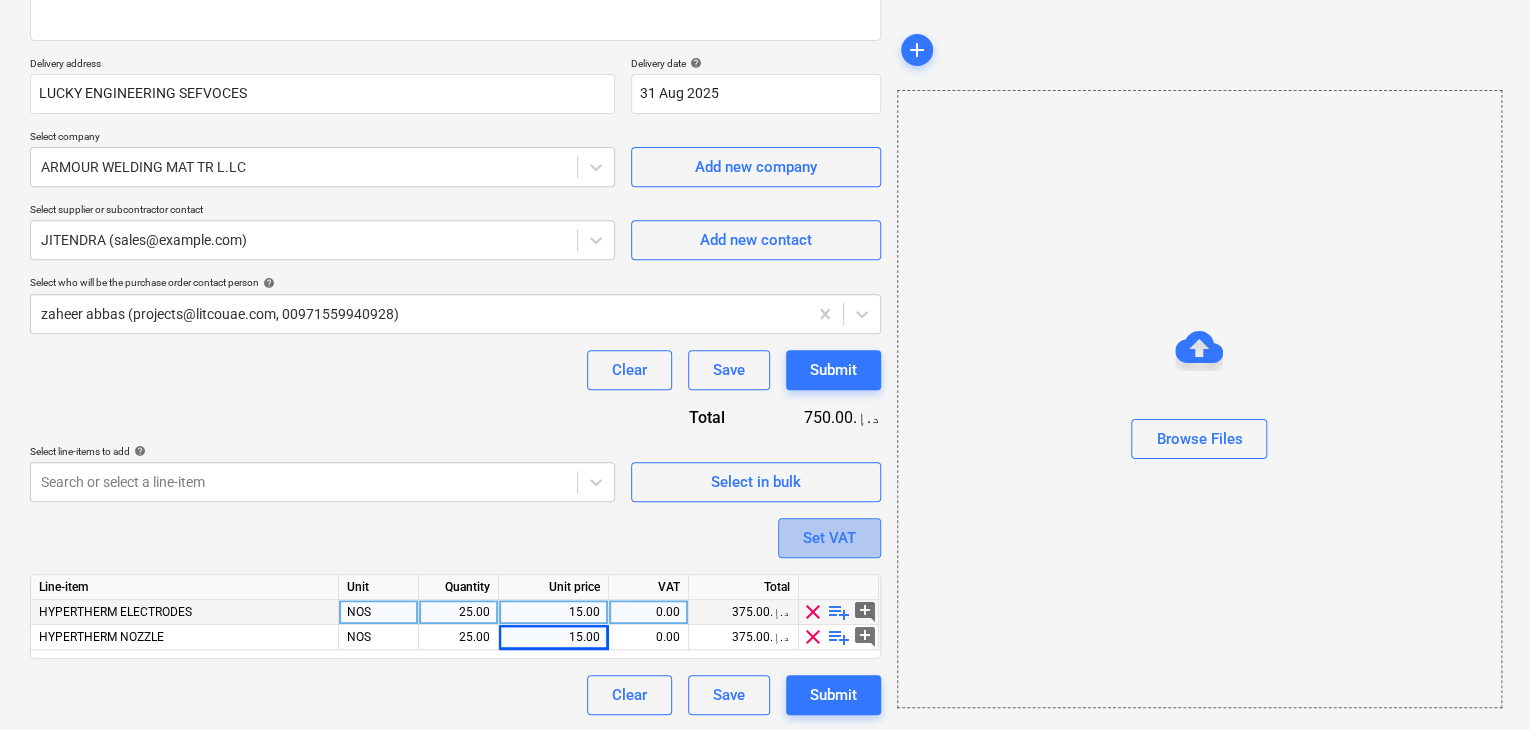 click on "Set VAT" at bounding box center (829, 538) 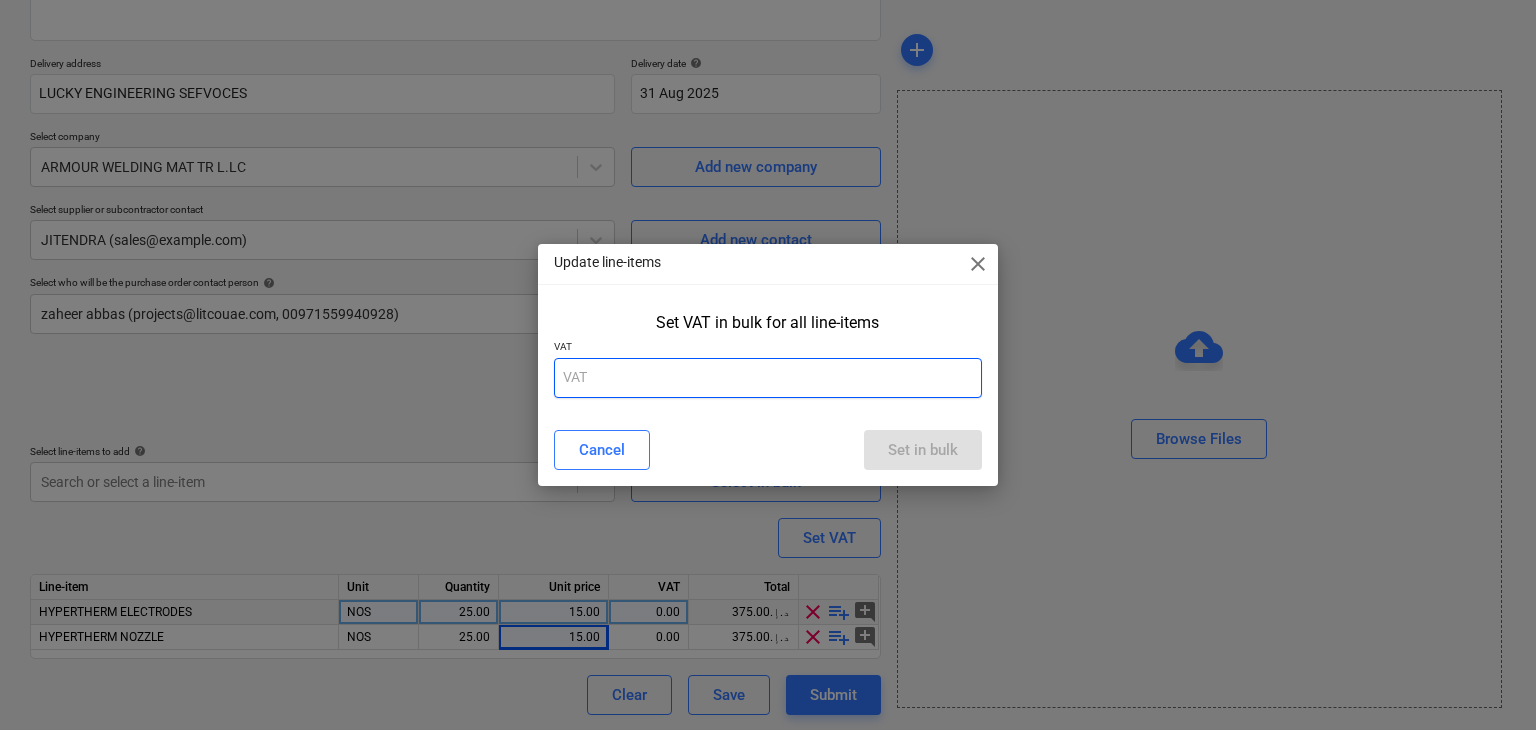 click at bounding box center (768, 378) 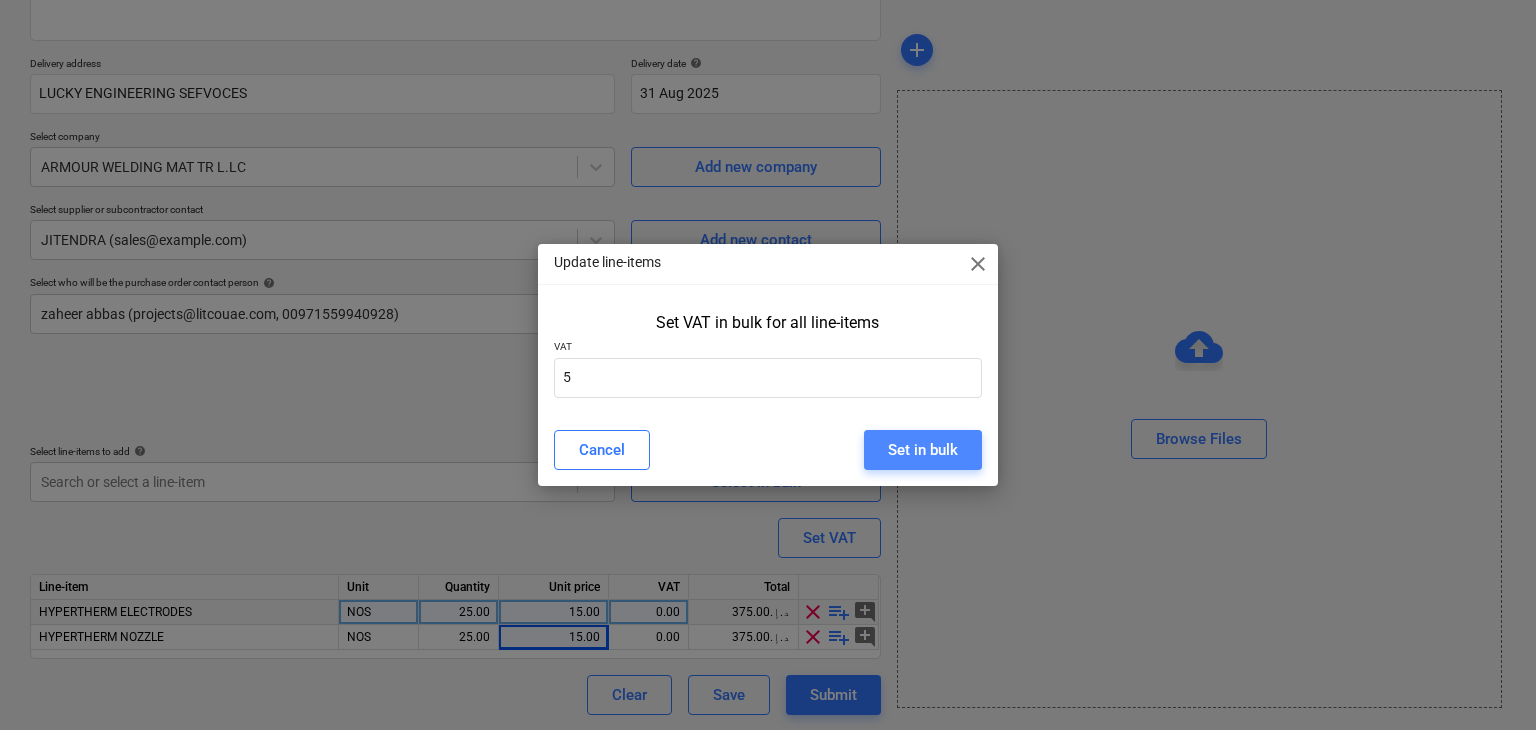 click on "Set in bulk" at bounding box center (923, 450) 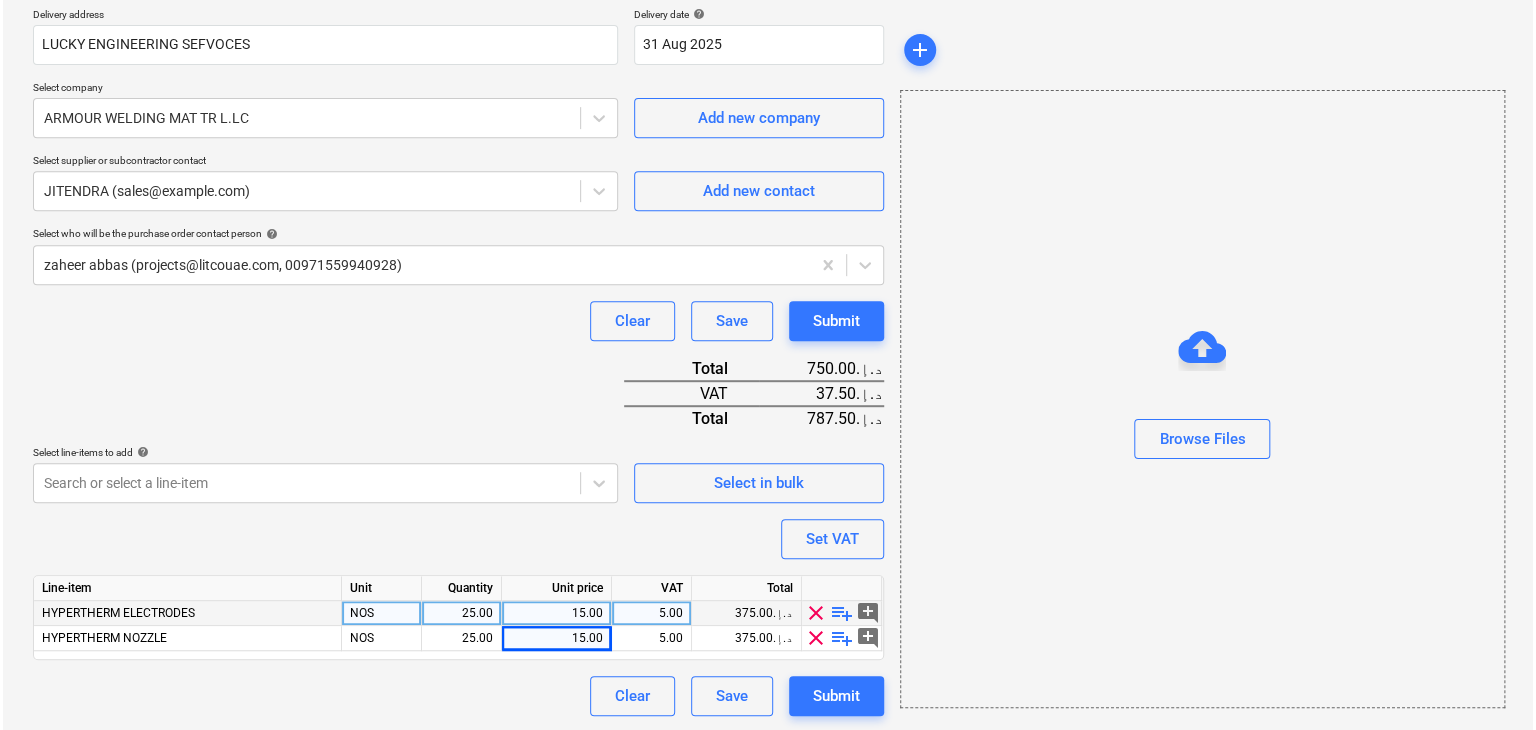 scroll, scrollTop: 367, scrollLeft: 0, axis: vertical 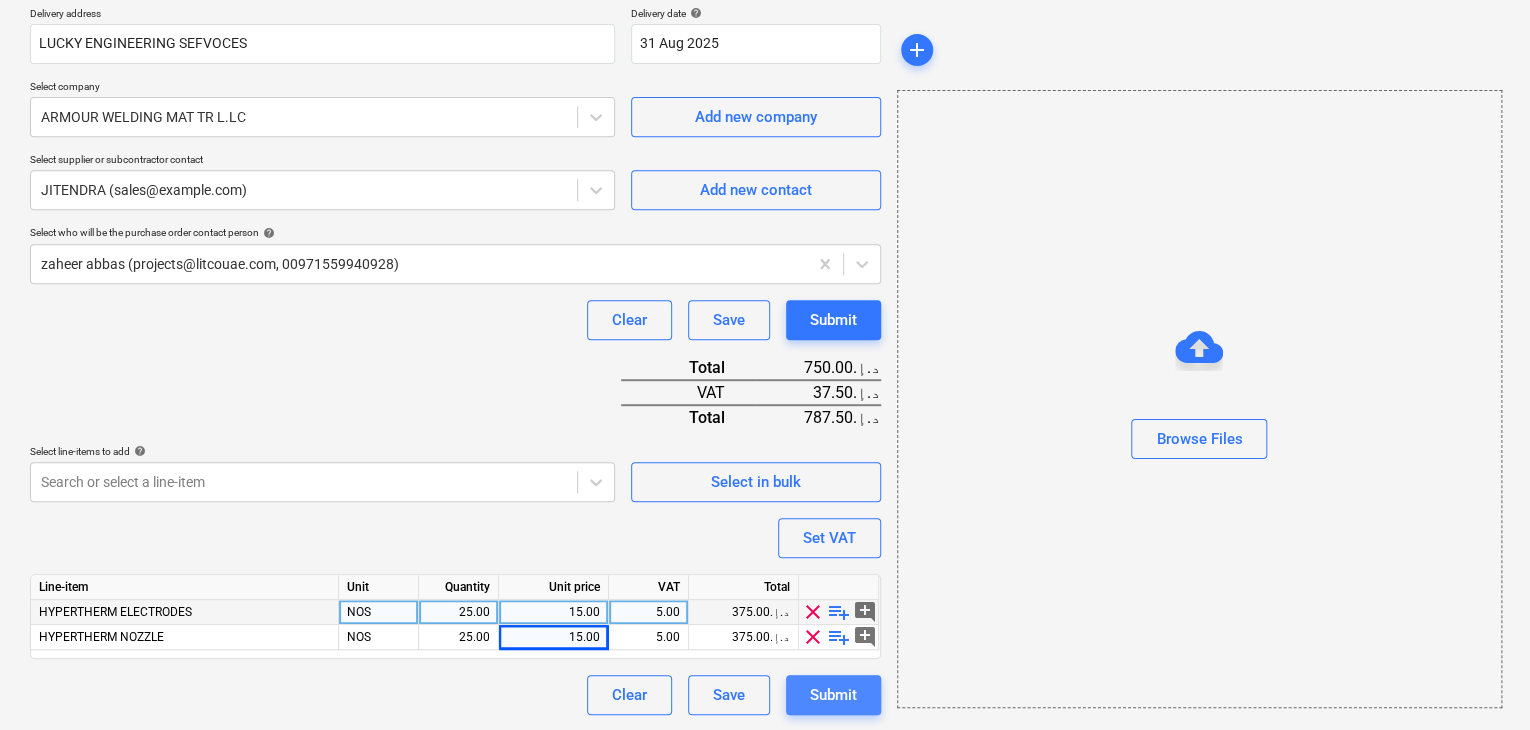 click on "Submit" at bounding box center [833, 695] 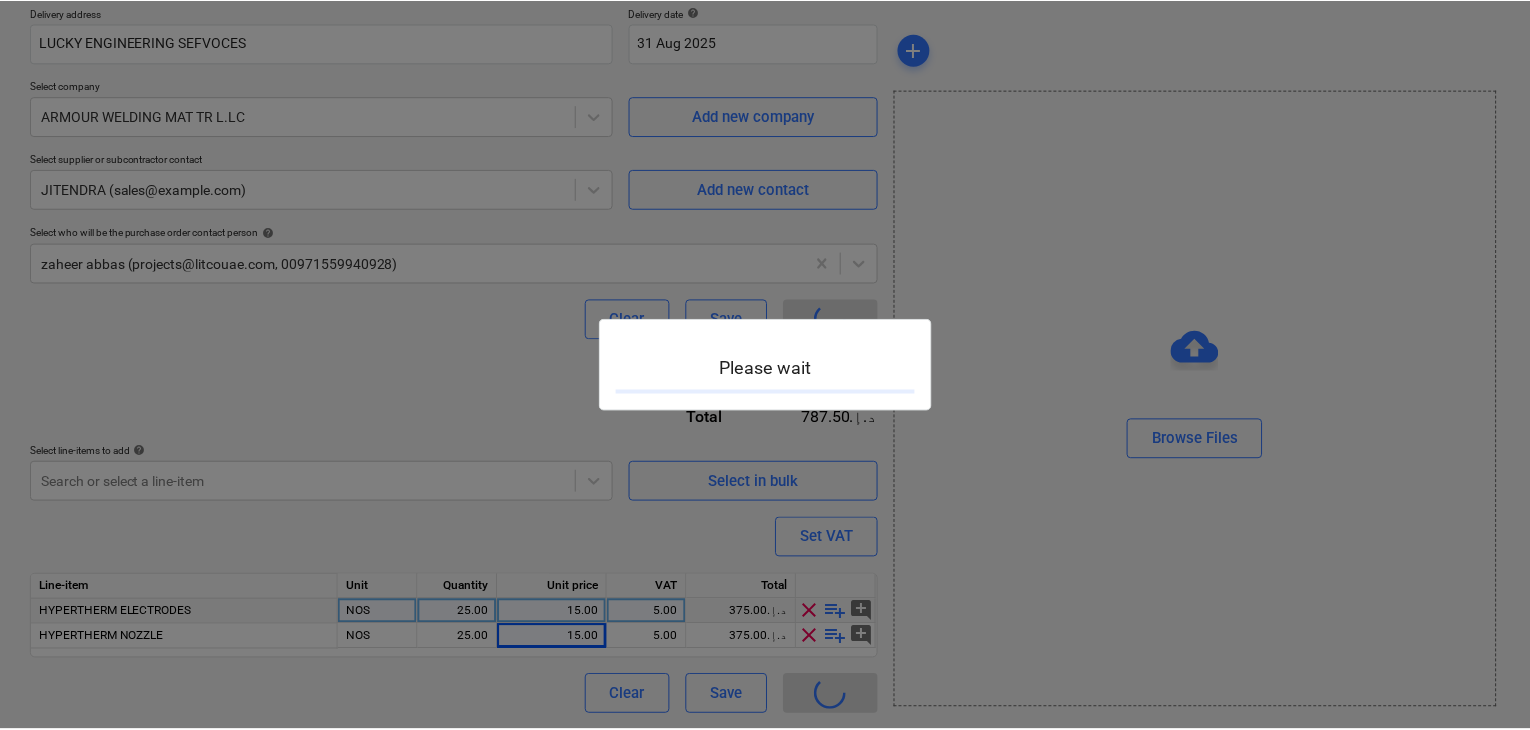 scroll, scrollTop: 0, scrollLeft: 0, axis: both 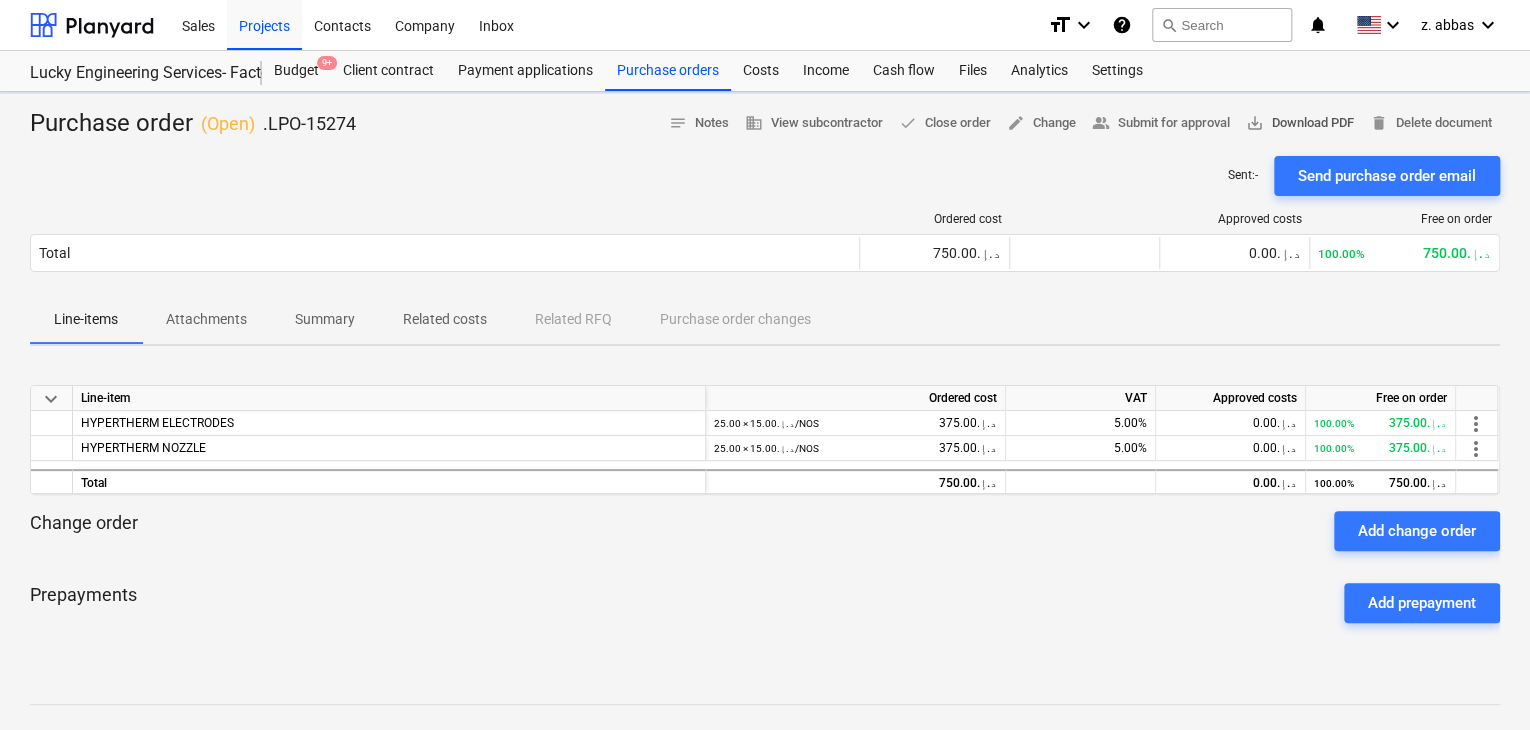 click on "save_alt Download PDF" at bounding box center (1300, 123) 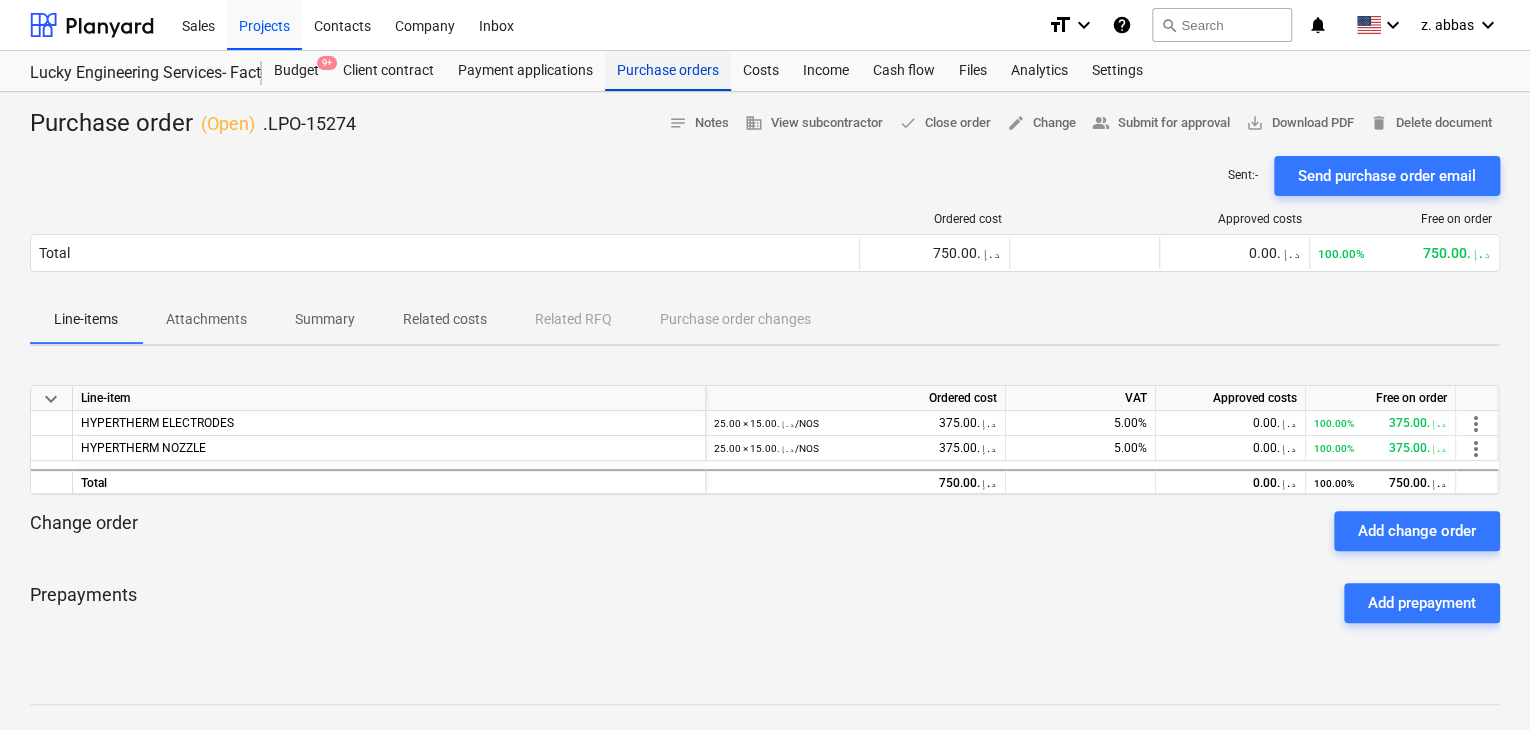 click on "Purchase orders" at bounding box center [668, 71] 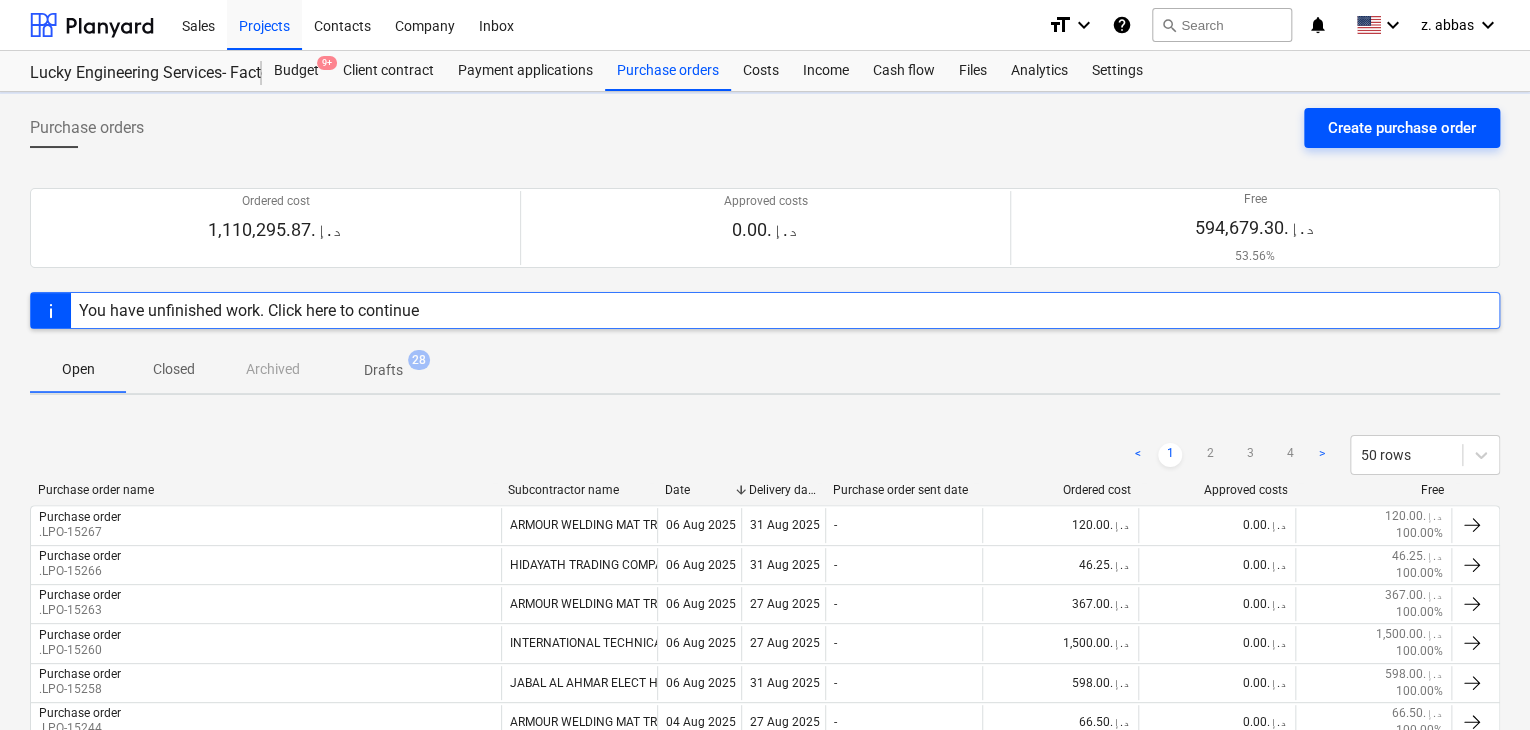 click on "Create purchase order" at bounding box center [1402, 128] 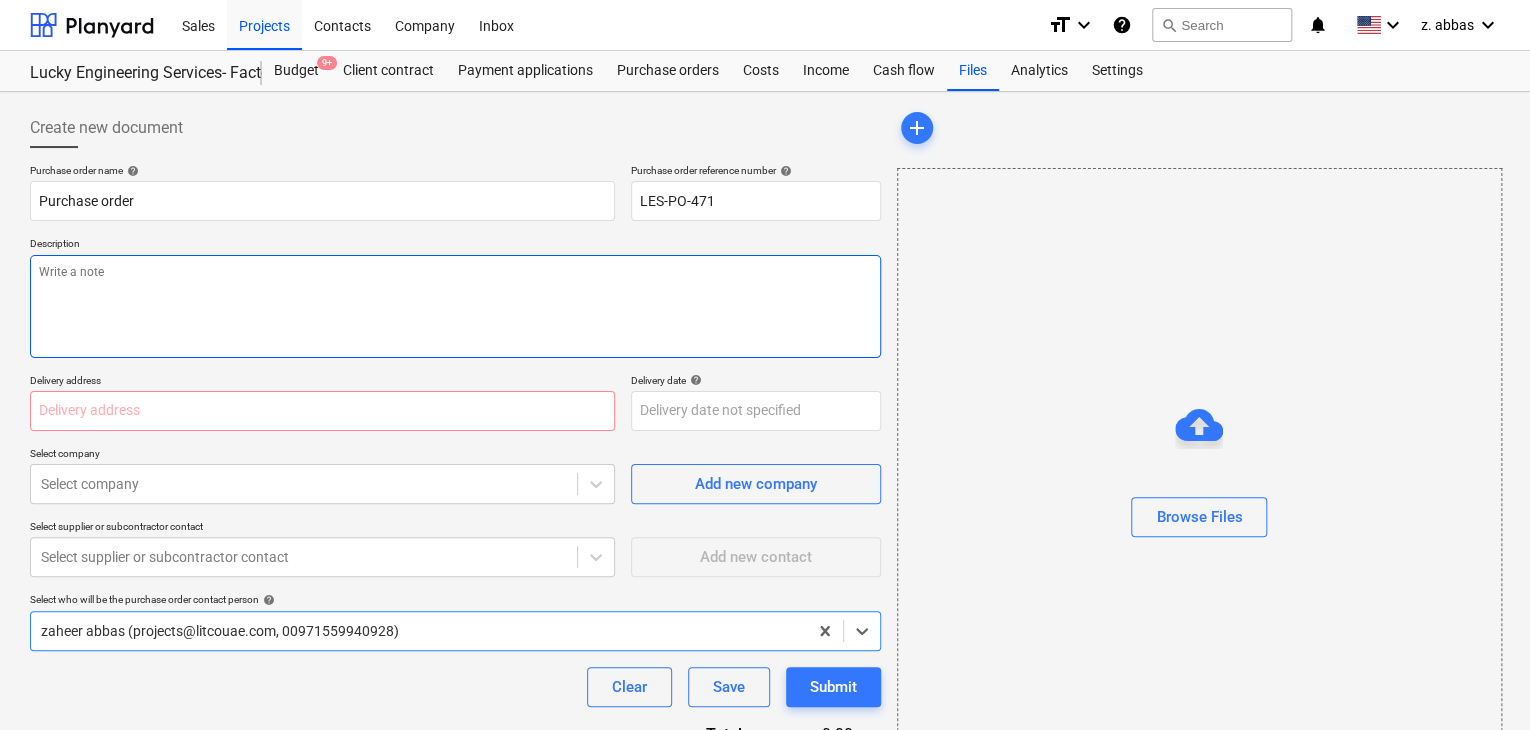 drag, startPoint x: 637, startPoint y: 261, endPoint x: 649, endPoint y: 255, distance: 13.416408 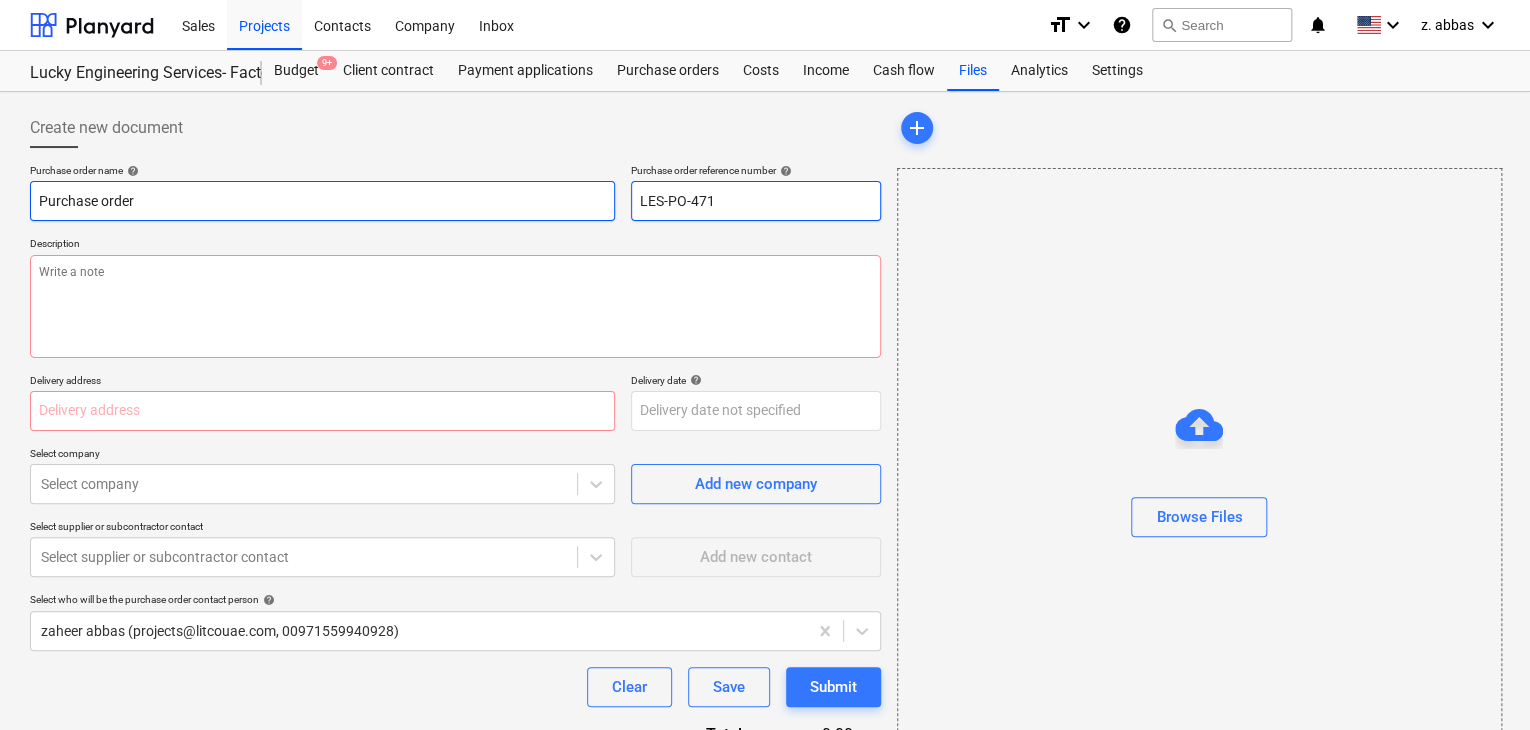 drag, startPoint x: 756, startPoint y: 211, endPoint x: 429, endPoint y: 186, distance: 327.95425 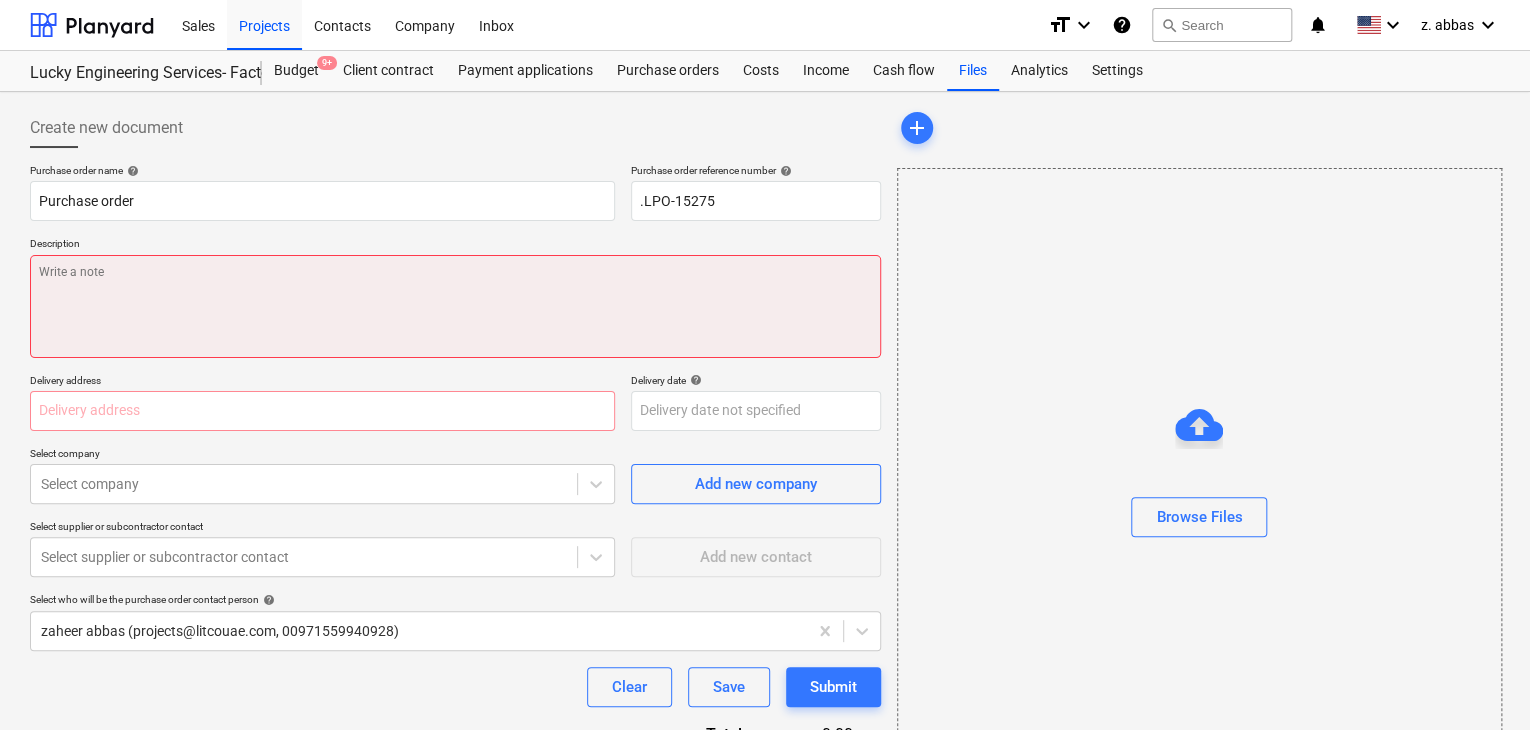 click at bounding box center [455, 306] 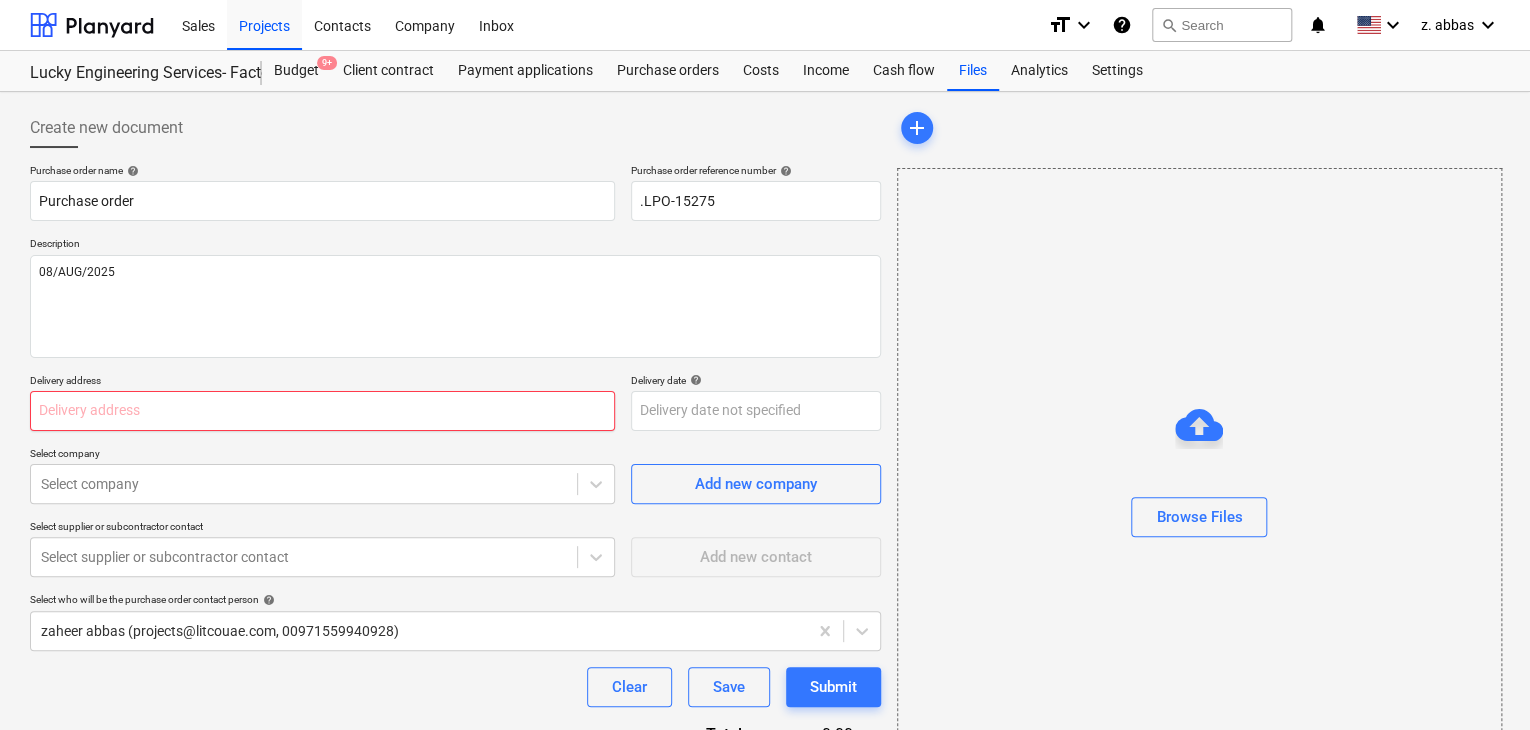click at bounding box center [322, 411] 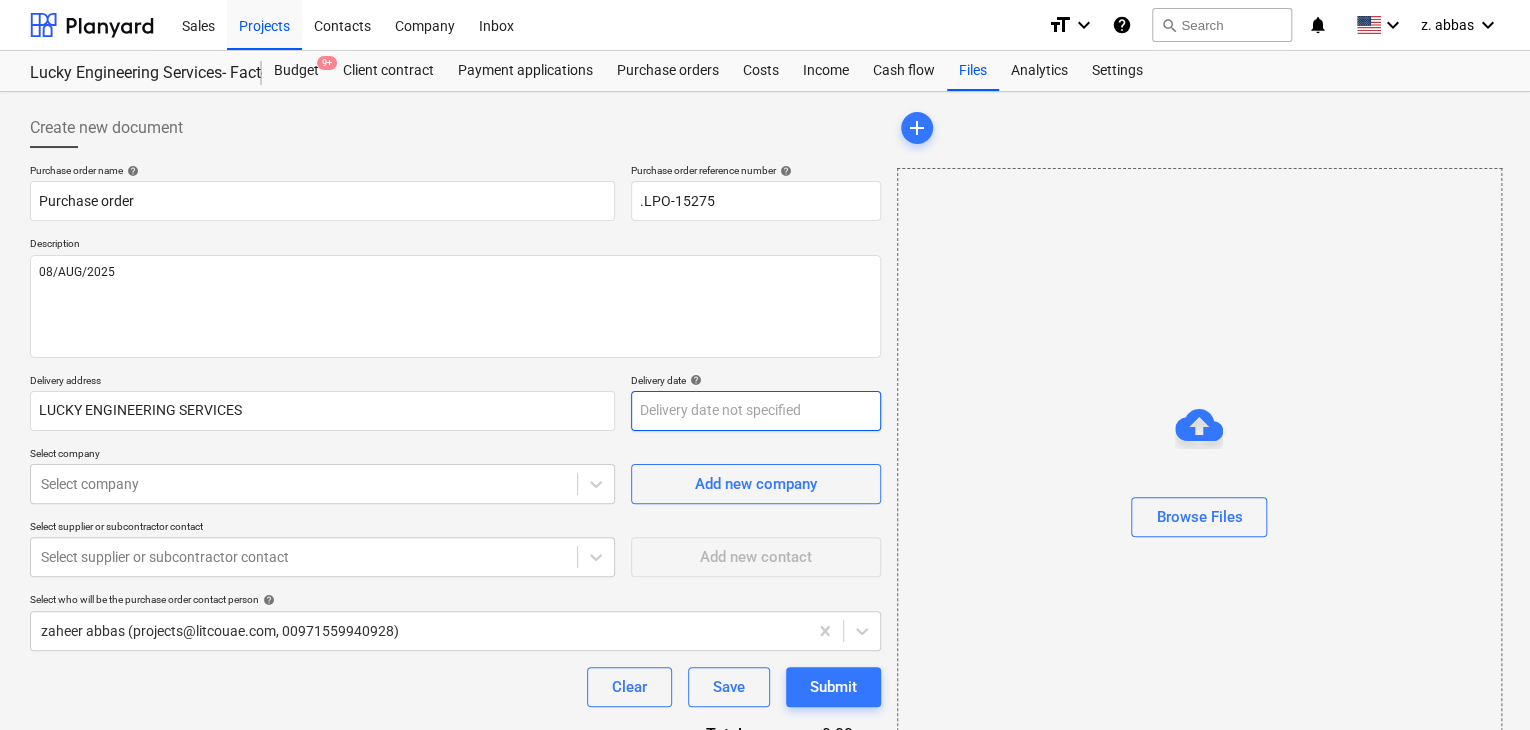 click on "Sales Projects Contacts Company Inbox format_size keyboard_arrow_down help search Search notifications 0 keyboard_arrow_down z. [LAST] keyboard_arrow_down FIBREX - P30 - MAHAWI - Metal Budget 9+ Client contract Payment applications Purchase orders Costs Income Cash flow Files Analytics Settings Create new document Purchase order name help Purchase order Purchase order reference number help .LPO-[NUMBER] Description 08/AUG/2025 Delivery address LUCKY ENGINEERING SERVICES Delivery date help Press the down arrow key to interact with the calendar and
select a date. Press the question mark key to get the keyboard shortcuts for changing dates. Select company Select company Add new company Select supplier or subcontractor contact Select supplier or subcontractor contact Add new contact Select who will be the purchase order contact person help [FIRST] [LAST] ([EMAIL], [PHONE]) Clear Save Submit Total 0.00د.إ.‏ Select line-items to add help Search or select a line-item Select in bulk add" at bounding box center [765, 365] 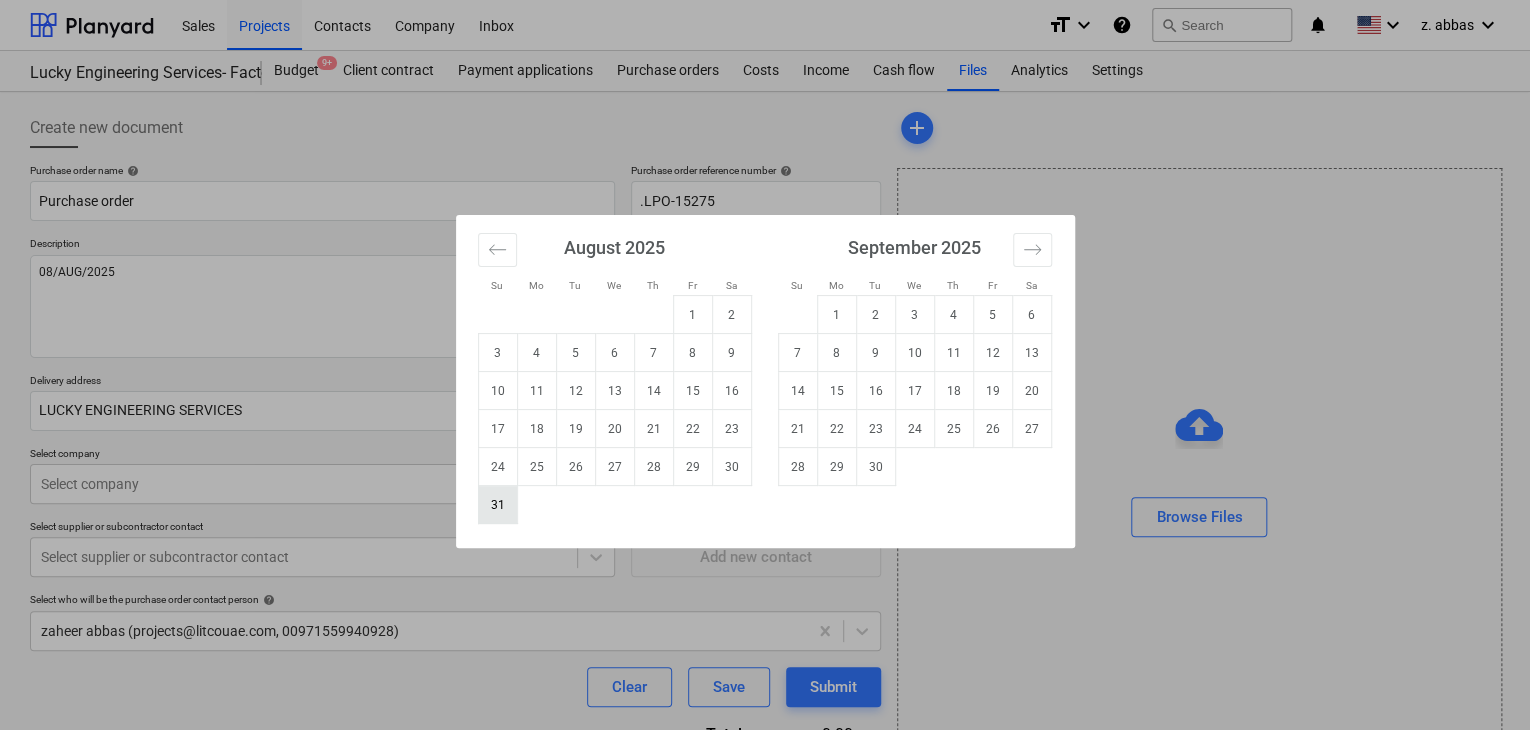 click on "31" at bounding box center (497, 505) 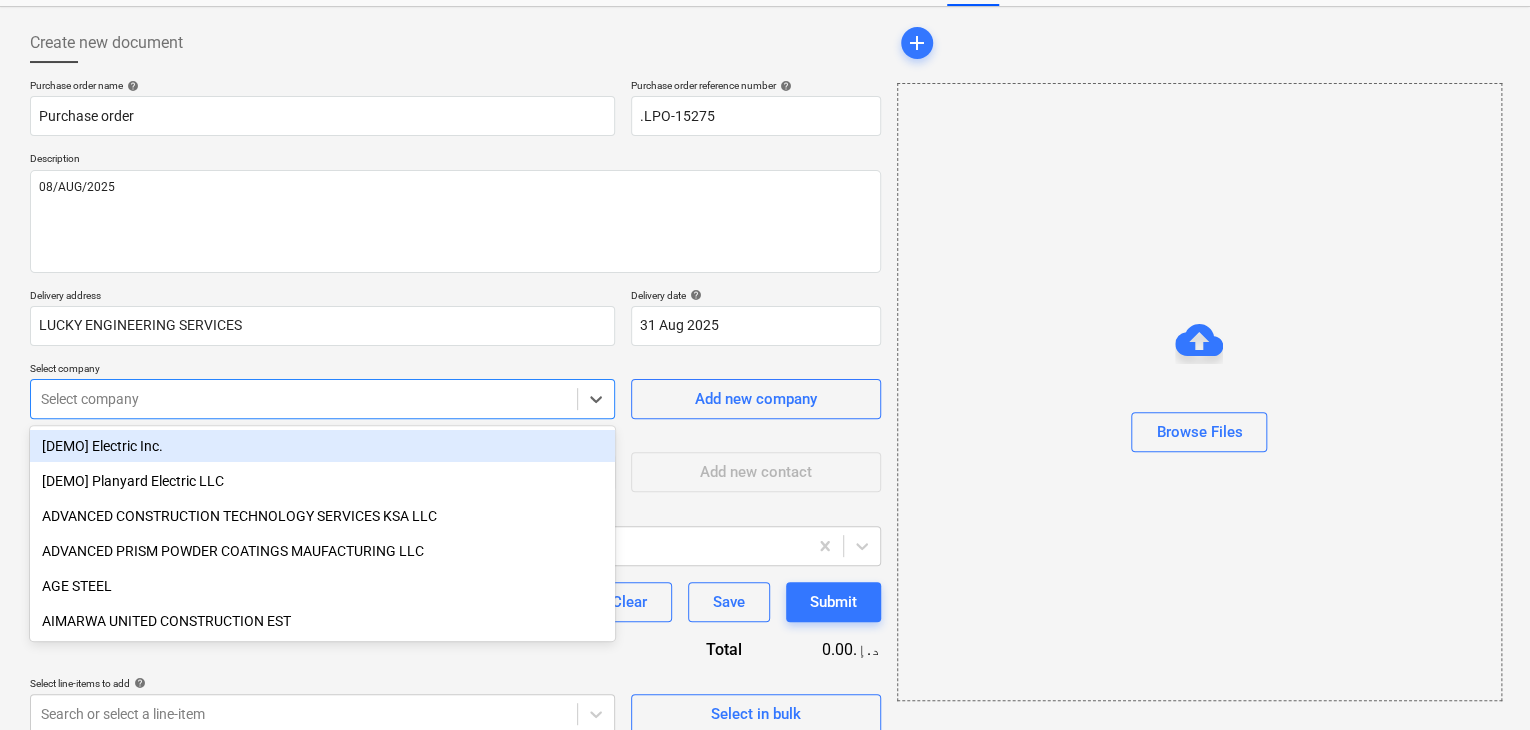click on "Sales Projects Contacts Company Inbox format_size keyboard_arrow_down help search Search notifications 0 keyboard_arrow_down z. abbas keyboard_arrow_down Lucky Engineering Services- Factory/Office Budget 9+ Client contract Payment applications Purchase orders Costs Income Cash flow Files Analytics Settings Create new document Purchase order name help Purchase order Purchase order reference number help .LPO-15275 Description 08/AUG/2025 Delivery address LUCKY ENGINEERING SERVICES Delivery date help 31 Aug 2025 31.08.2025 Press the down arrow key to interact with the calendar and
select a date. Press the question mark key to get the keyboard shortcuts for changing dates. Select company option [DEMO] Electric Inc. focused, 1 of 211. 211 results available. Use Up and Down to choose options, press Enter to select the currently focused option, press Escape to exit the menu, press Tab to select the option and exit the menu. Select company Add new company Select supplier or subcontractor contact help Clear" at bounding box center [765, 280] 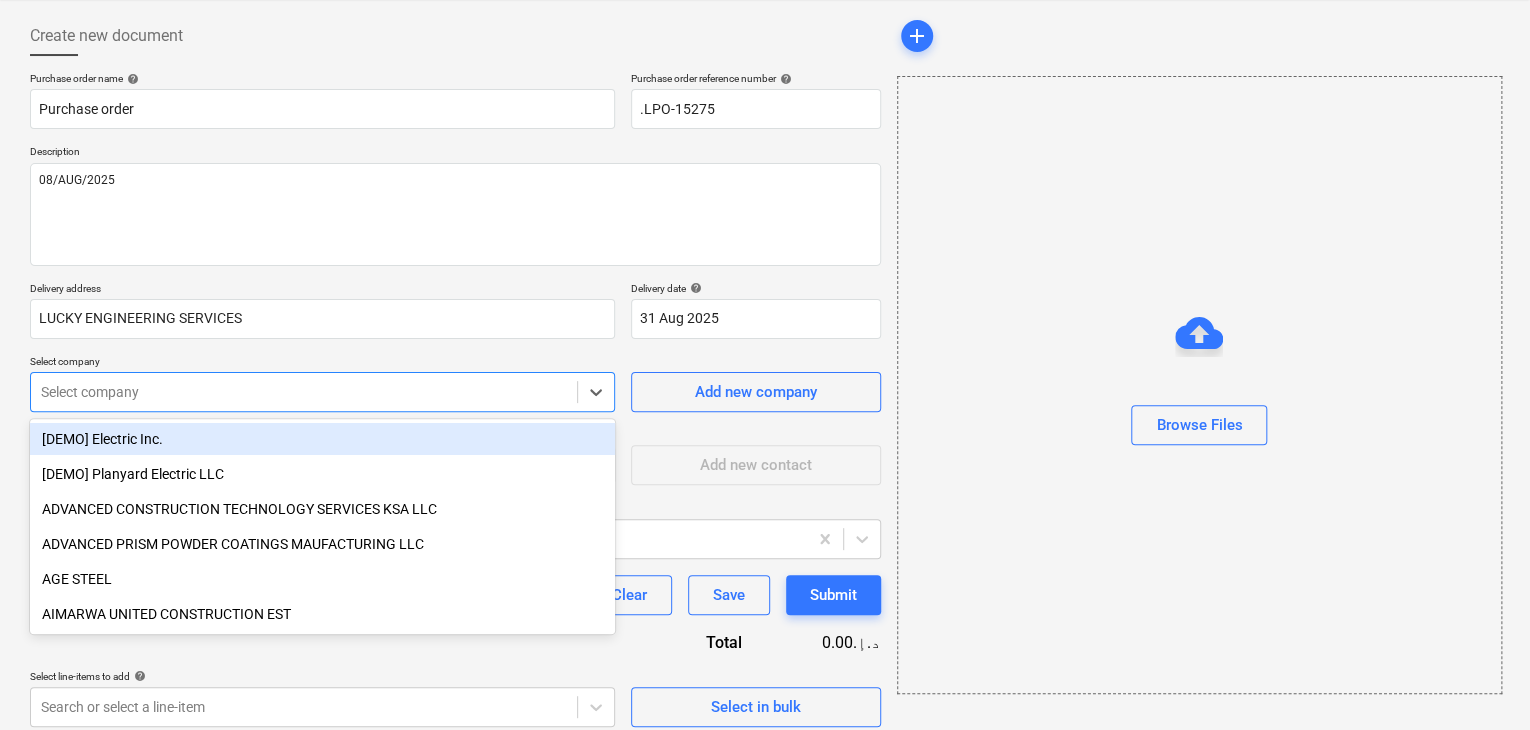scroll, scrollTop: 93, scrollLeft: 0, axis: vertical 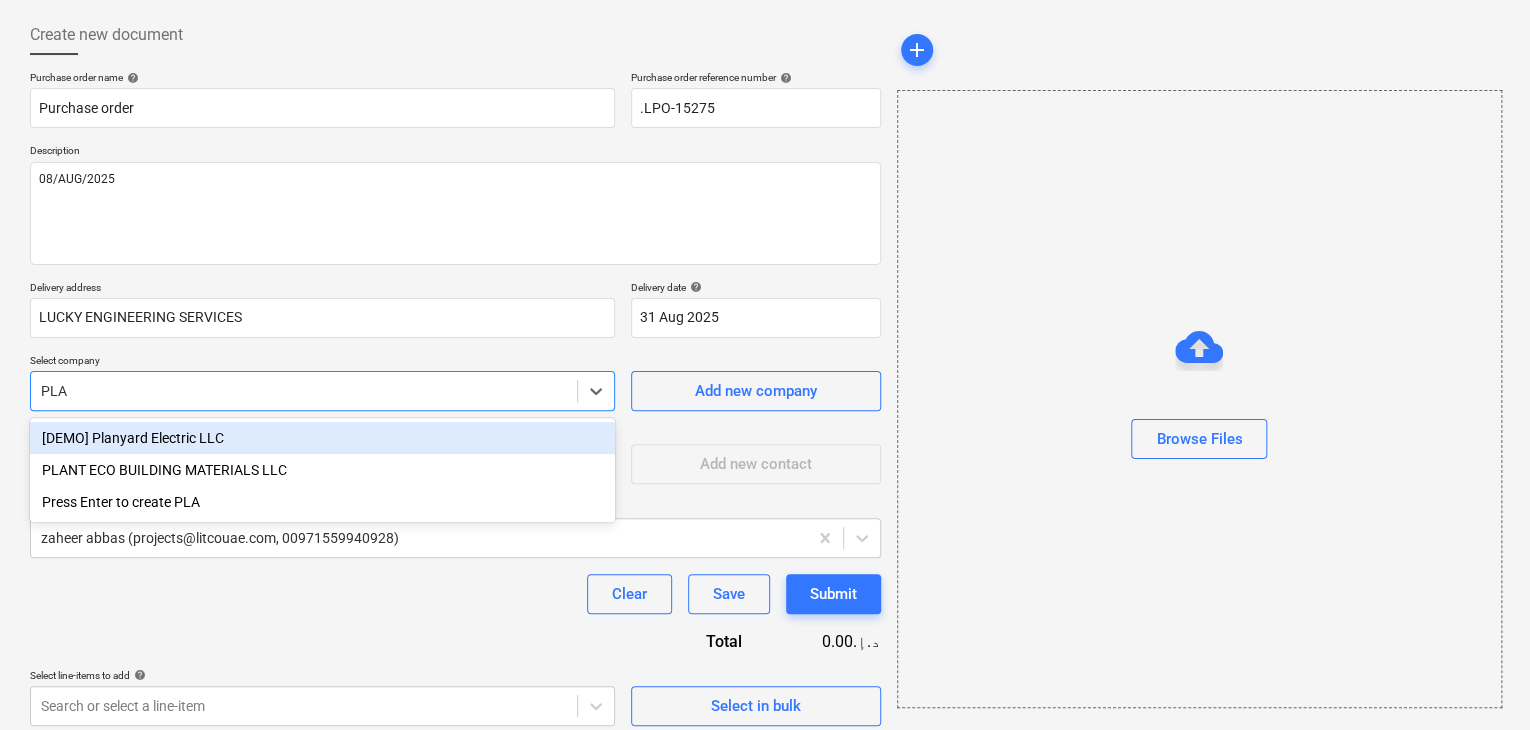 click on "PLANT ECO BUILDING MATERIALS LLC" at bounding box center [322, 470] 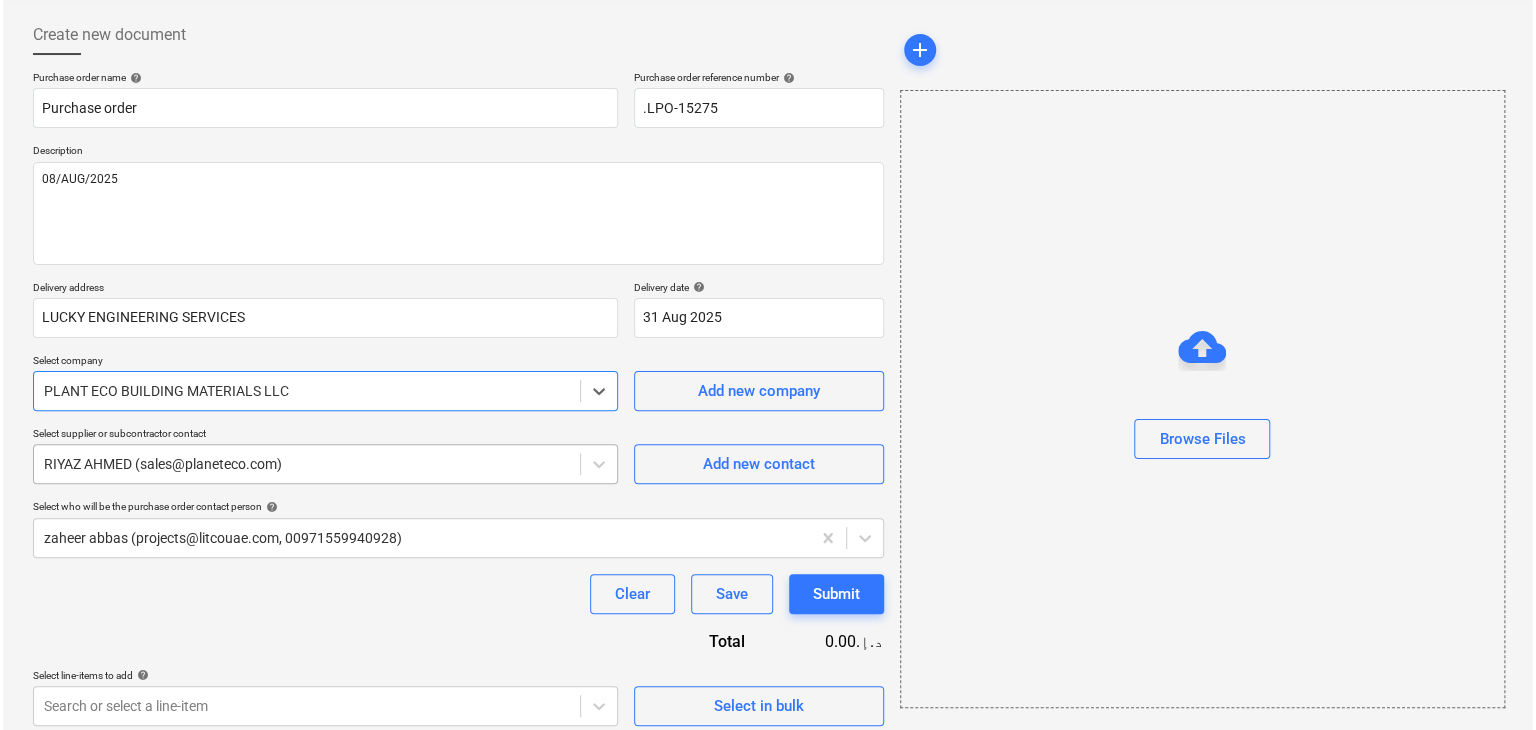 scroll, scrollTop: 104, scrollLeft: 0, axis: vertical 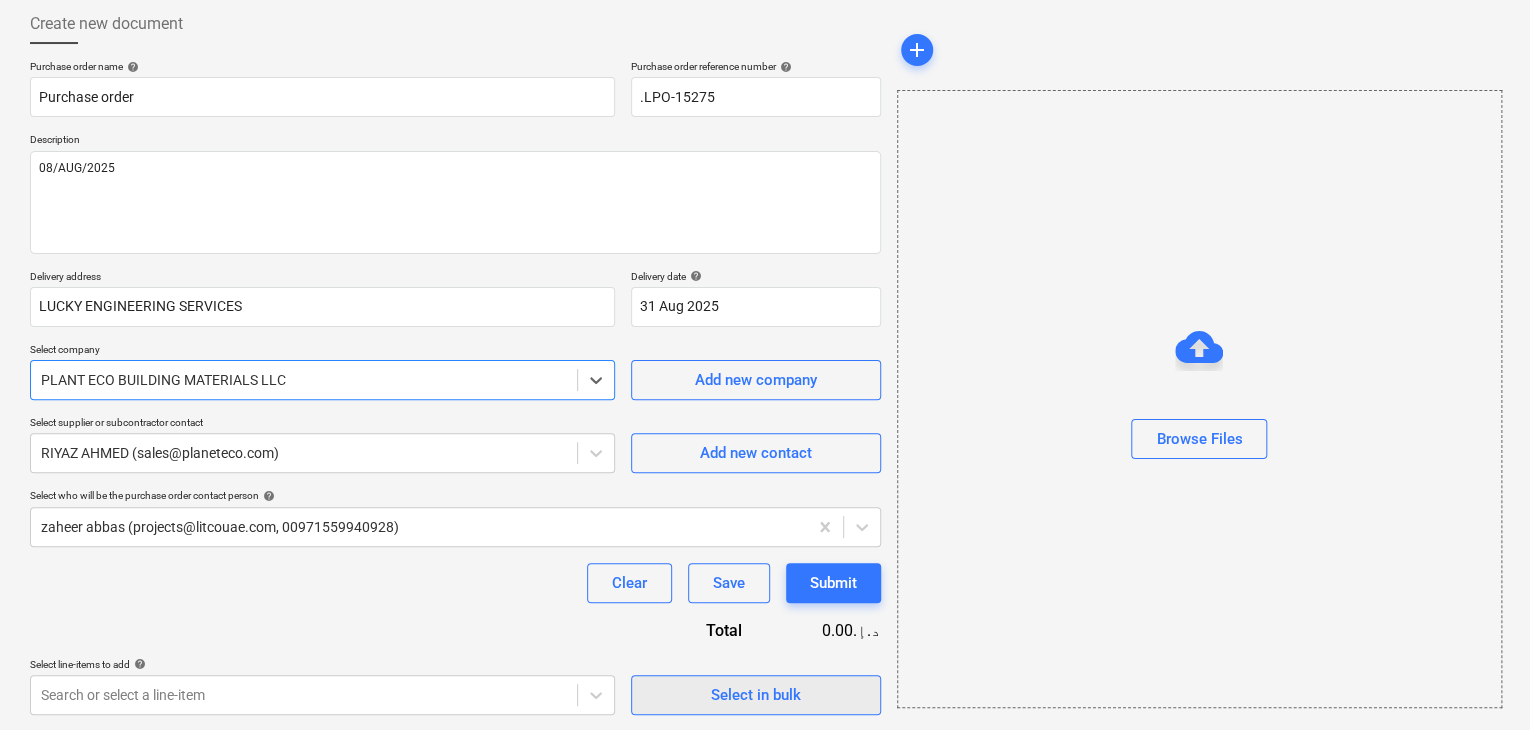 click on "Select in bulk" at bounding box center (756, 695) 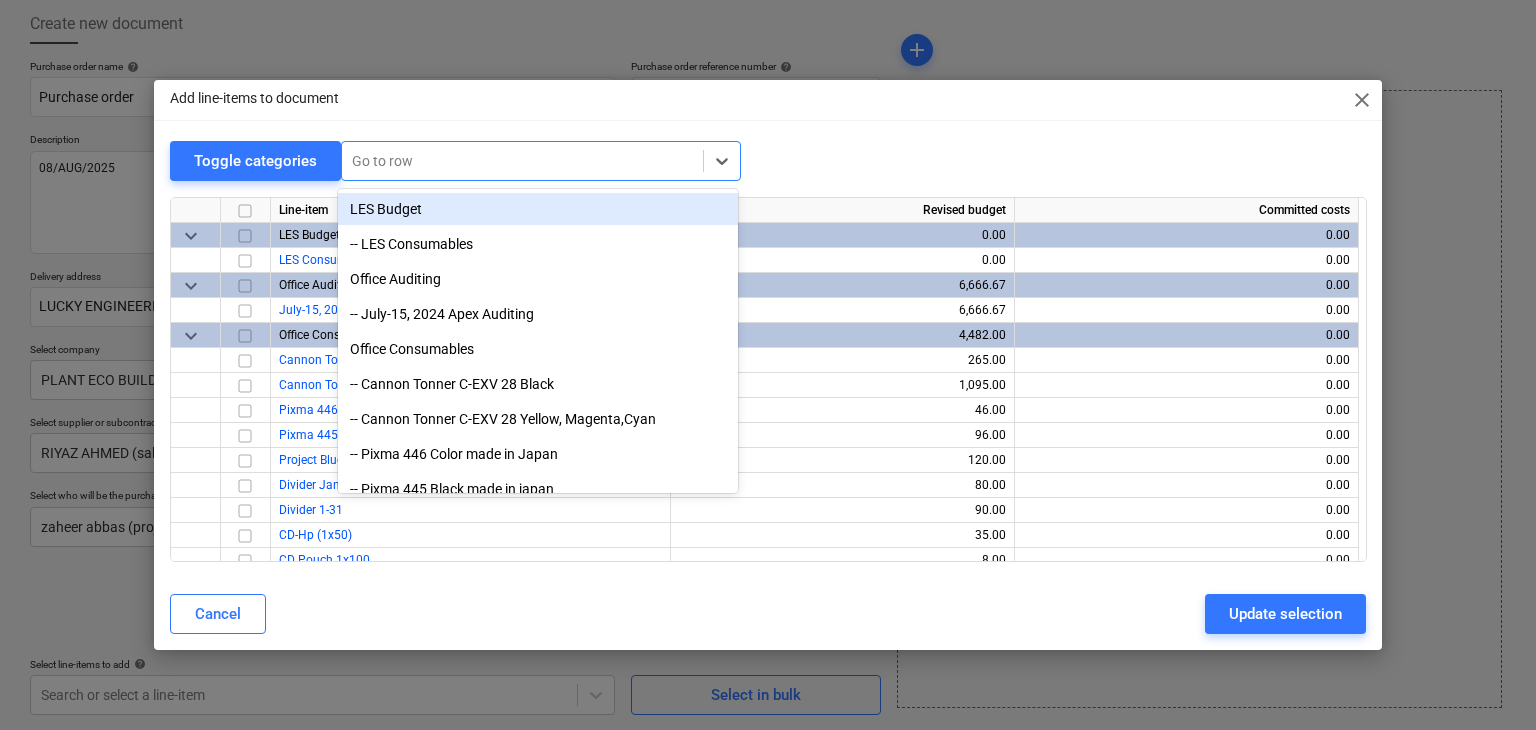 click at bounding box center [522, 161] 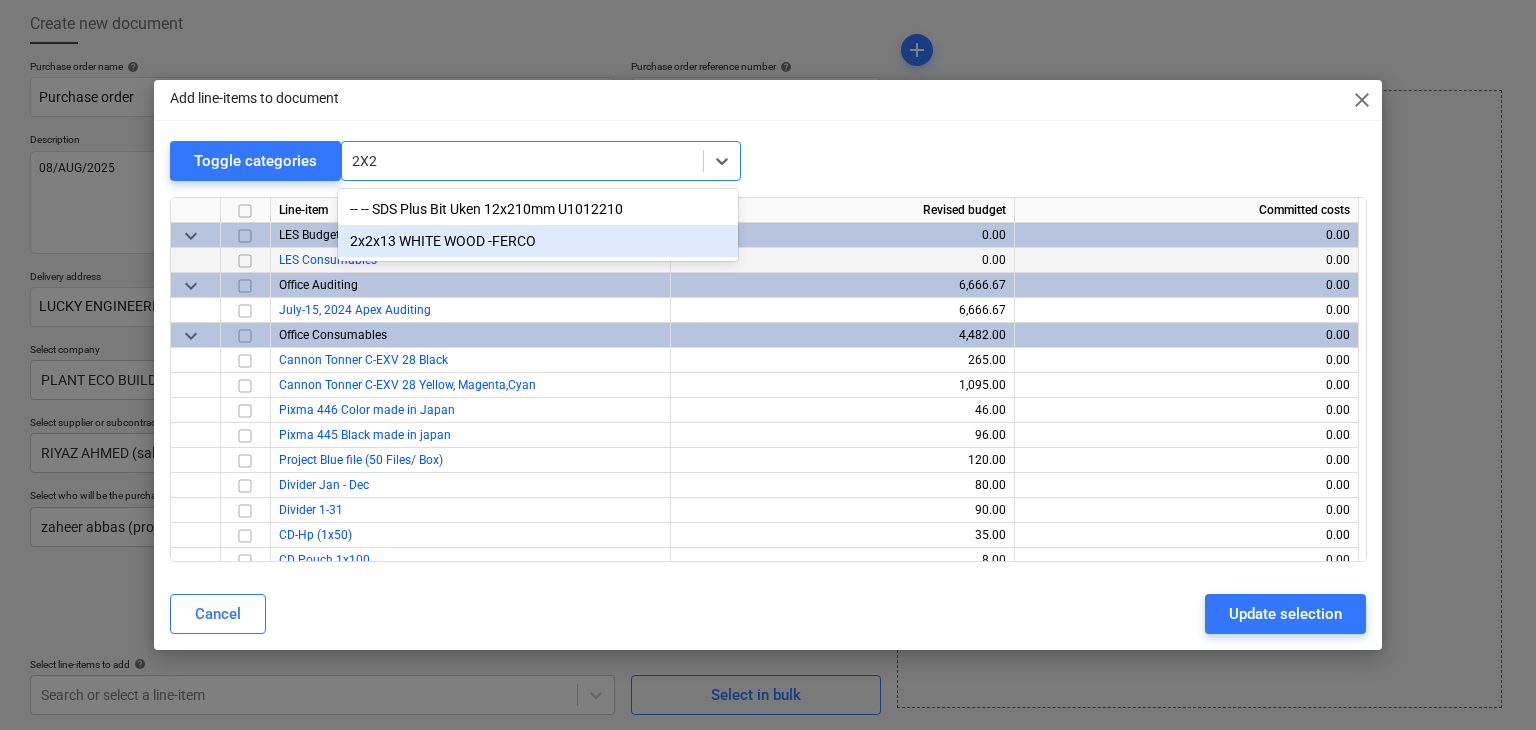 click on "2x2x13 WHITE WOOD -FERCO" at bounding box center [538, 241] 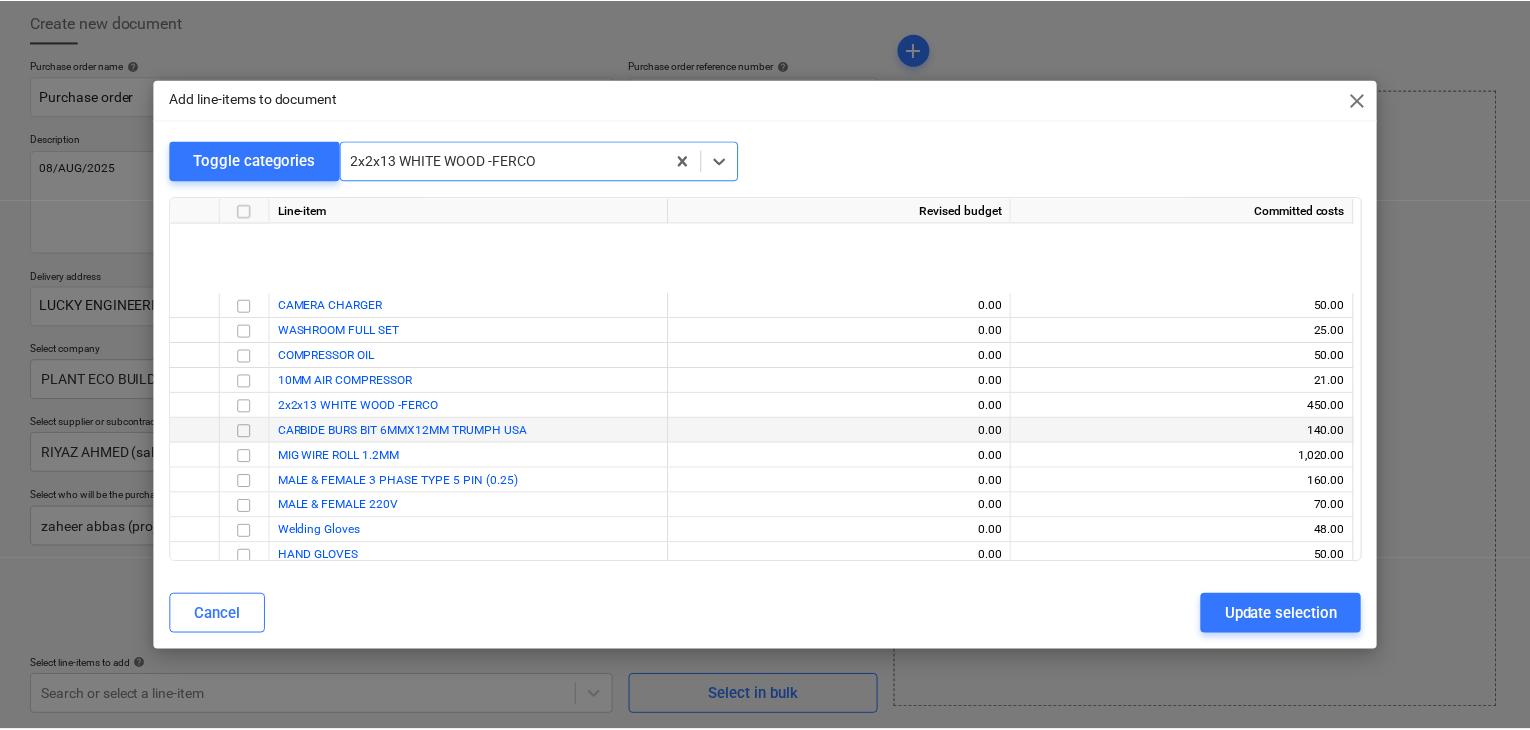 scroll, scrollTop: 38150, scrollLeft: 0, axis: vertical 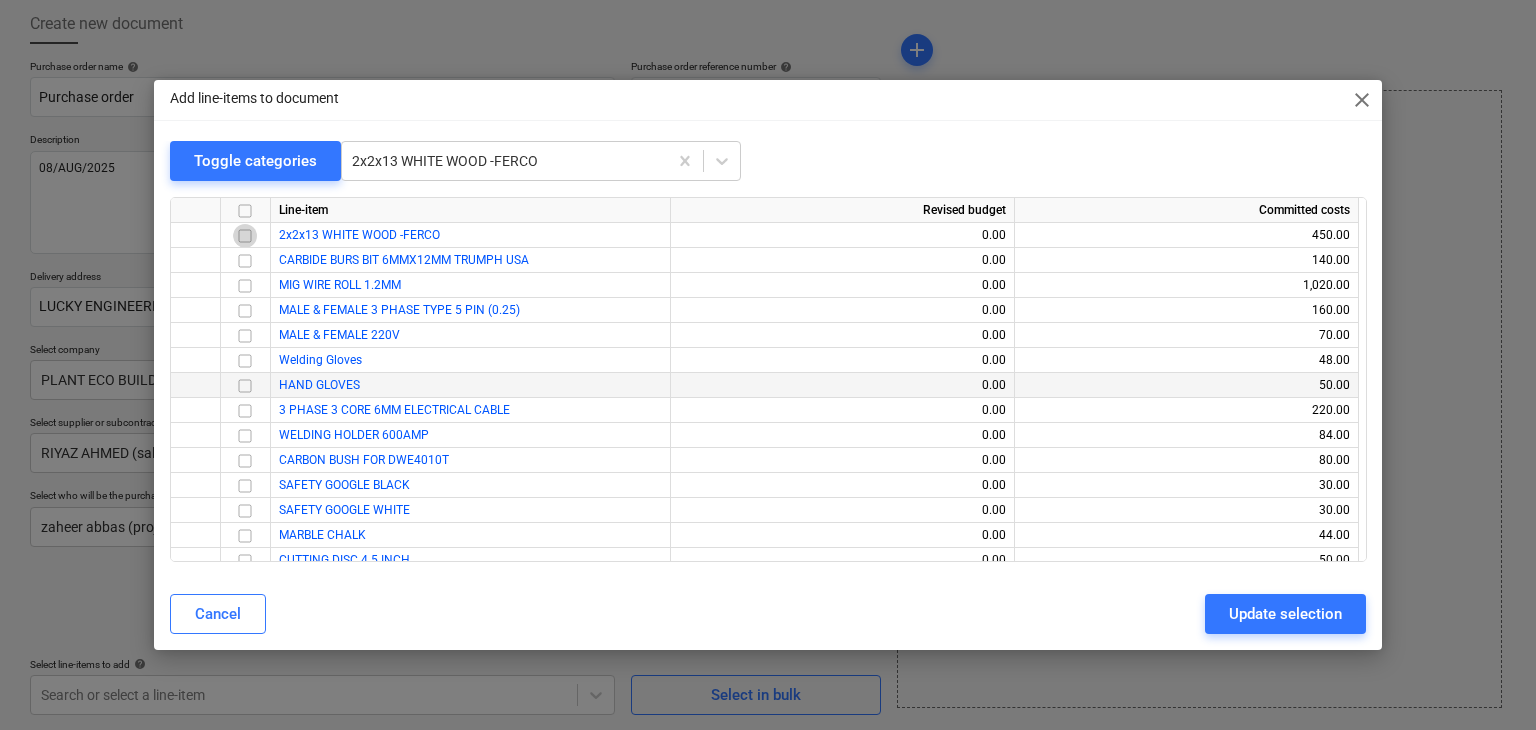 drag, startPoint x: 244, startPoint y: 235, endPoint x: 616, endPoint y: 393, distance: 404.16333 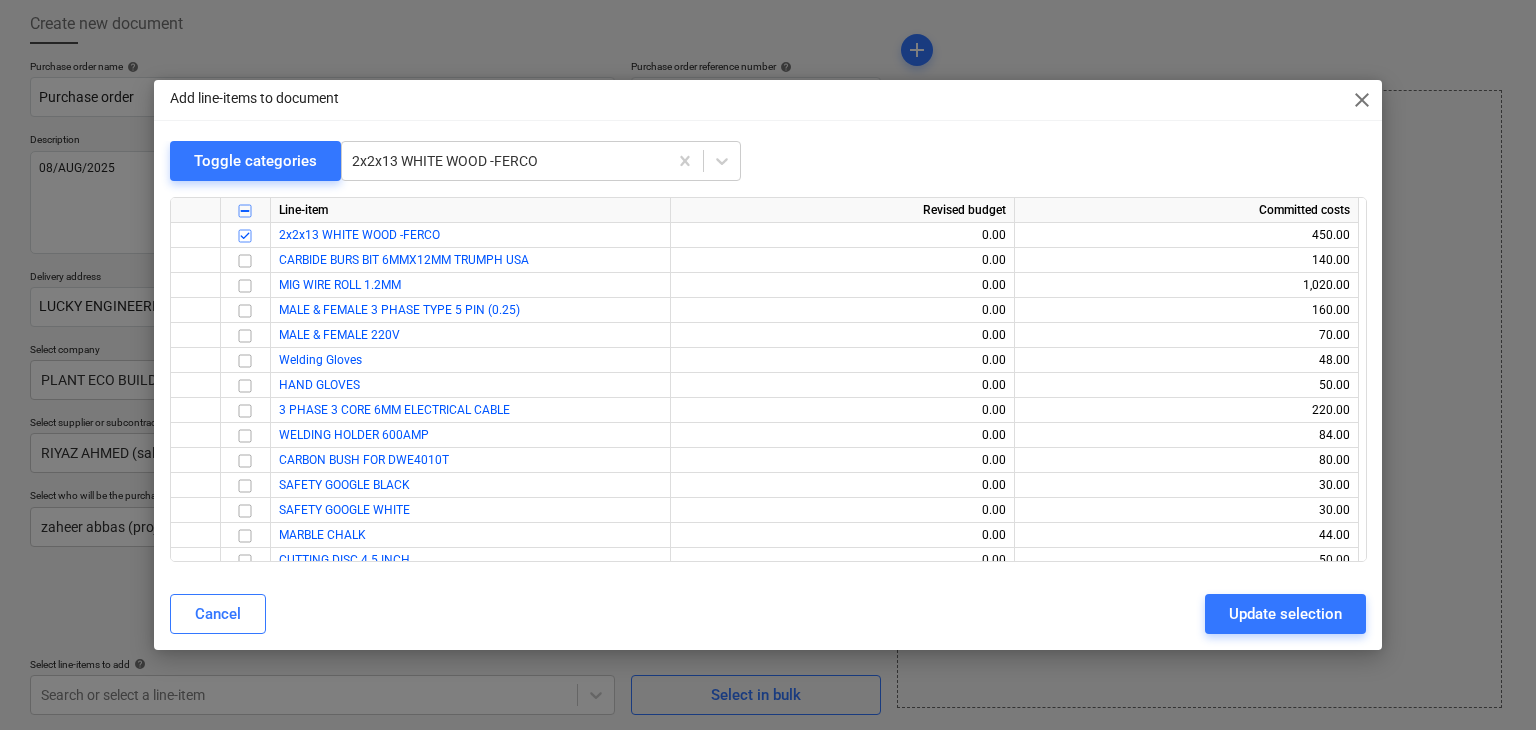 drag, startPoint x: 1272, startPoint y: 613, endPoint x: 1240, endPoint y: 603, distance: 33.526108 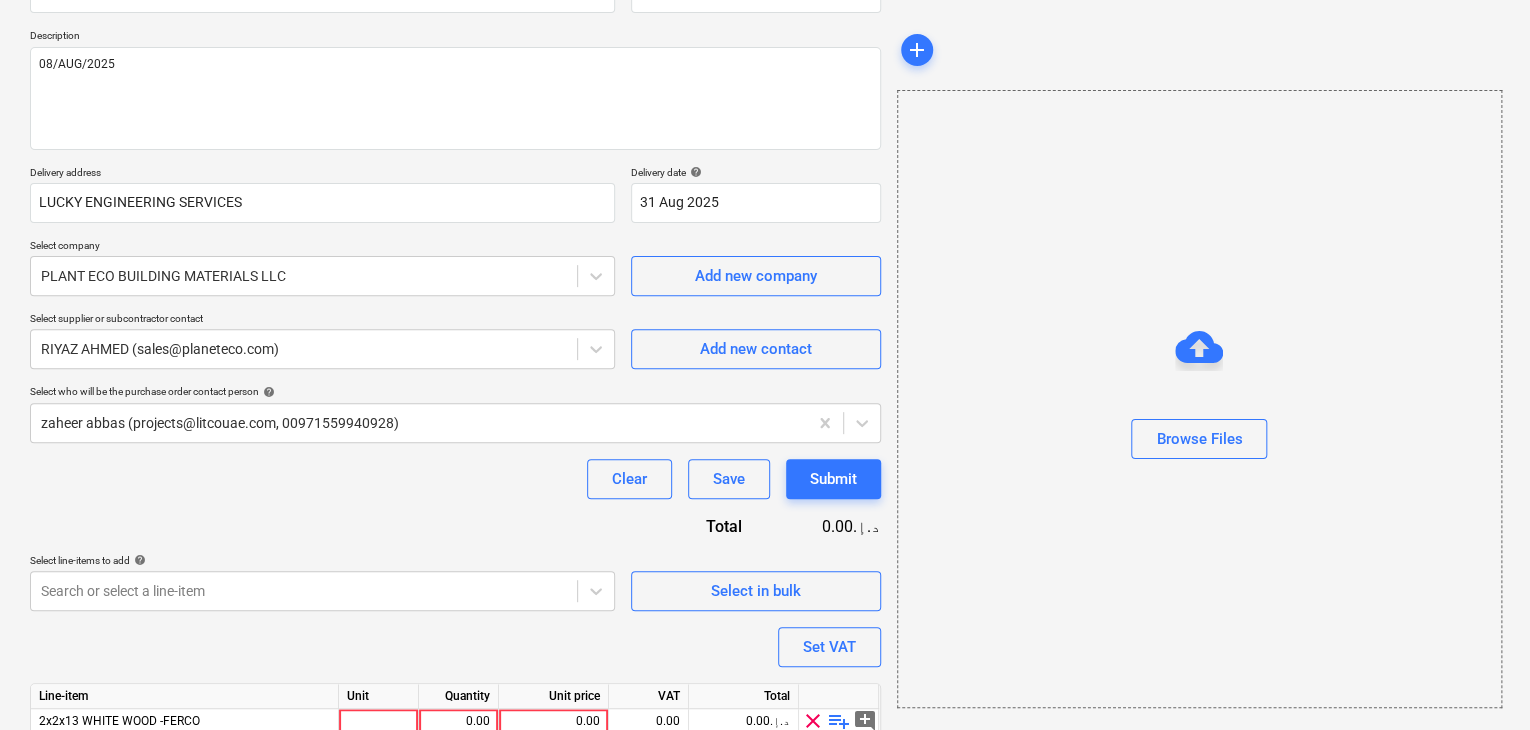 scroll, scrollTop: 292, scrollLeft: 0, axis: vertical 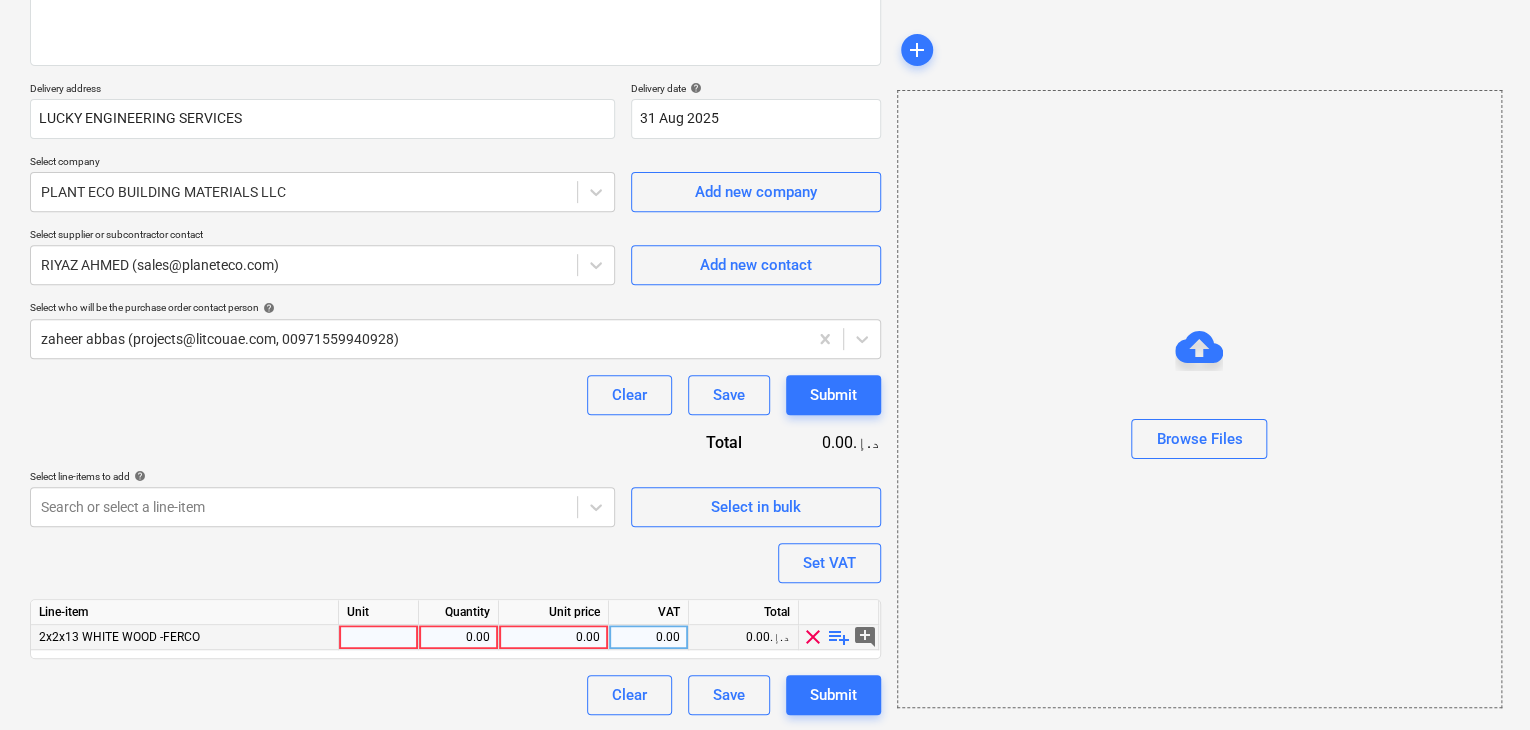 click at bounding box center [379, 637] 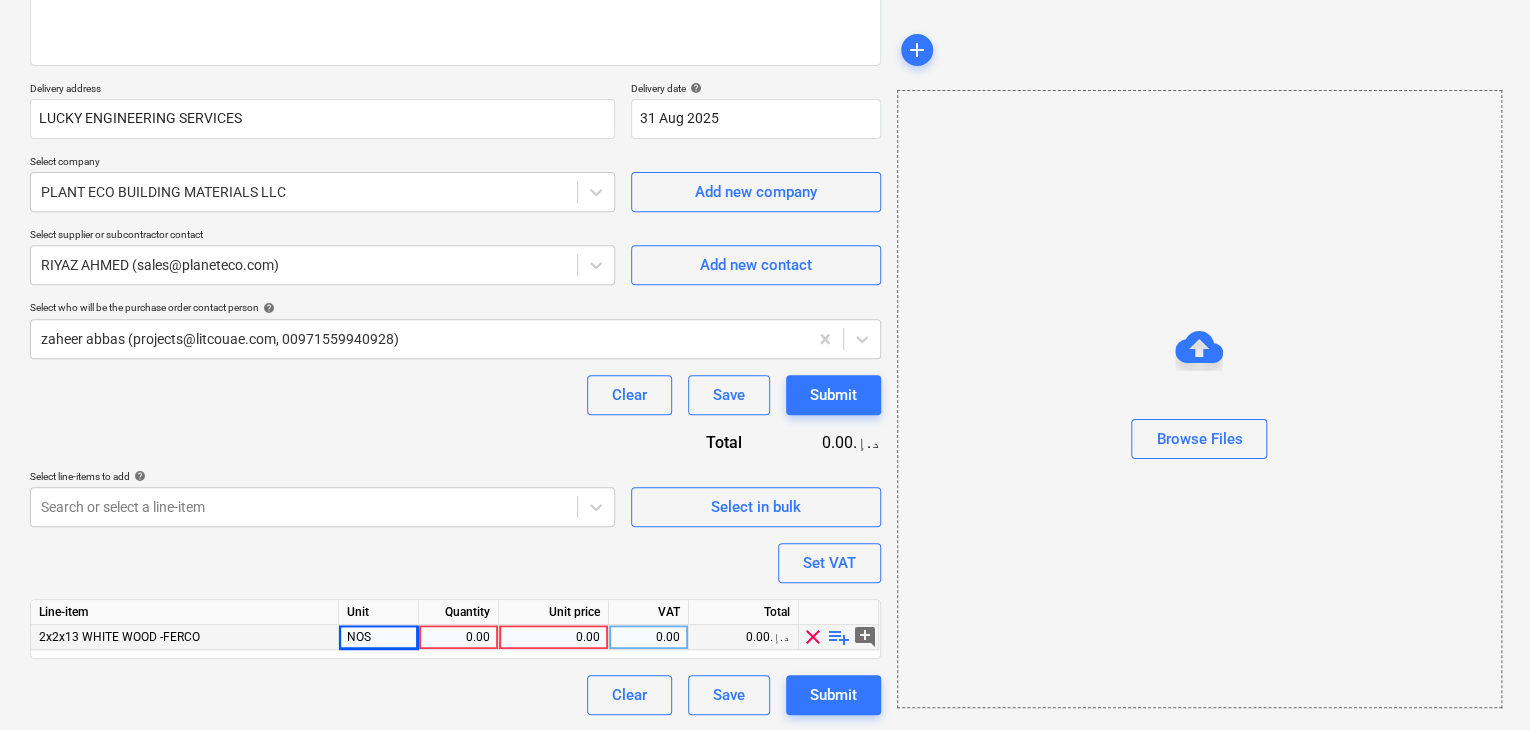 click on "0.00" at bounding box center (458, 637) 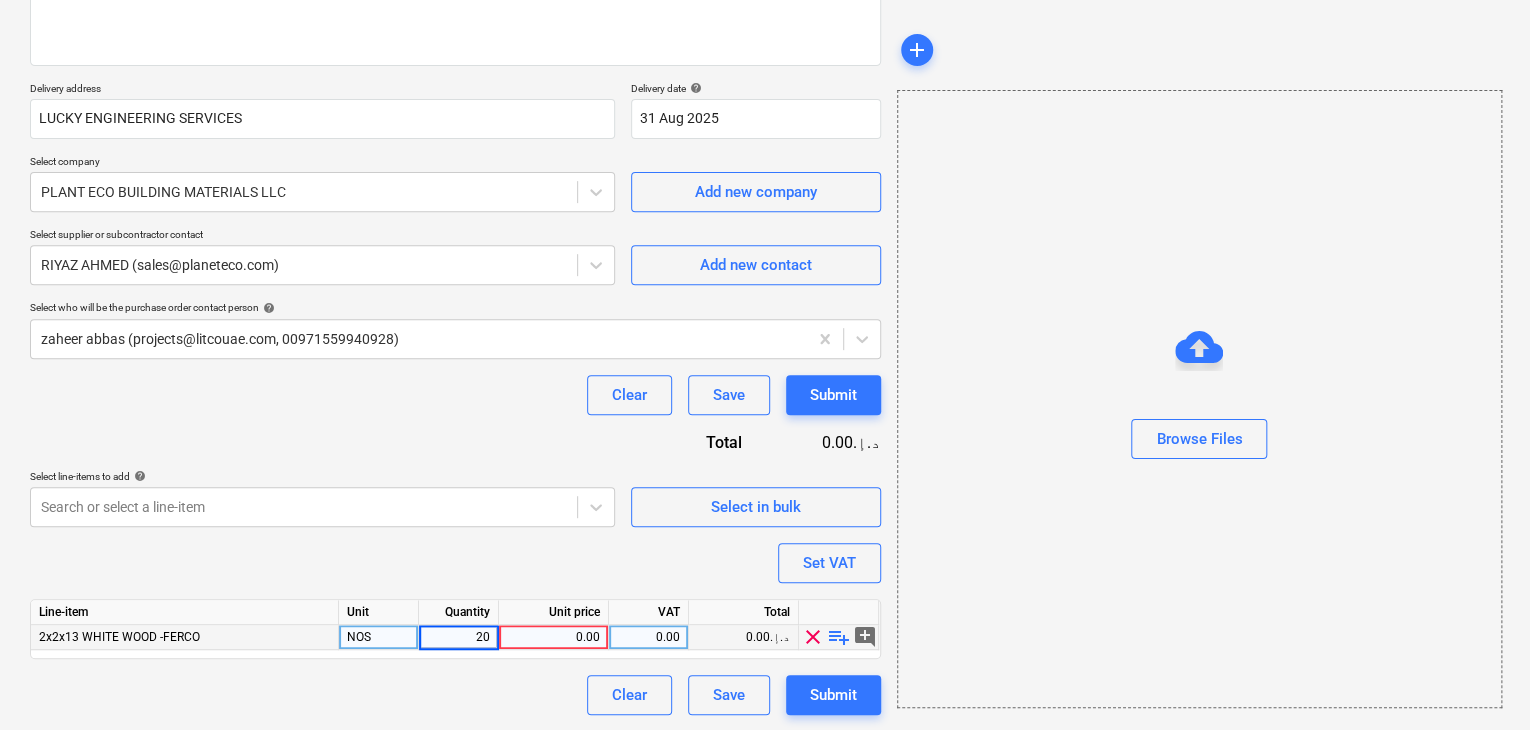 click on "0.00" at bounding box center [553, 637] 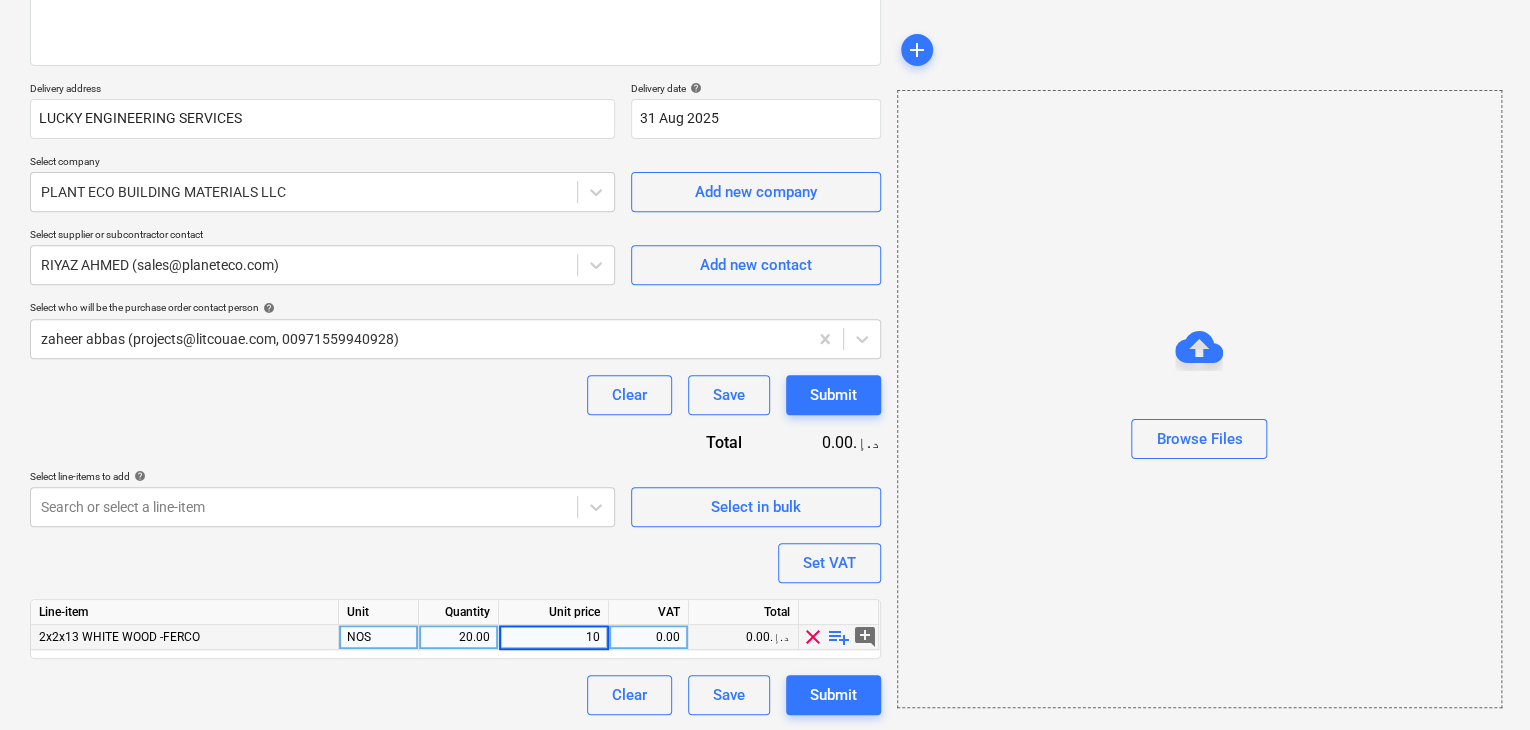 click on "Browse Files" at bounding box center (1199, 399) 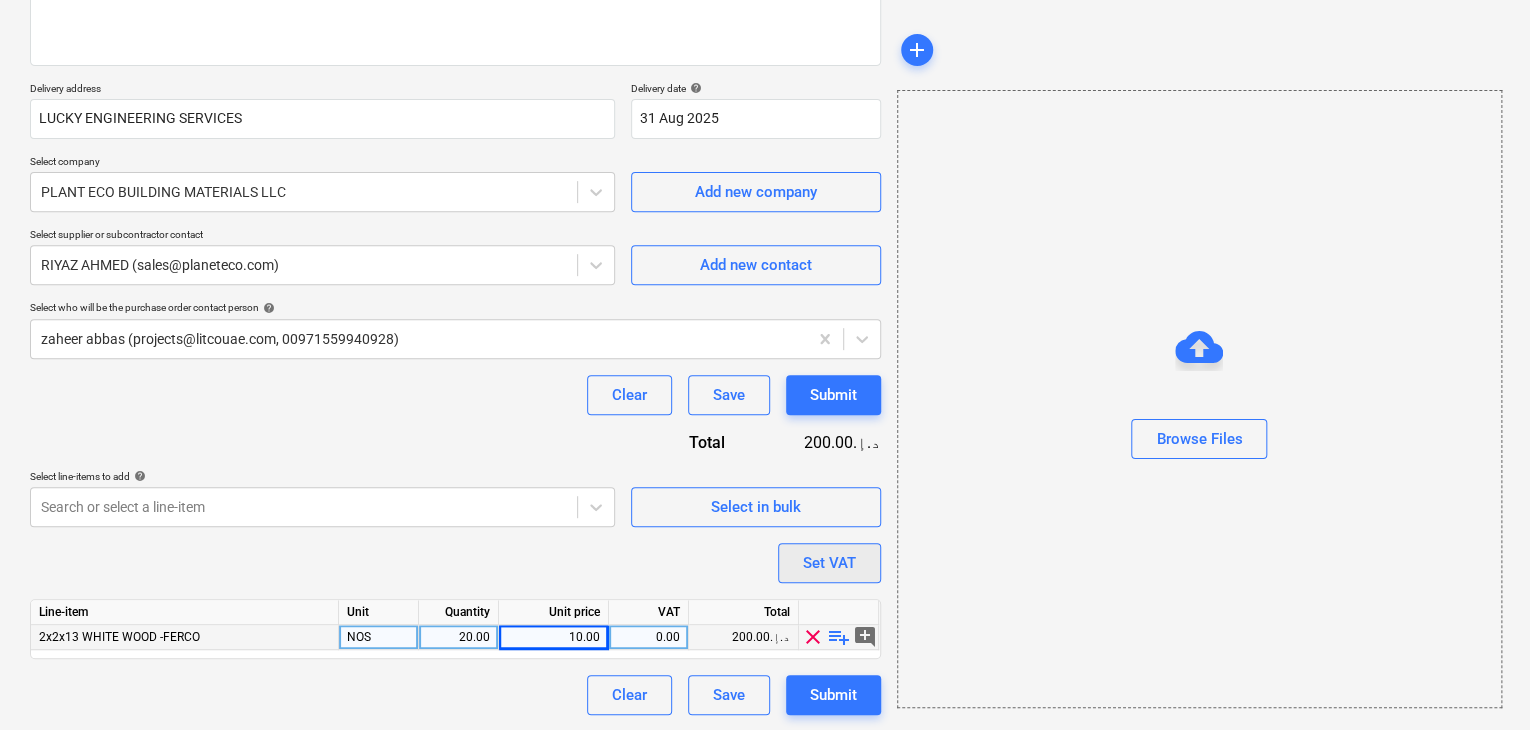 click on "Set VAT" at bounding box center [829, 563] 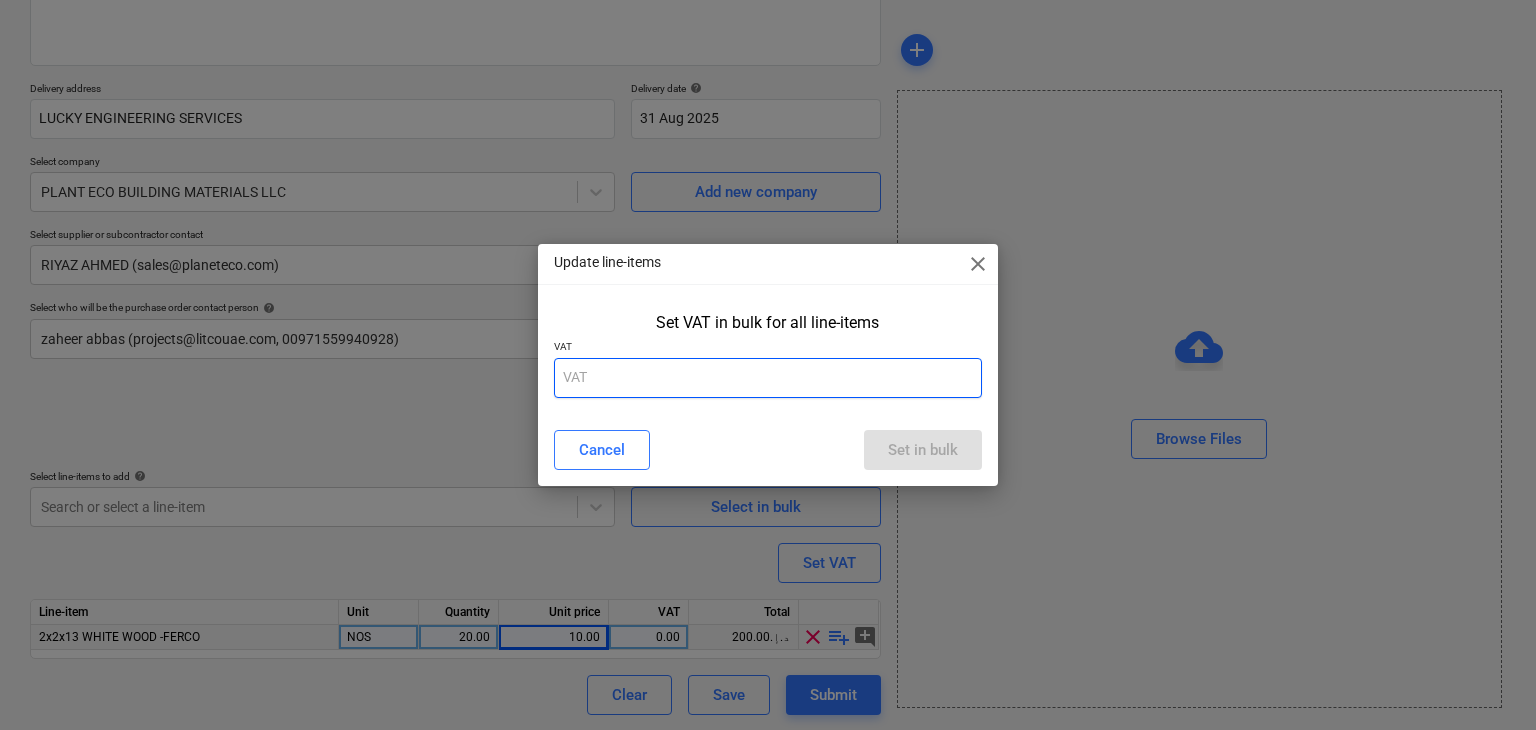 click at bounding box center (768, 378) 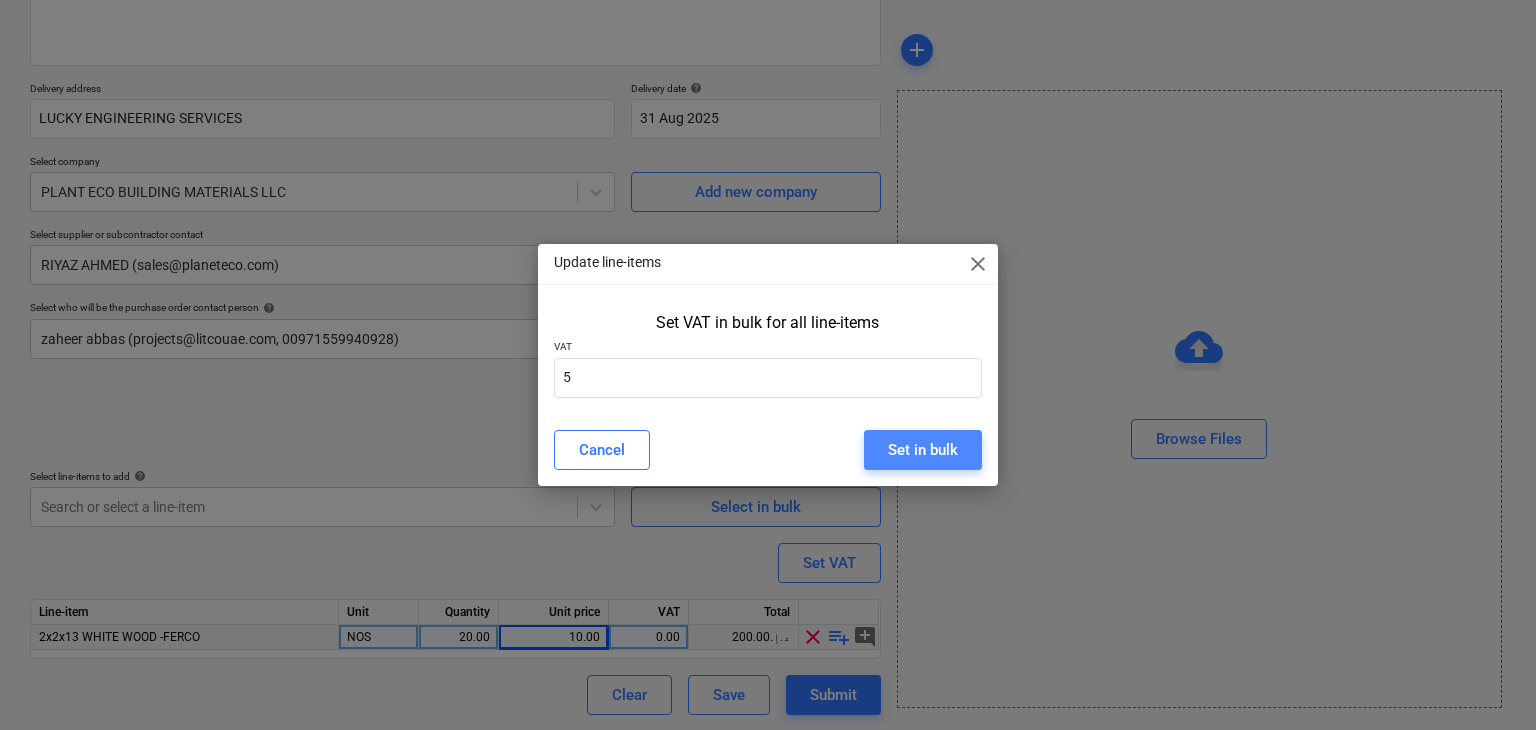 click on "Set in bulk" at bounding box center [923, 450] 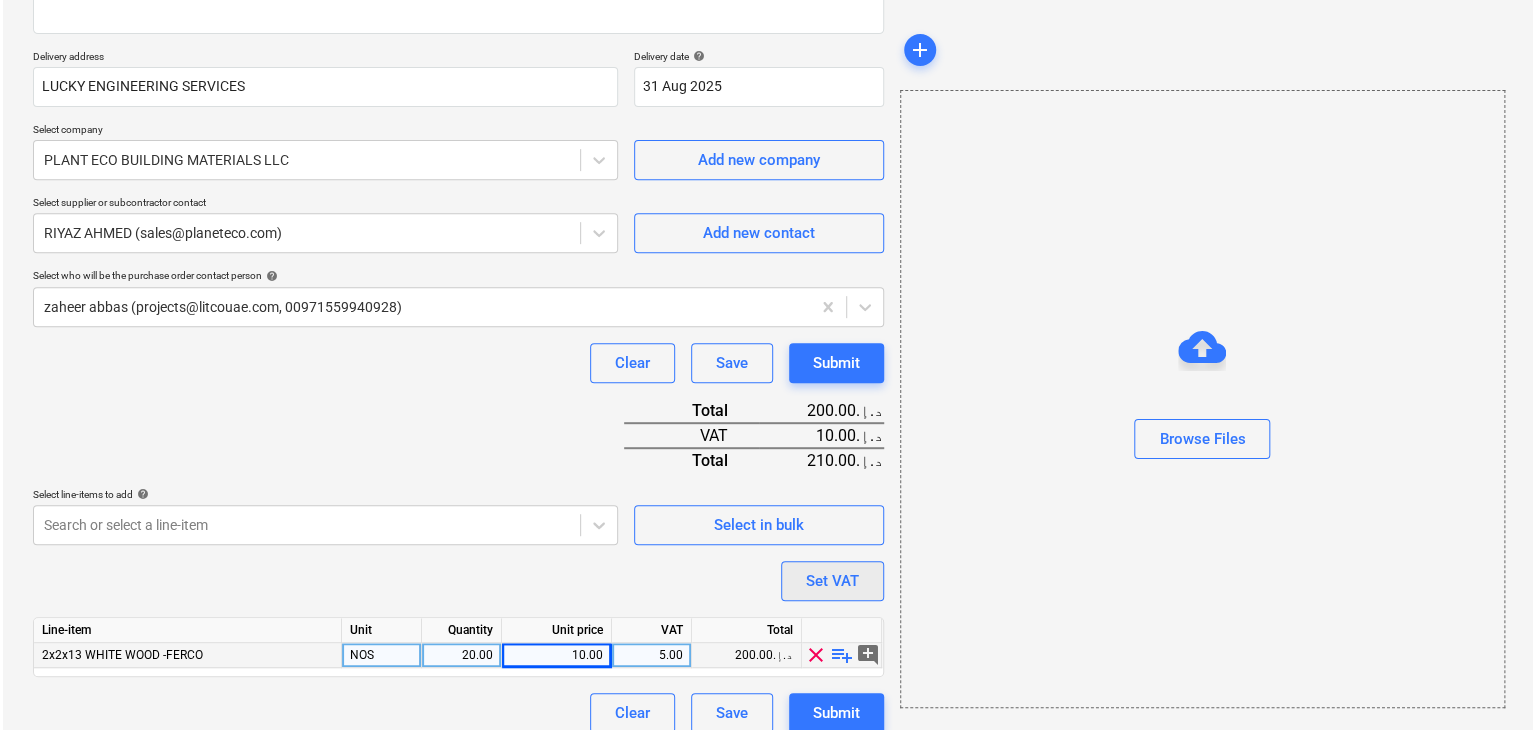 scroll, scrollTop: 342, scrollLeft: 0, axis: vertical 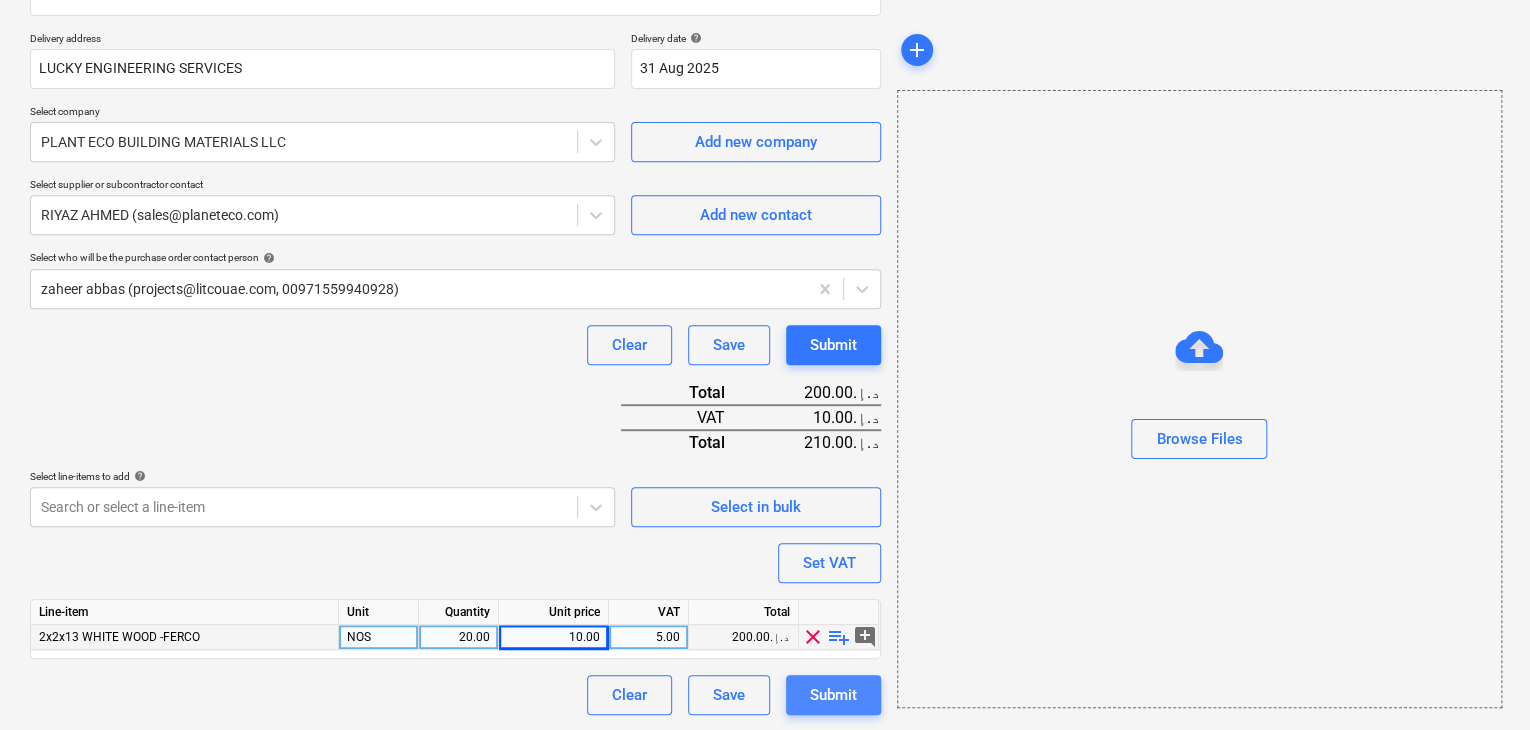 click on "Submit" at bounding box center (833, 695) 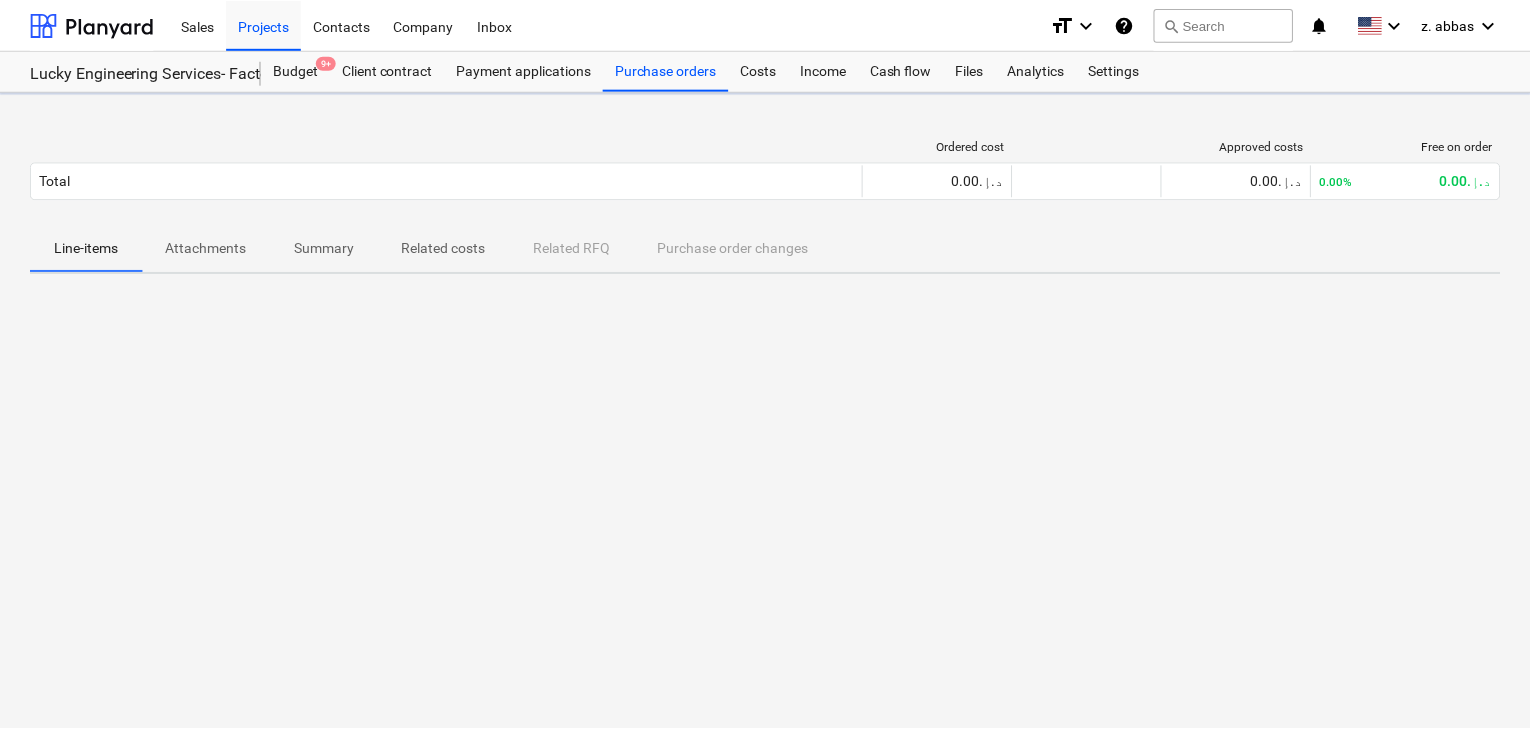 scroll, scrollTop: 0, scrollLeft: 0, axis: both 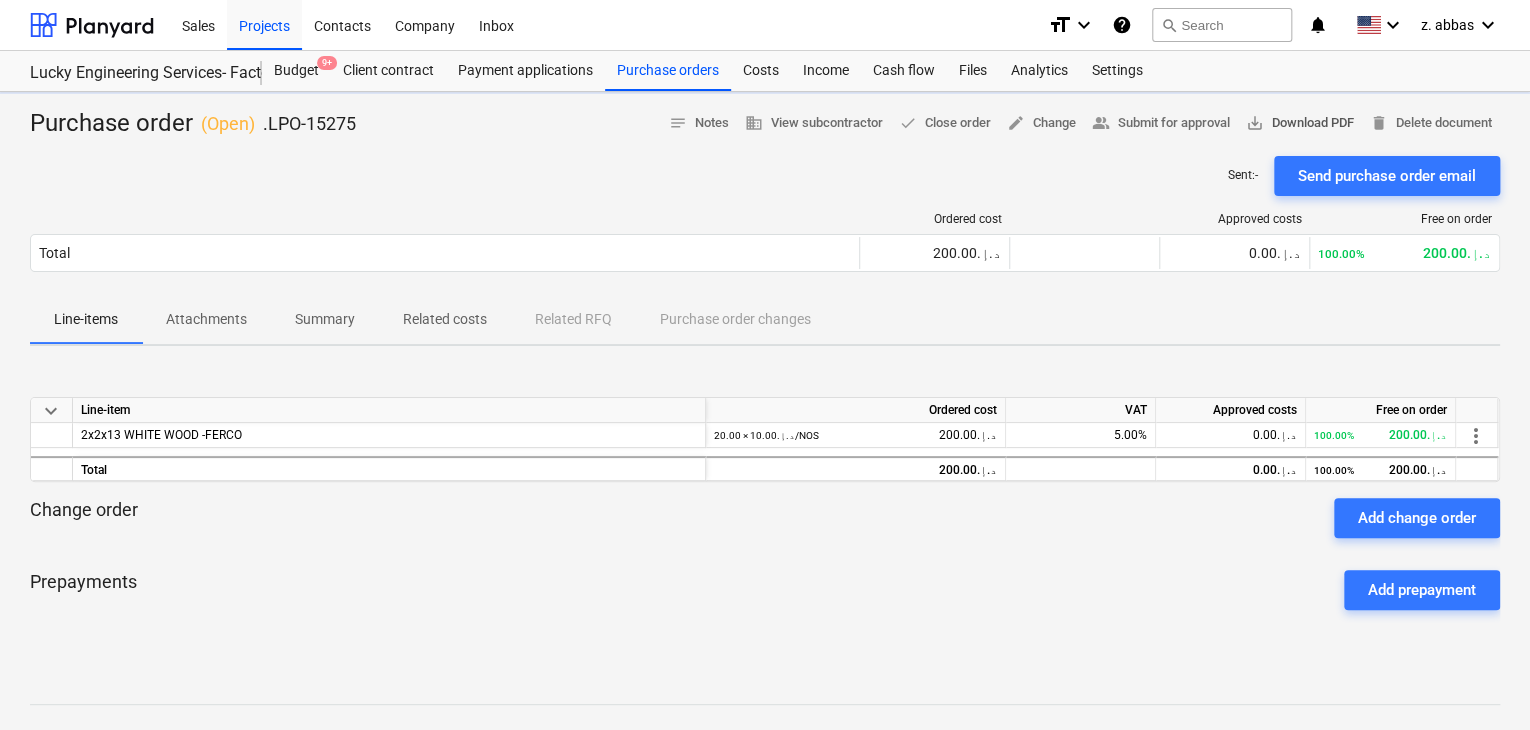 click on "save_alt Download PDF" at bounding box center (1300, 123) 